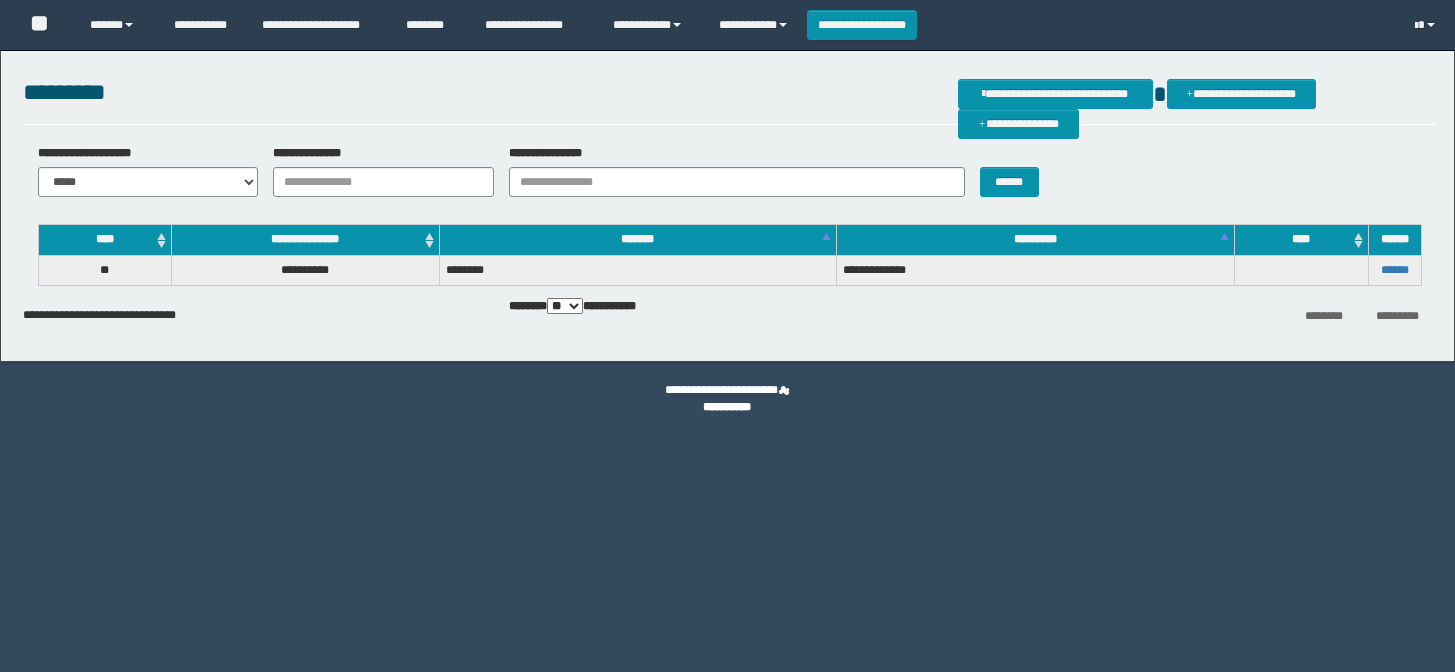 scroll, scrollTop: 0, scrollLeft: 0, axis: both 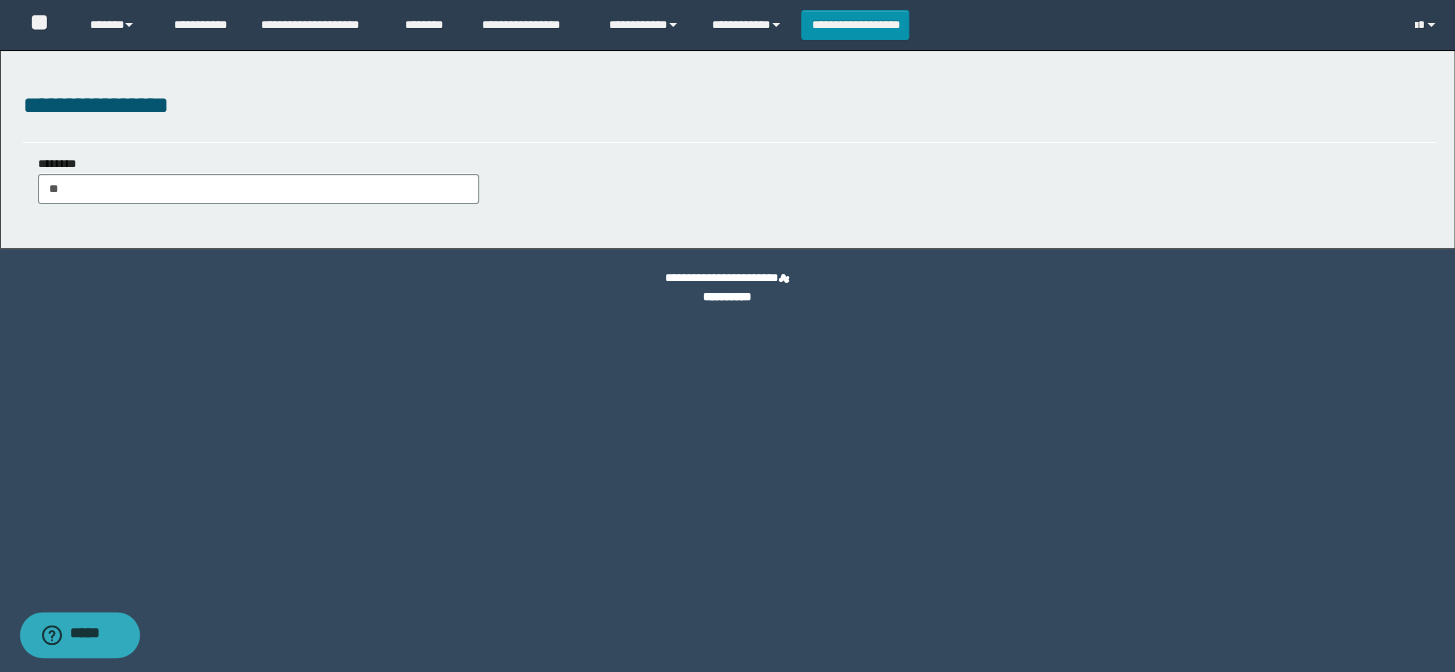 type on "*" 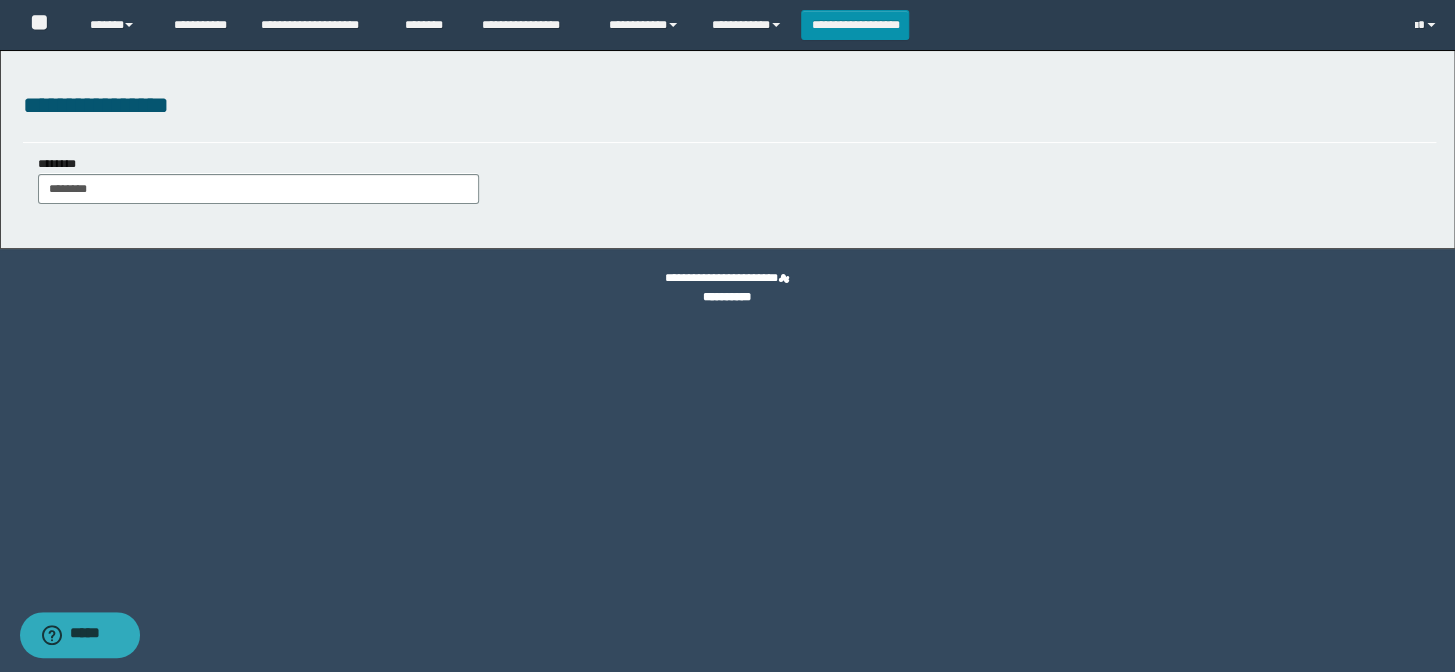type on "********" 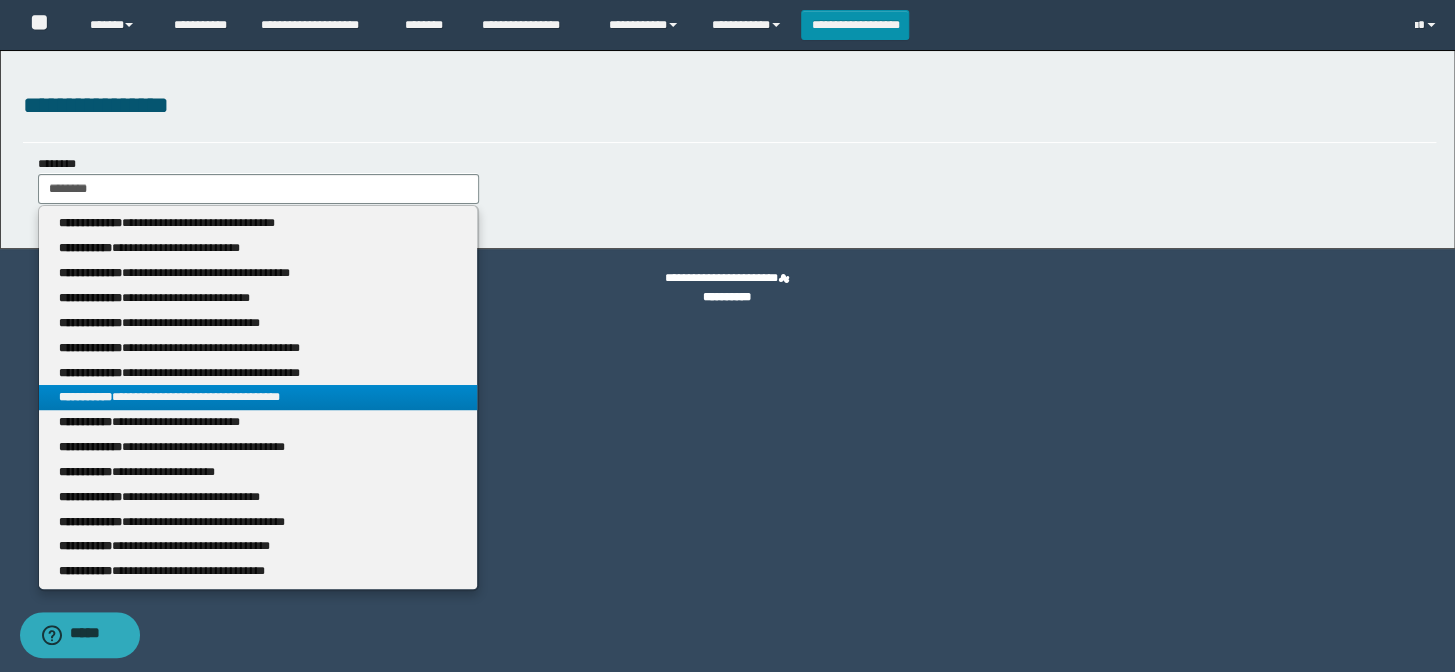 click on "**********" at bounding box center (258, 397) 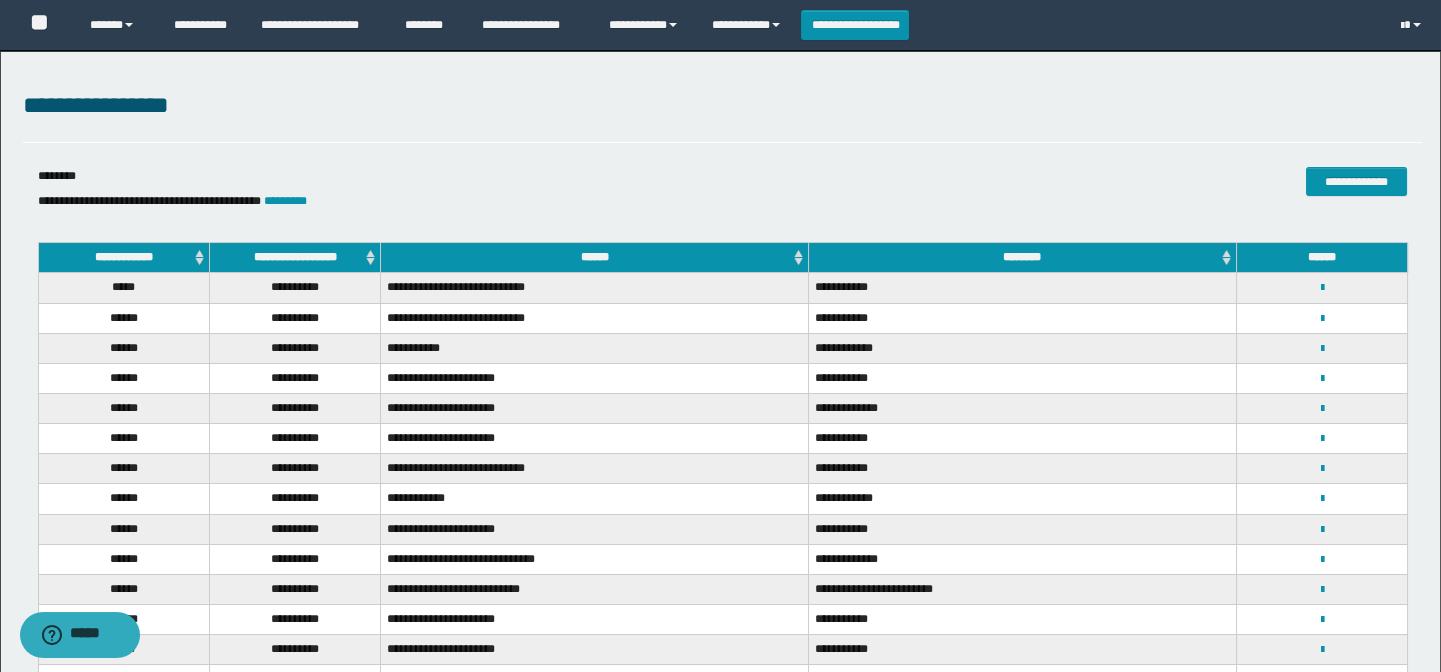 click on "**********" at bounding box center (294, 258) 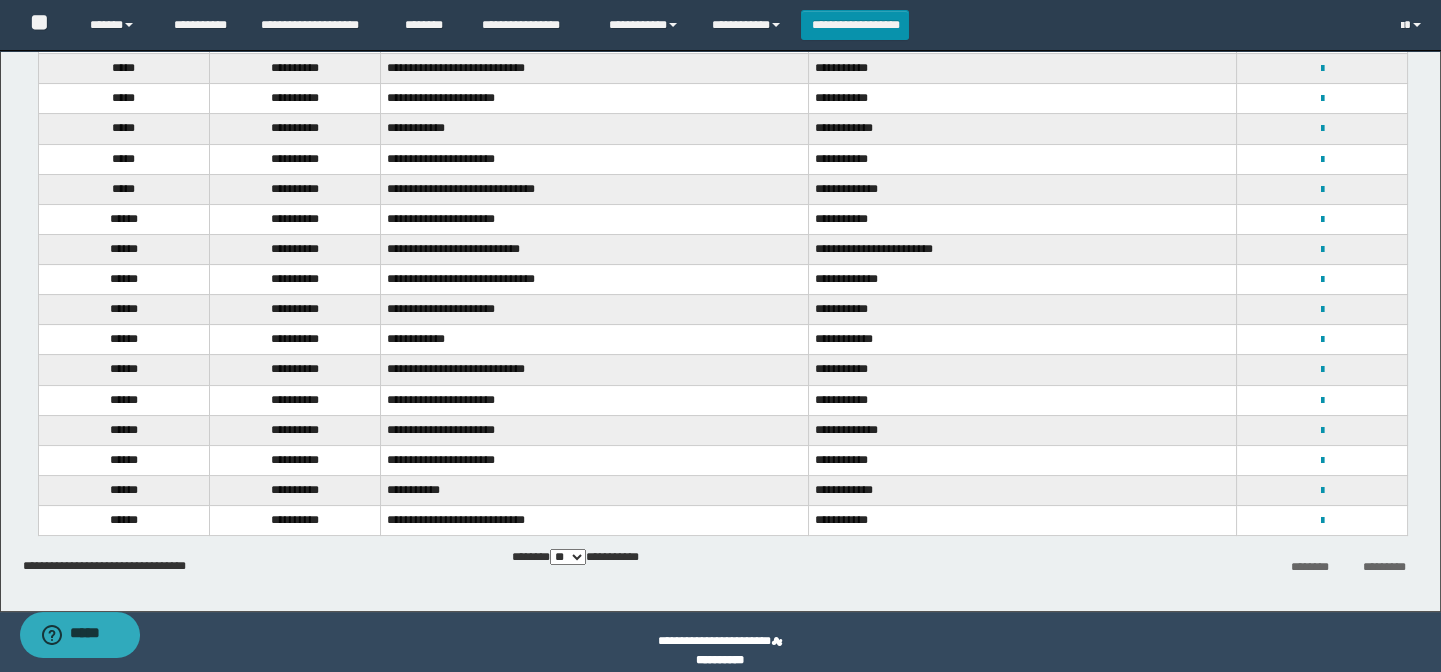 scroll, scrollTop: 599, scrollLeft: 0, axis: vertical 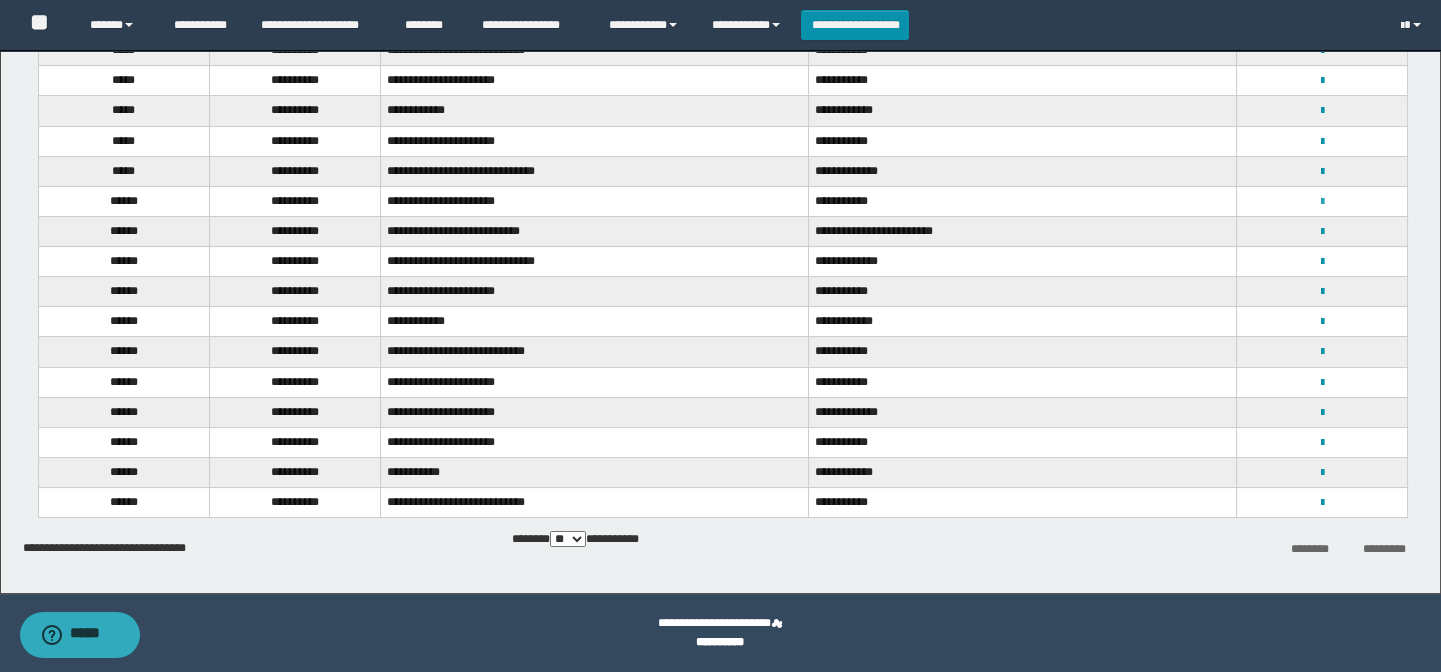 click at bounding box center (1321, 202) 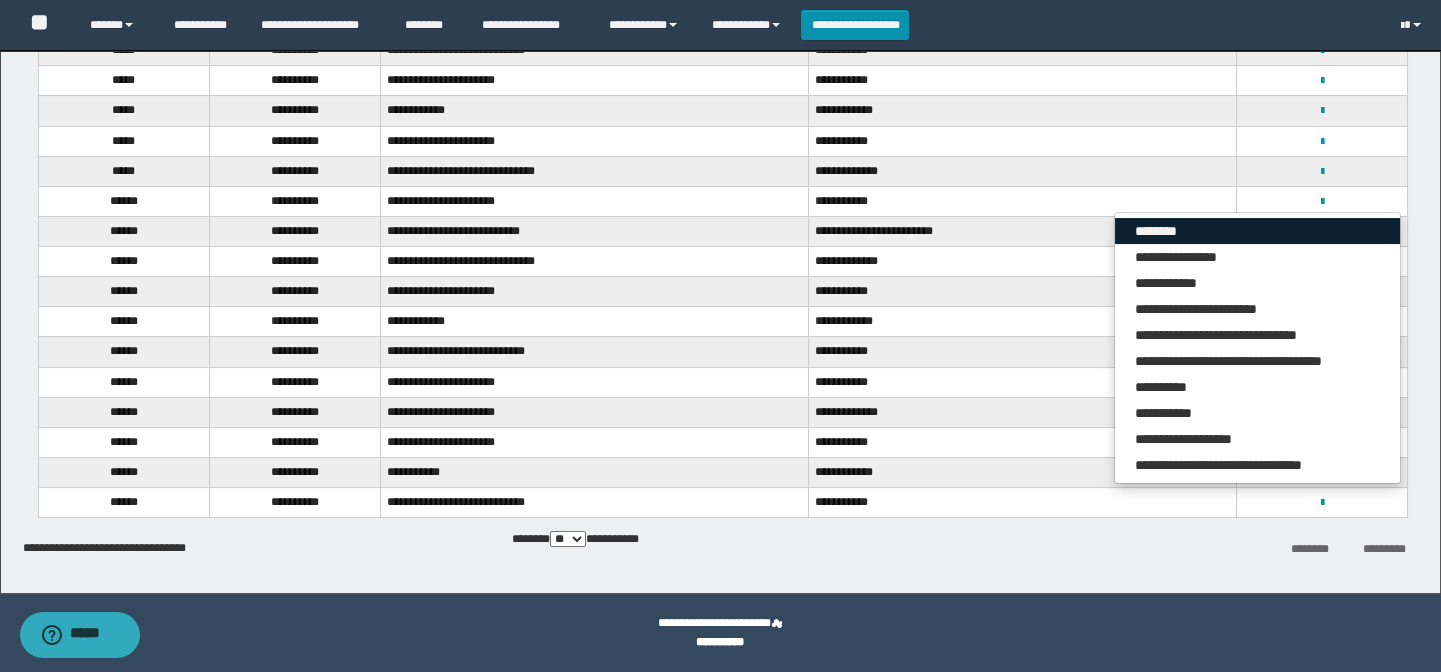 click on "********" at bounding box center (1257, 231) 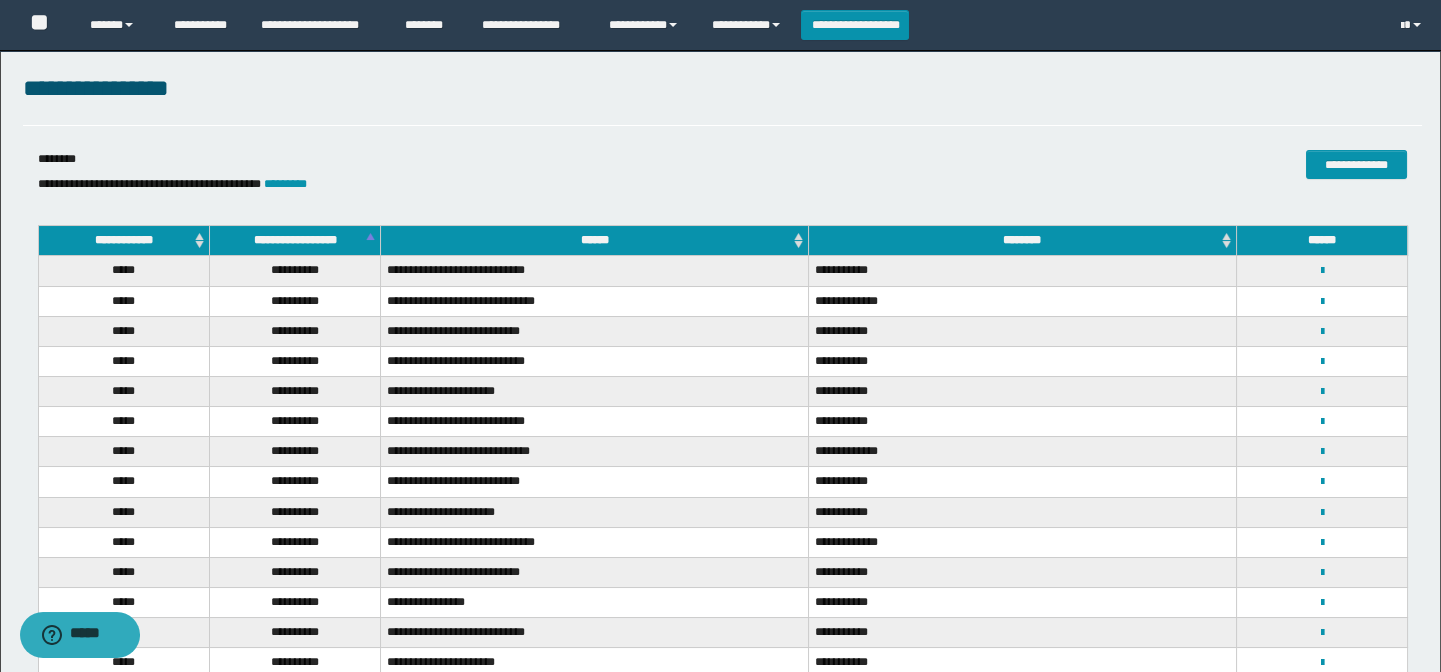 scroll, scrollTop: 0, scrollLeft: 0, axis: both 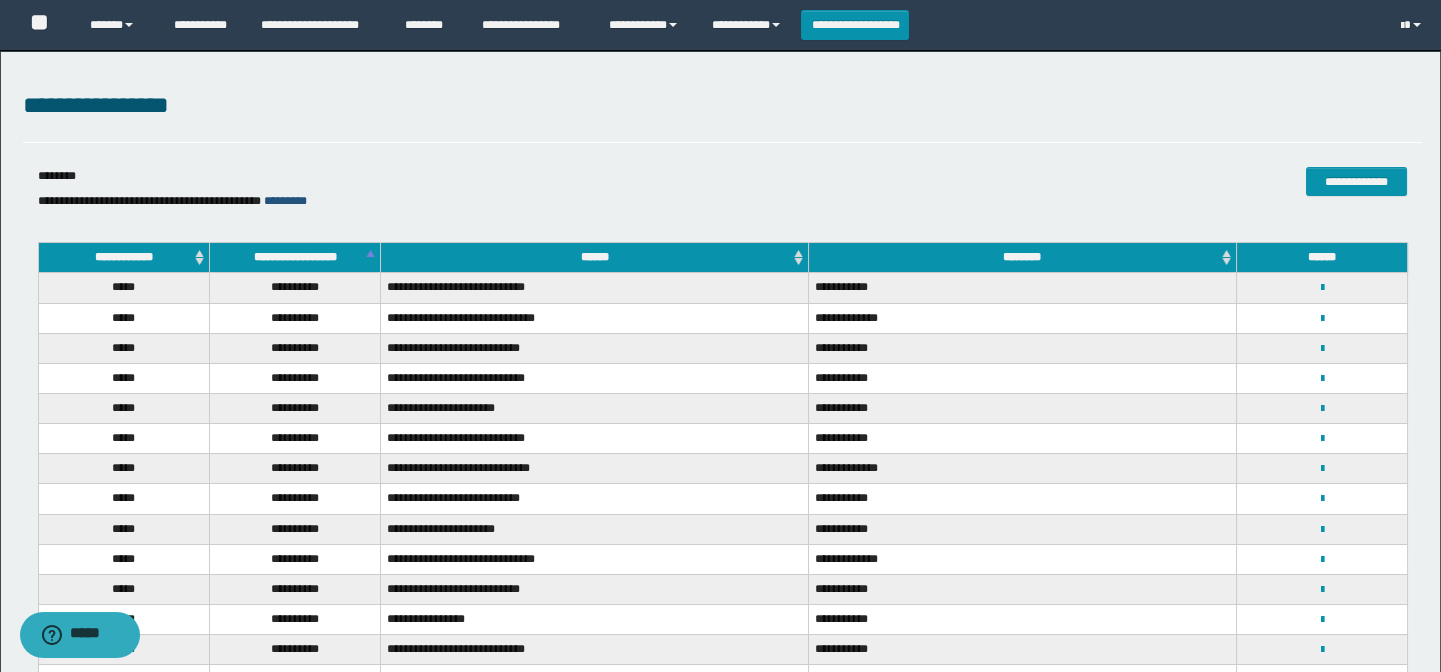 click on "*********" at bounding box center (285, 201) 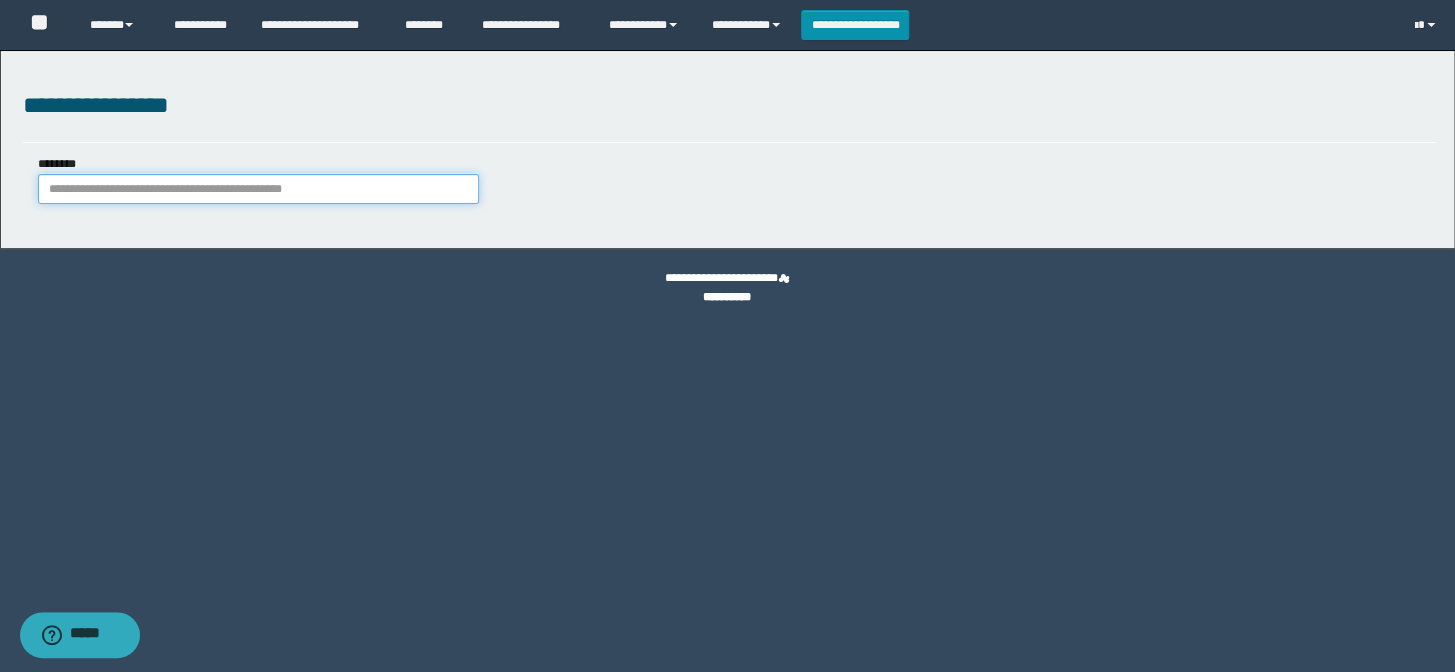 click on "********" at bounding box center (258, 189) 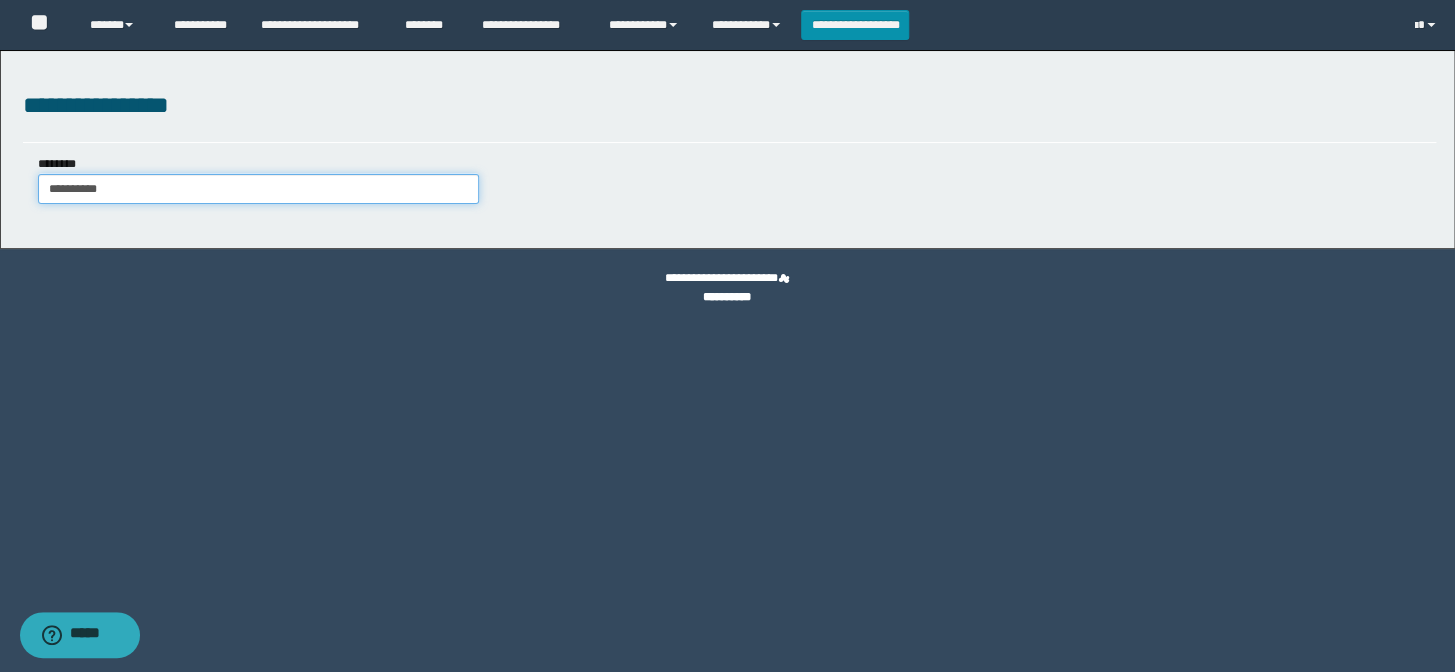 type on "**********" 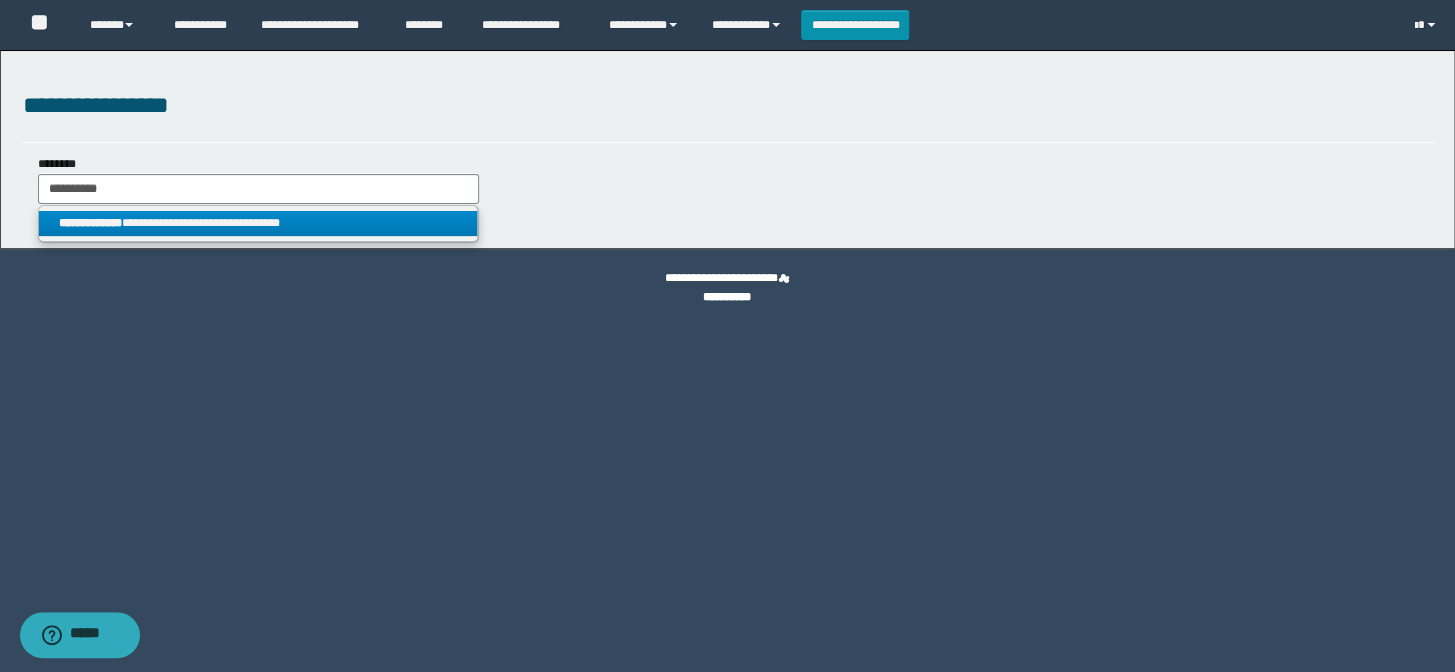 click on "**********" at bounding box center (258, 223) 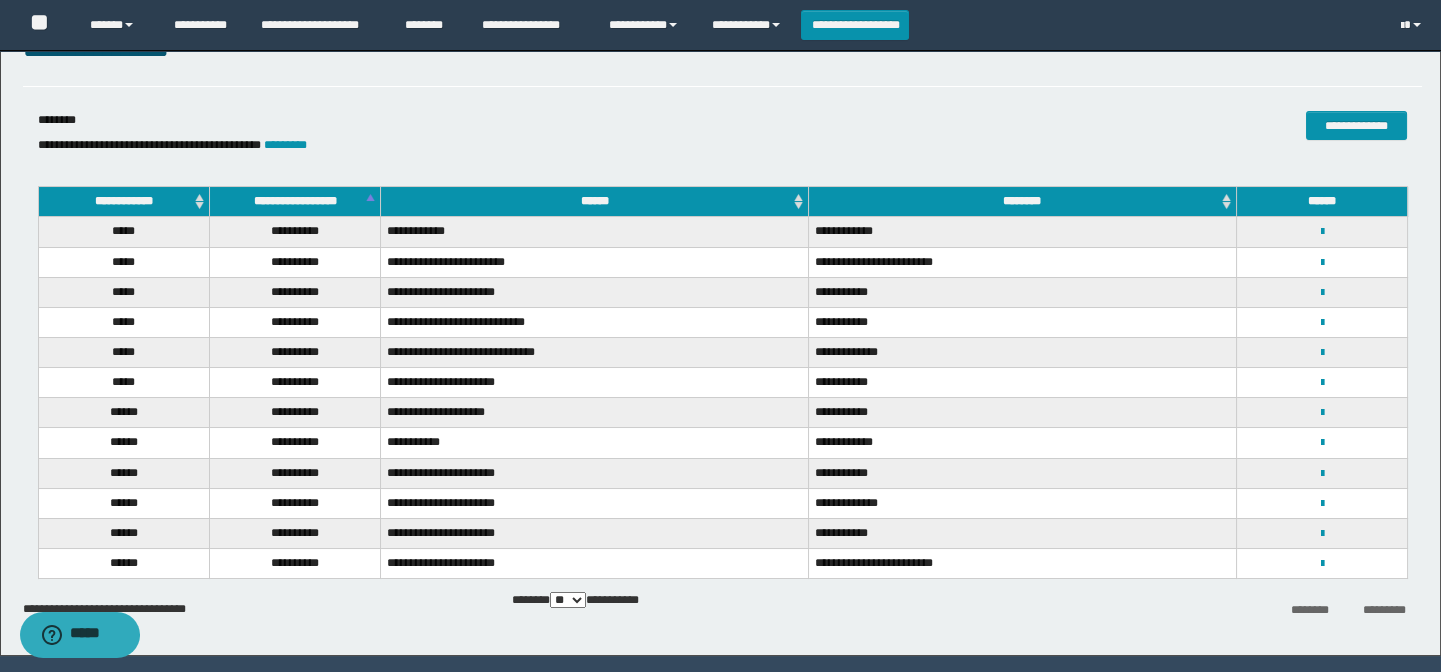 scroll, scrollTop: 118, scrollLeft: 0, axis: vertical 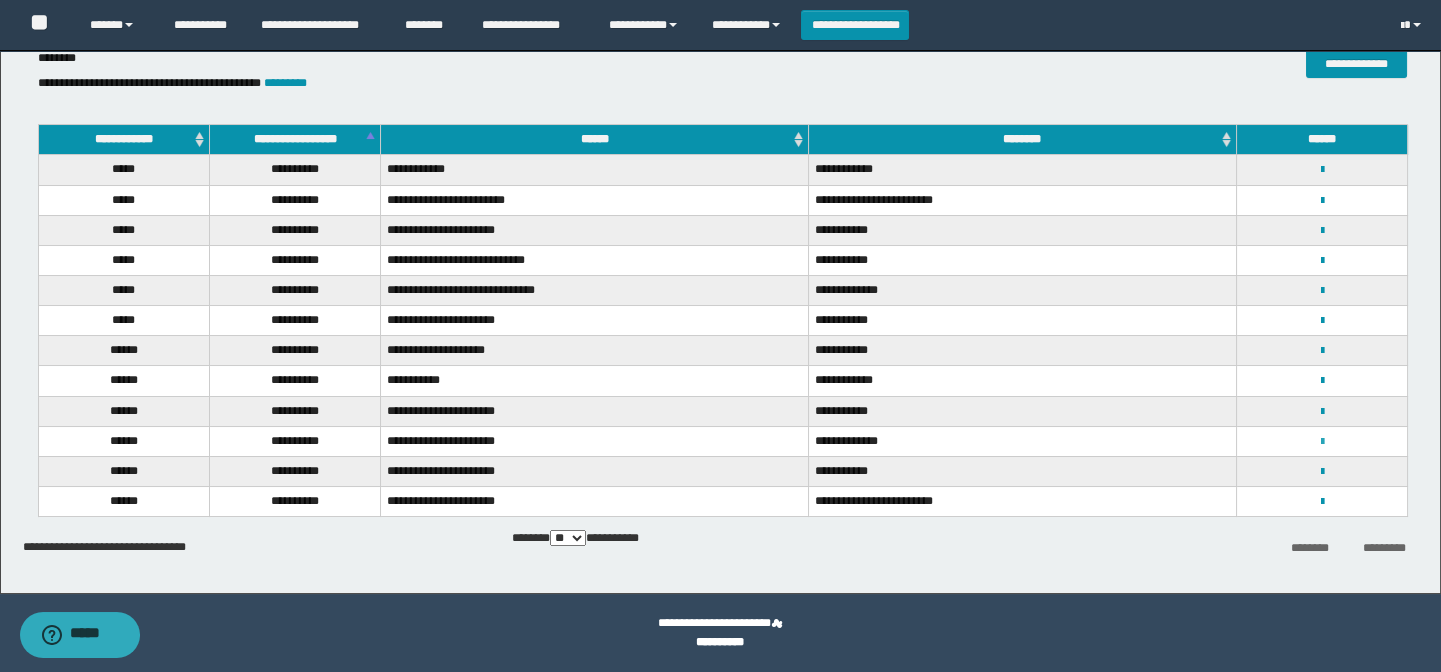 click at bounding box center (1321, 442) 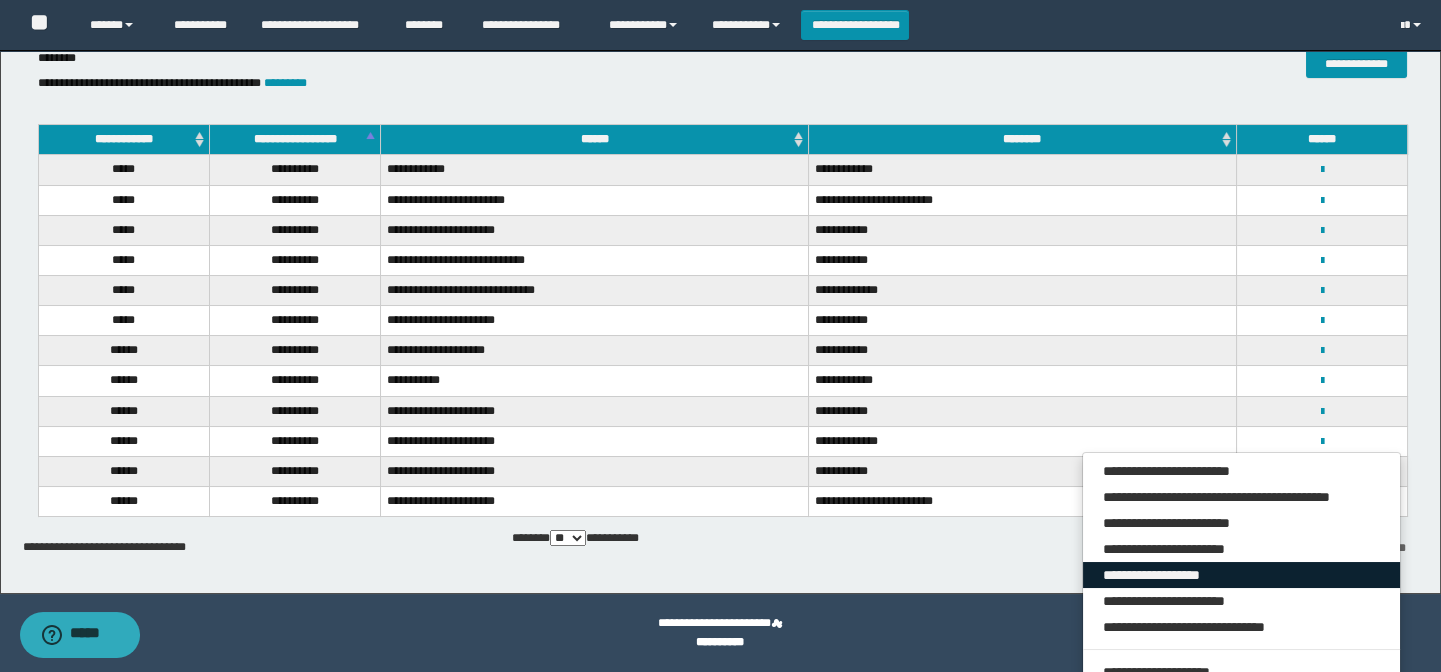 click on "**********" at bounding box center (1242, 575) 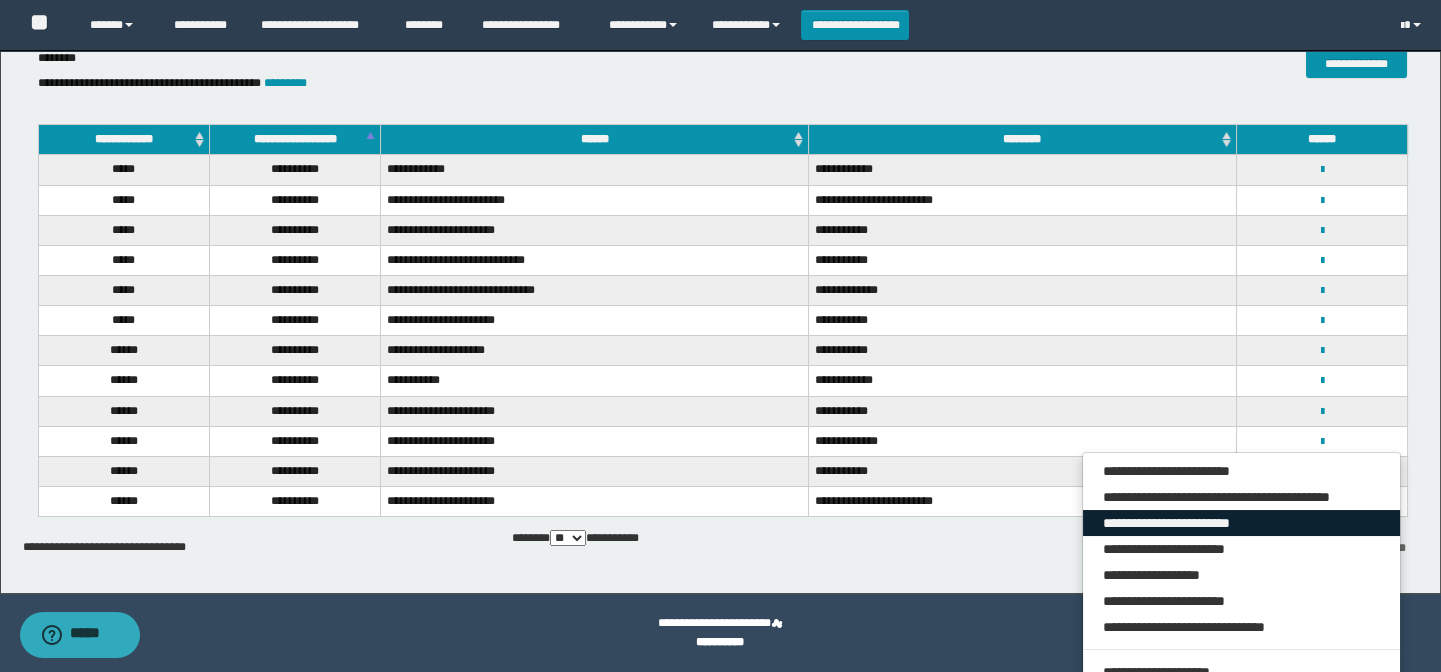 click on "**********" at bounding box center [1242, 523] 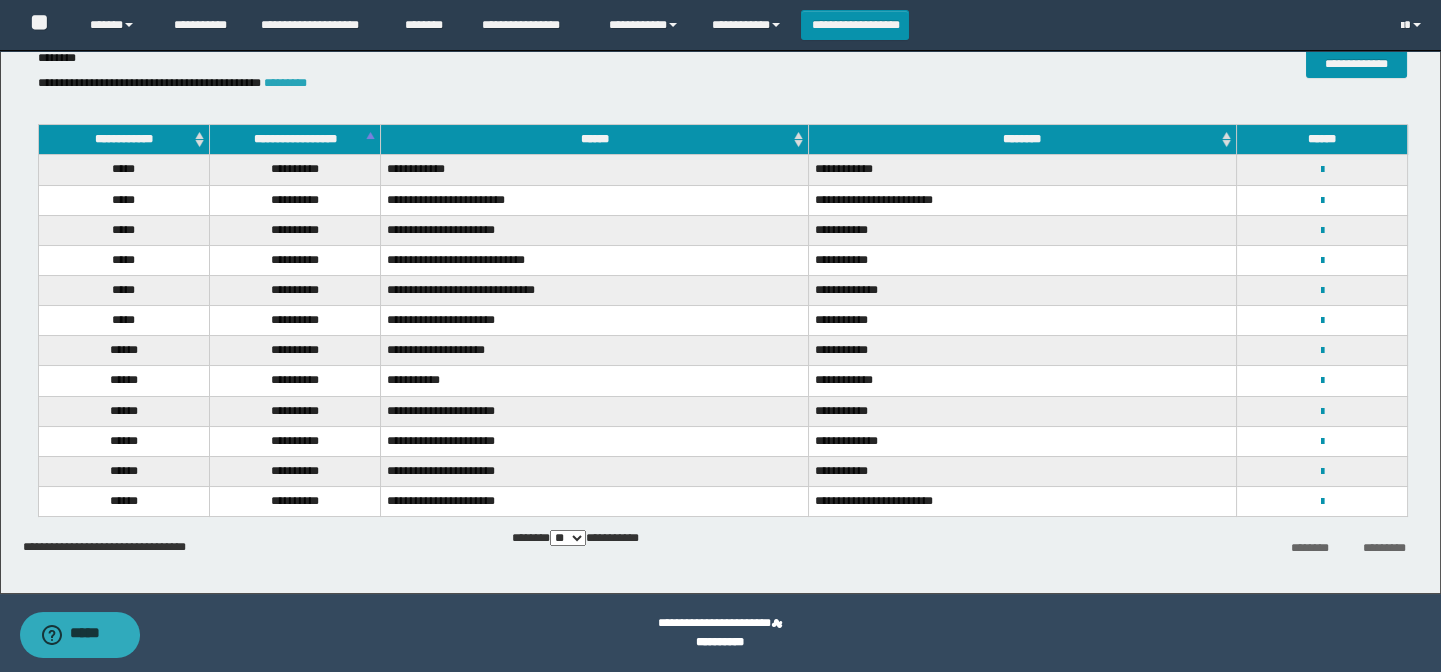click on "*********" at bounding box center [285, 83] 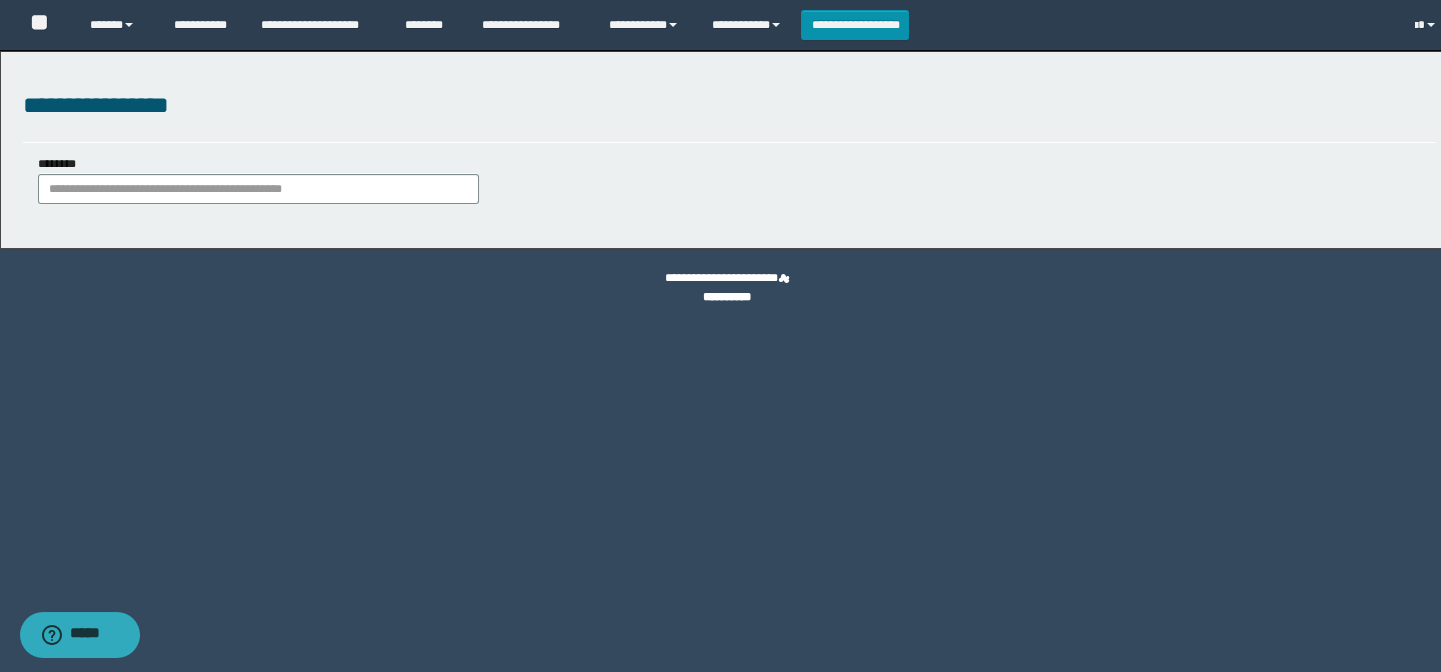 scroll, scrollTop: 0, scrollLeft: 0, axis: both 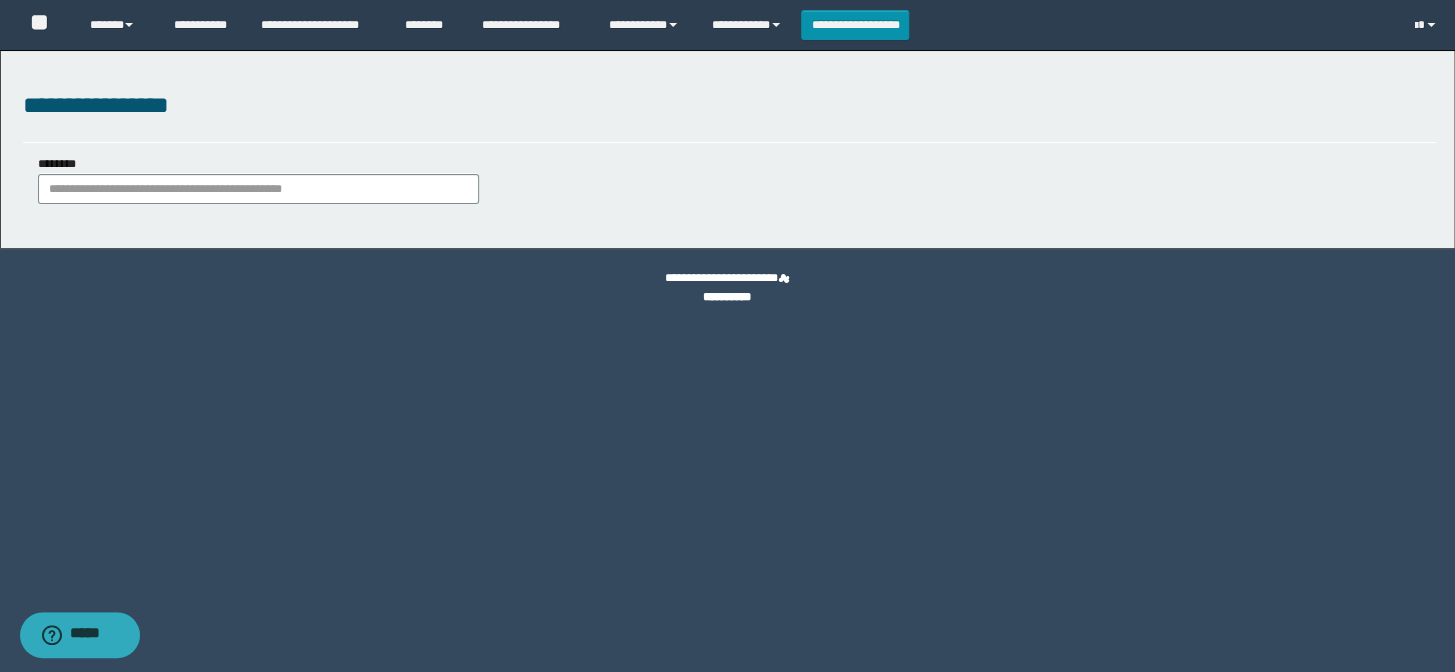 click on "**********" at bounding box center (727, 149) 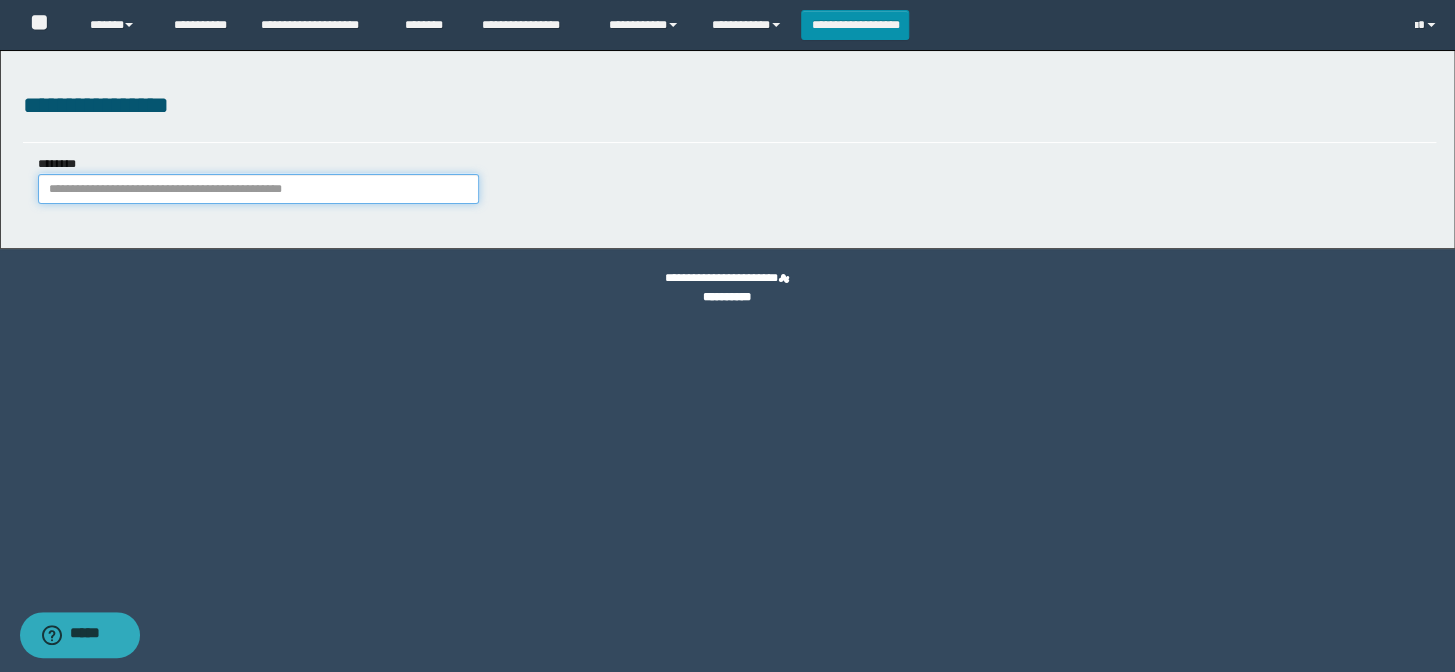 click on "********" at bounding box center (258, 189) 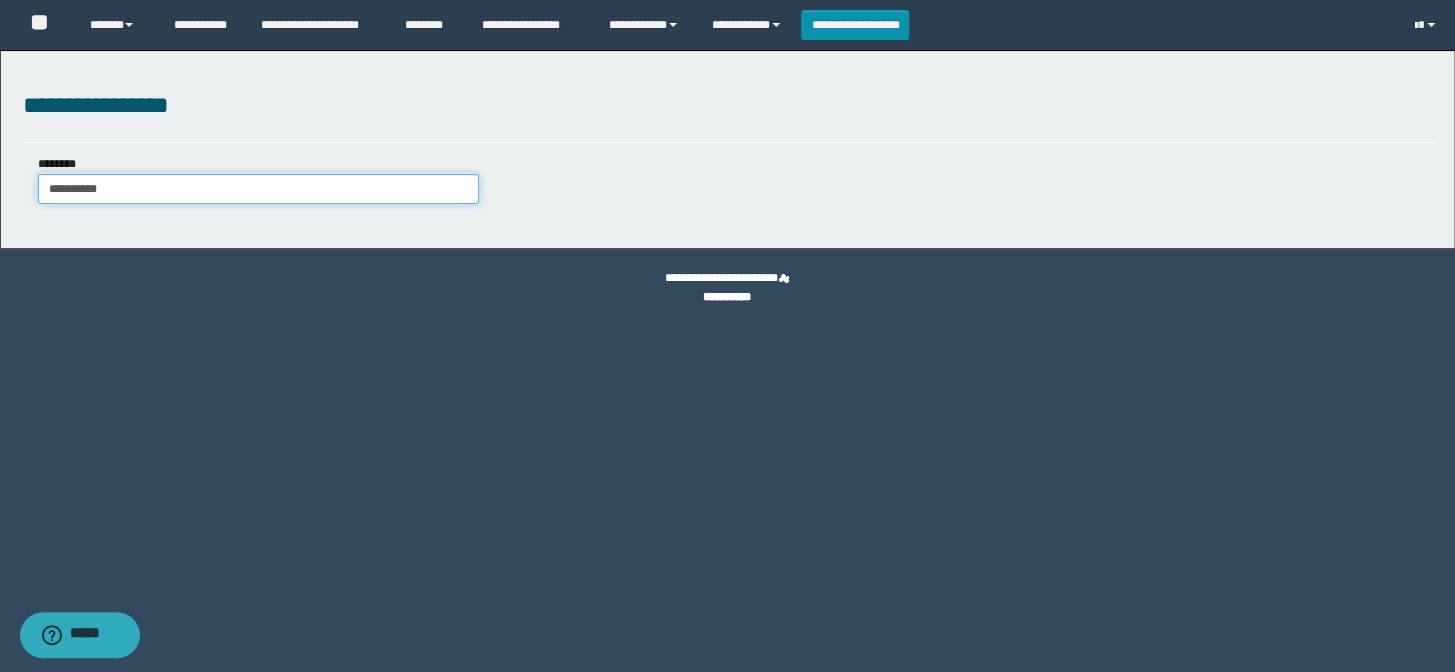 type on "**********" 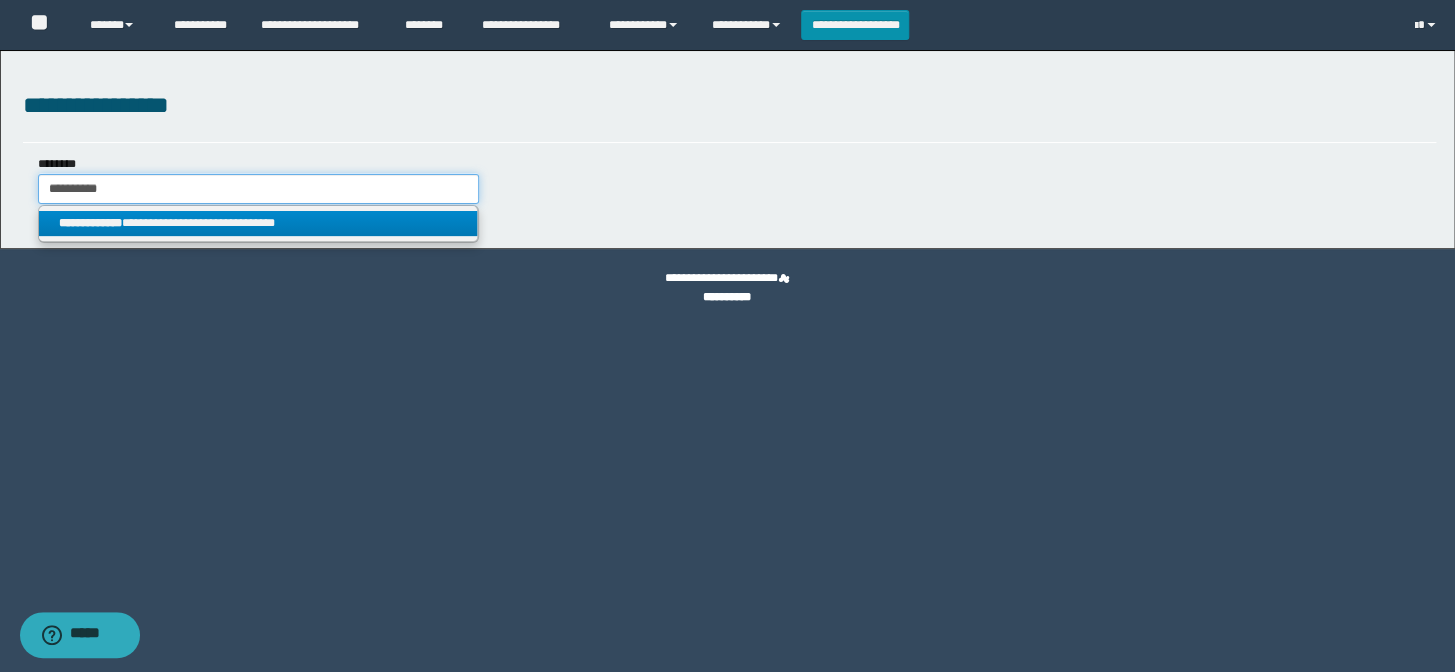 type on "**********" 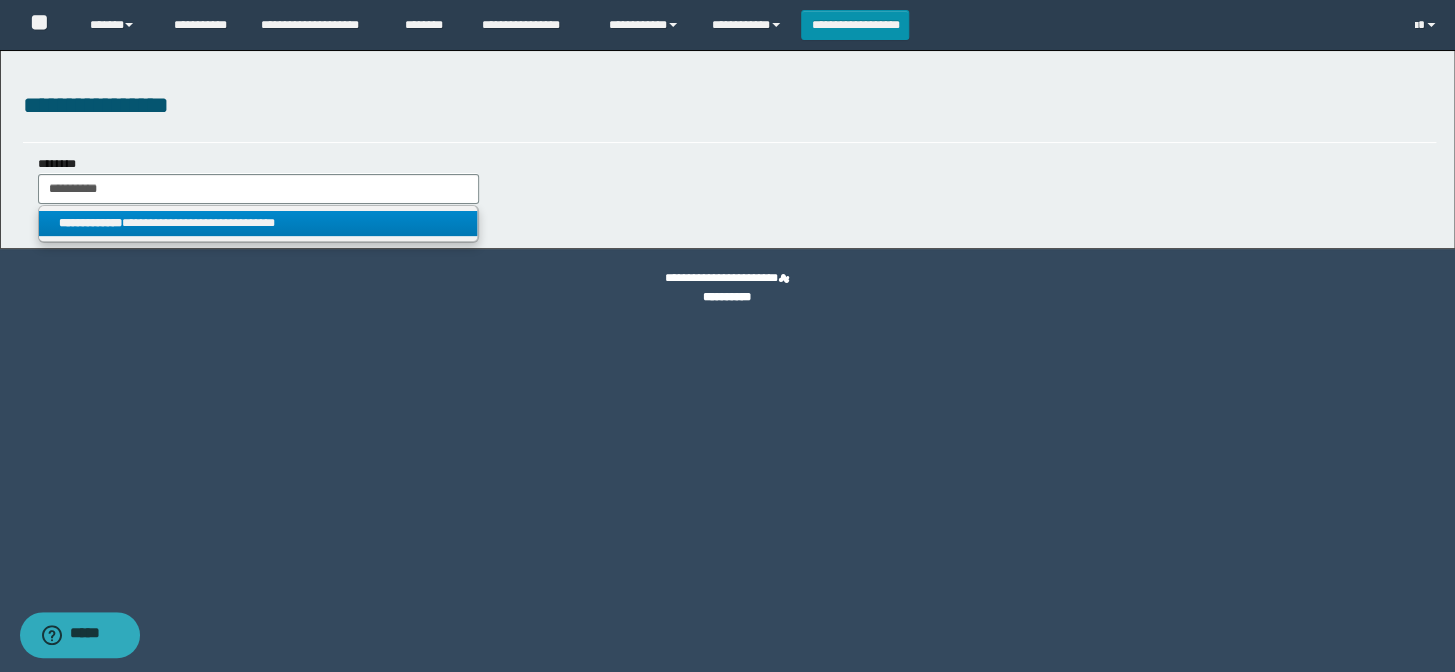 click on "**********" at bounding box center [258, 223] 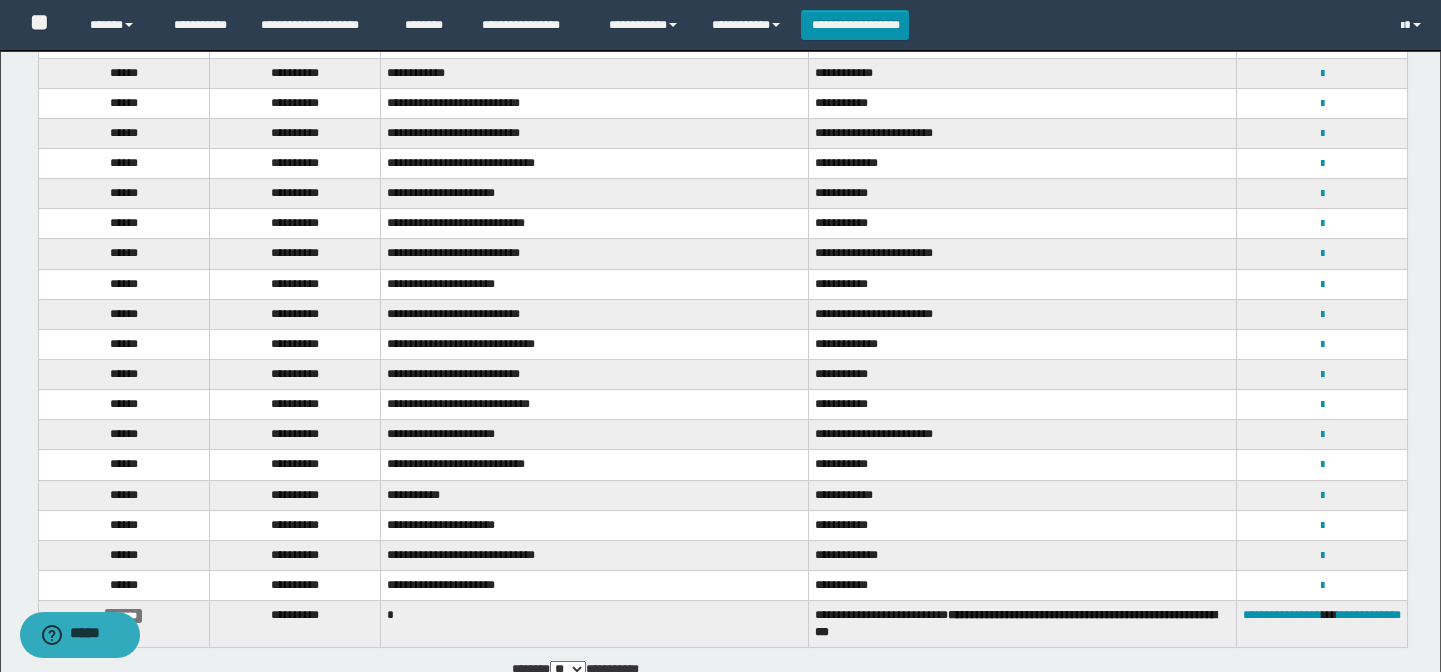 scroll, scrollTop: 826, scrollLeft: 0, axis: vertical 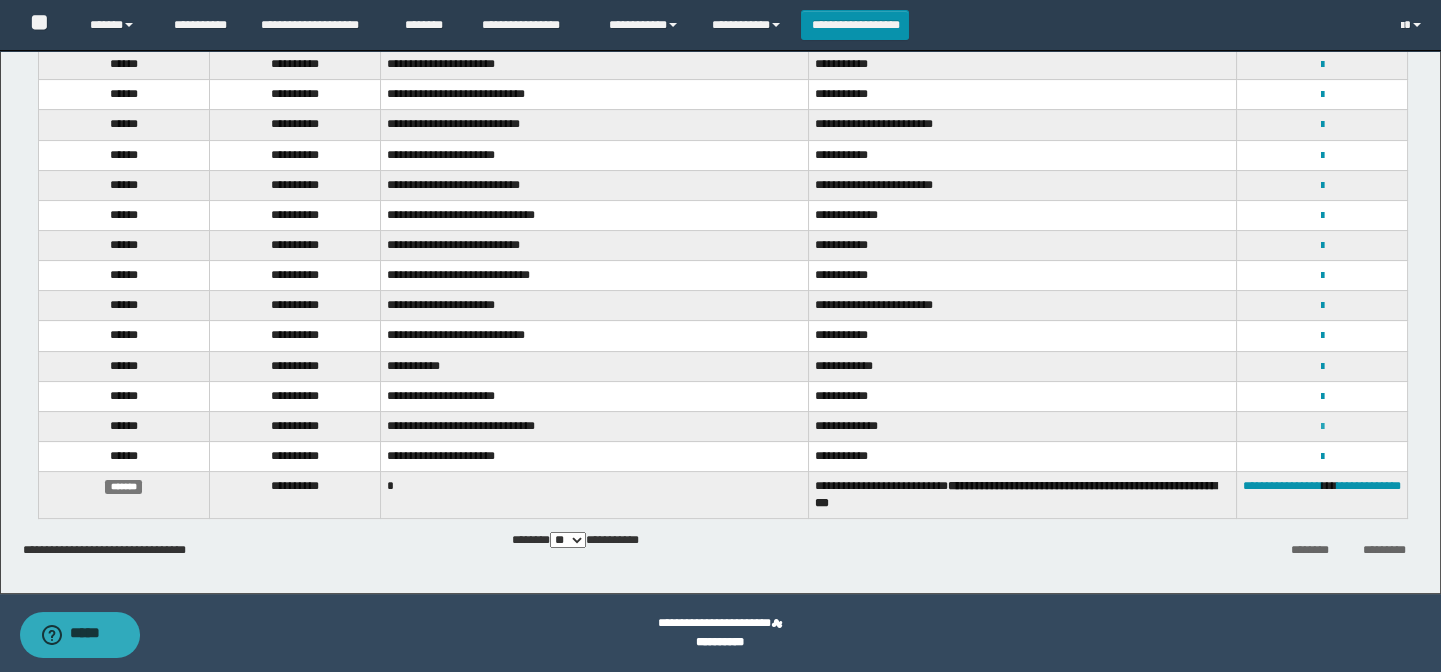 click at bounding box center [1321, 427] 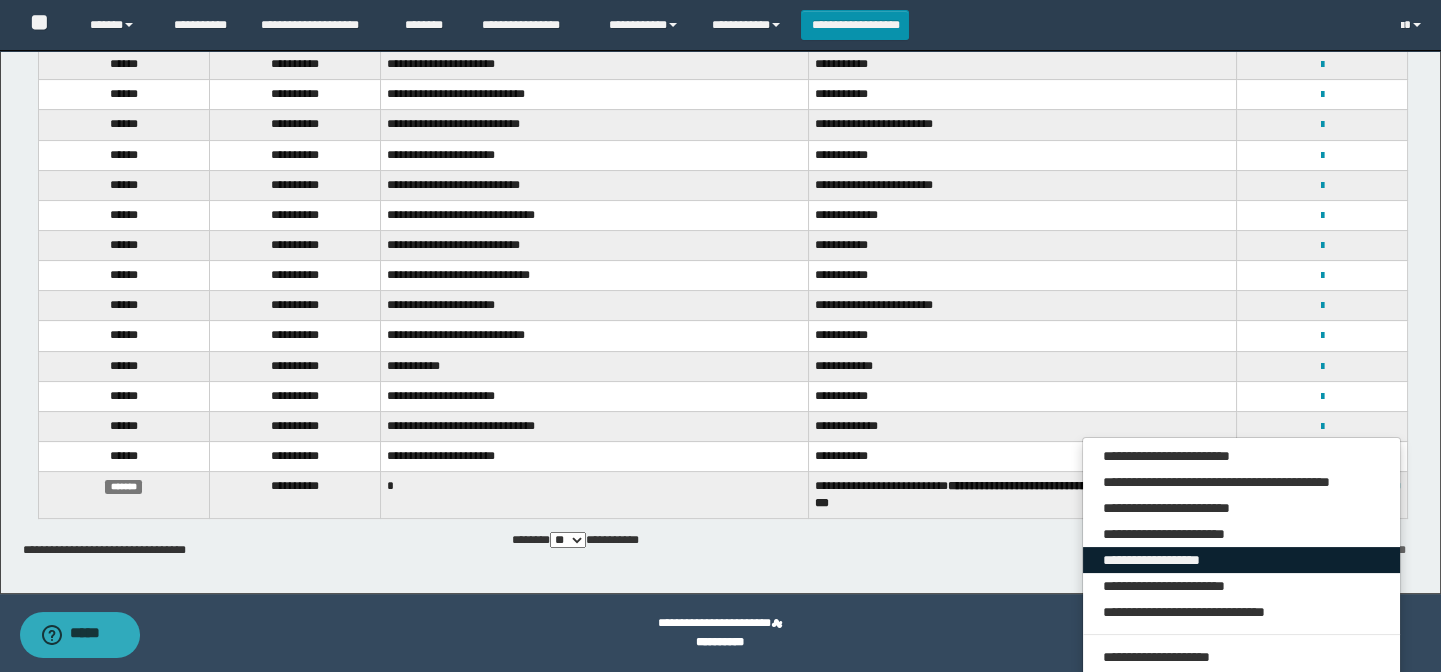 drag, startPoint x: 1204, startPoint y: 554, endPoint x: 1174, endPoint y: 568, distance: 33.105892 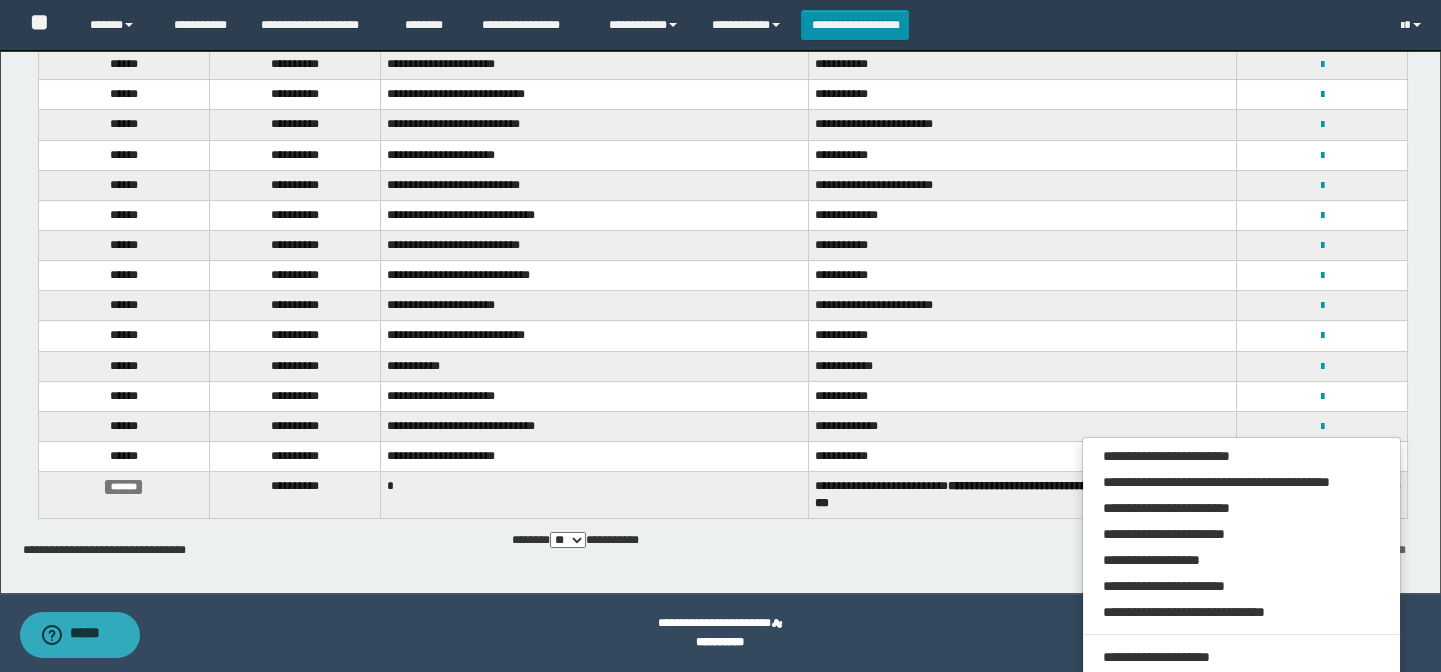 drag, startPoint x: 898, startPoint y: 637, endPoint x: 894, endPoint y: 618, distance: 19.416489 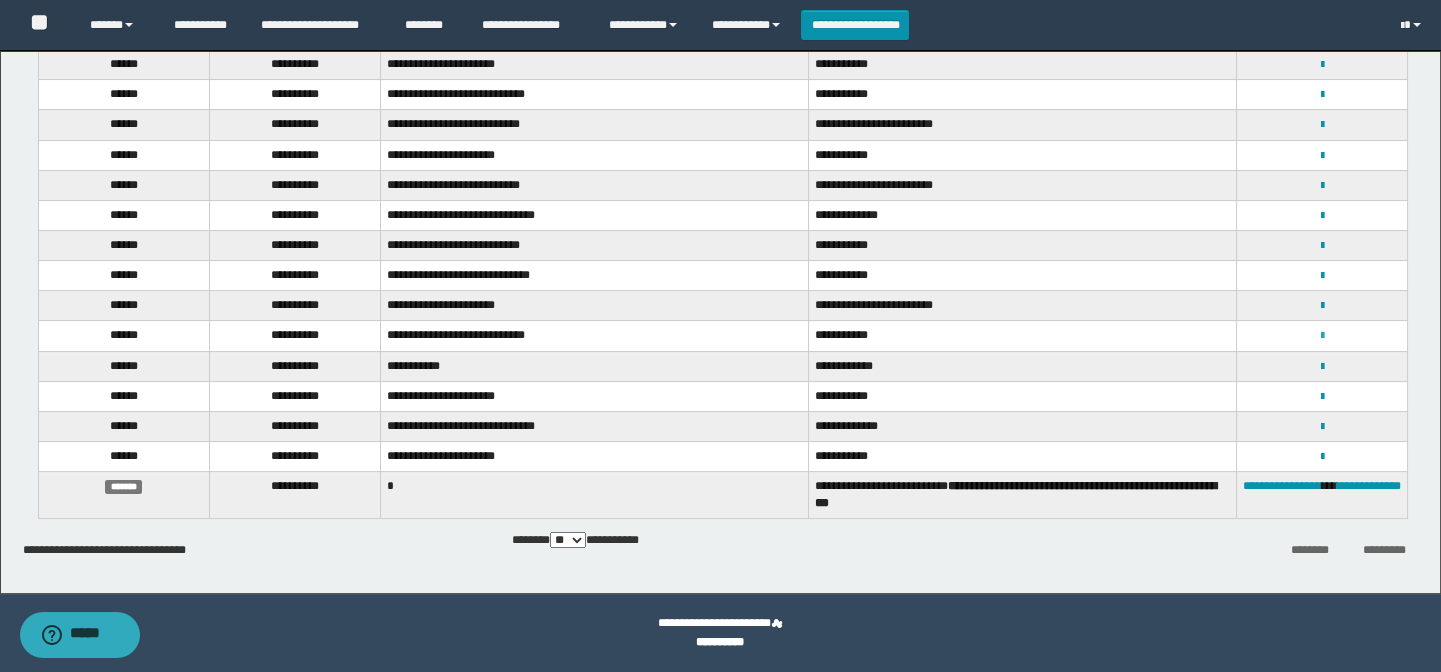 click at bounding box center (1321, 336) 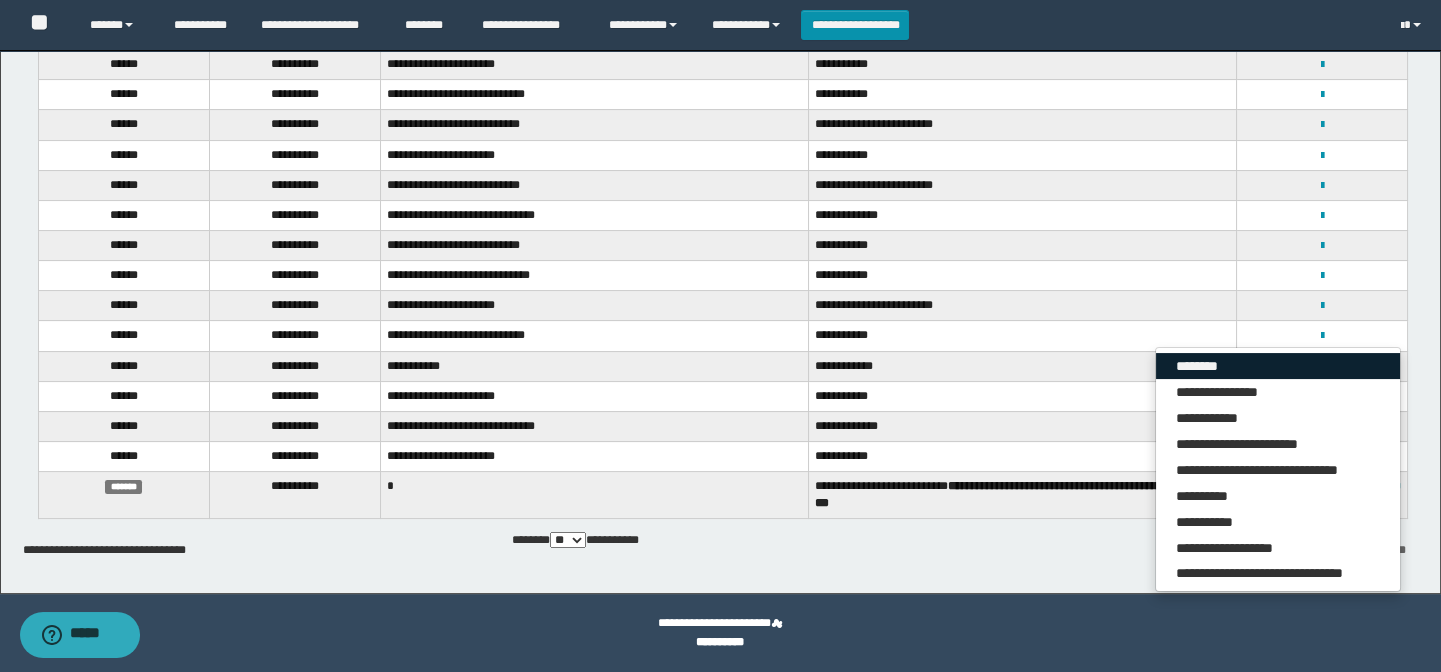 drag, startPoint x: 1271, startPoint y: 355, endPoint x: 1259, endPoint y: 371, distance: 20 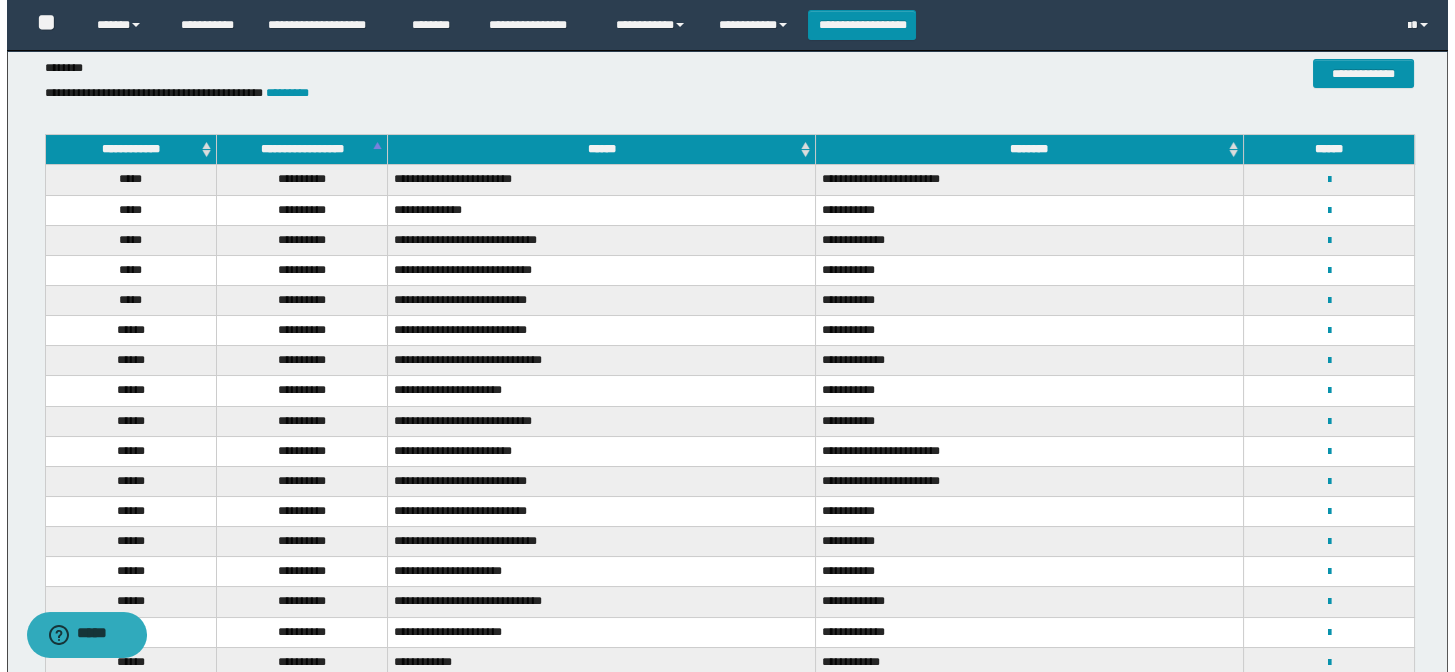 scroll, scrollTop: 0, scrollLeft: 0, axis: both 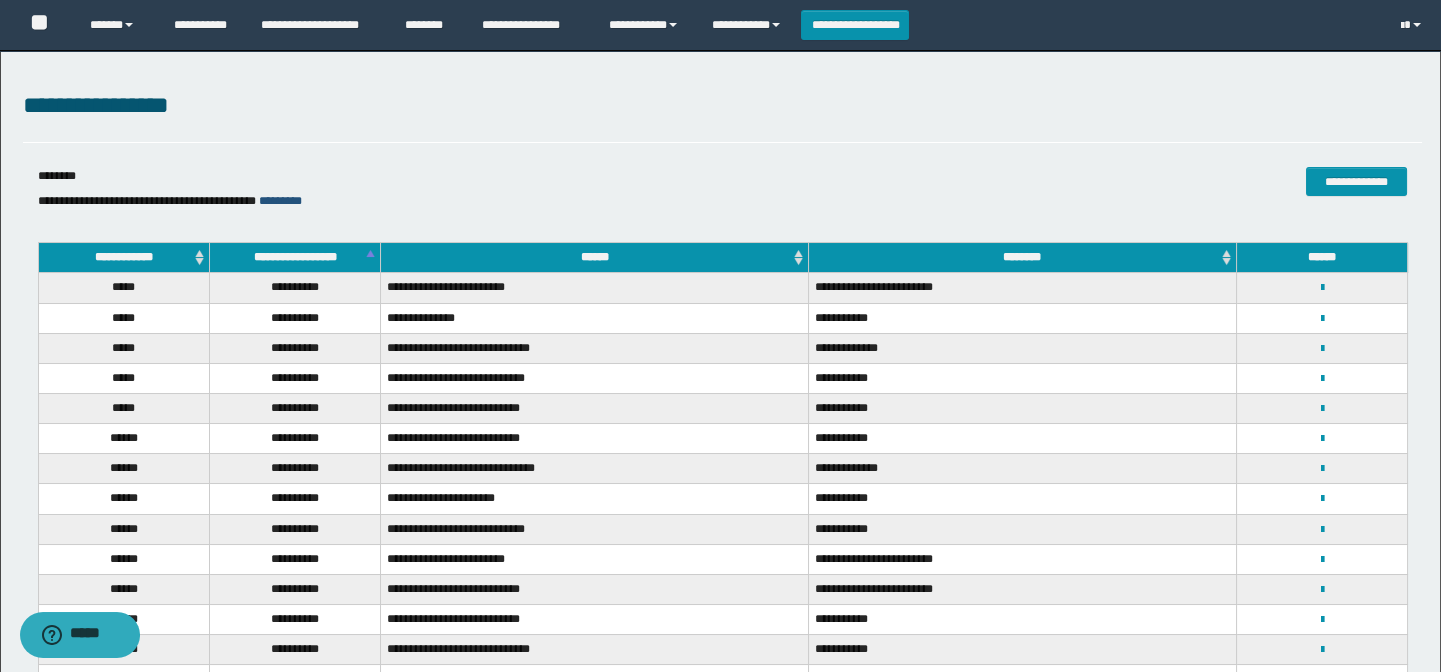 drag, startPoint x: 331, startPoint y: 202, endPoint x: 510, endPoint y: 158, distance: 184.3285 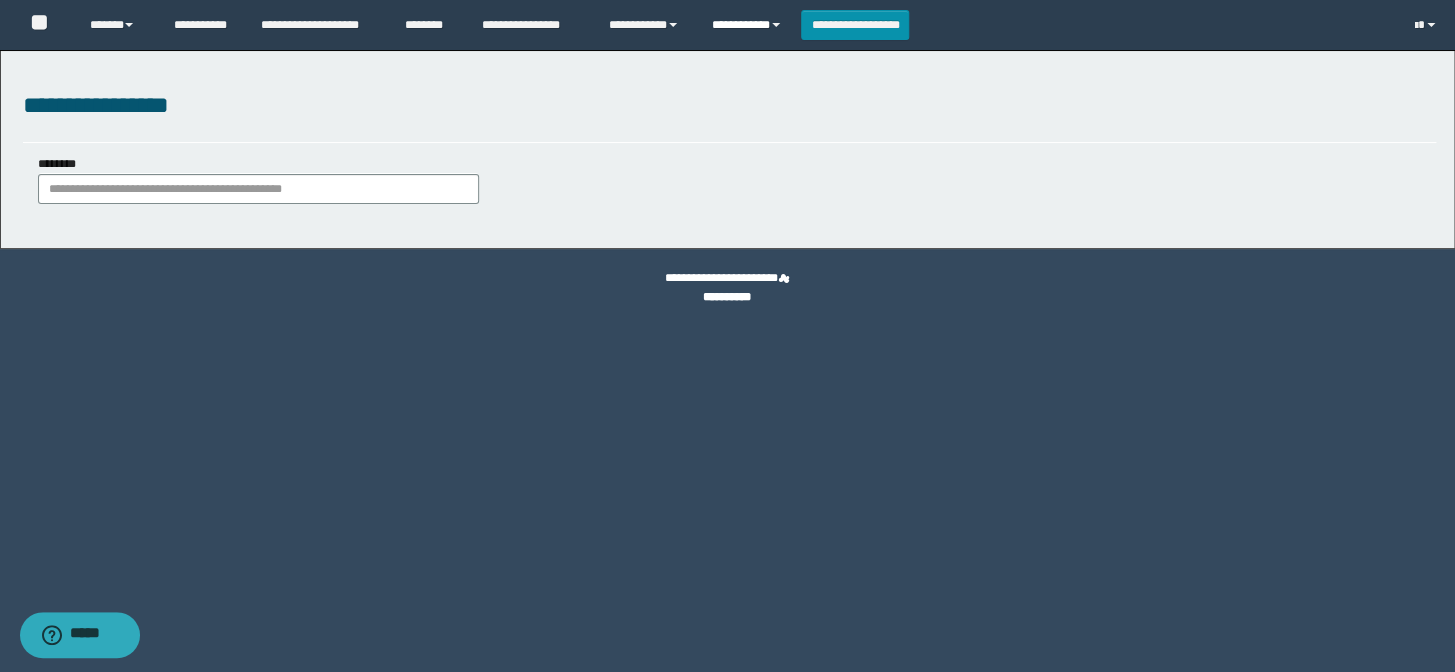 click on "**********" at bounding box center [749, 25] 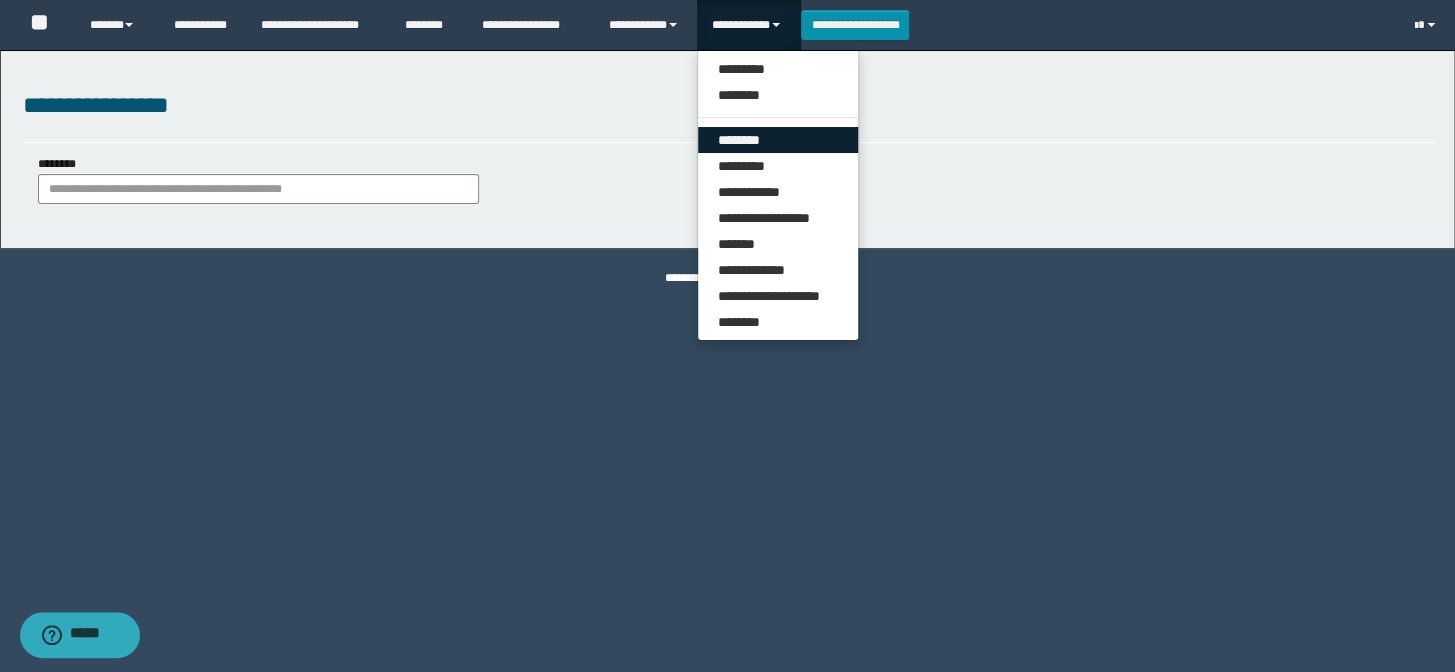 click on "********" at bounding box center [778, 140] 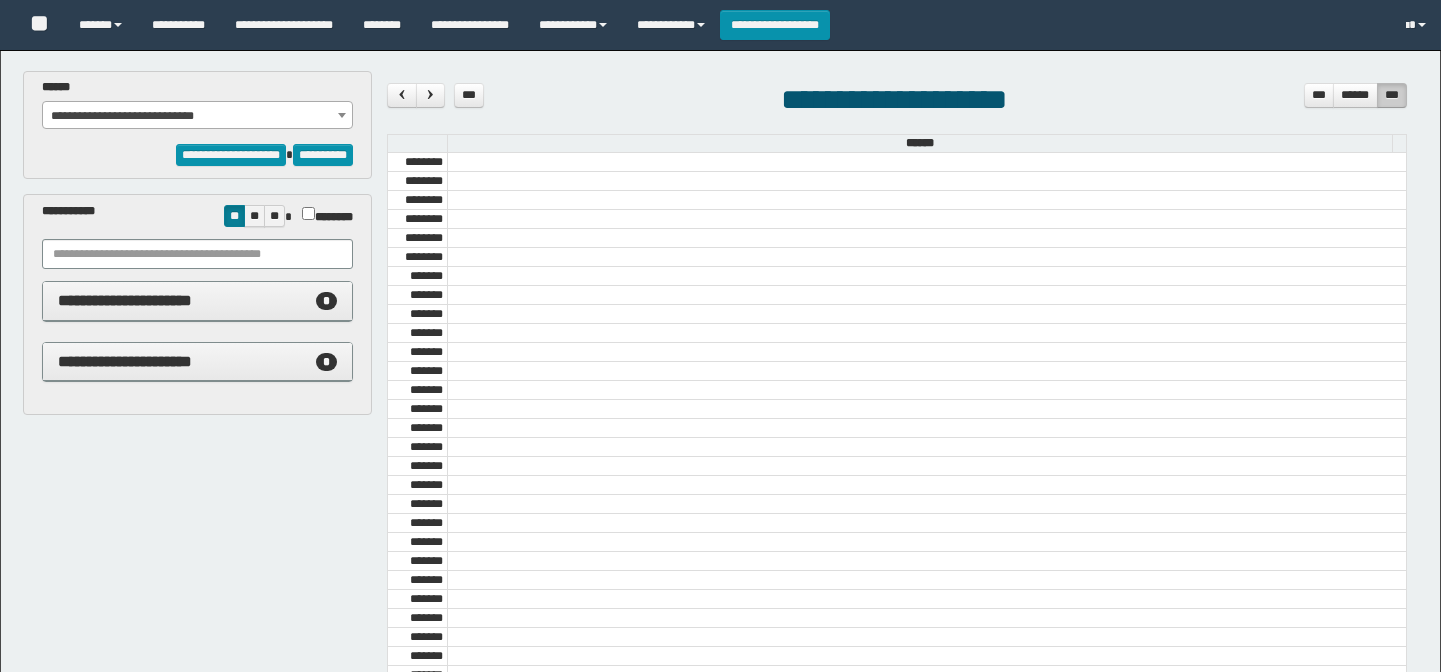 select on "******" 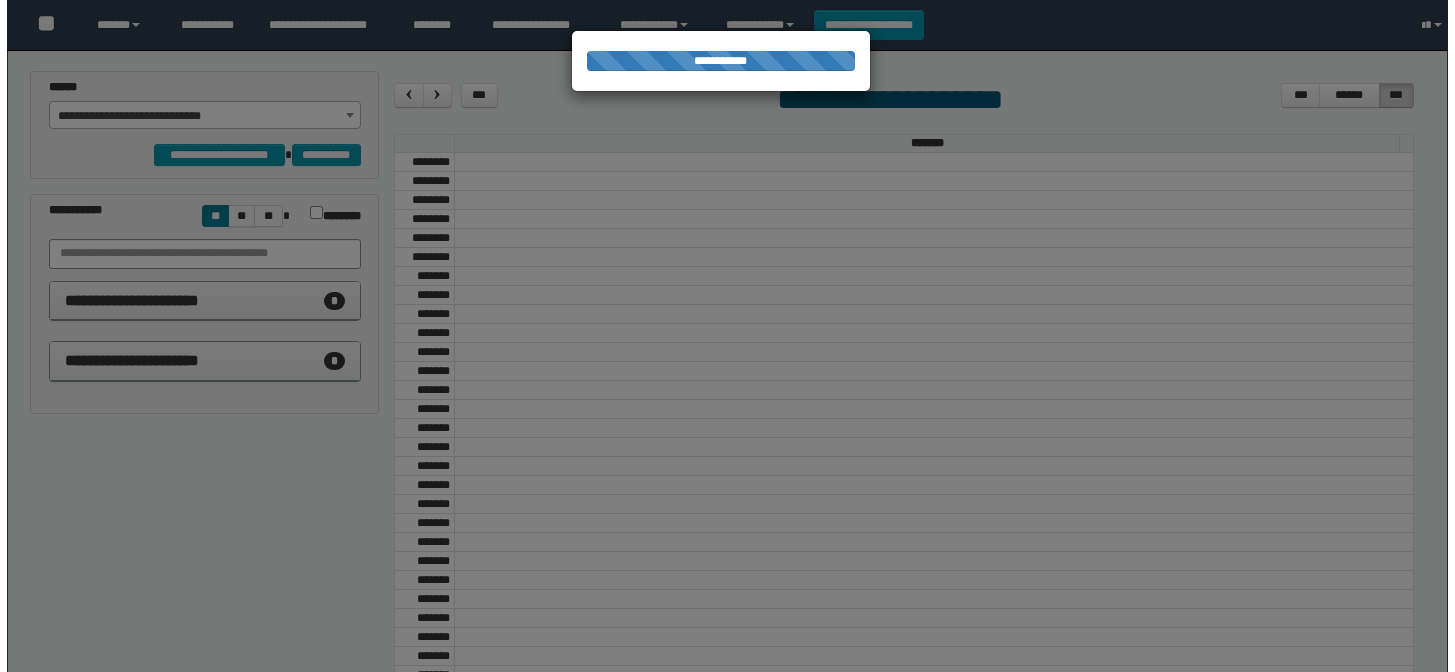scroll, scrollTop: 0, scrollLeft: 0, axis: both 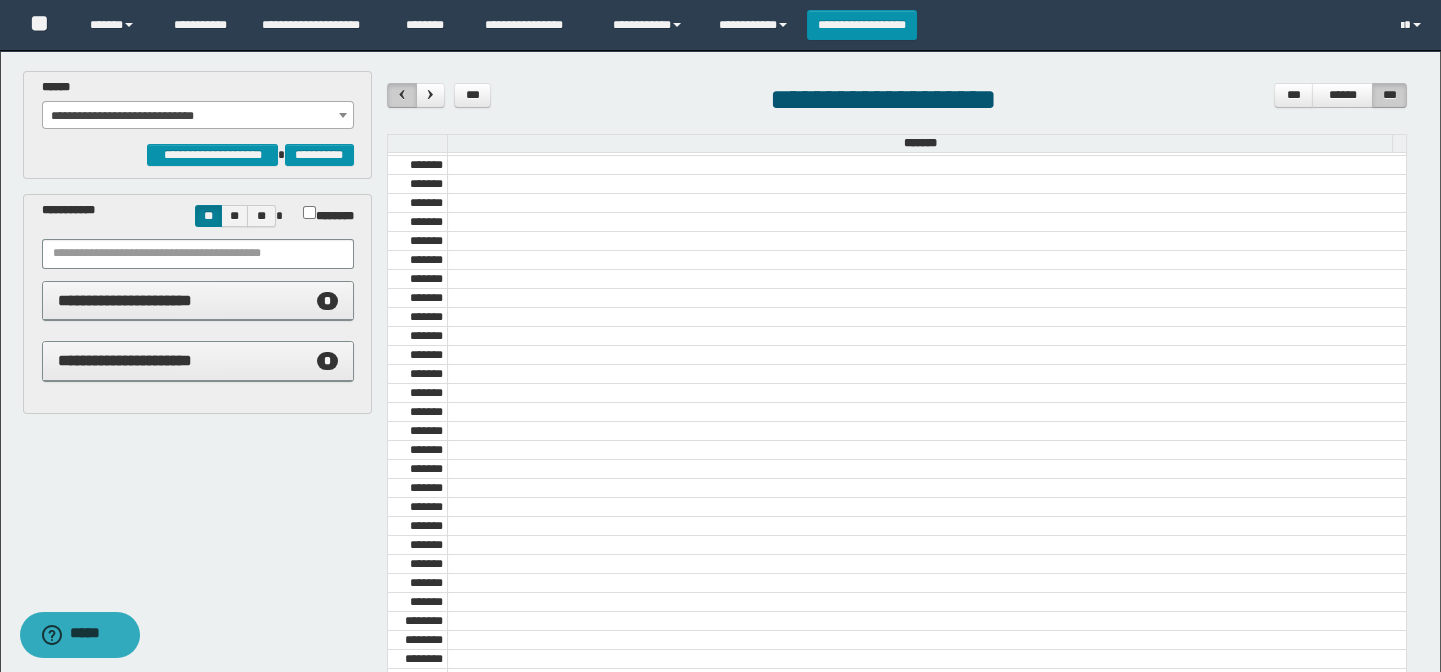 click at bounding box center (402, 94) 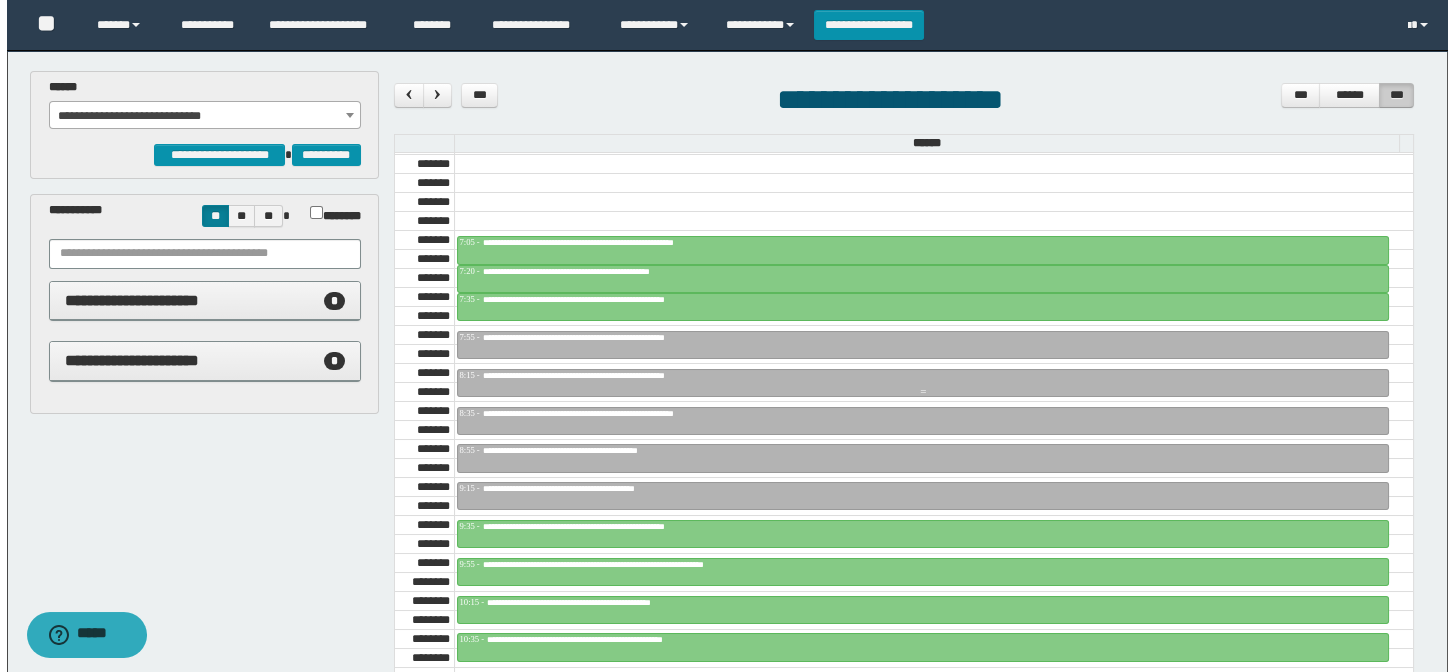 scroll, scrollTop: 772, scrollLeft: 0, axis: vertical 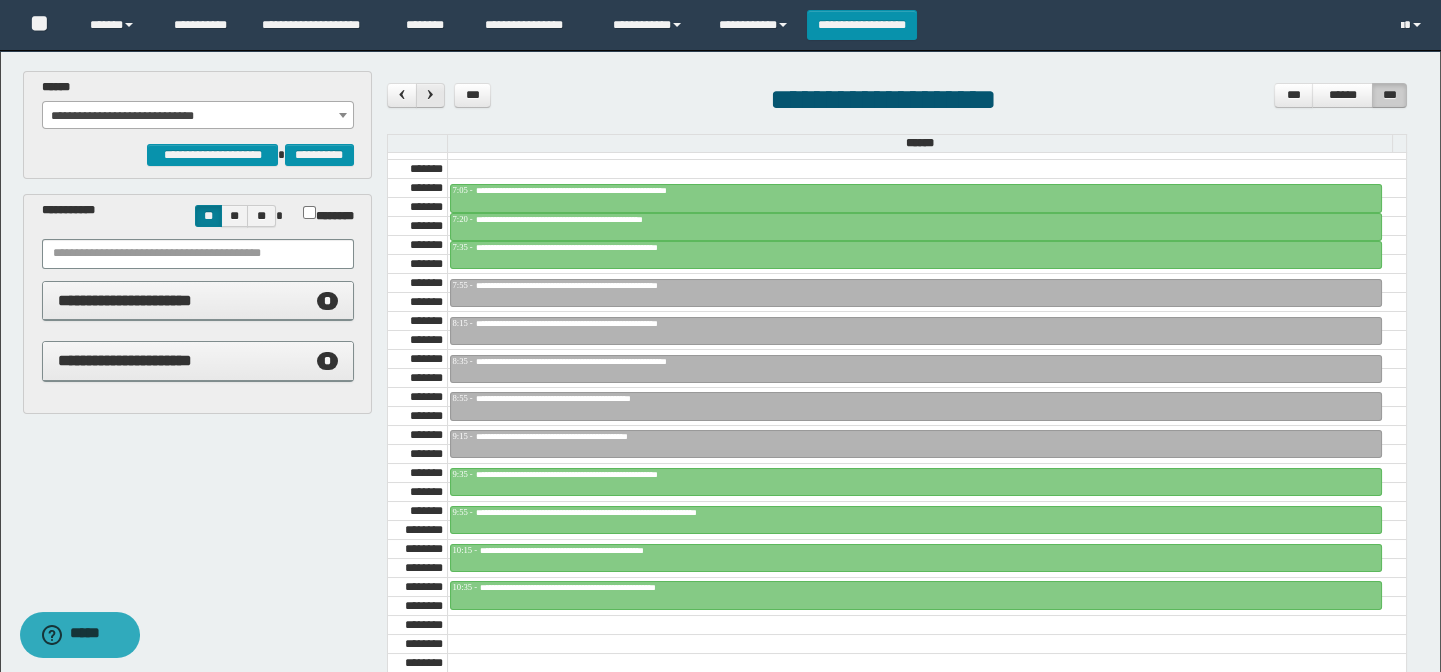 click at bounding box center (430, 95) 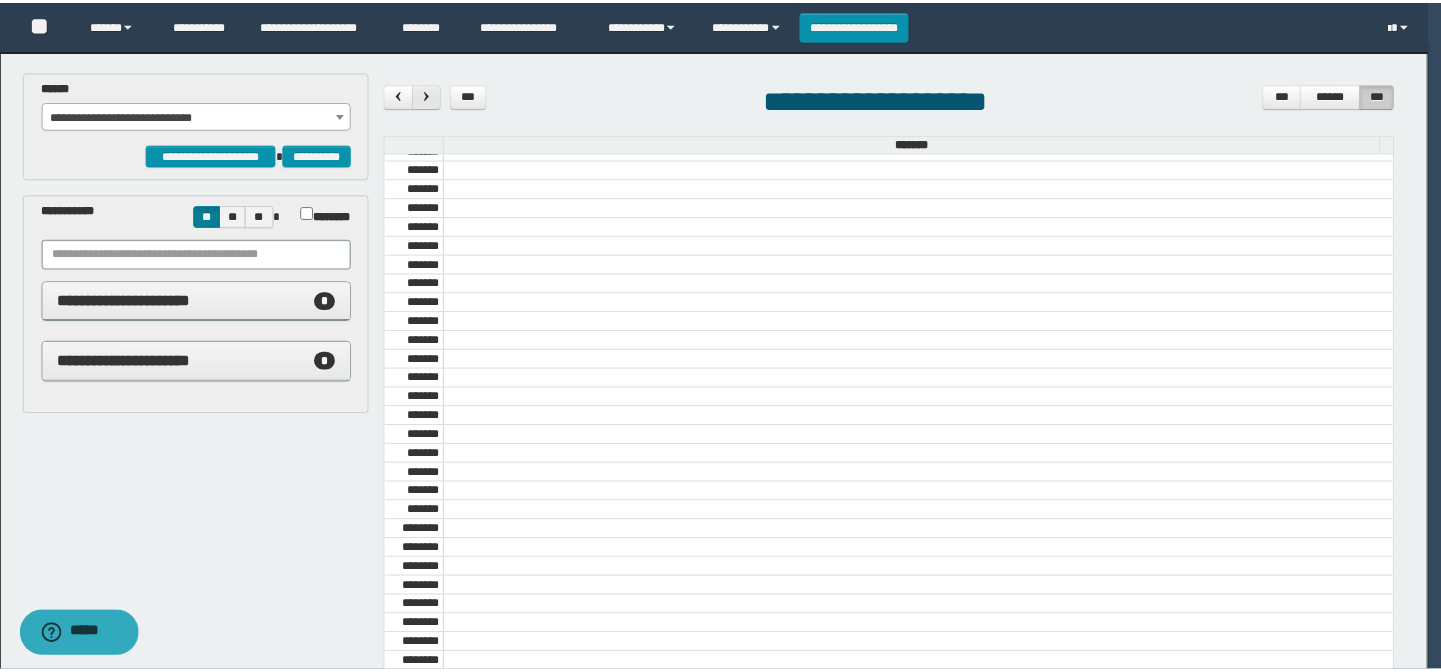 scroll, scrollTop: 681, scrollLeft: 0, axis: vertical 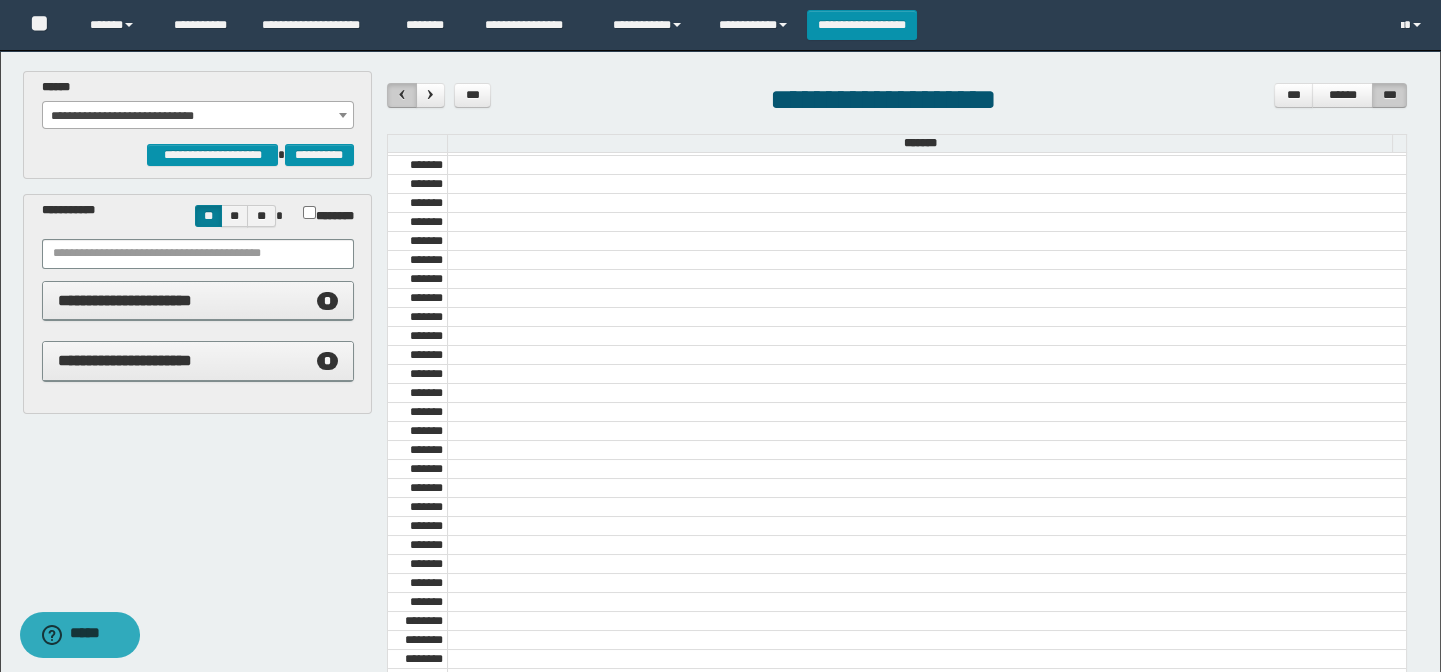click at bounding box center (402, 94) 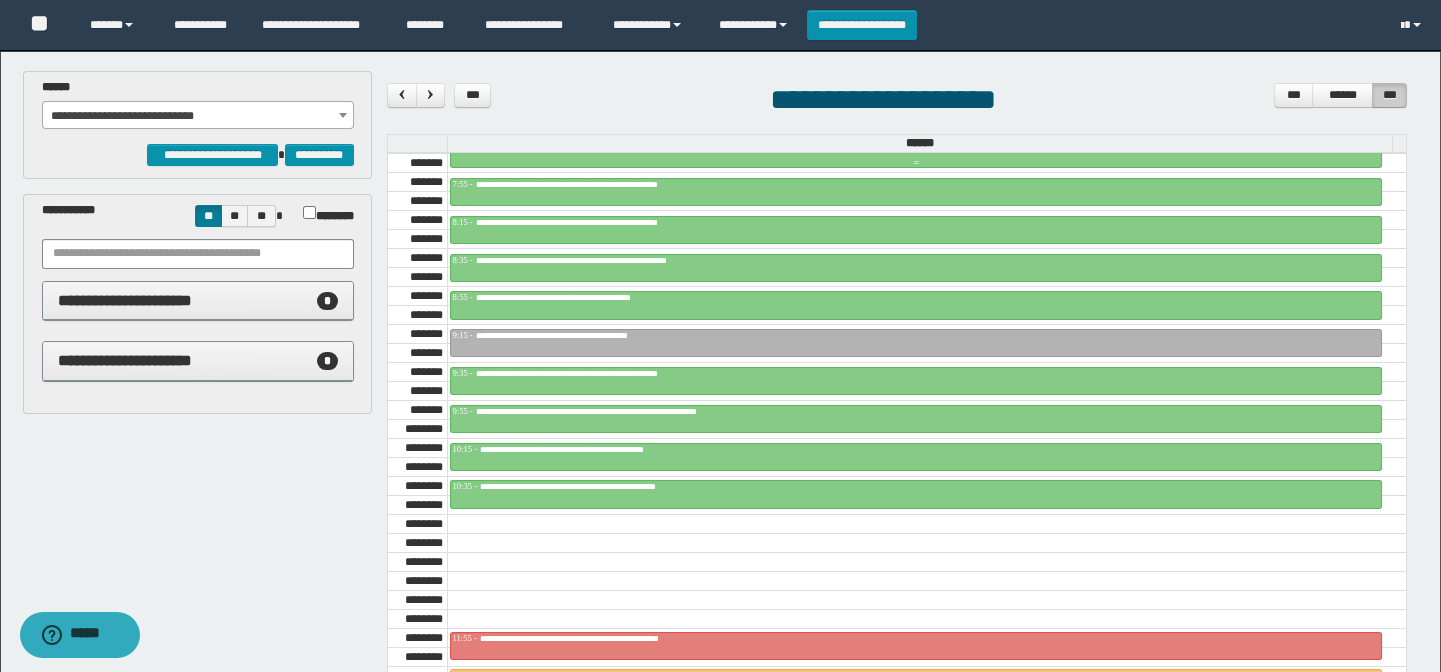 scroll, scrollTop: 590, scrollLeft: 0, axis: vertical 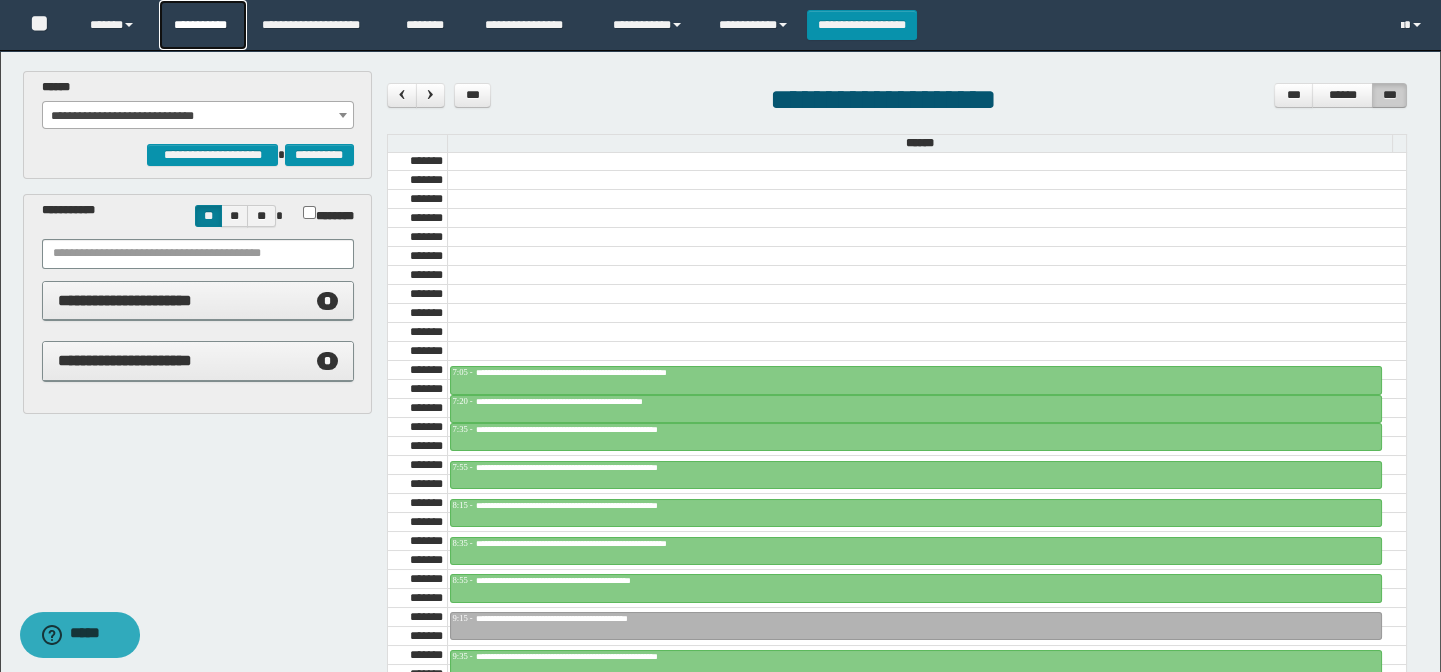 click on "**********" at bounding box center [203, 25] 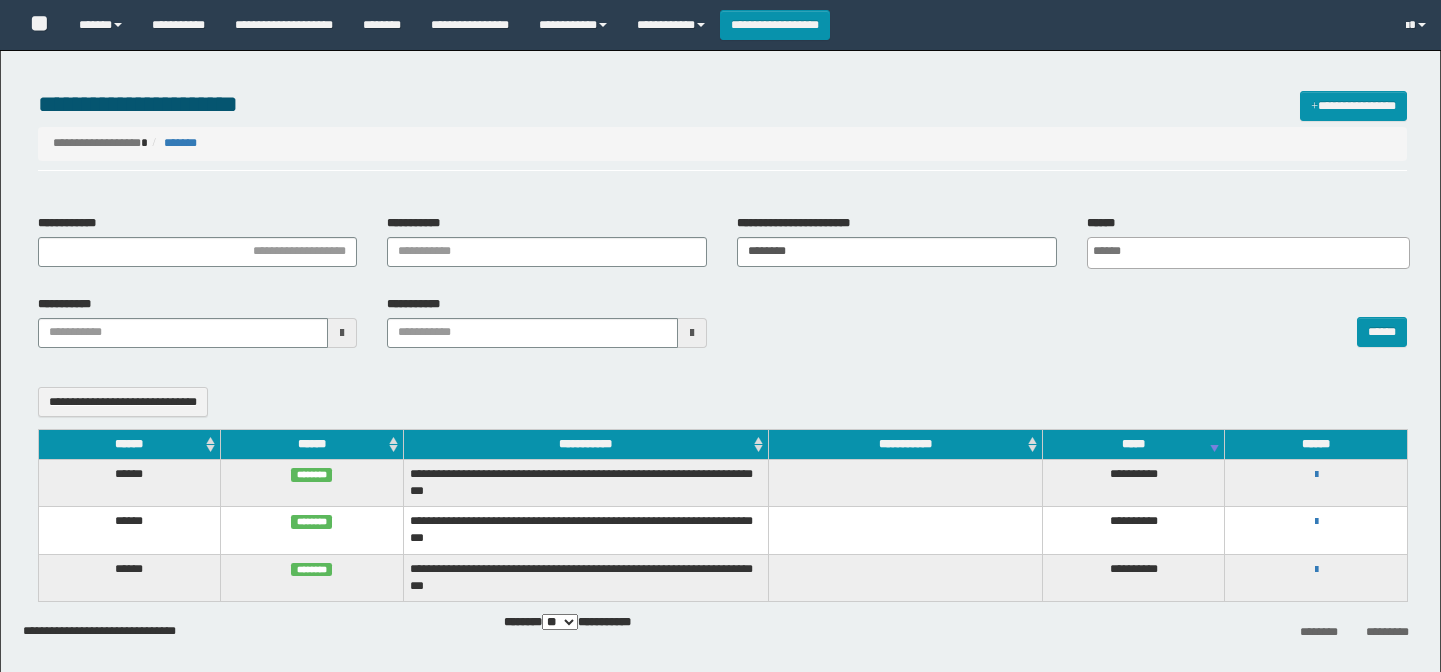 select 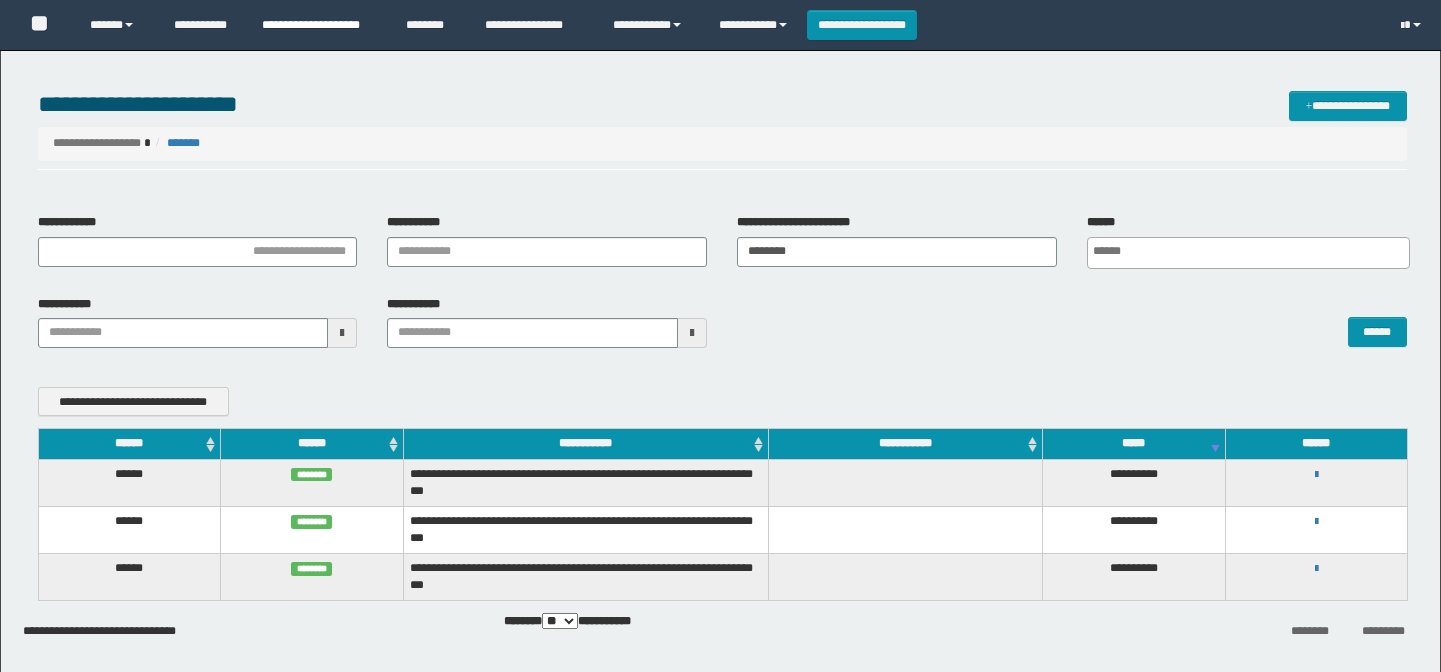 scroll, scrollTop: 0, scrollLeft: 0, axis: both 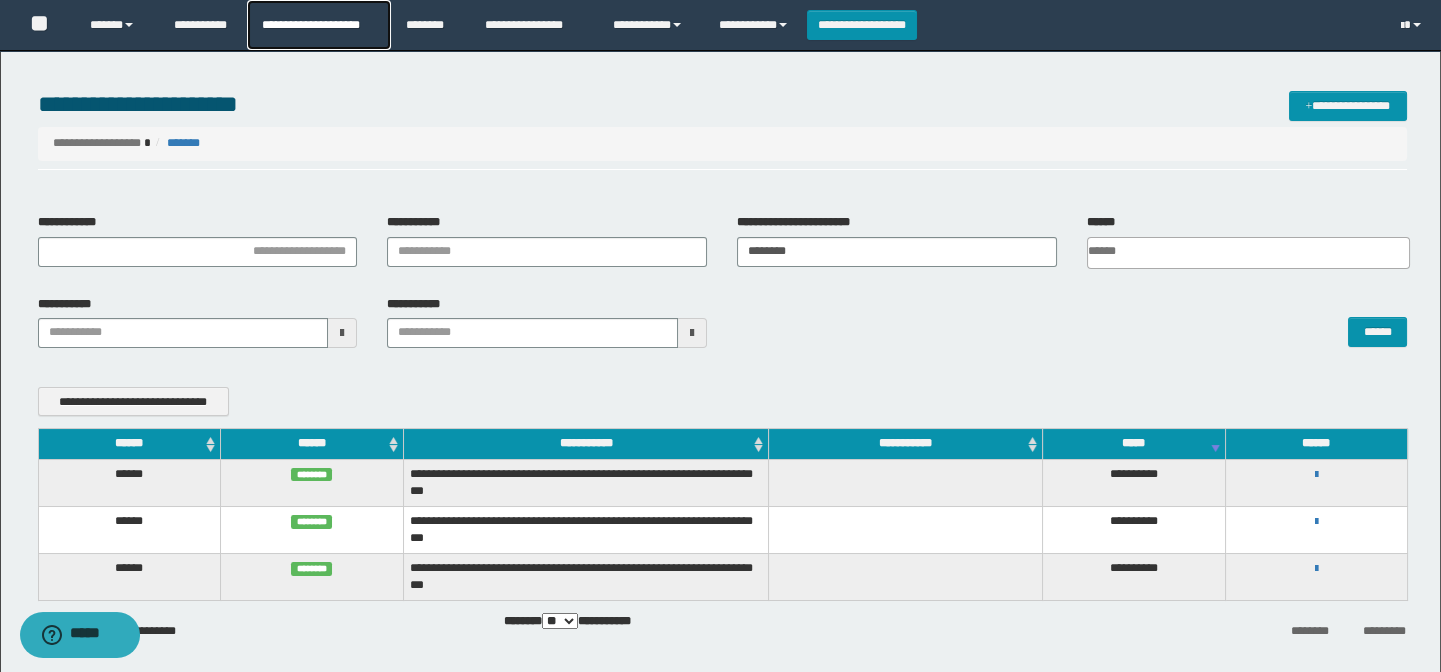 click on "**********" at bounding box center [318, 25] 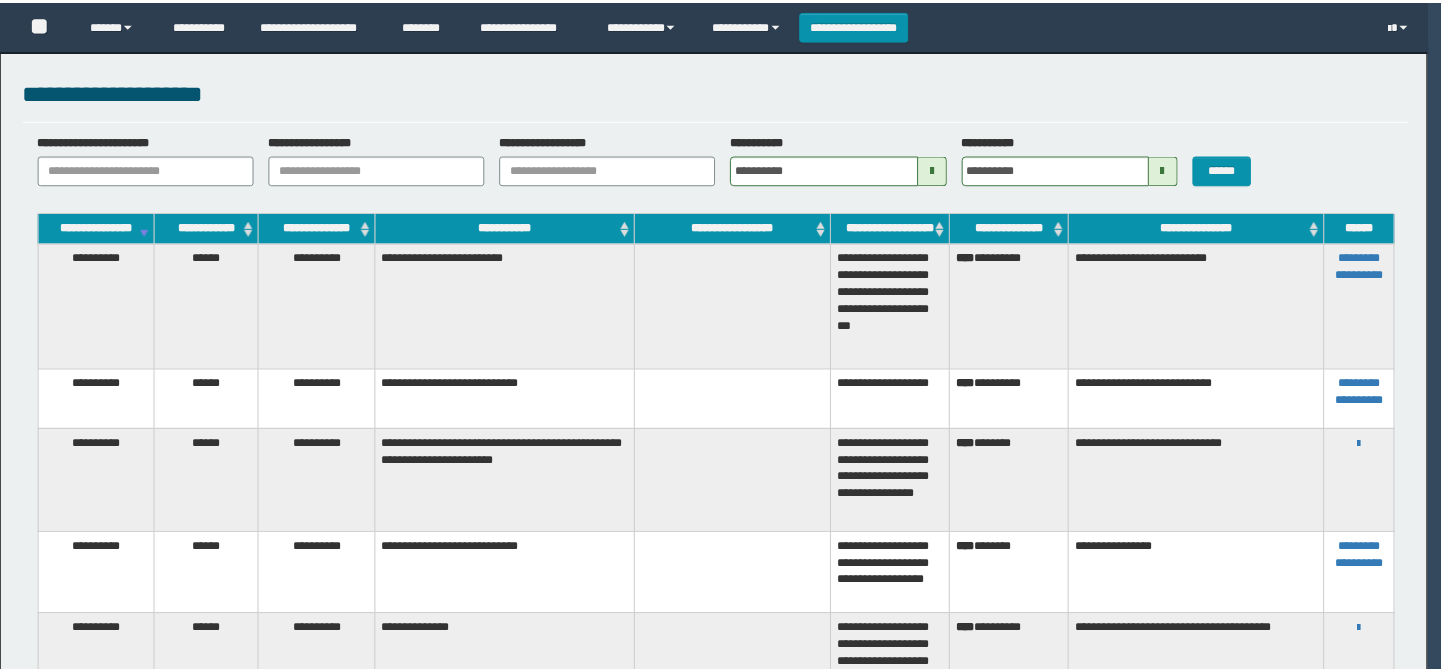 scroll, scrollTop: 0, scrollLeft: 0, axis: both 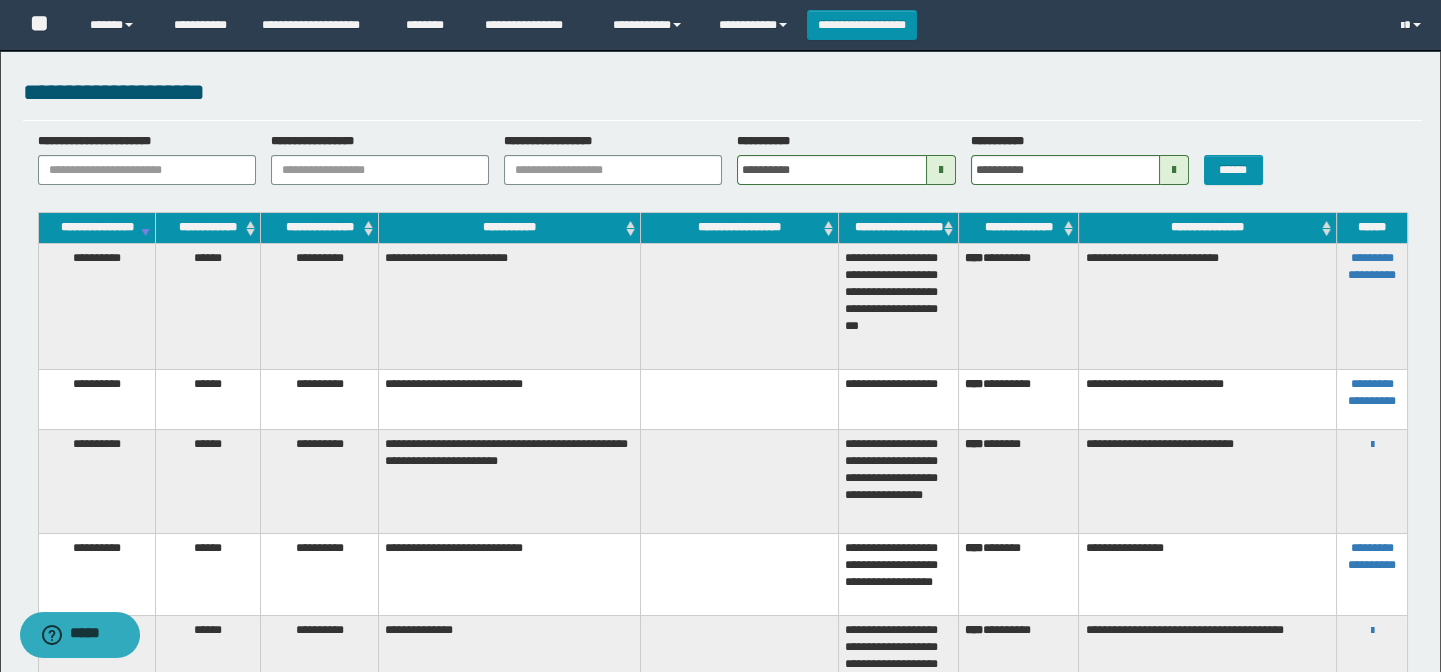 click at bounding box center (941, 170) 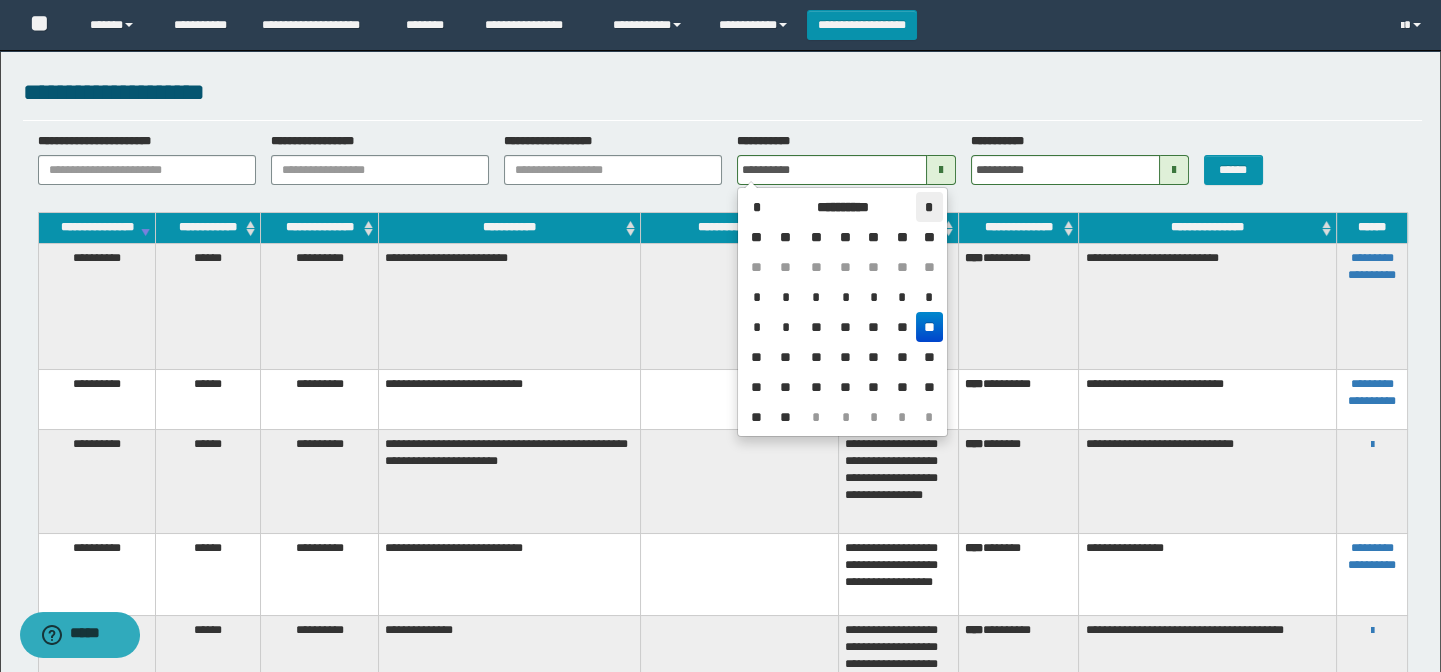 click on "*" at bounding box center [929, 207] 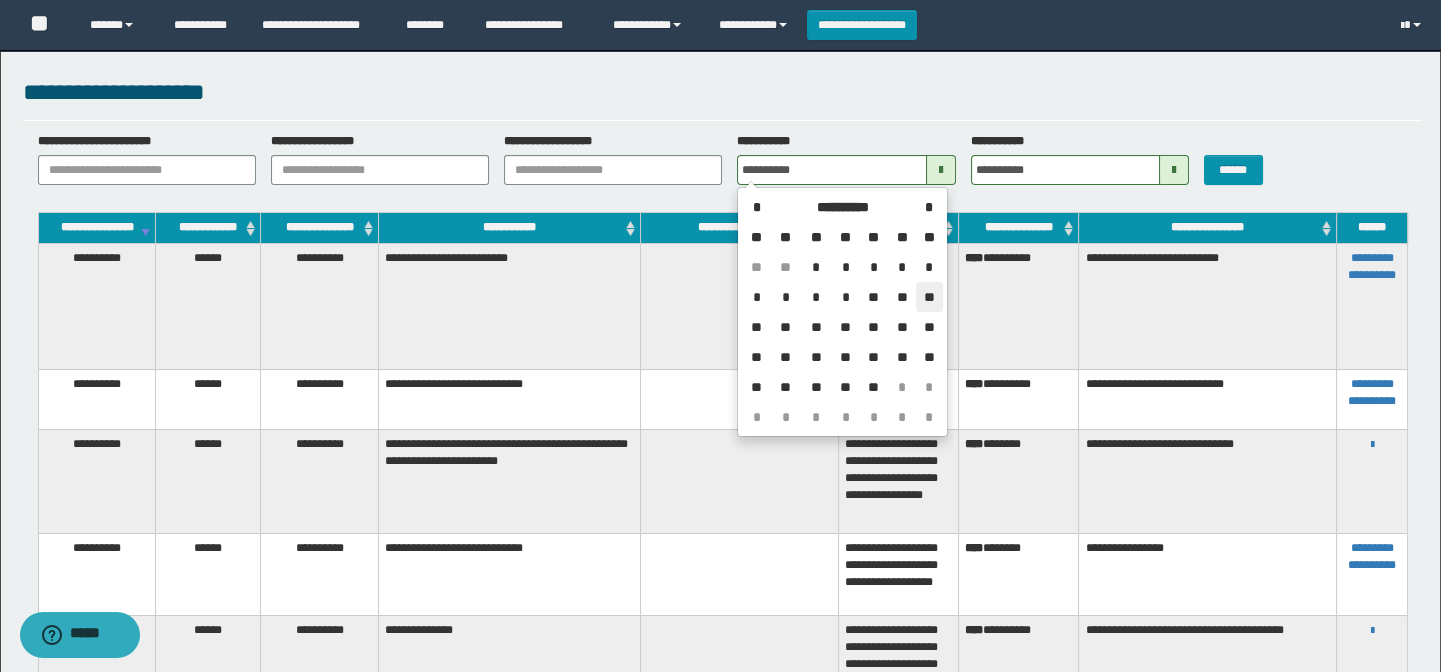 click on "**" at bounding box center [929, 297] 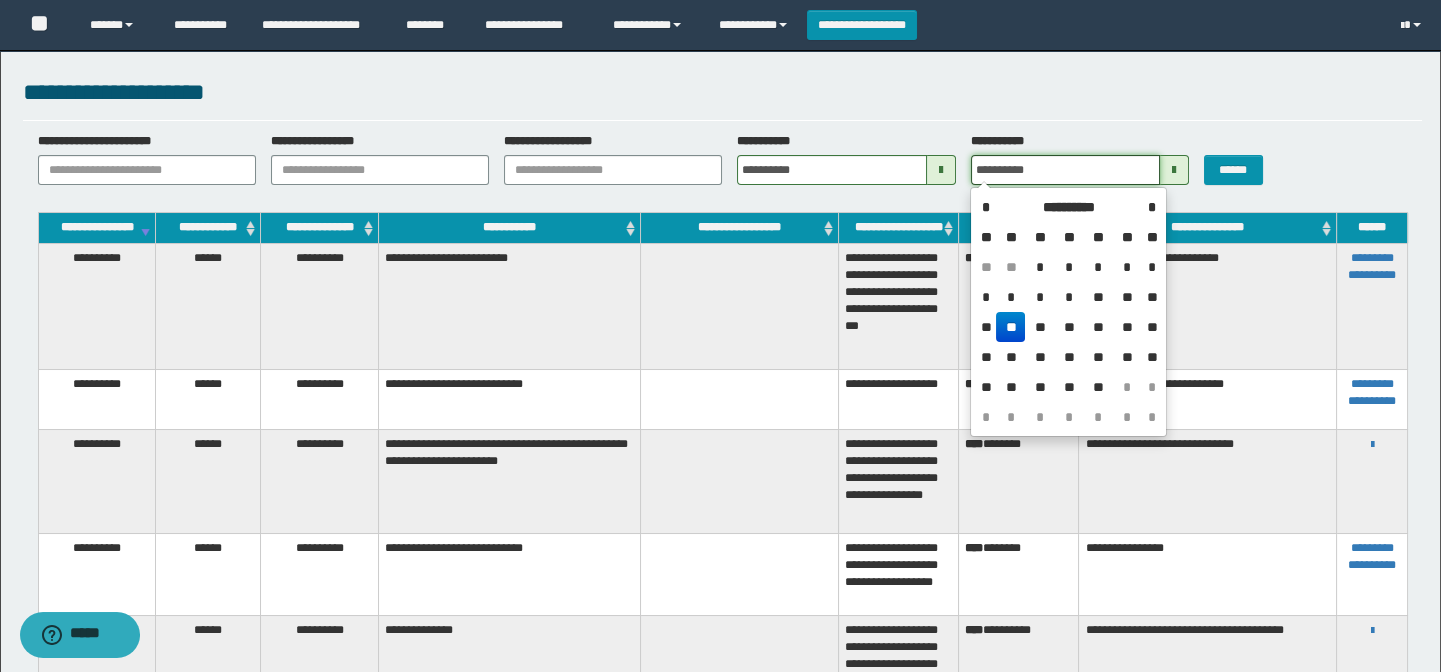 drag, startPoint x: 1112, startPoint y: 167, endPoint x: 1126, endPoint y: 183, distance: 21.260292 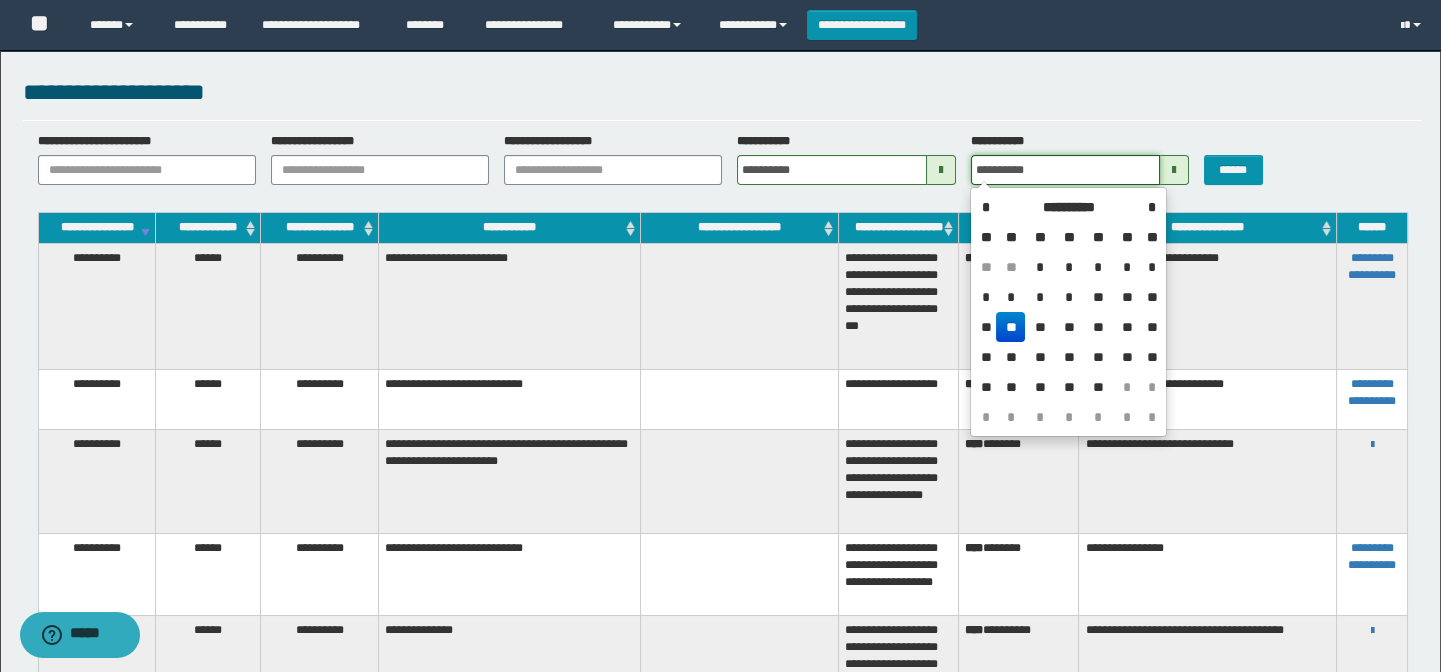 click on "**********" at bounding box center [1065, 170] 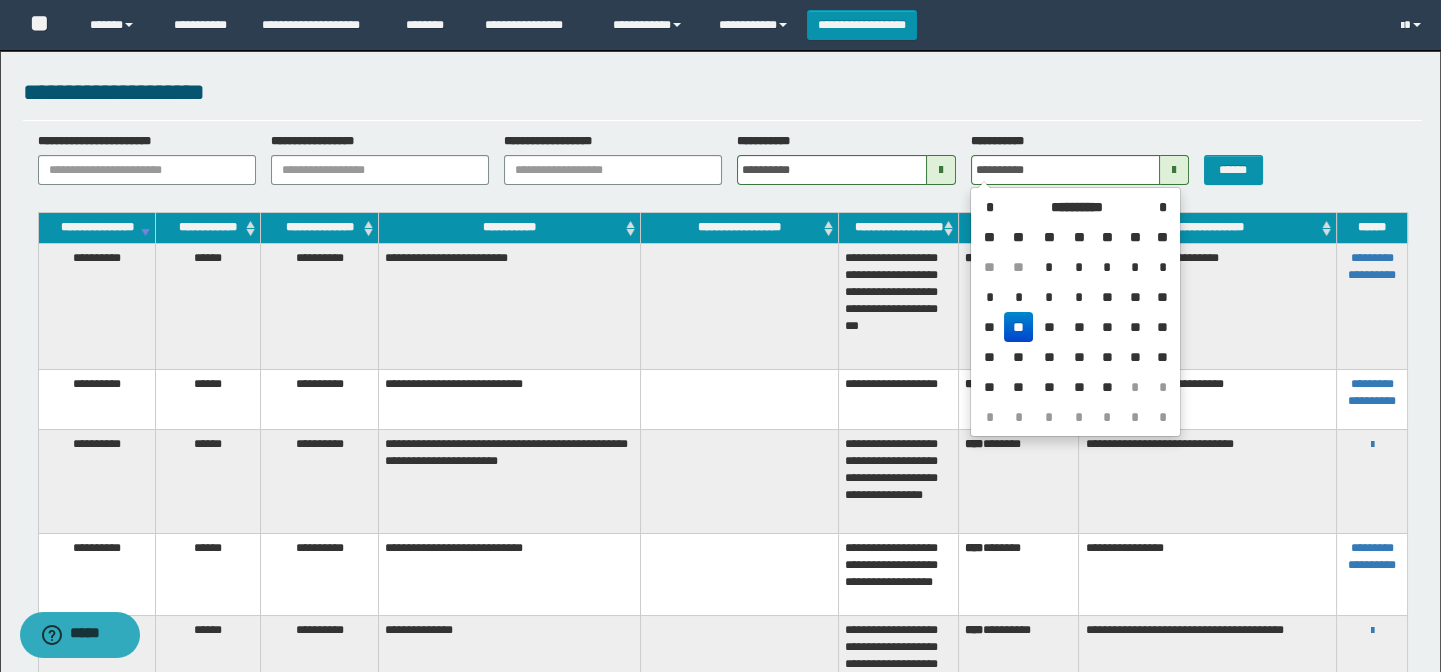 drag, startPoint x: 1167, startPoint y: 299, endPoint x: 1217, endPoint y: 196, distance: 114.494545 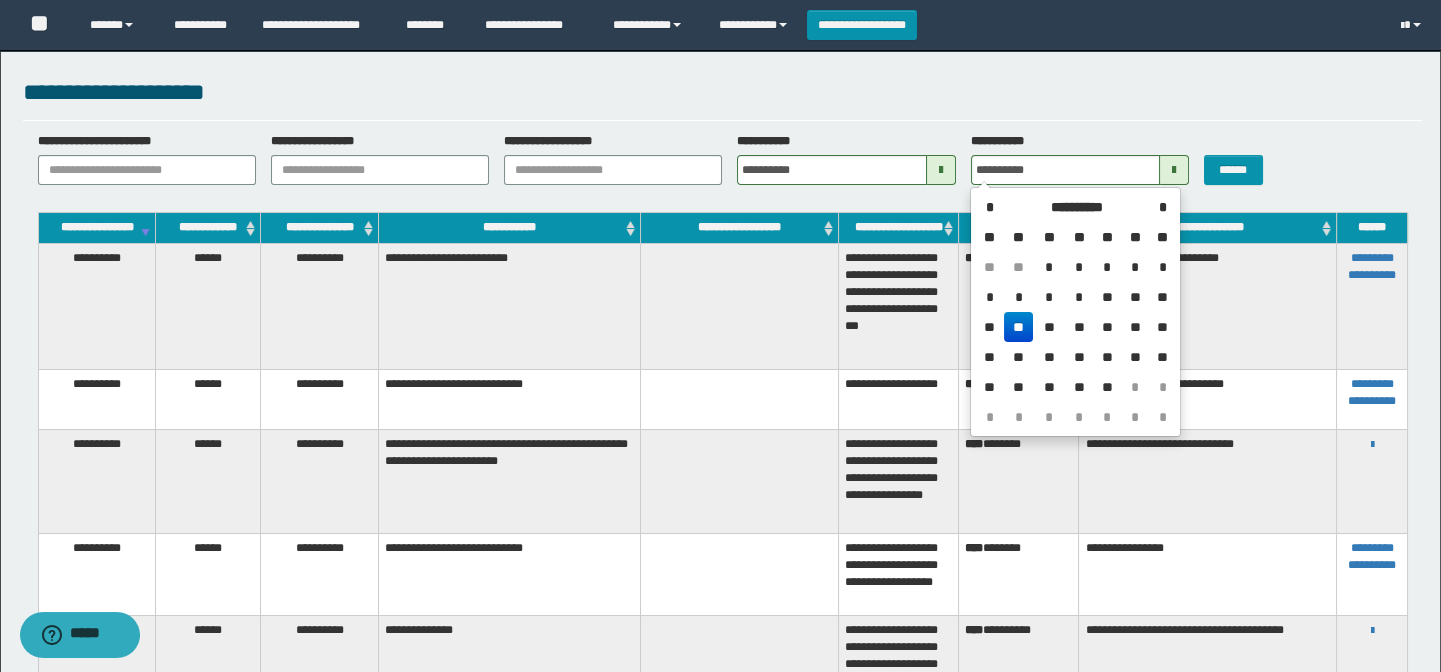 click on "**" at bounding box center [1162, 297] 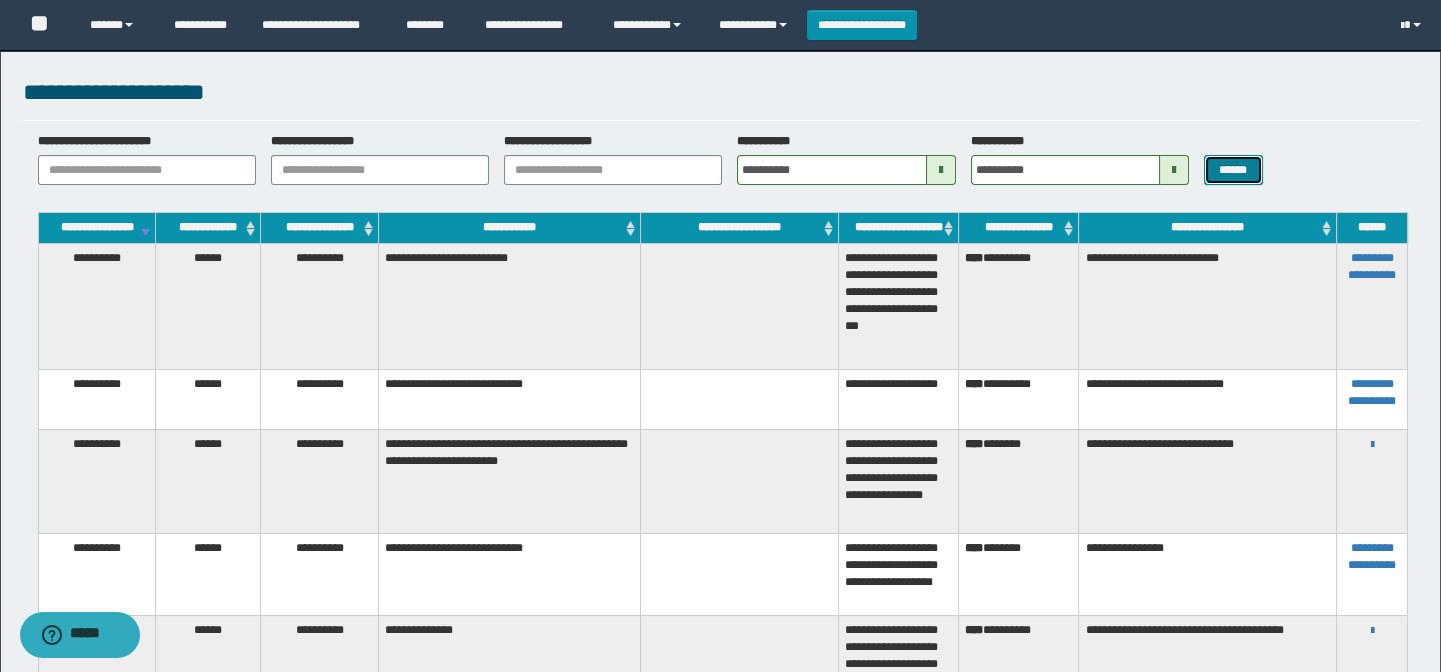 click on "******" at bounding box center [1233, 170] 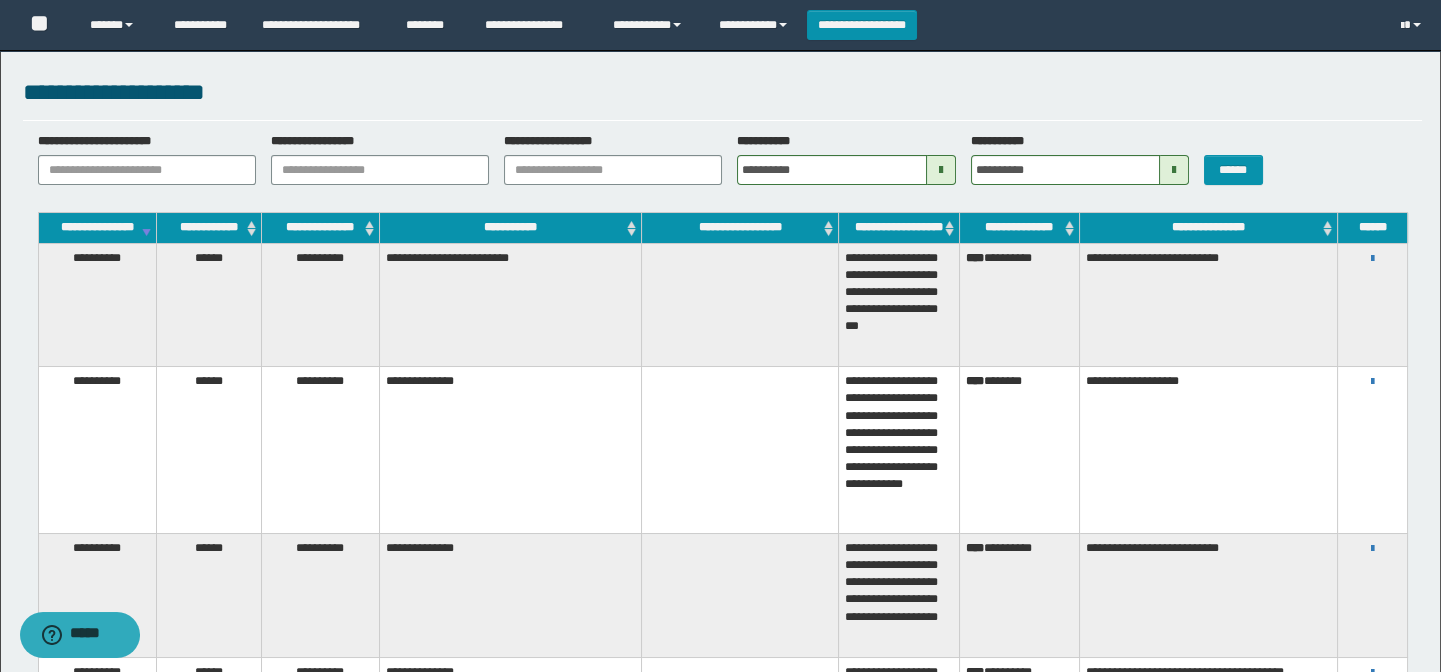 click on "**********" at bounding box center (510, 228) 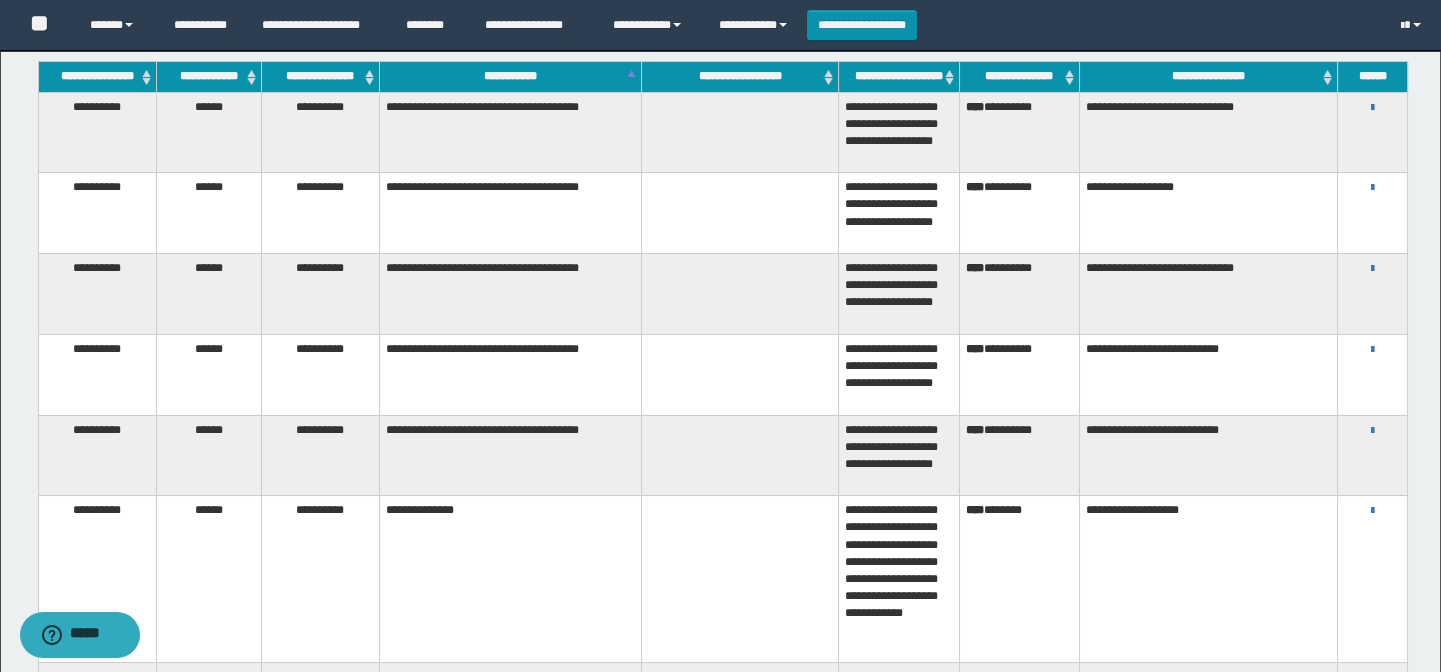 scroll, scrollTop: 181, scrollLeft: 0, axis: vertical 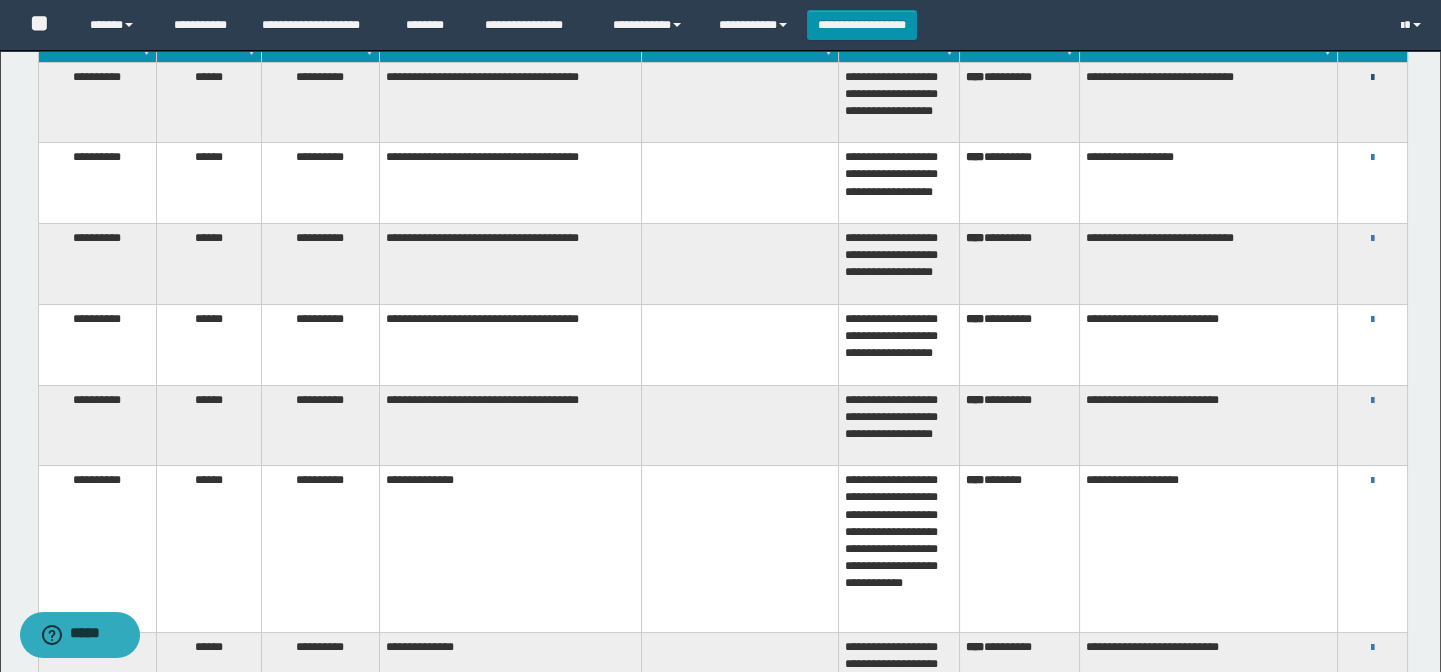 click at bounding box center (1372, 78) 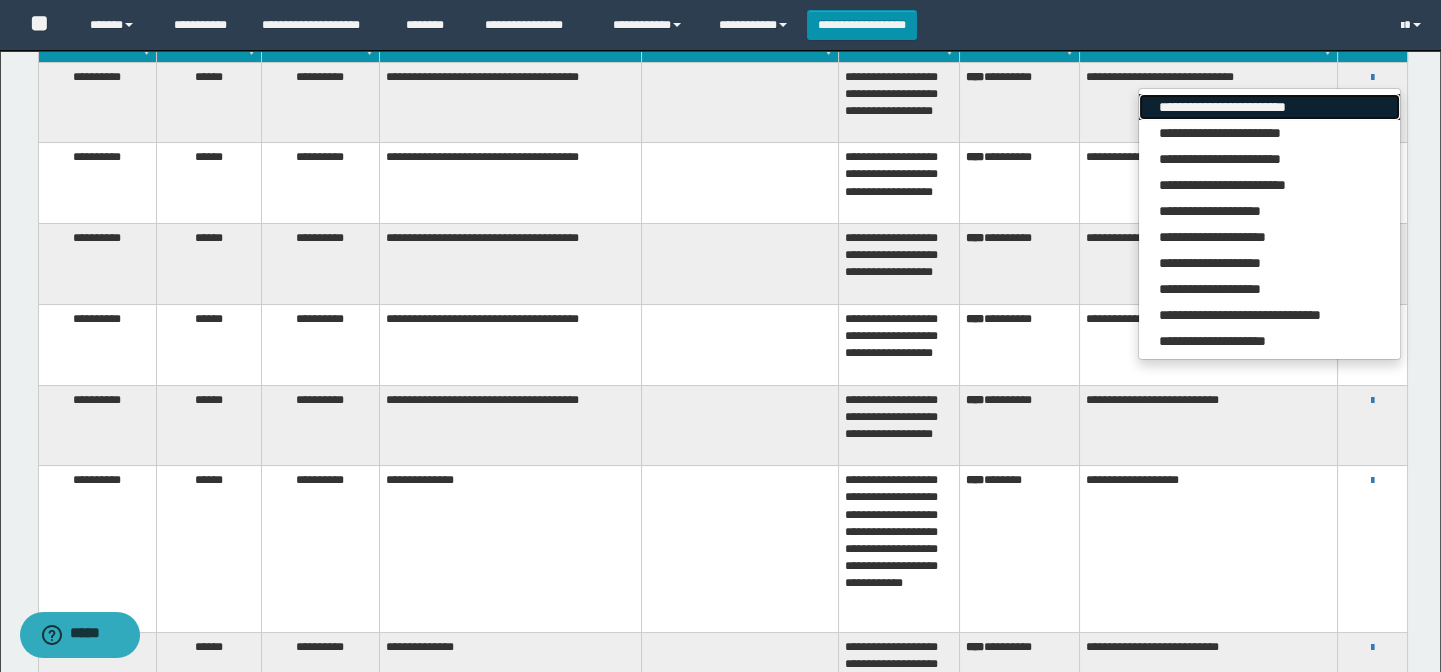 click on "**********" at bounding box center (1269, 107) 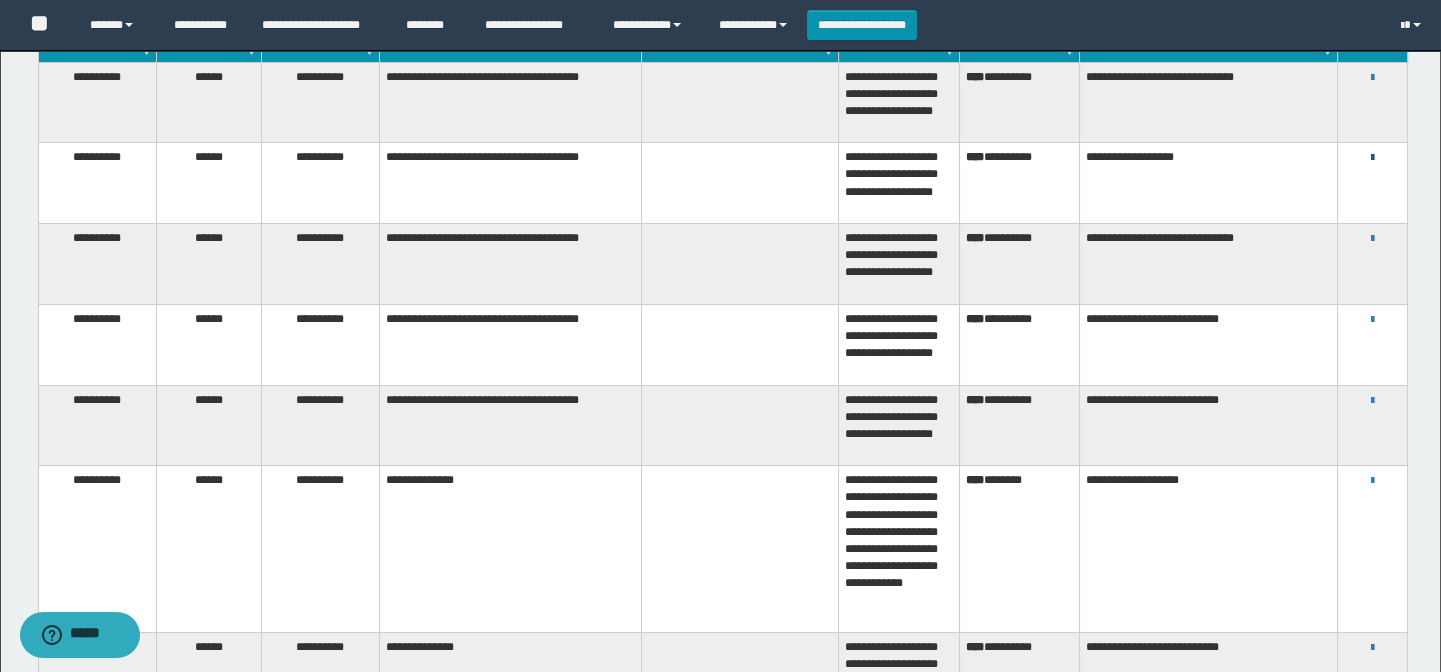 click at bounding box center [1372, 158] 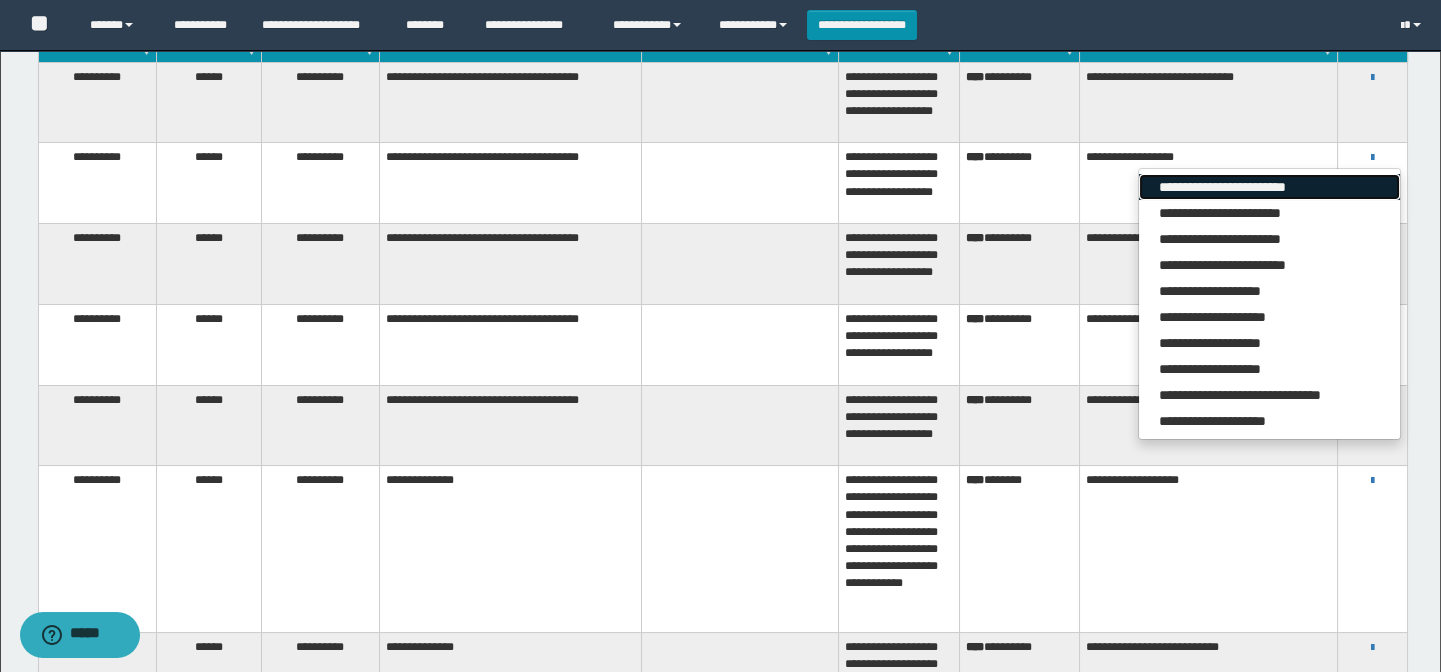 drag, startPoint x: 1312, startPoint y: 196, endPoint x: 1333, endPoint y: 211, distance: 25.806976 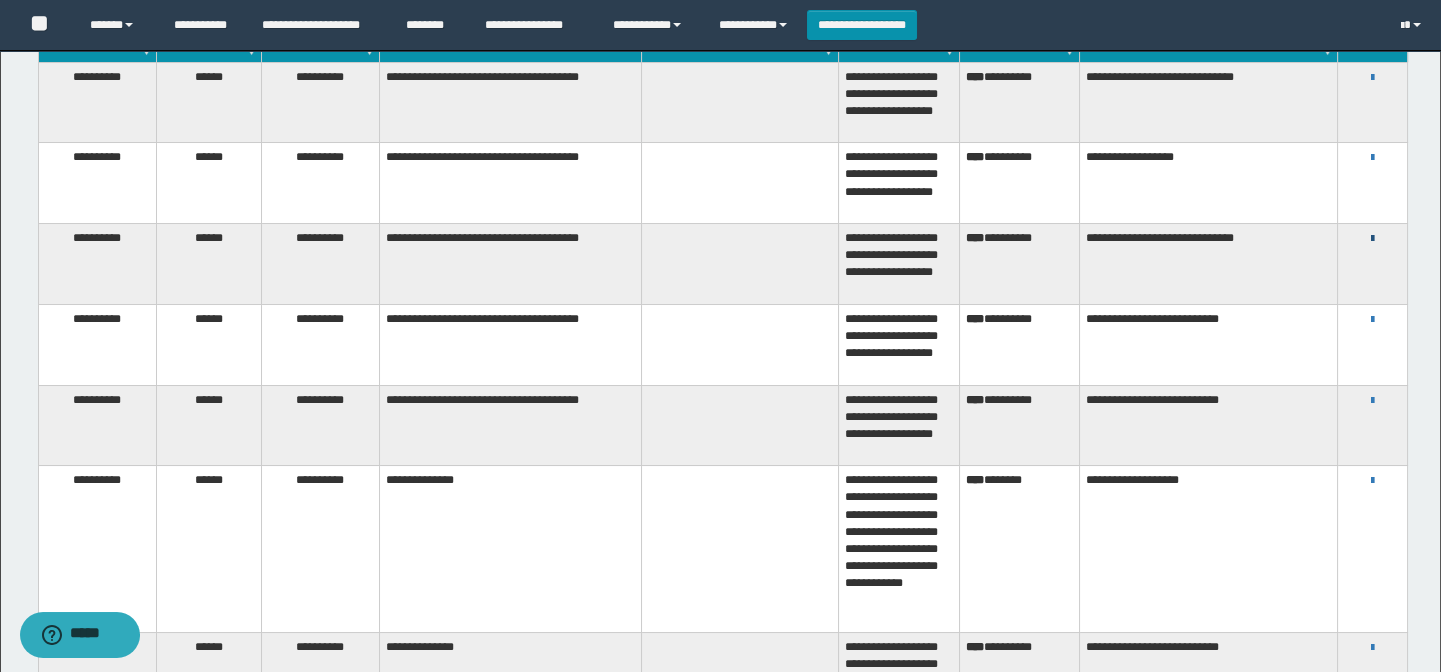 click at bounding box center [1372, 239] 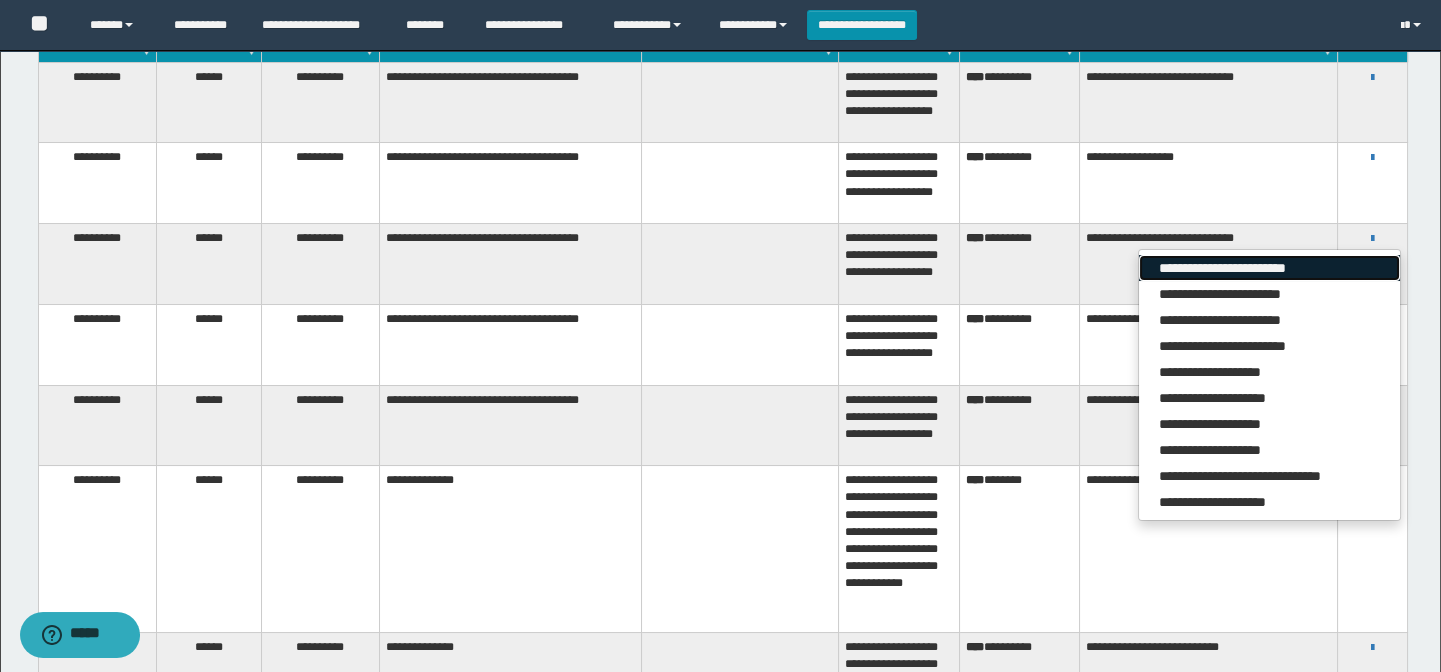 click on "**********" at bounding box center [1269, 268] 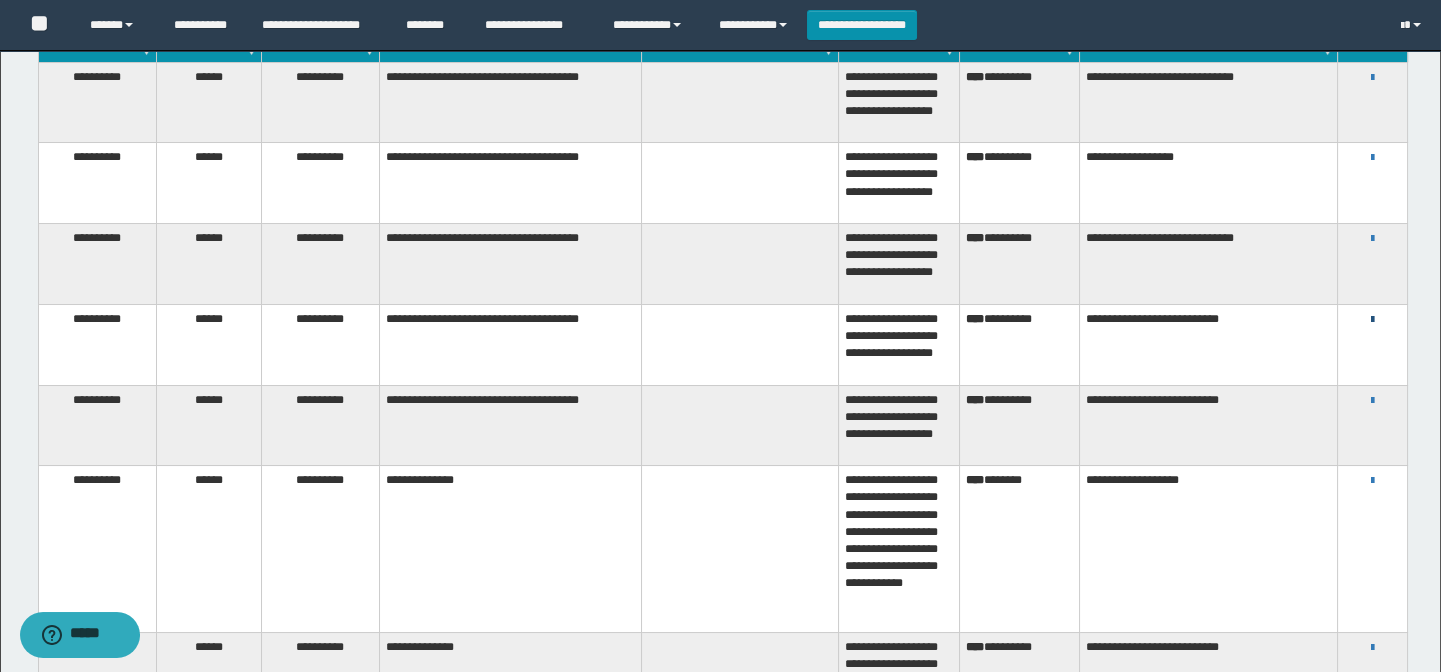 click at bounding box center (1372, 320) 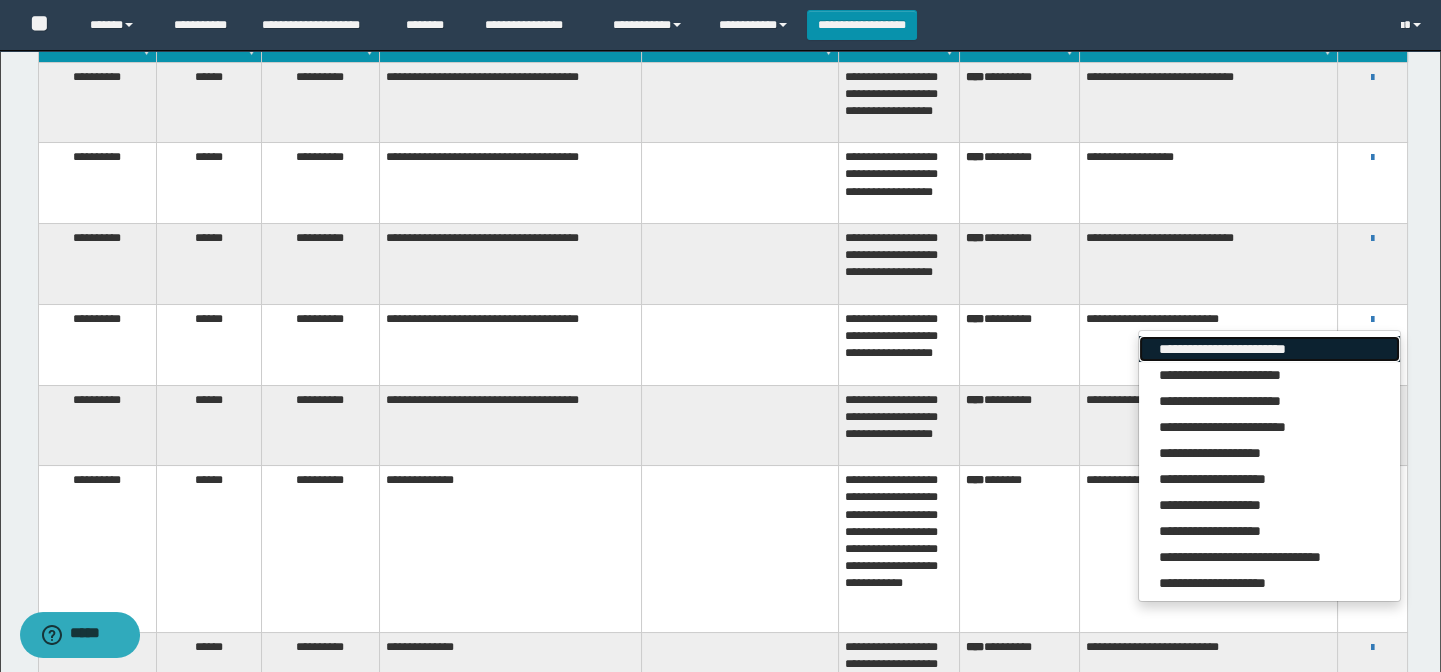 click on "**********" at bounding box center (1269, 349) 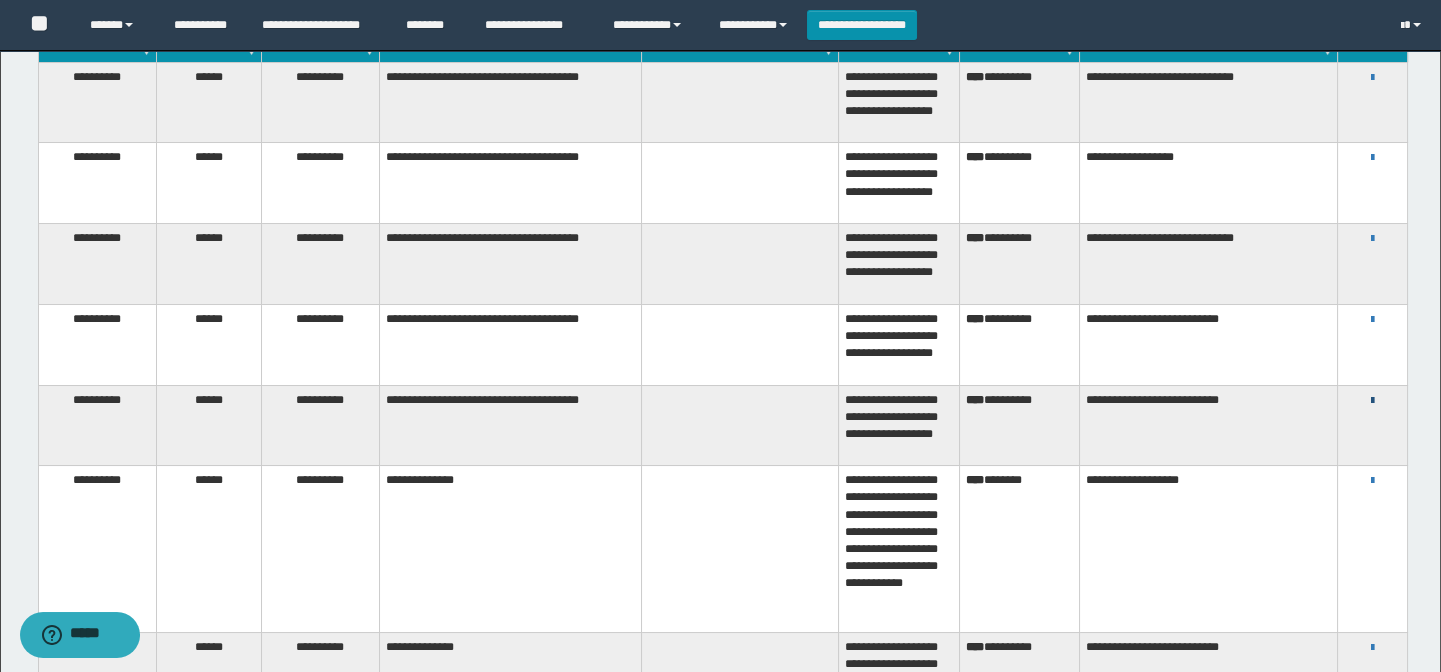 click at bounding box center [1372, 401] 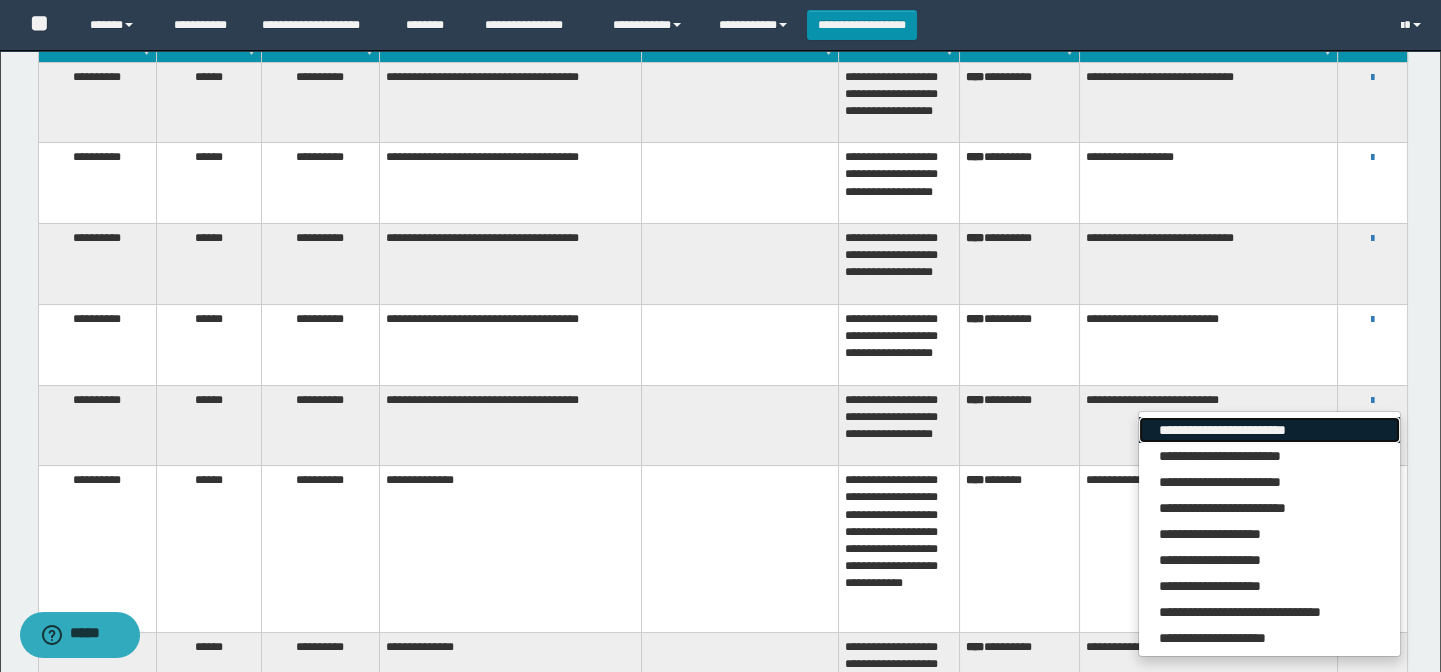 click on "**********" at bounding box center (1269, 430) 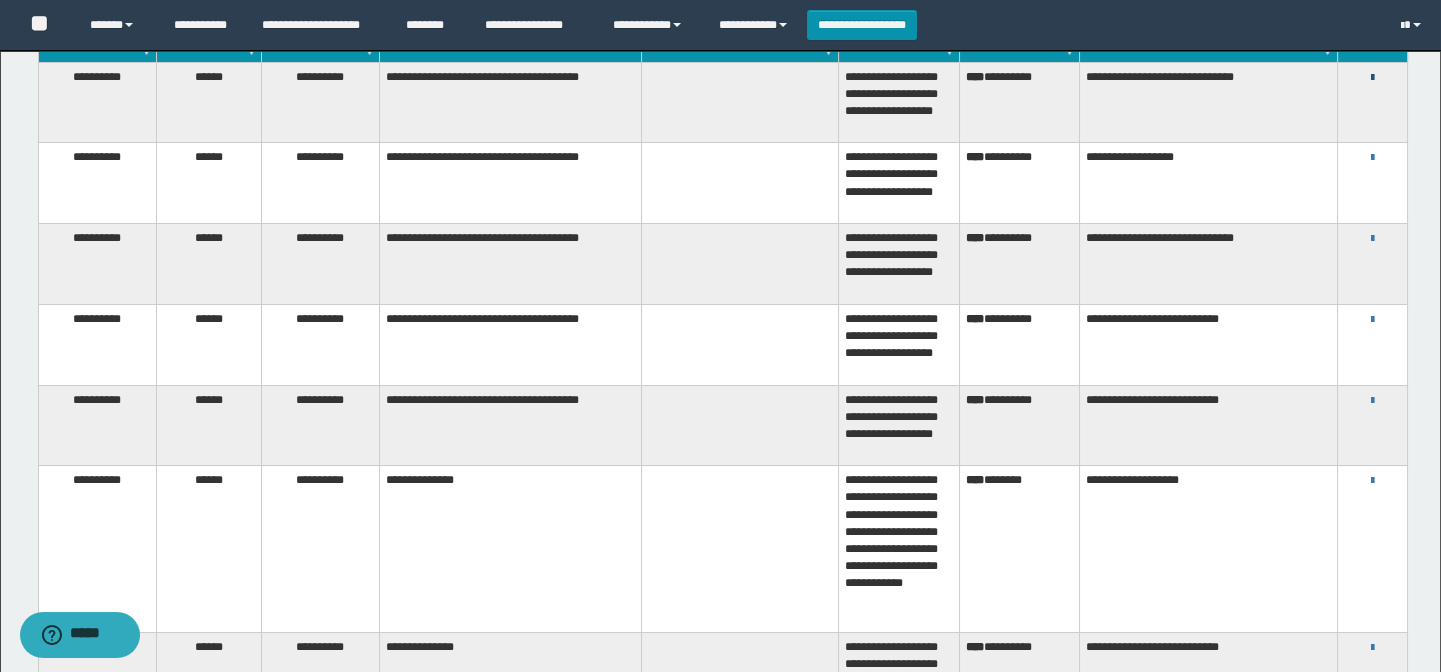 click at bounding box center [1372, 78] 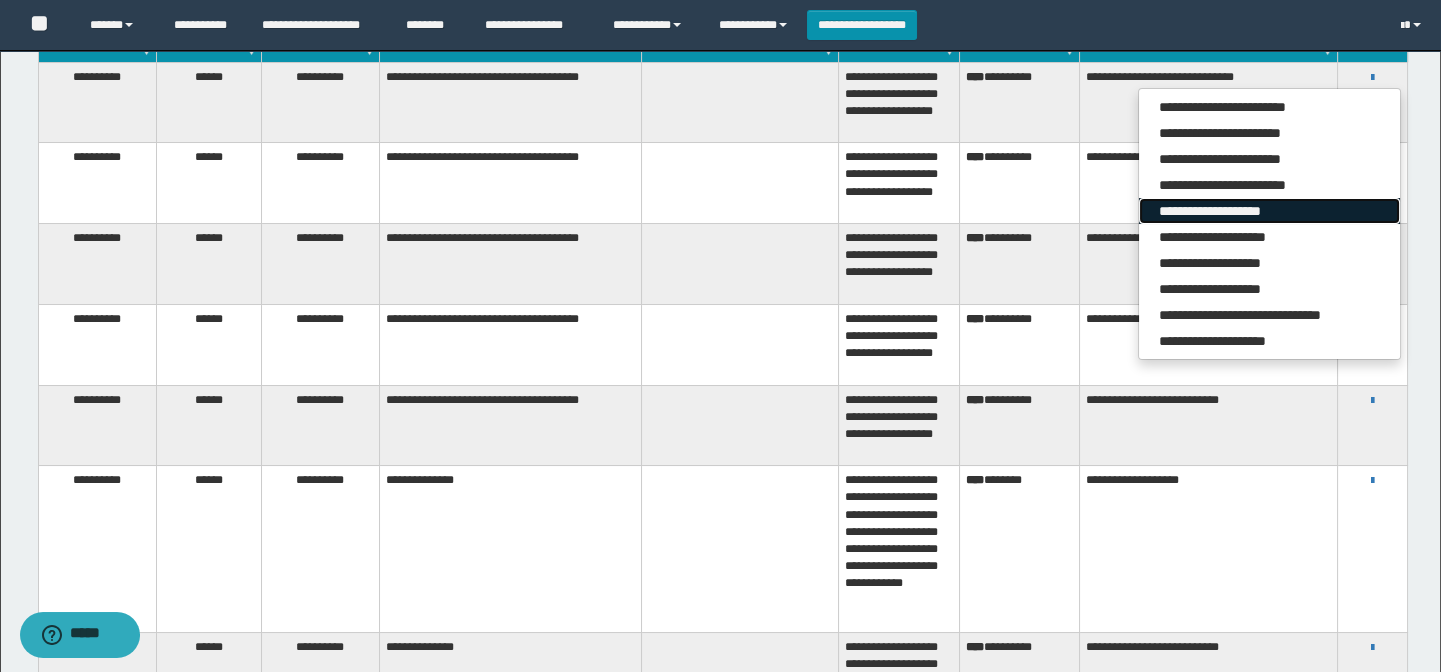 click on "**********" at bounding box center [1269, 211] 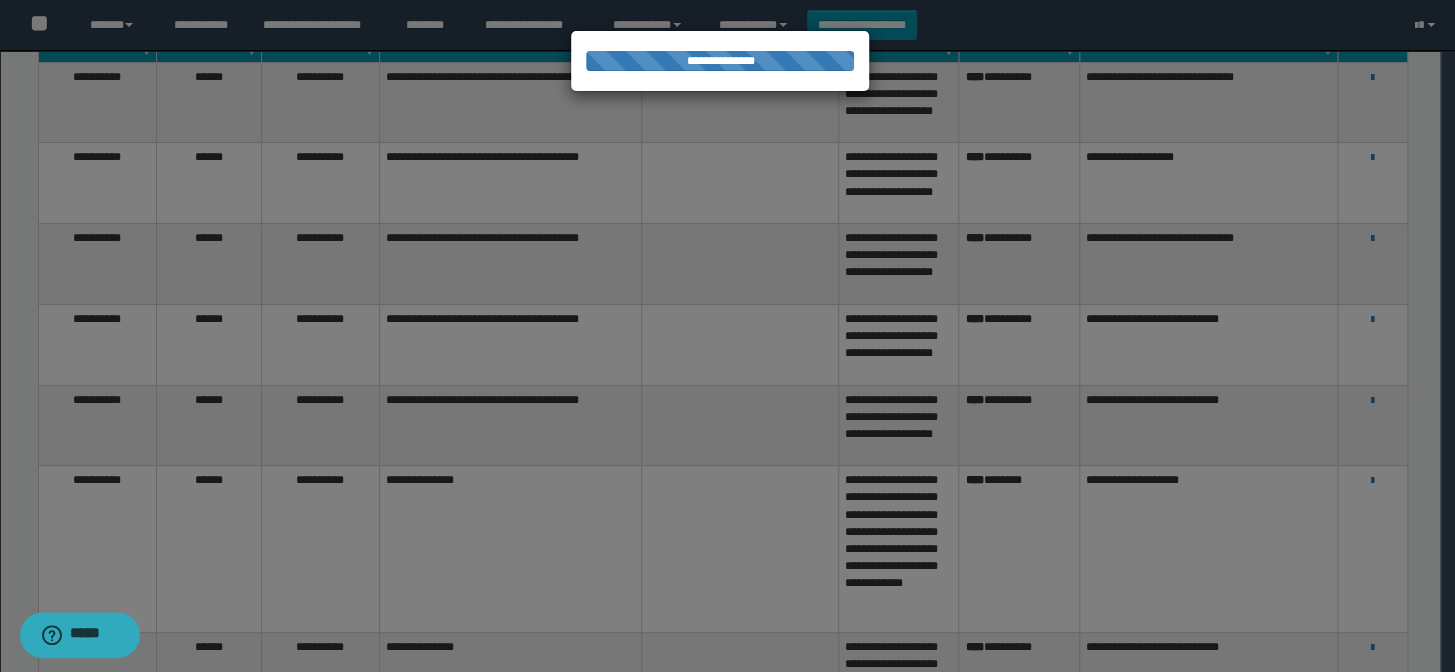 click at bounding box center [727, 336] 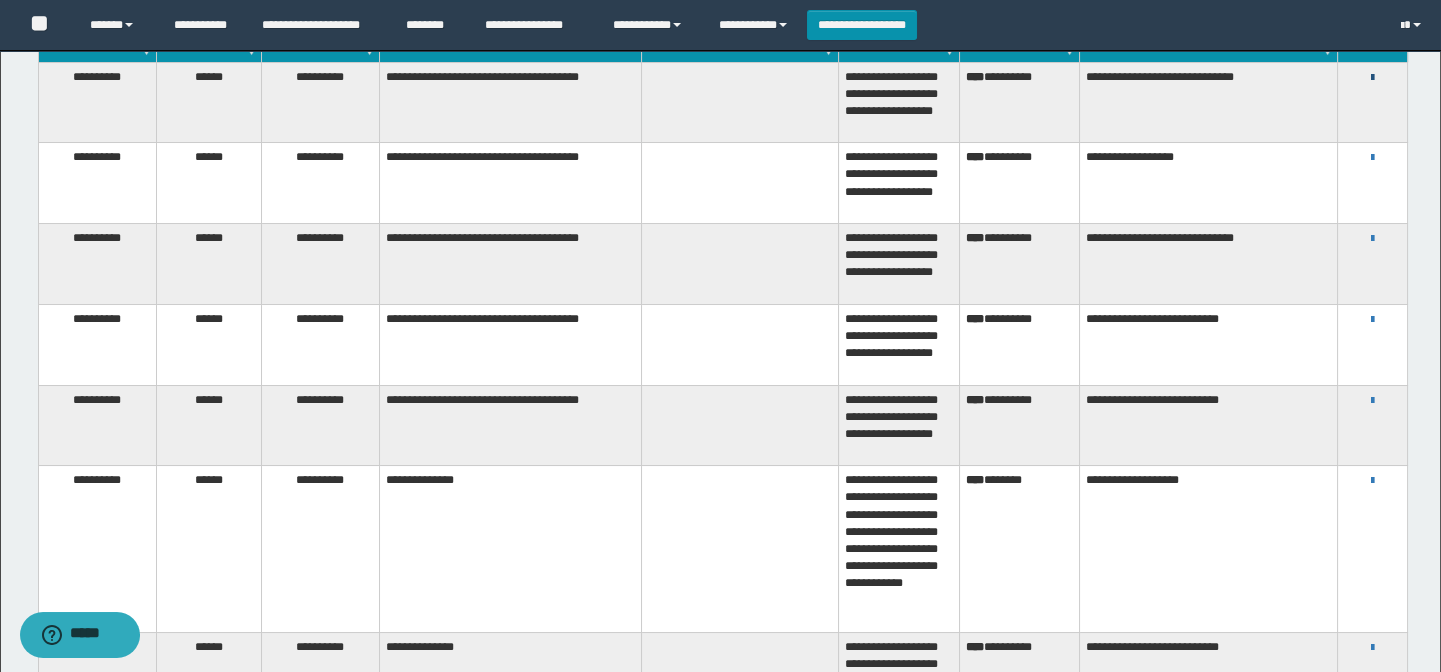 click at bounding box center [1372, 78] 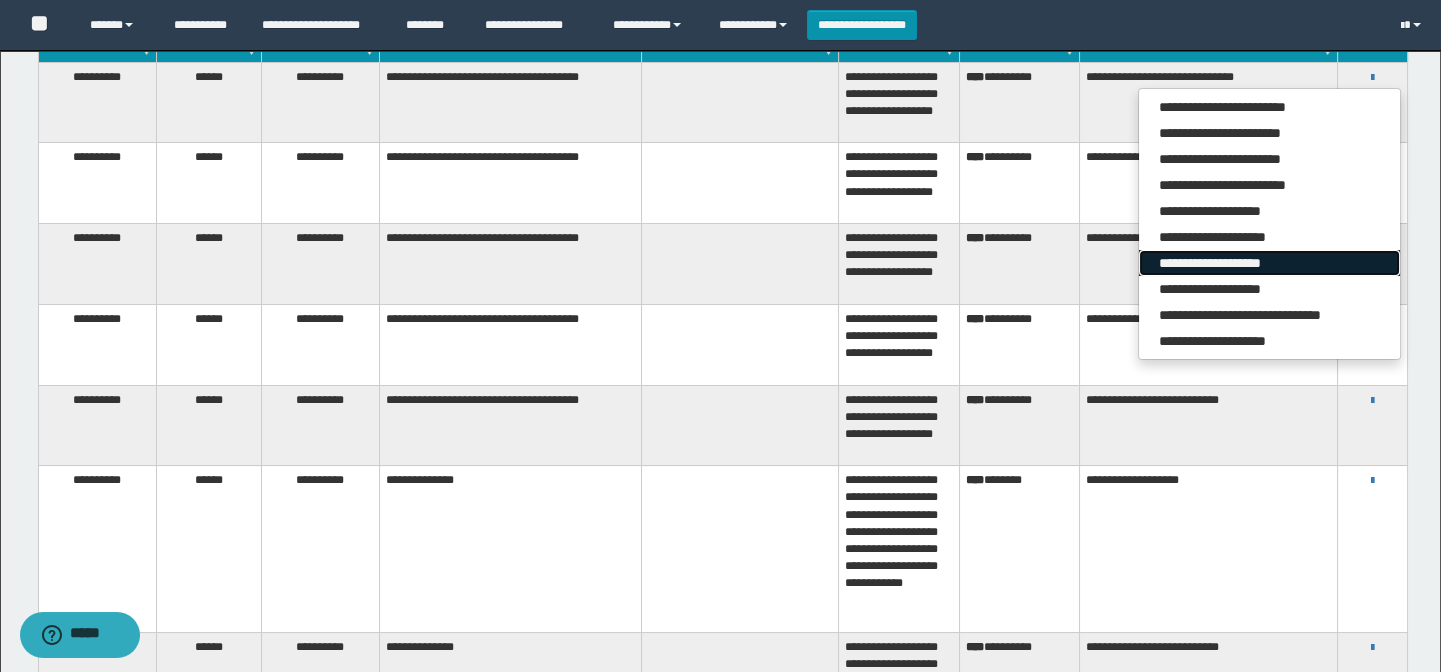 click on "**********" at bounding box center (1269, 263) 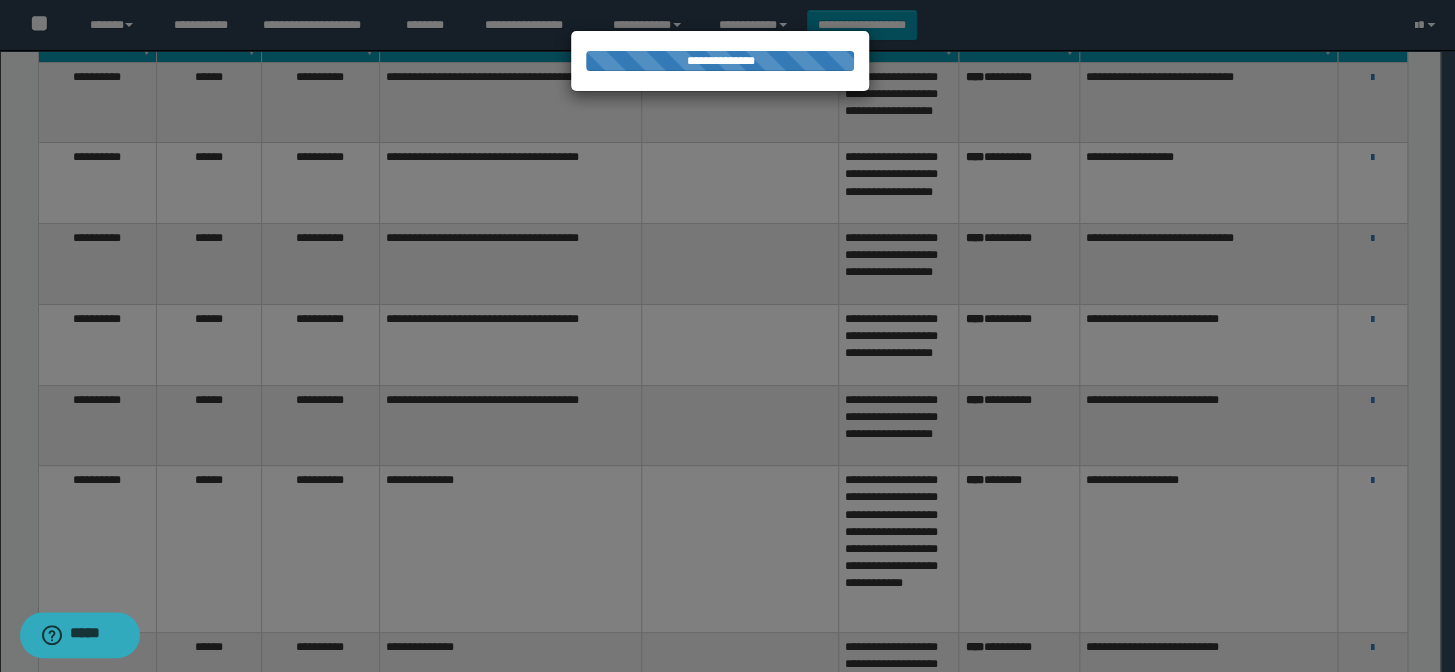 click at bounding box center [727, 336] 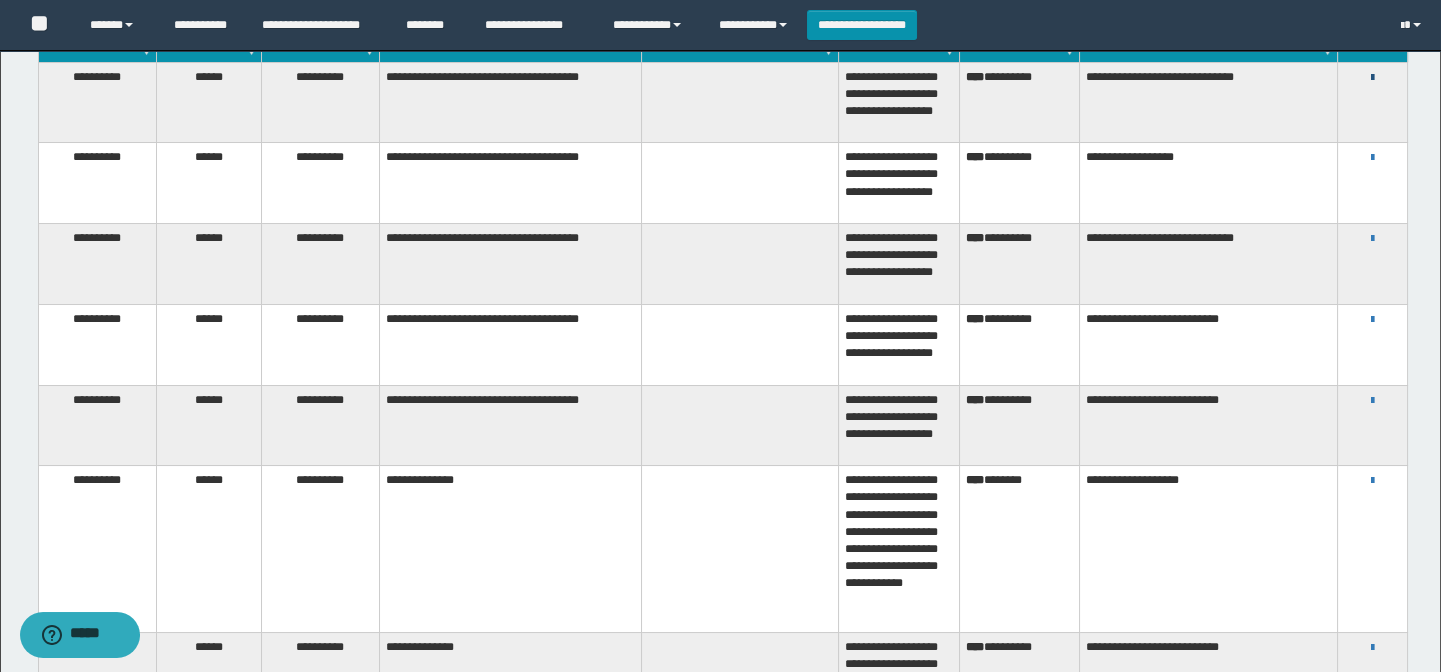 click at bounding box center (1372, 78) 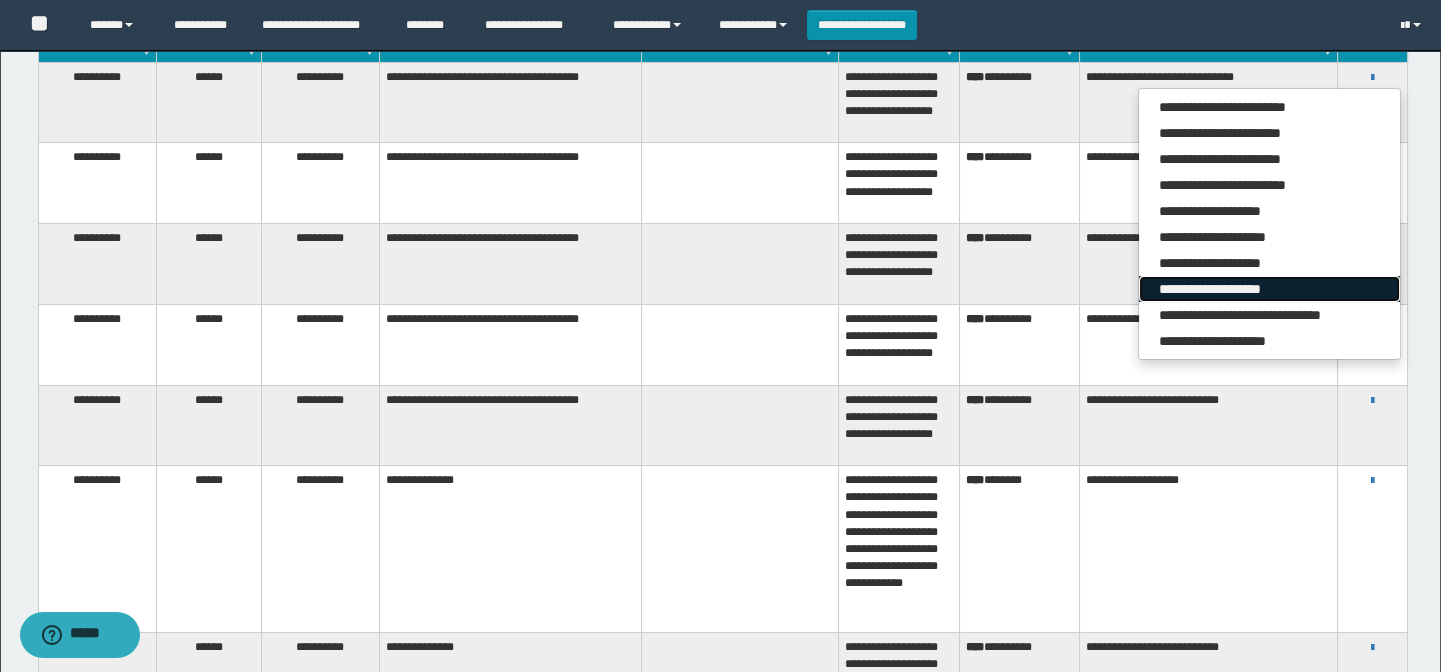 click on "**********" at bounding box center [1269, 289] 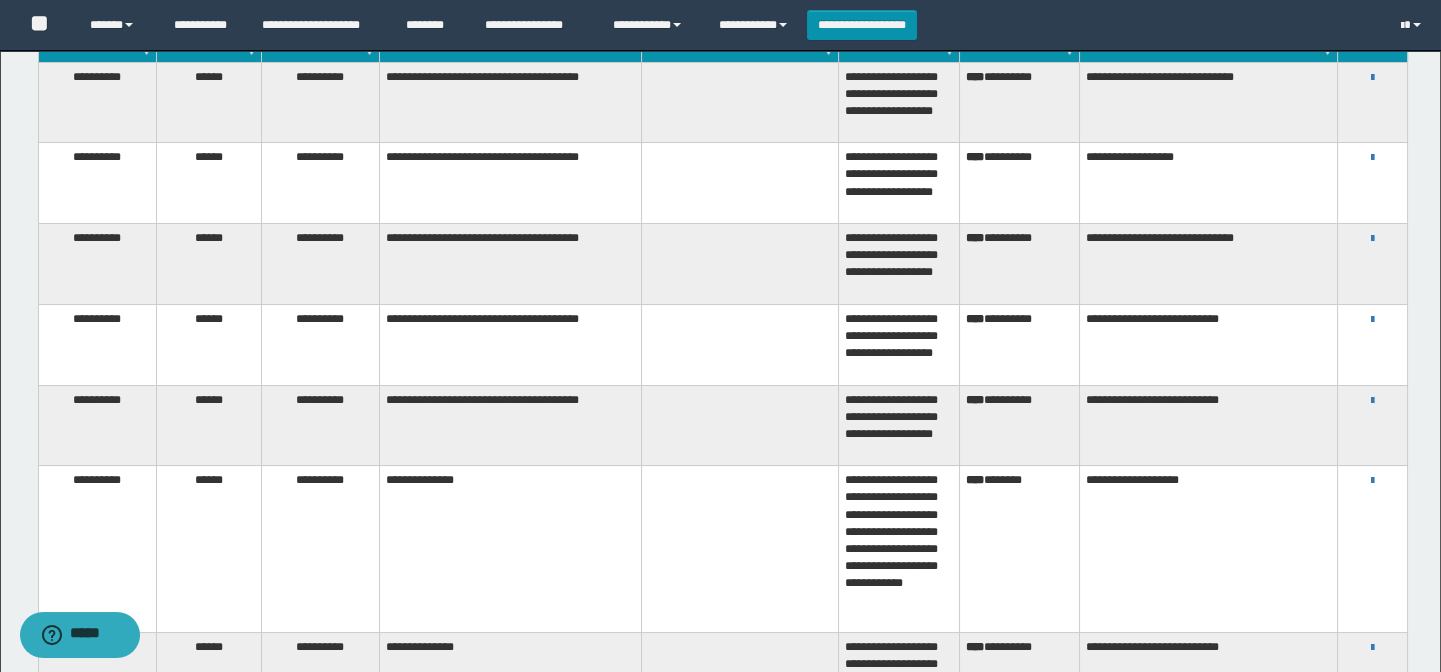 click on "**********" at bounding box center (1208, 183) 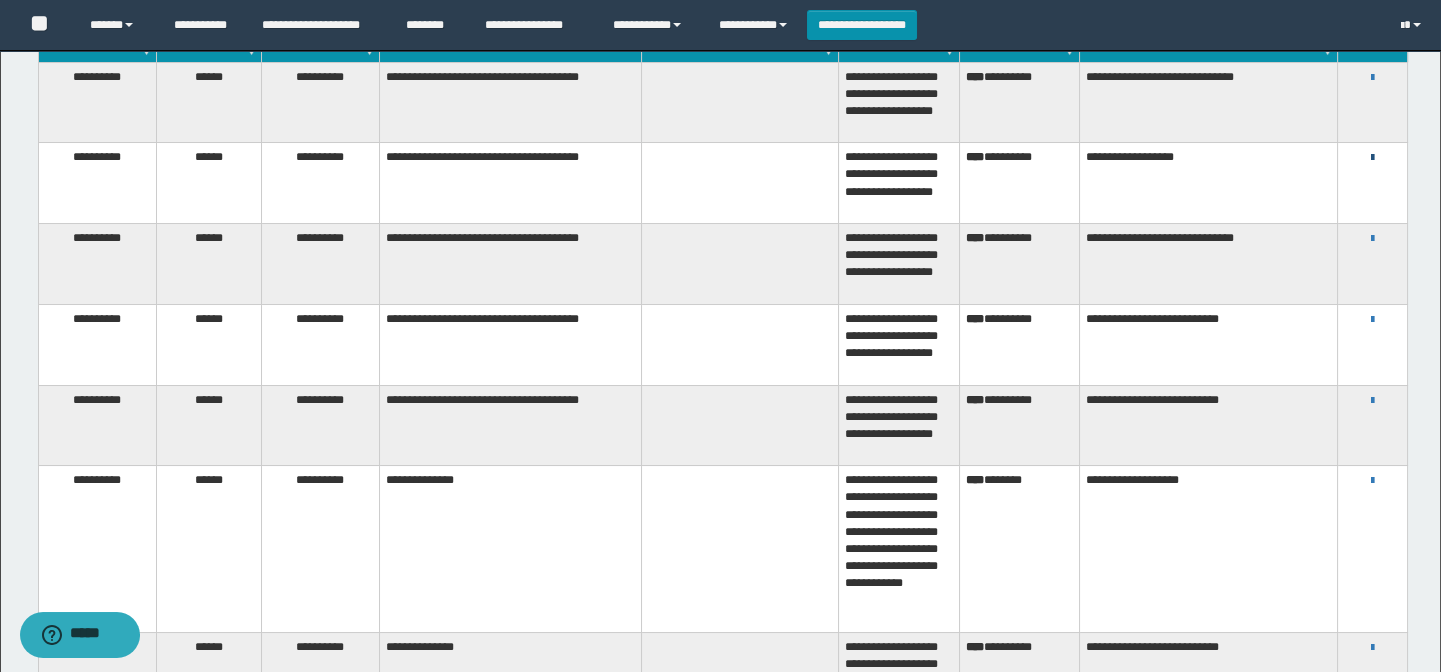 click at bounding box center (1372, 158) 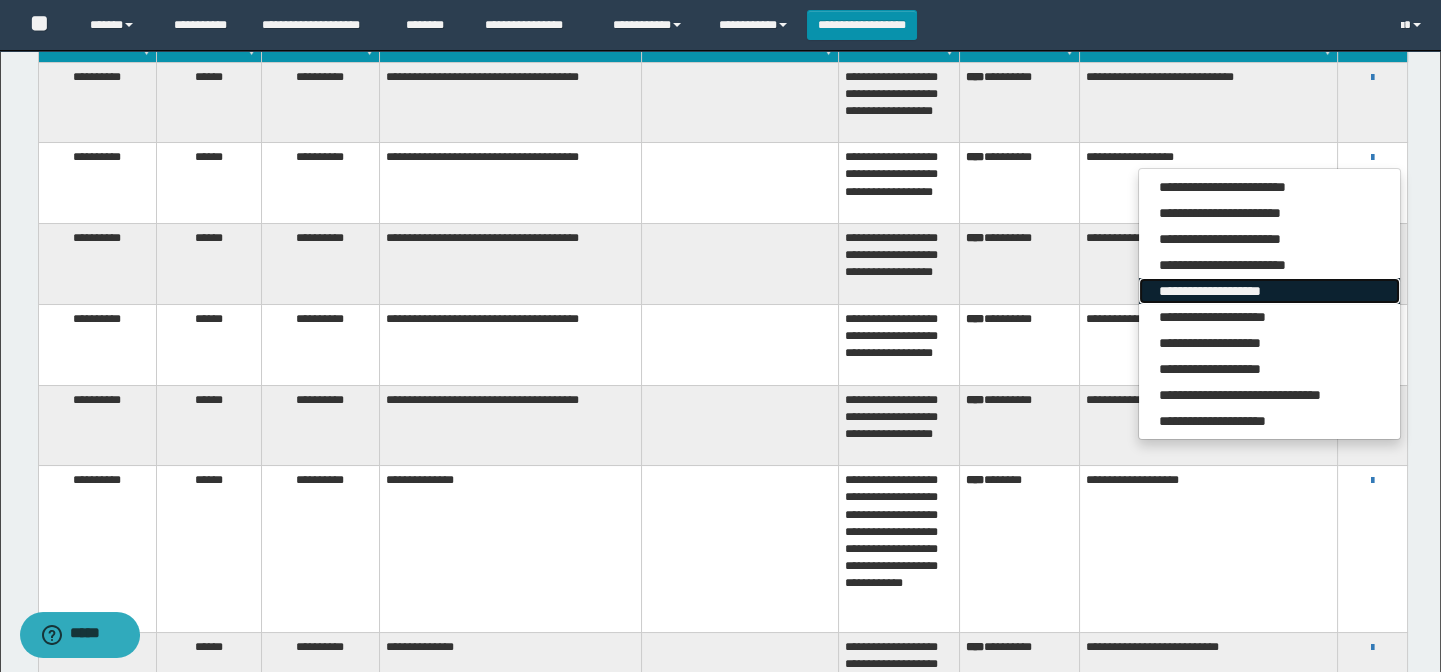 click on "**********" at bounding box center [1269, 291] 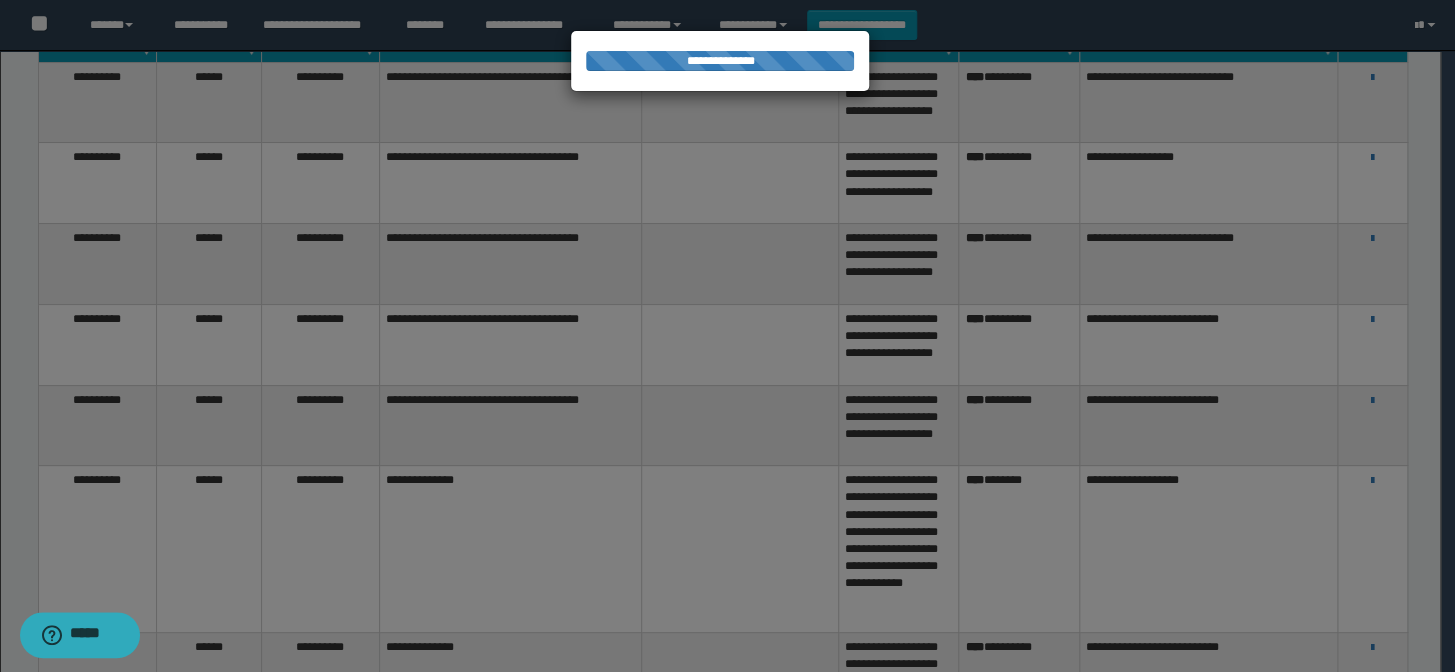 drag, startPoint x: 1245, startPoint y: 209, endPoint x: 1329, endPoint y: 175, distance: 90.62009 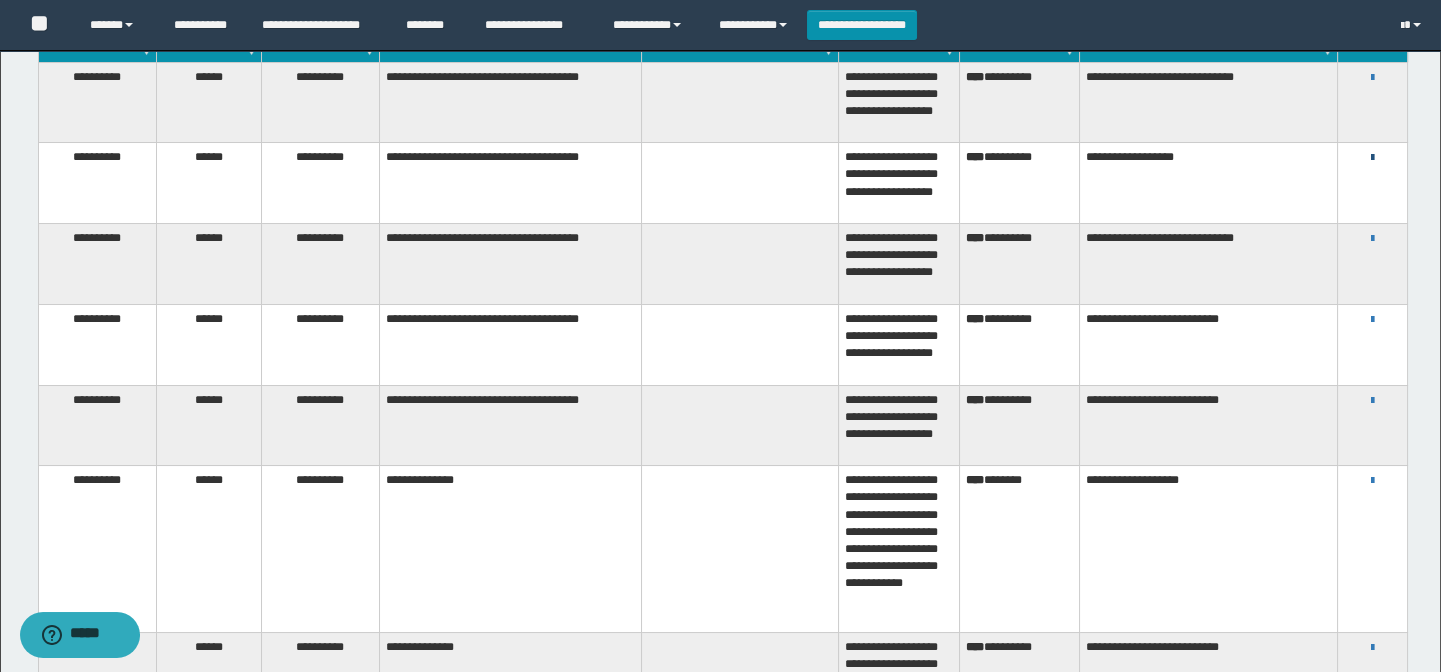 click at bounding box center [1372, 158] 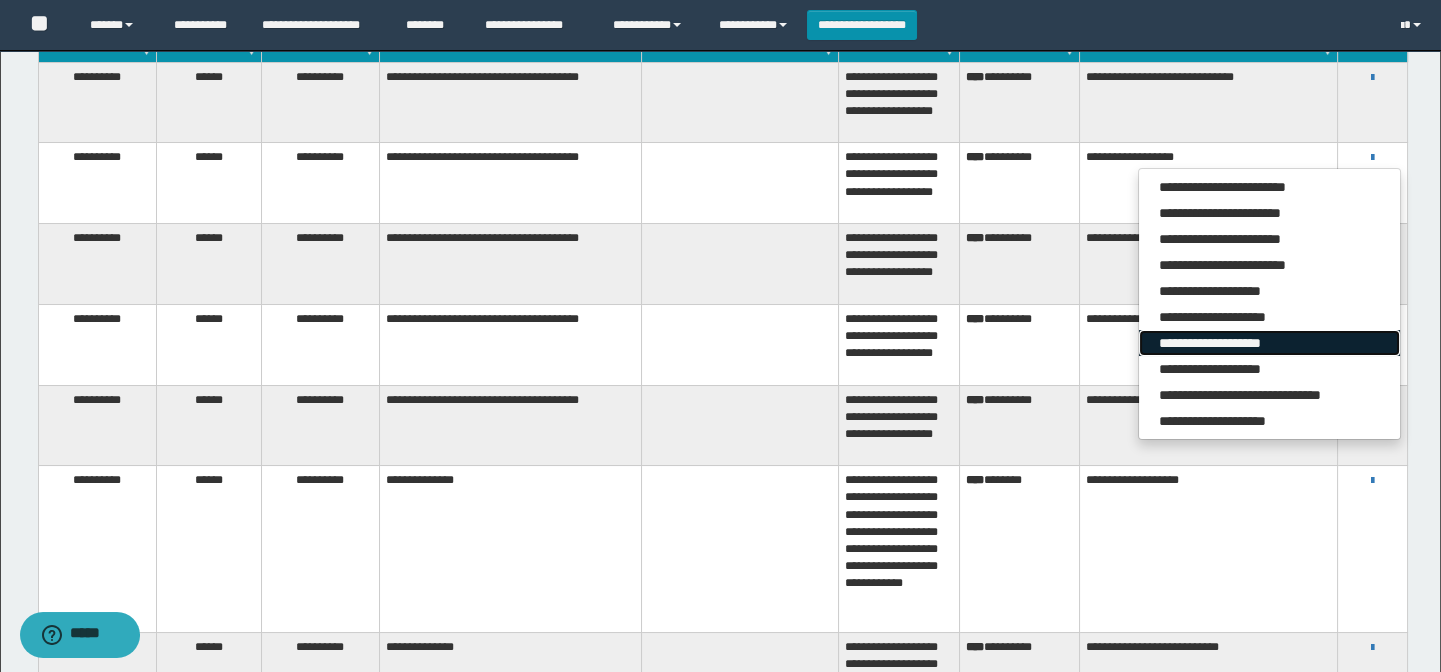 click on "**********" at bounding box center [1269, 343] 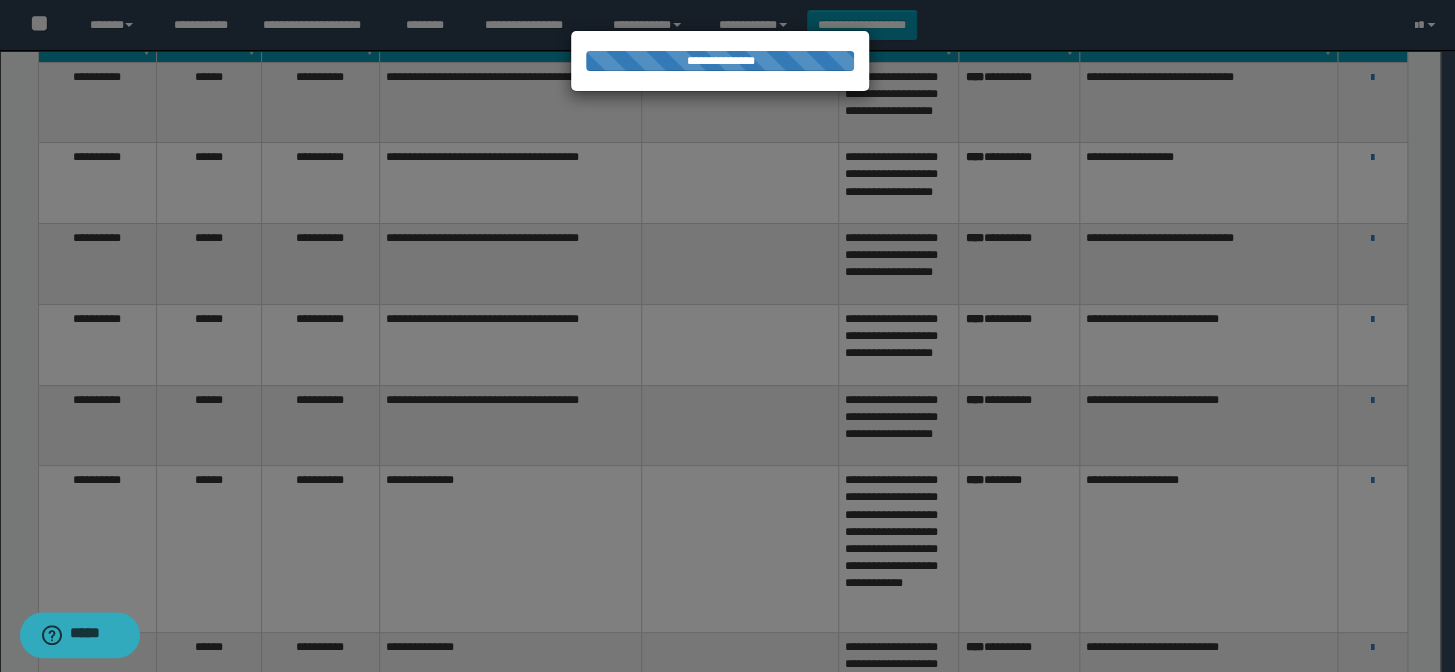 click at bounding box center [727, 336] 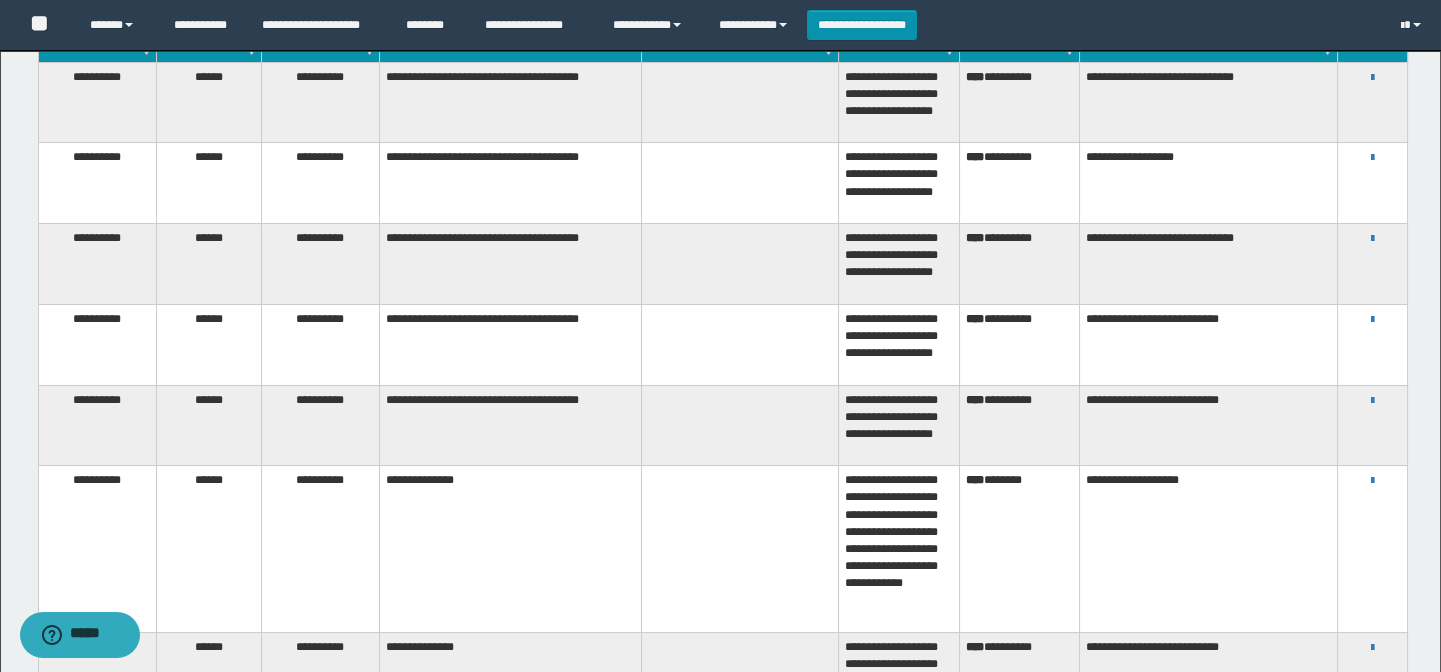 click on "**********" at bounding box center (1208, 264) 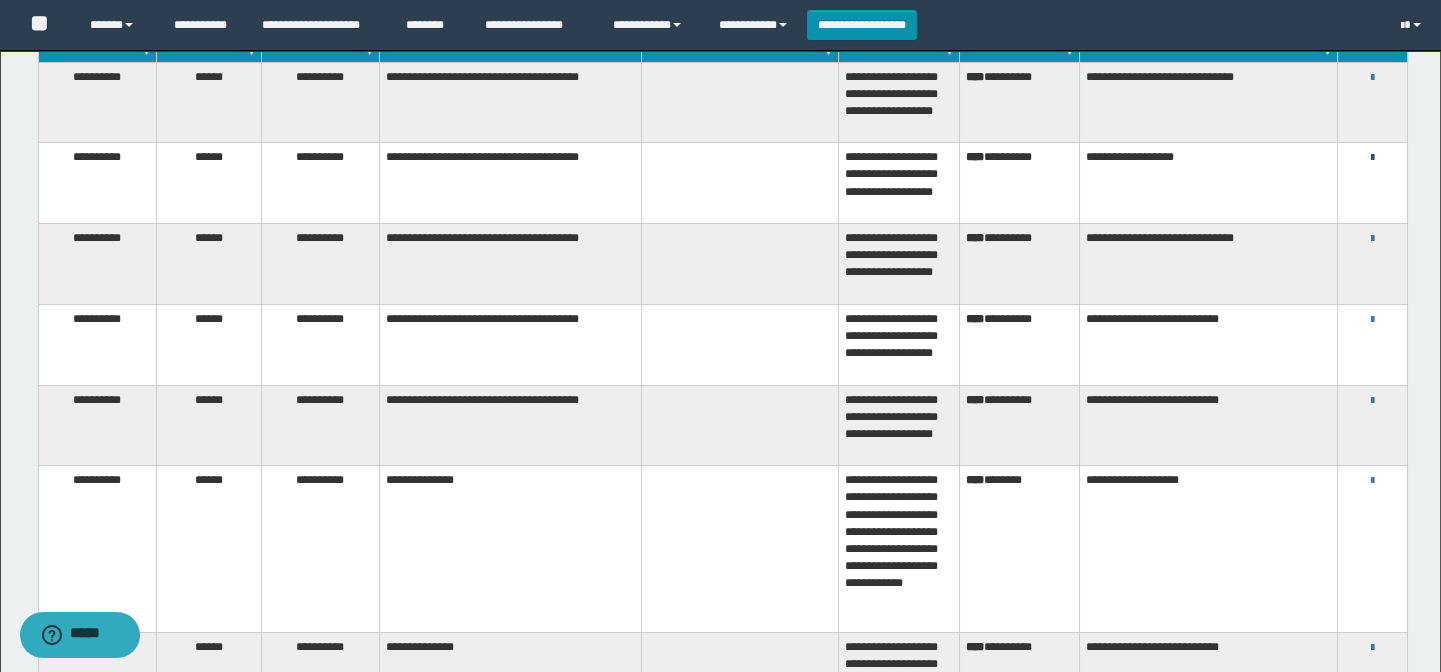 click at bounding box center (1372, 158) 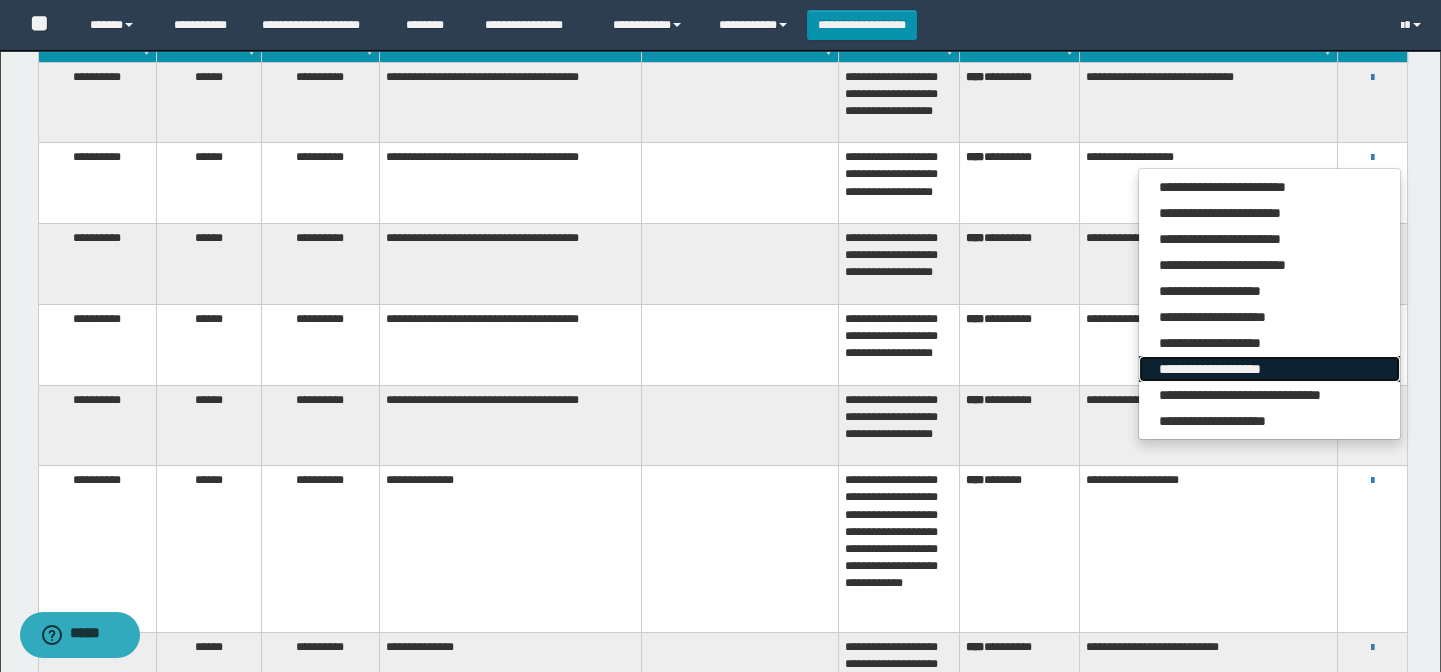click on "**********" at bounding box center (1269, 369) 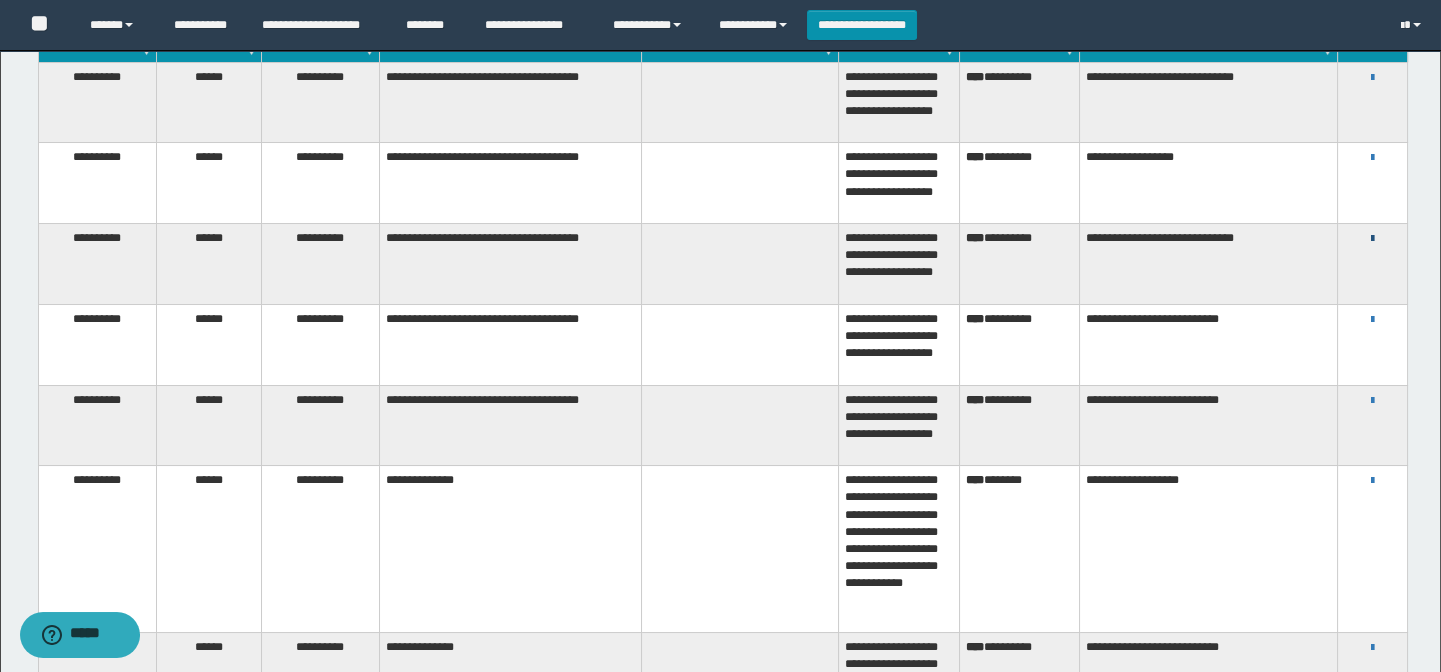 click at bounding box center [1372, 239] 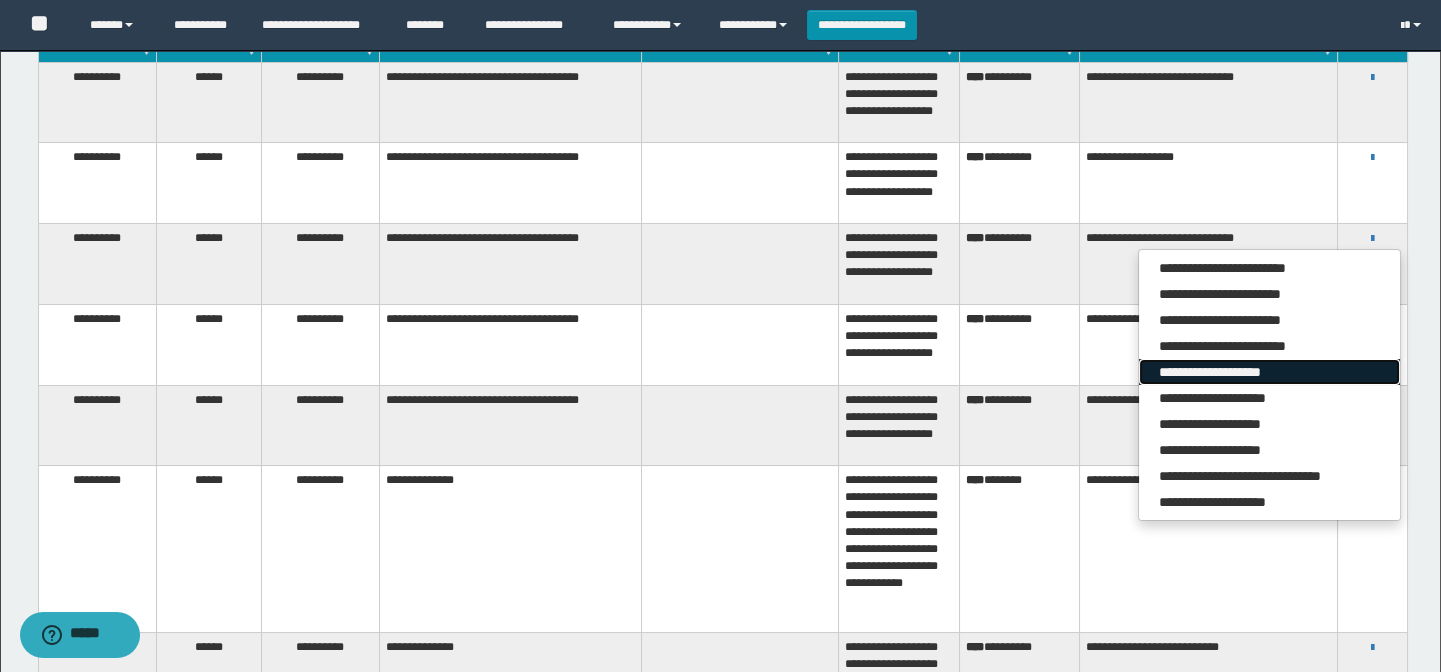 click on "**********" at bounding box center [1269, 372] 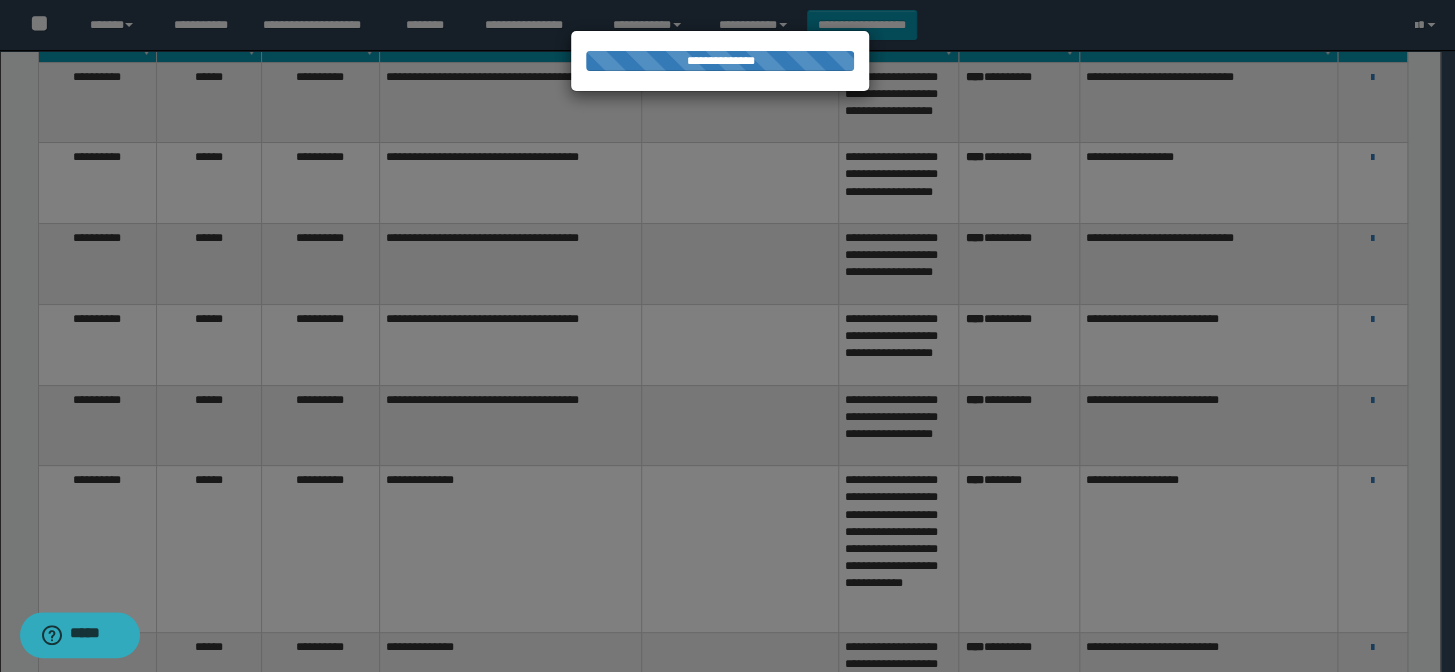 click at bounding box center [727, 336] 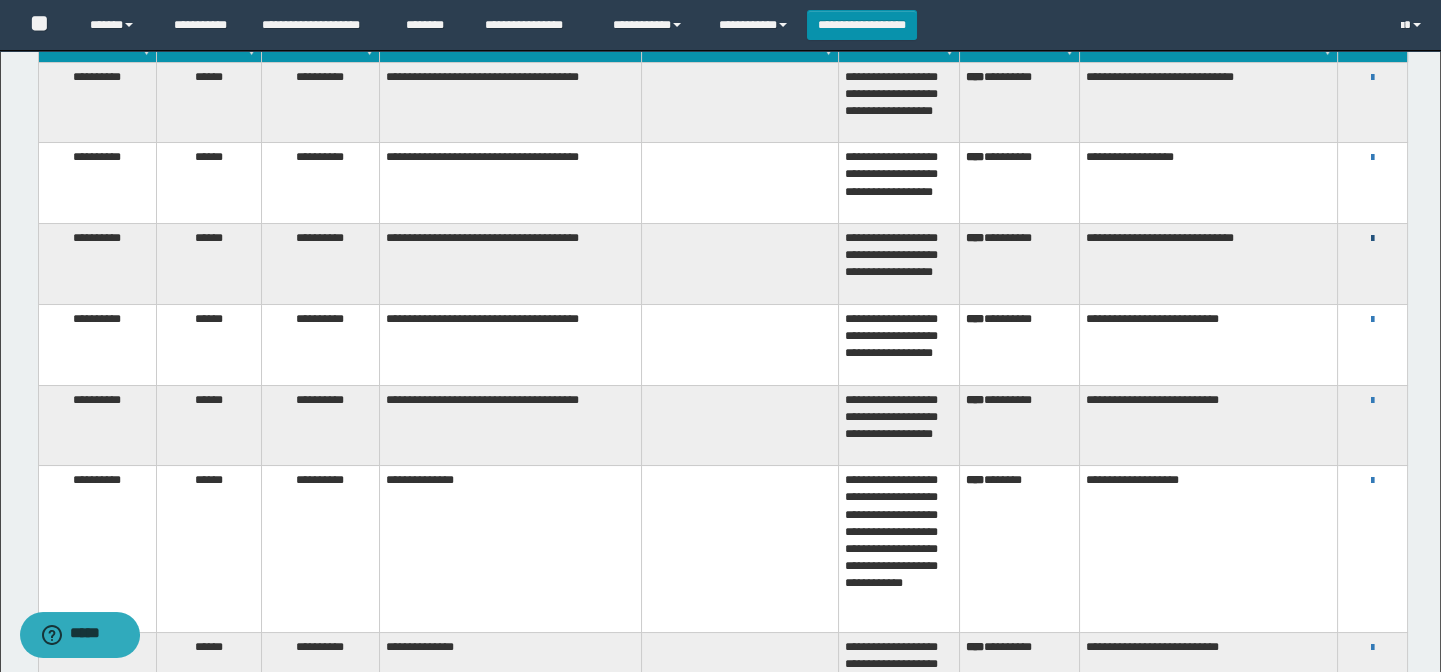click at bounding box center (1372, 239) 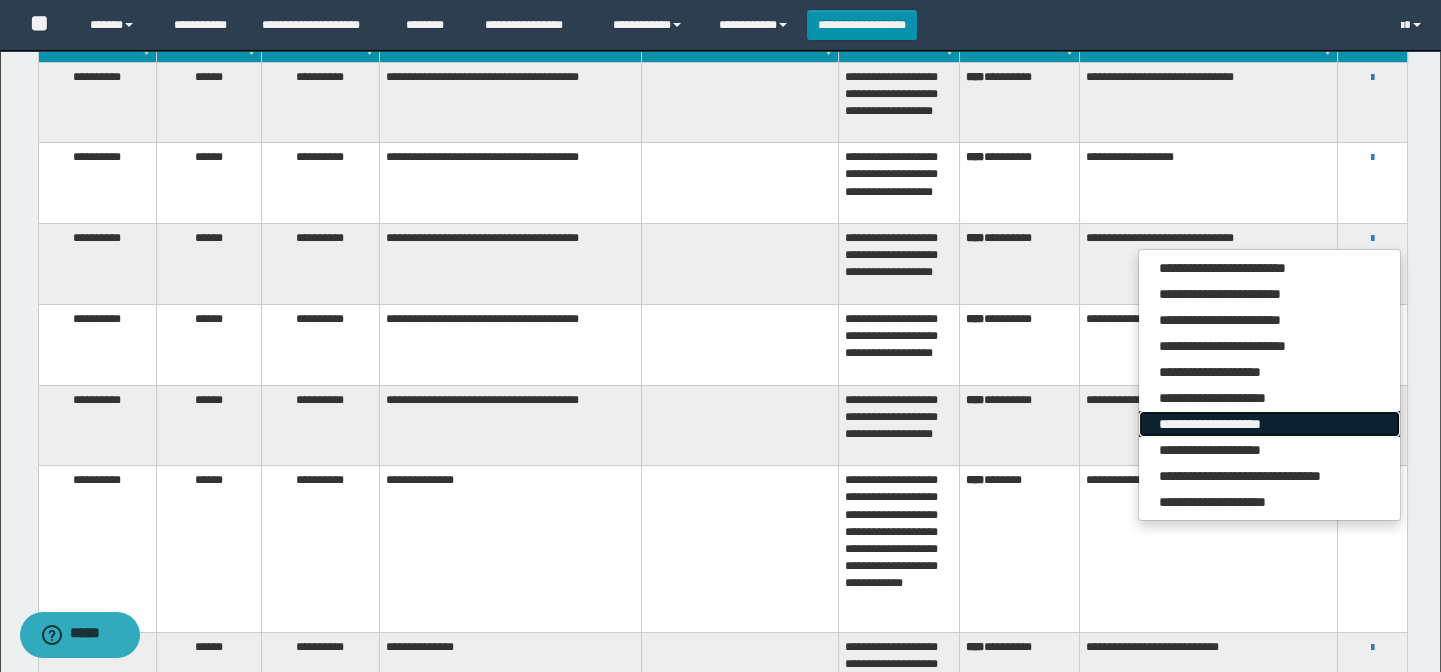 click on "**********" at bounding box center [1269, 424] 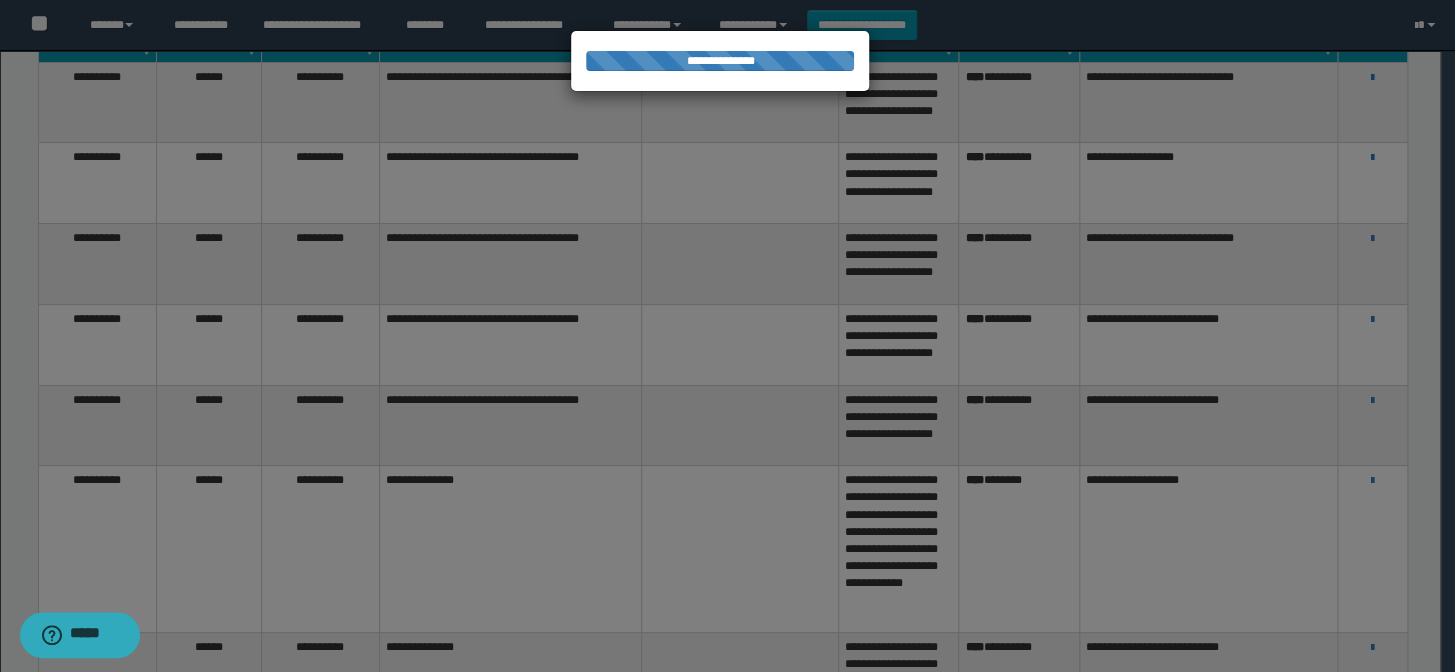 drag, startPoint x: 1198, startPoint y: 306, endPoint x: 1208, endPoint y: 300, distance: 11.661903 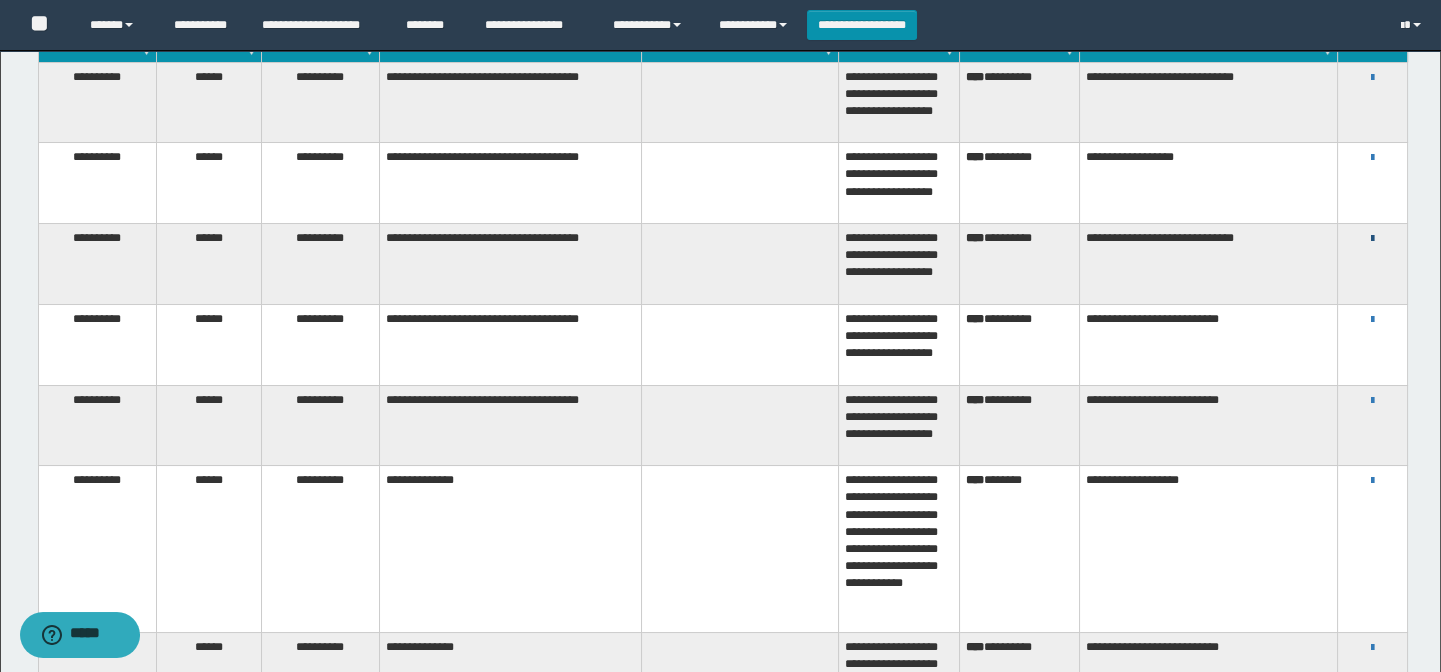 click at bounding box center (1372, 239) 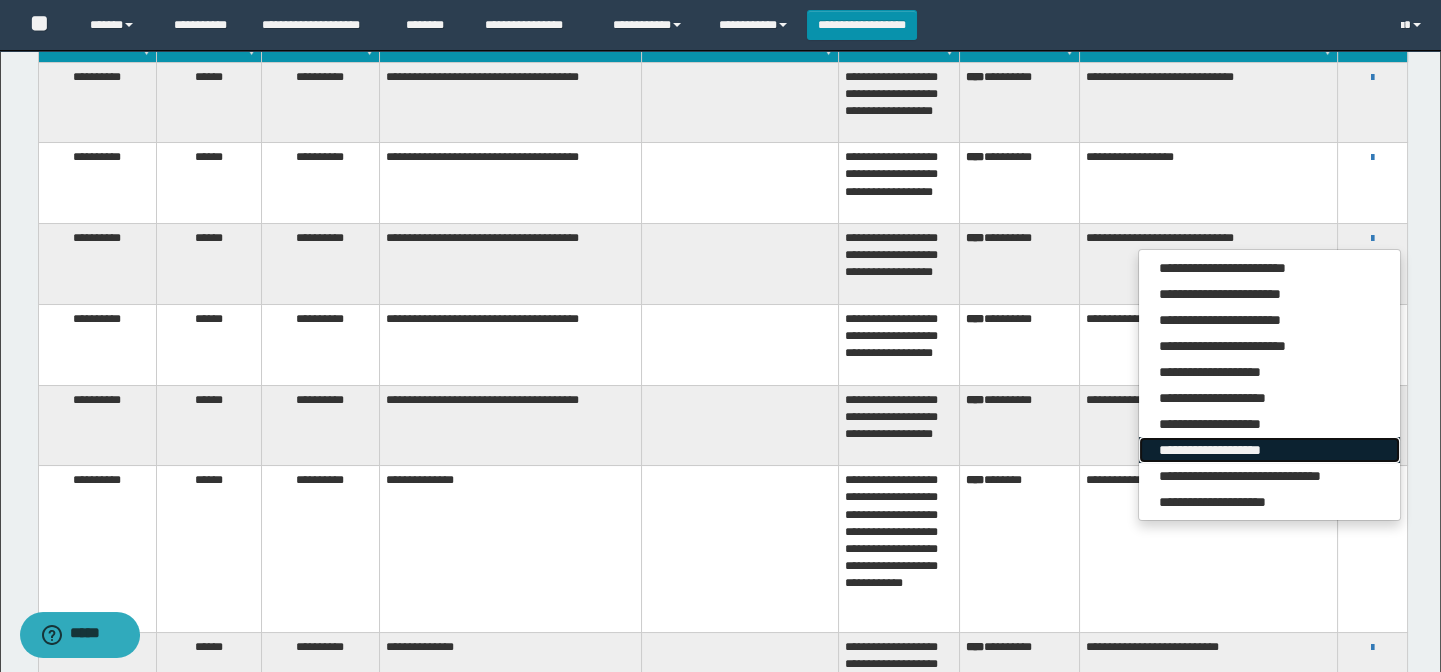 click on "**********" at bounding box center (1269, 450) 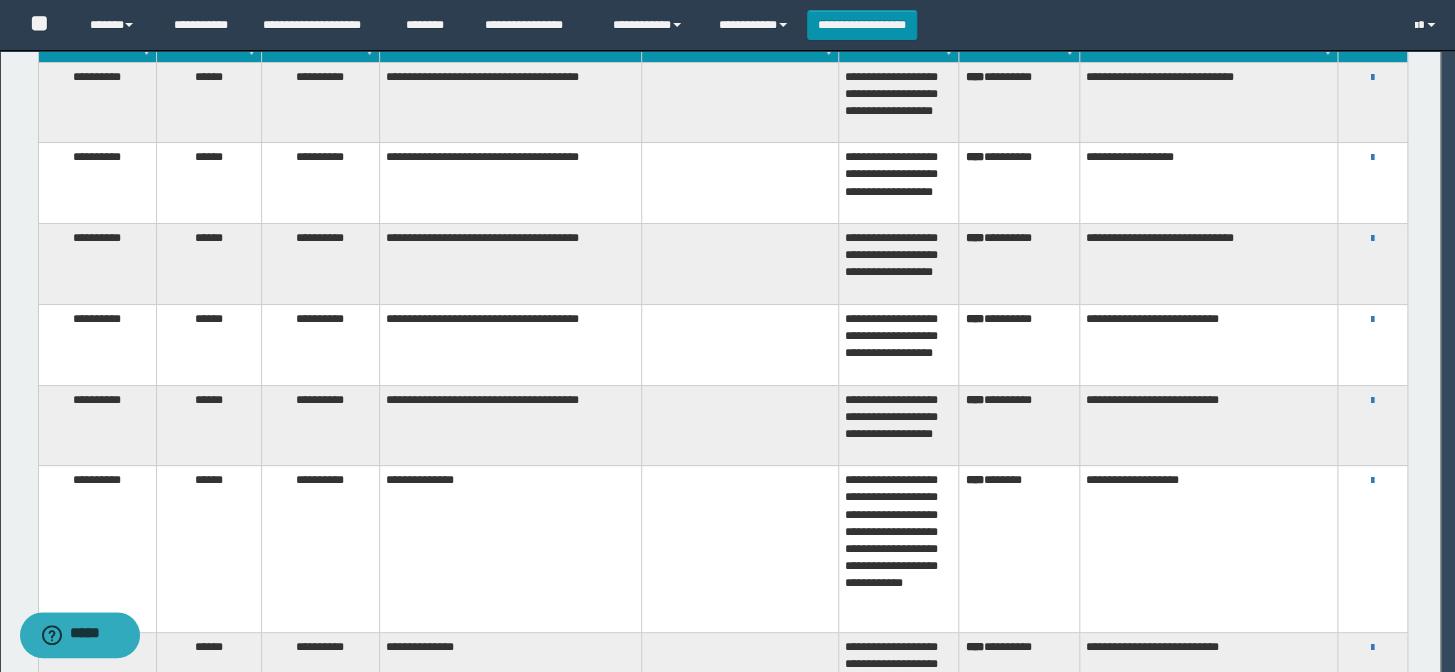 click at bounding box center (727, 336) 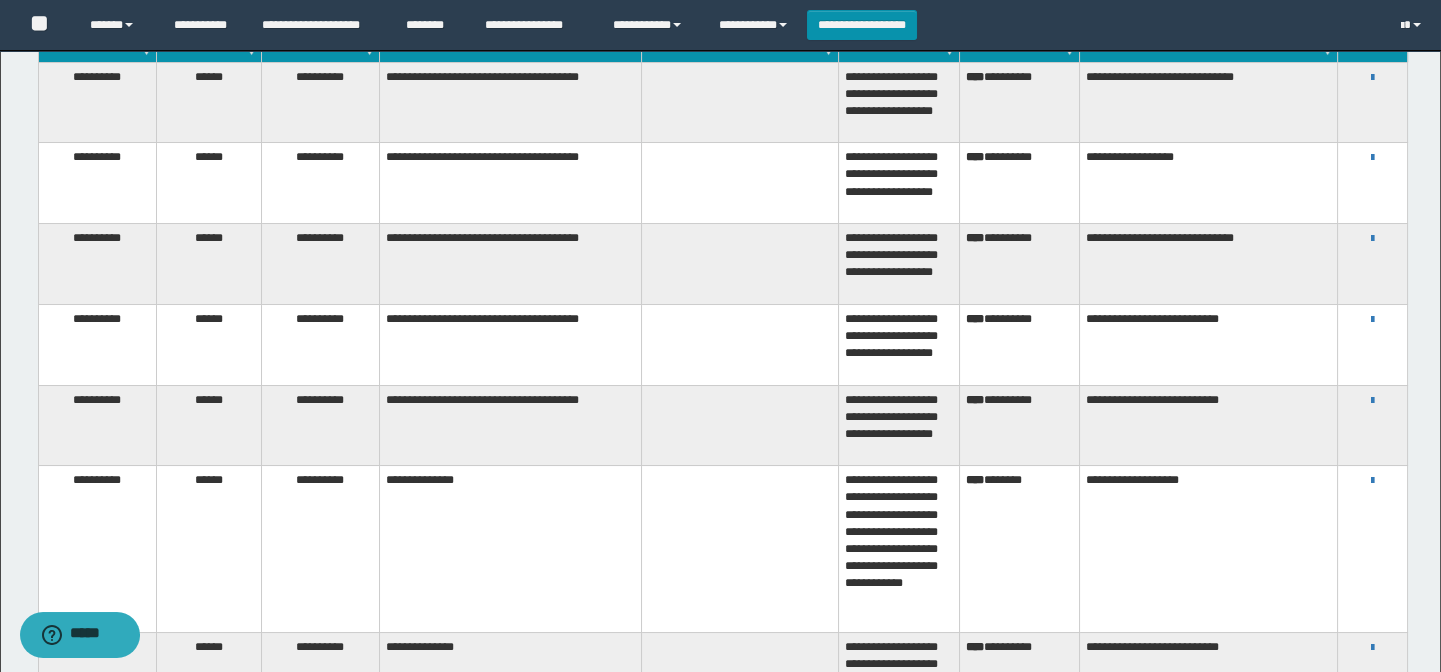scroll, scrollTop: 272, scrollLeft: 0, axis: vertical 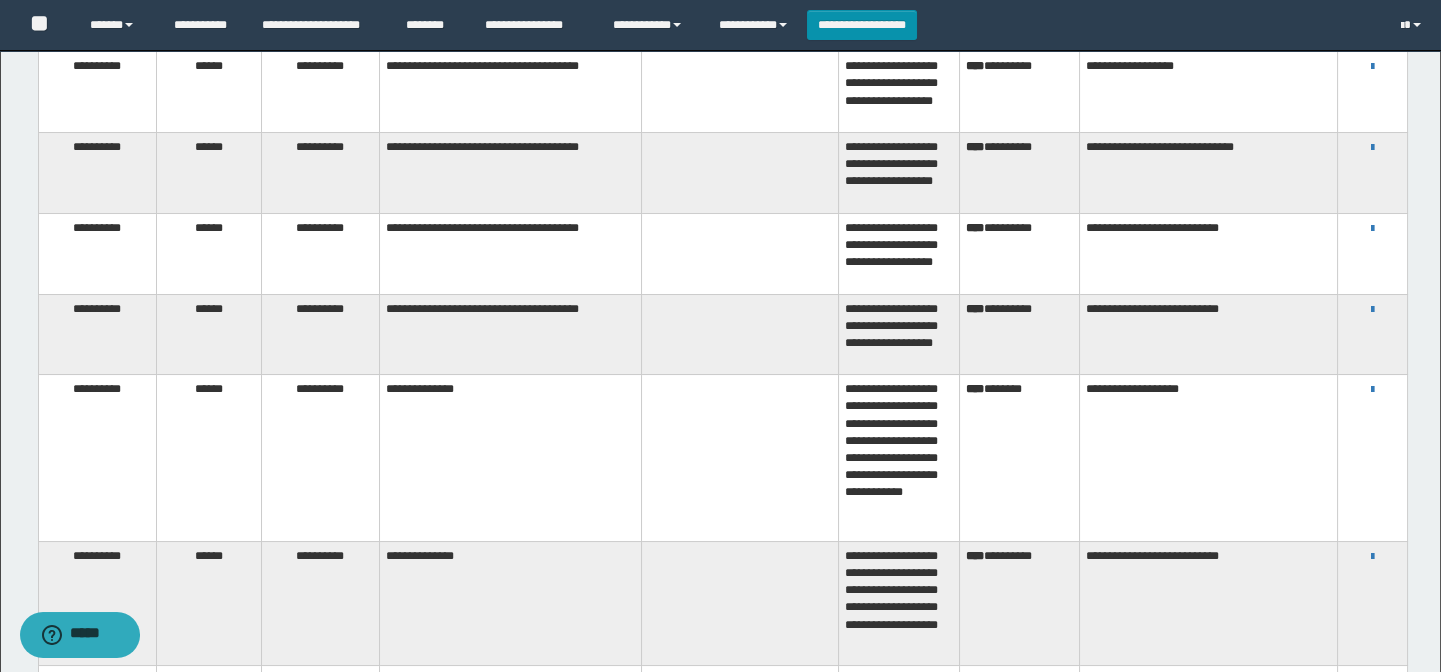 click on "**********" at bounding box center [1019, 173] 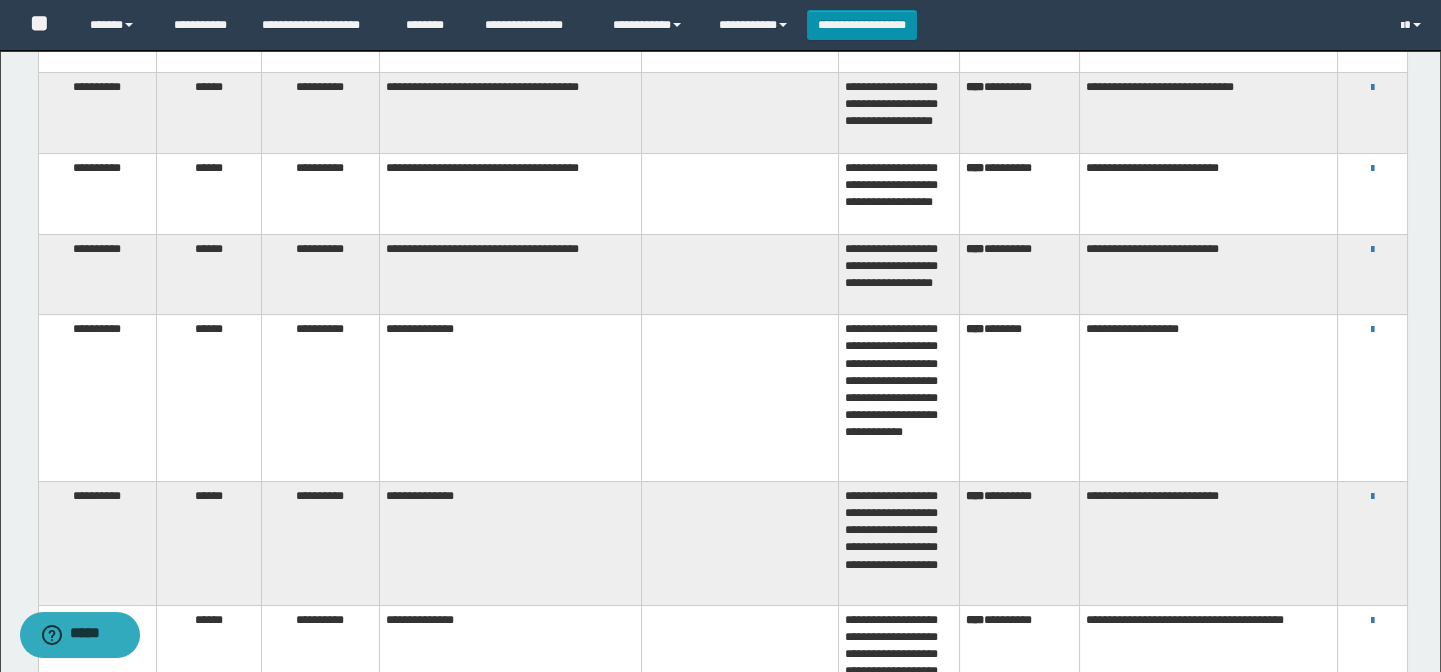 scroll, scrollTop: 363, scrollLeft: 0, axis: vertical 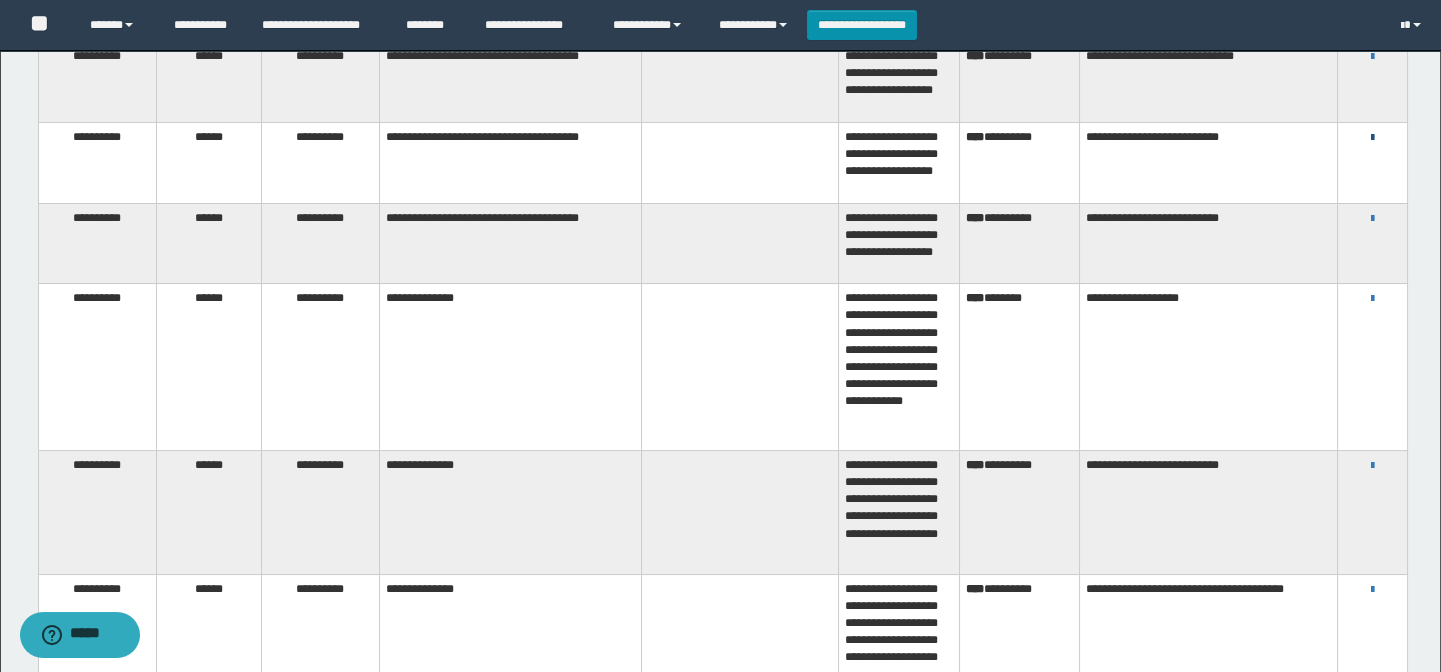 click at bounding box center [1372, 138] 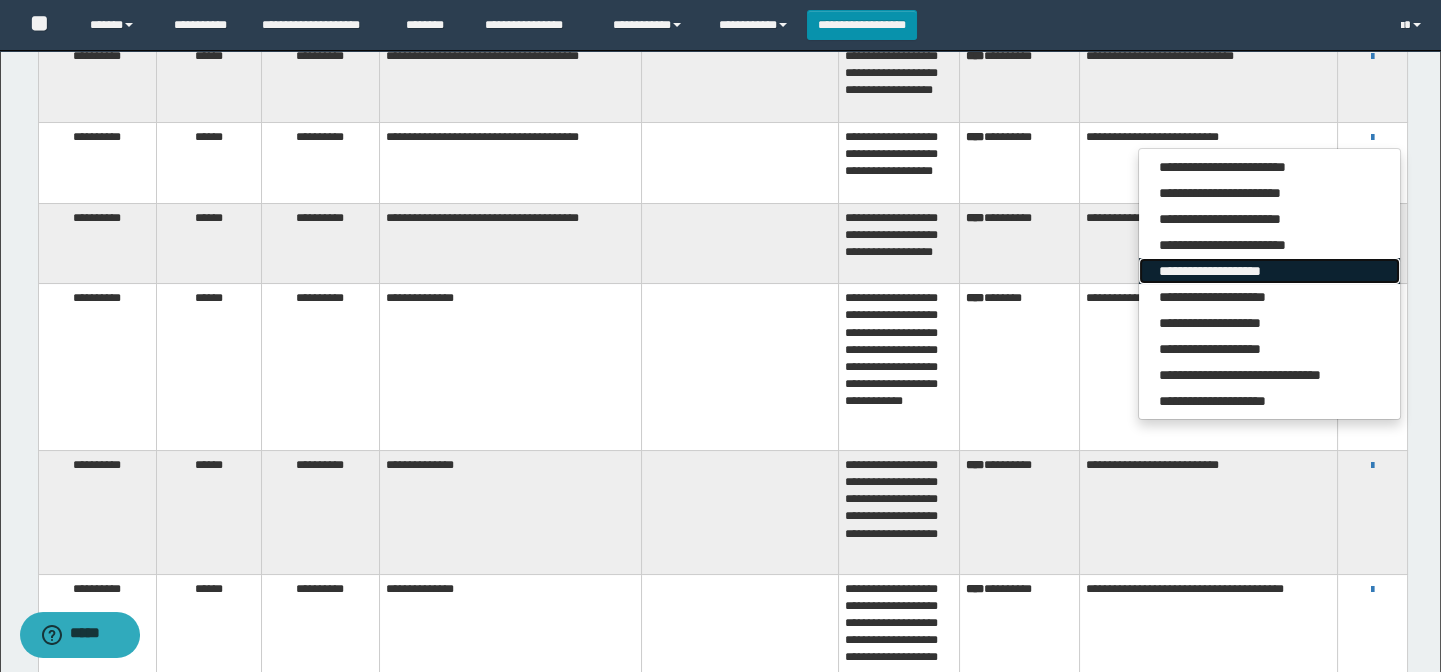 click on "**********" at bounding box center [1269, 271] 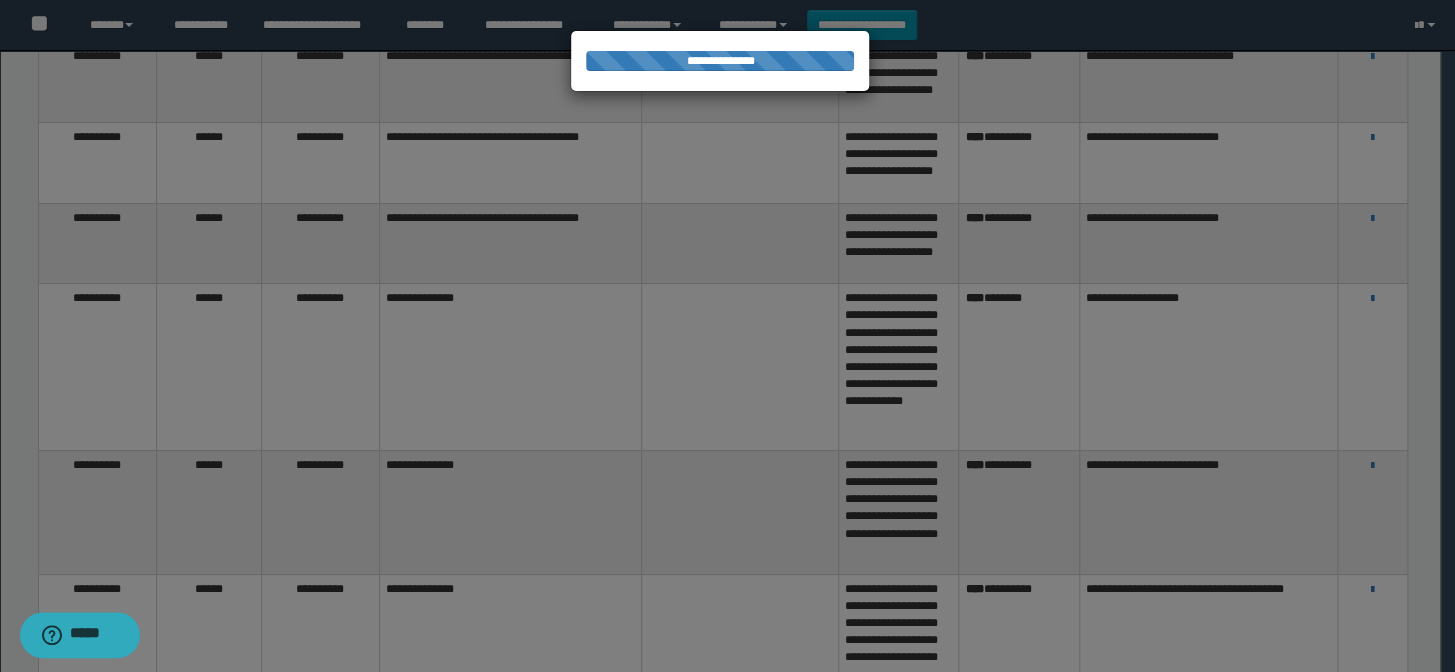 click at bounding box center (727, 336) 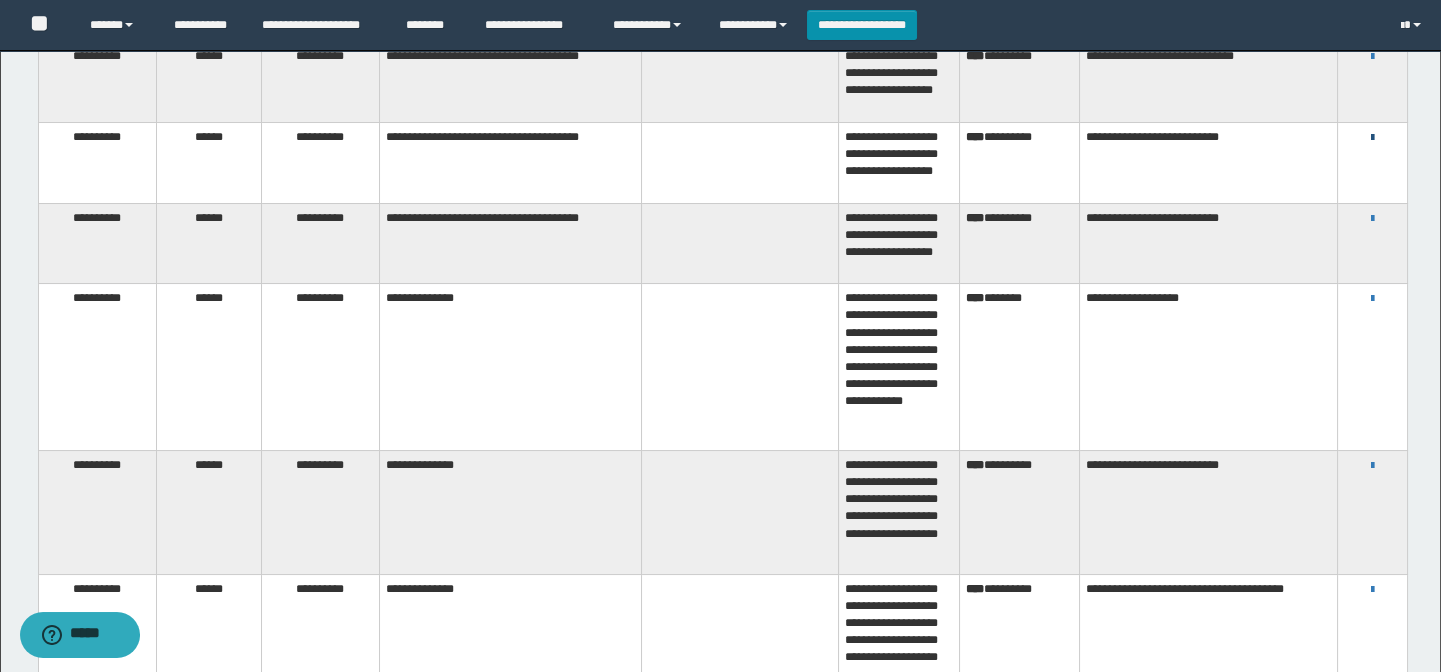 click at bounding box center (1372, 138) 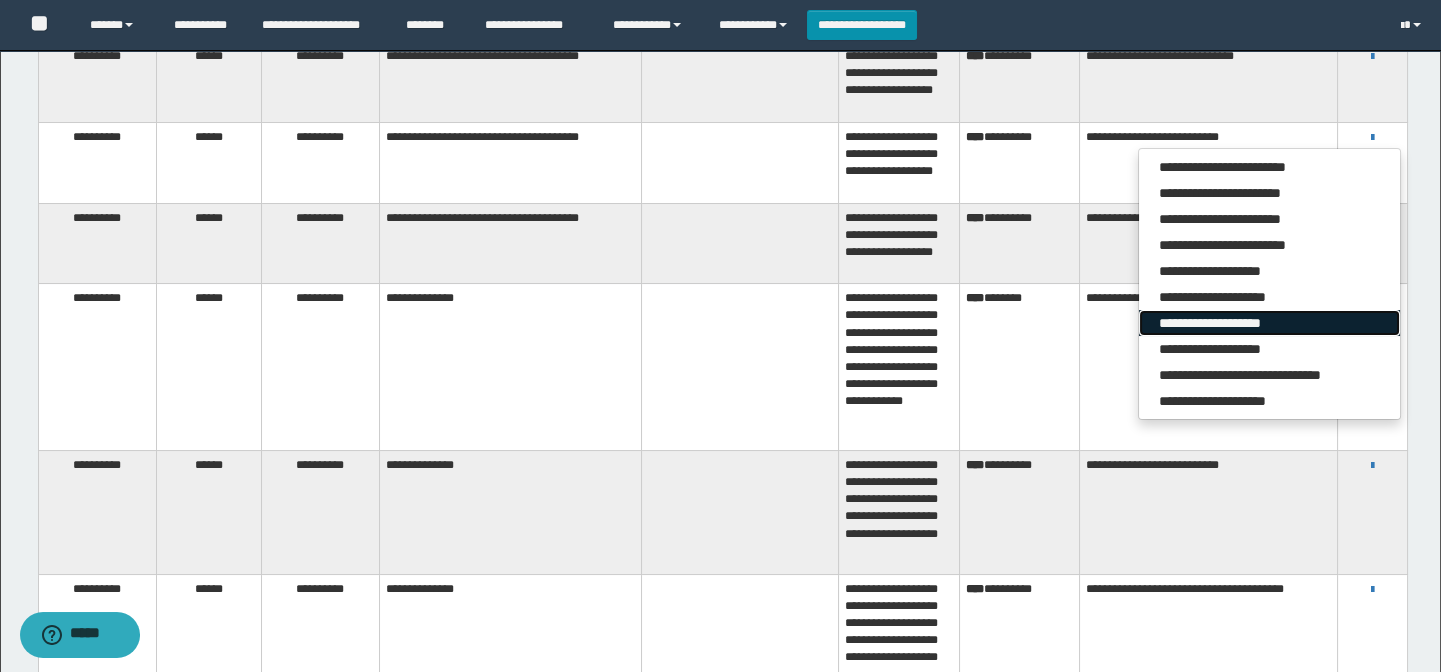 click on "**********" at bounding box center (1269, 323) 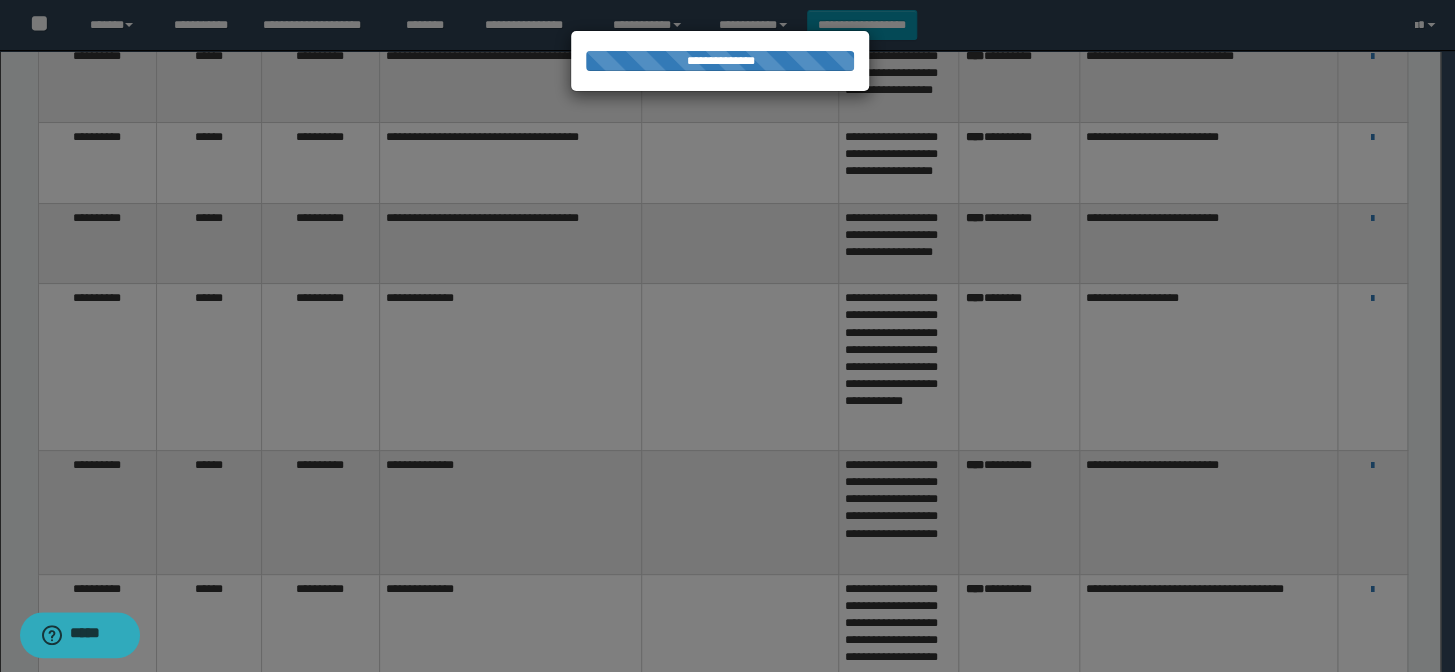 click at bounding box center [727, 336] 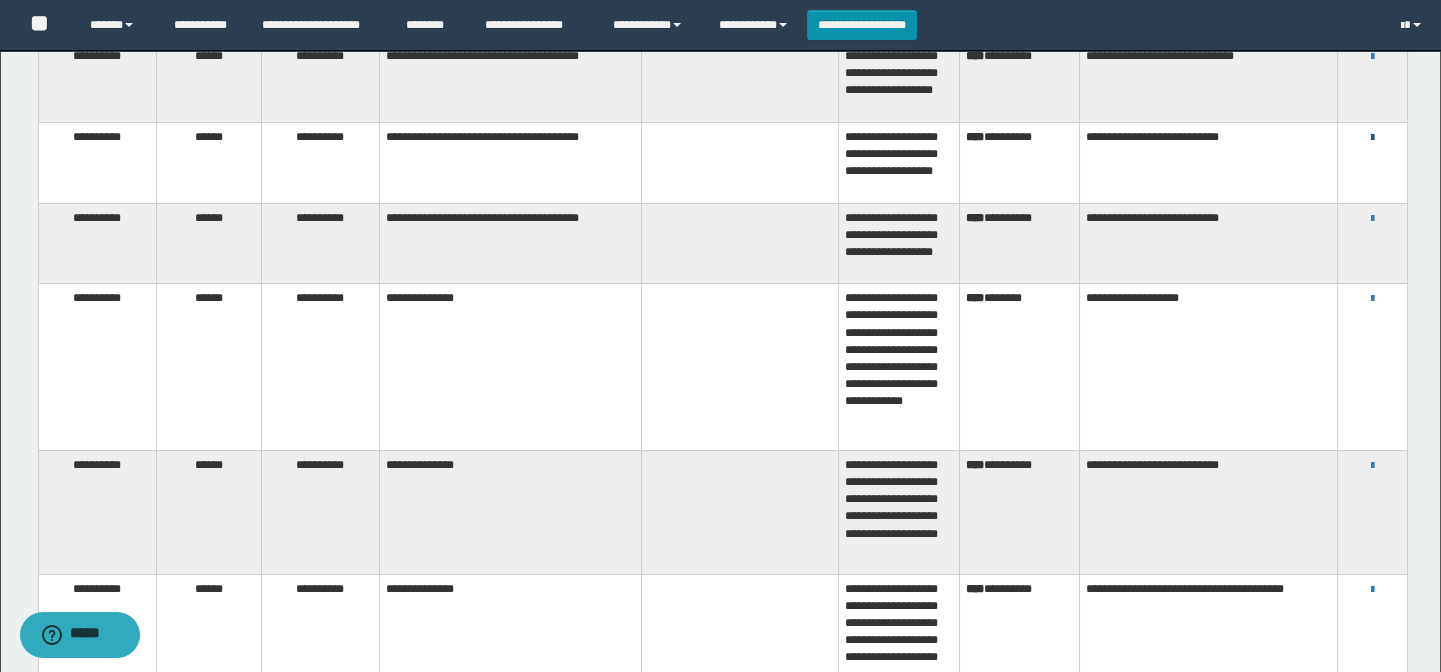 click at bounding box center [1372, 138] 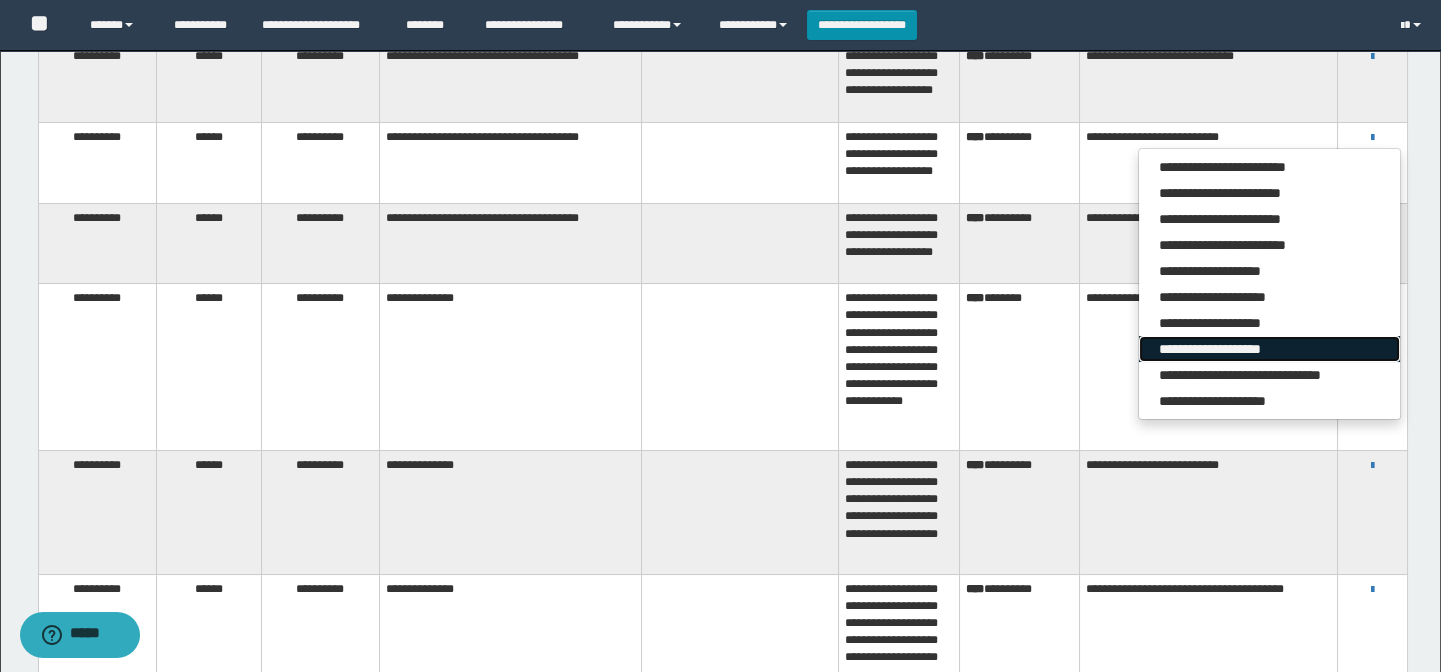 click on "**********" at bounding box center [1269, 349] 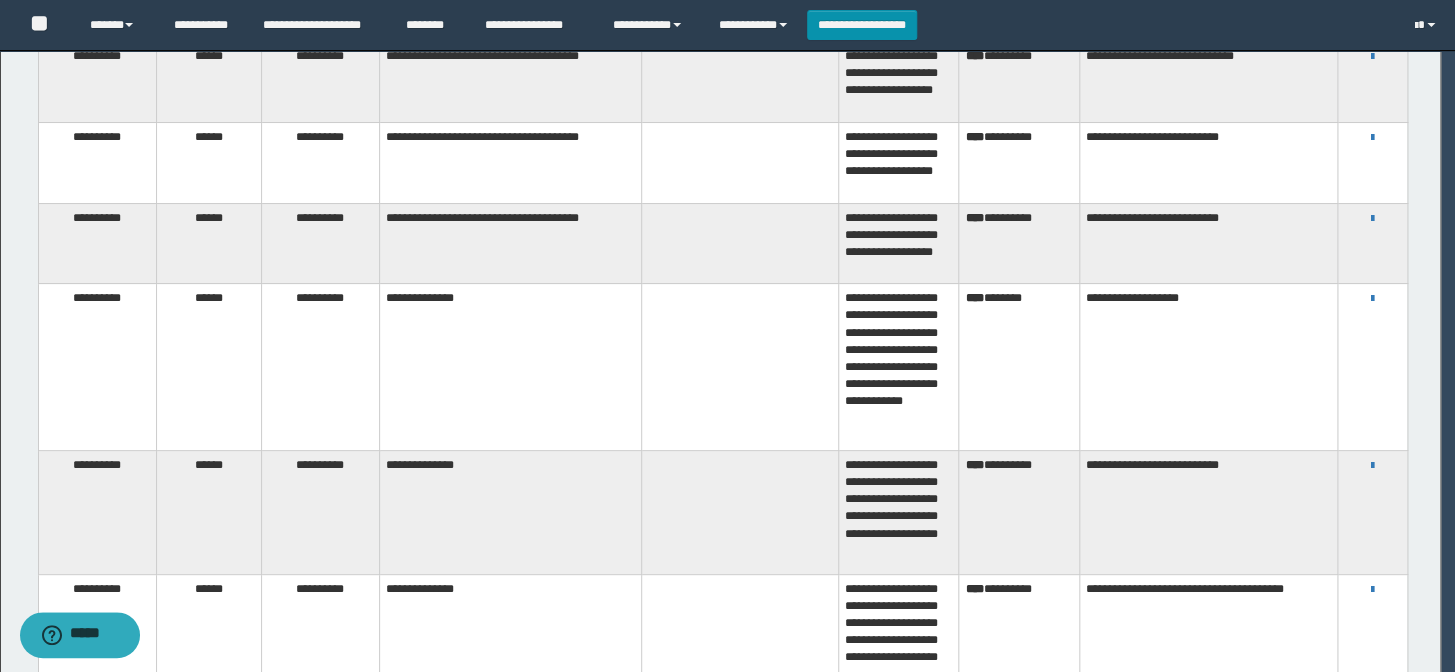 click on "**********" at bounding box center (727, -27) 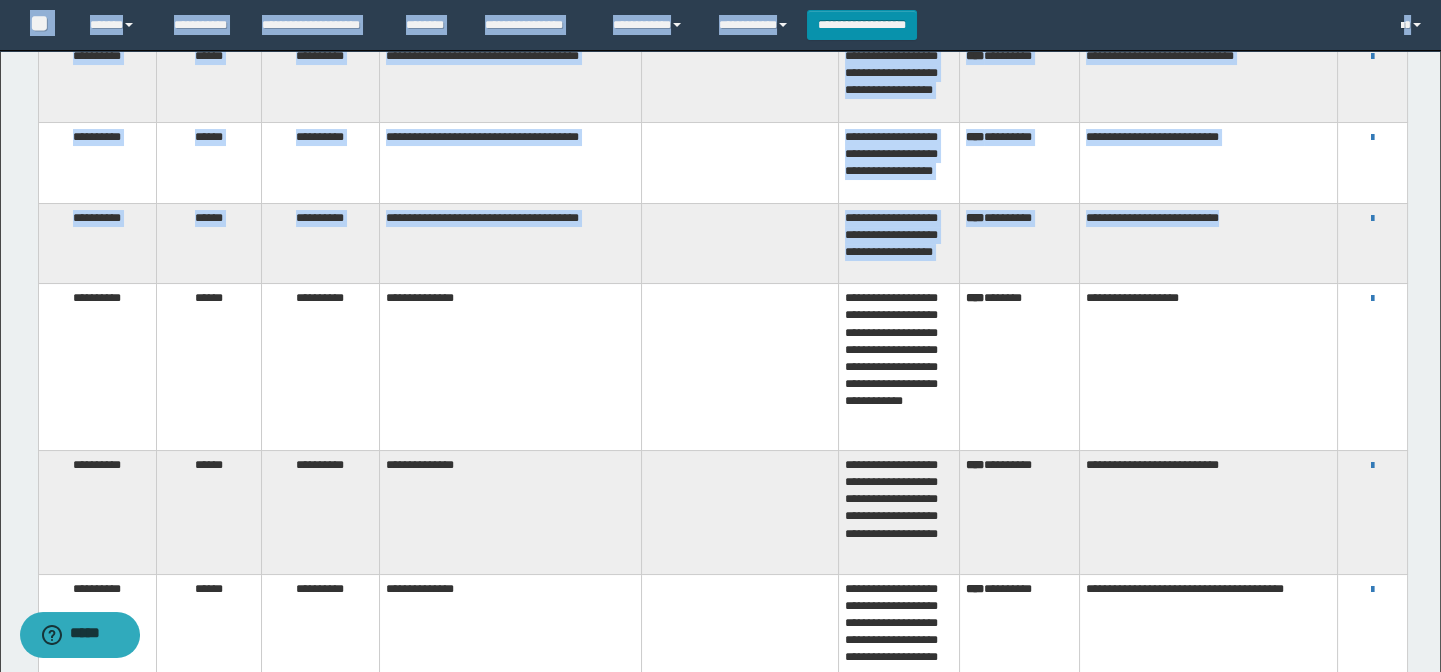 click on "**********" at bounding box center [1208, 243] 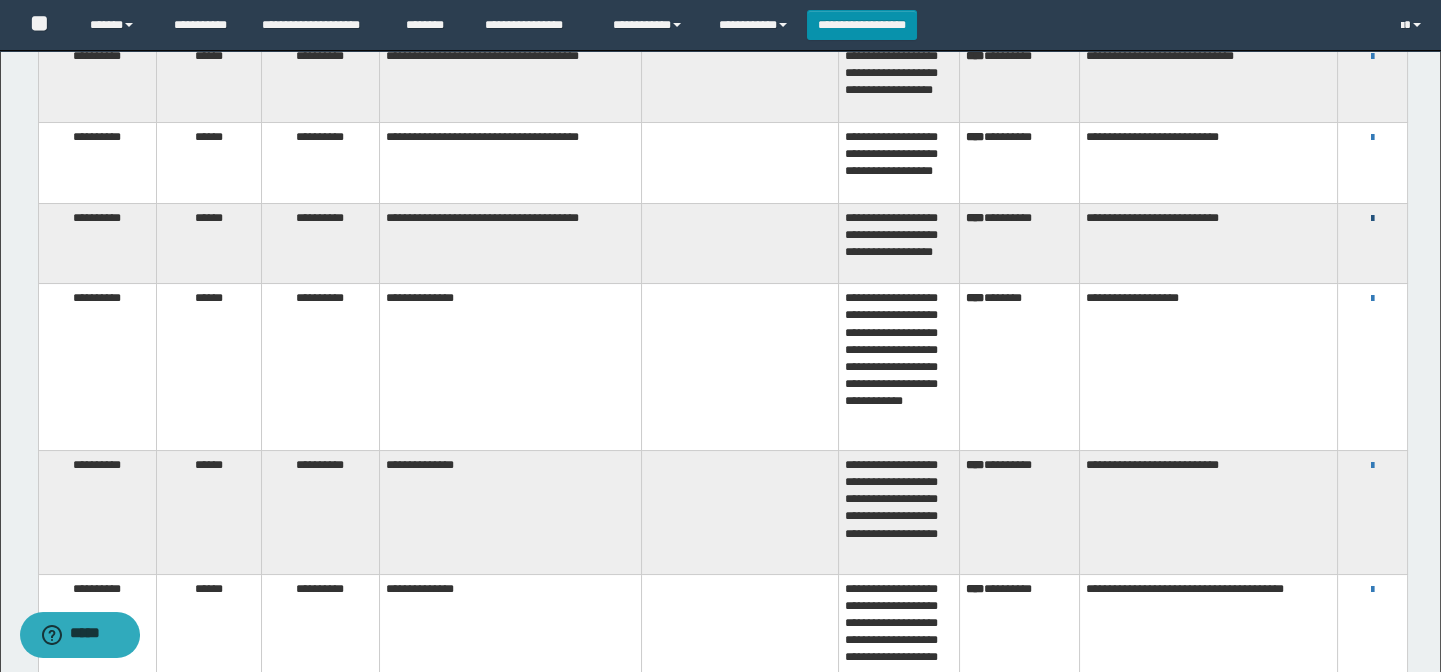 click at bounding box center (1372, 219) 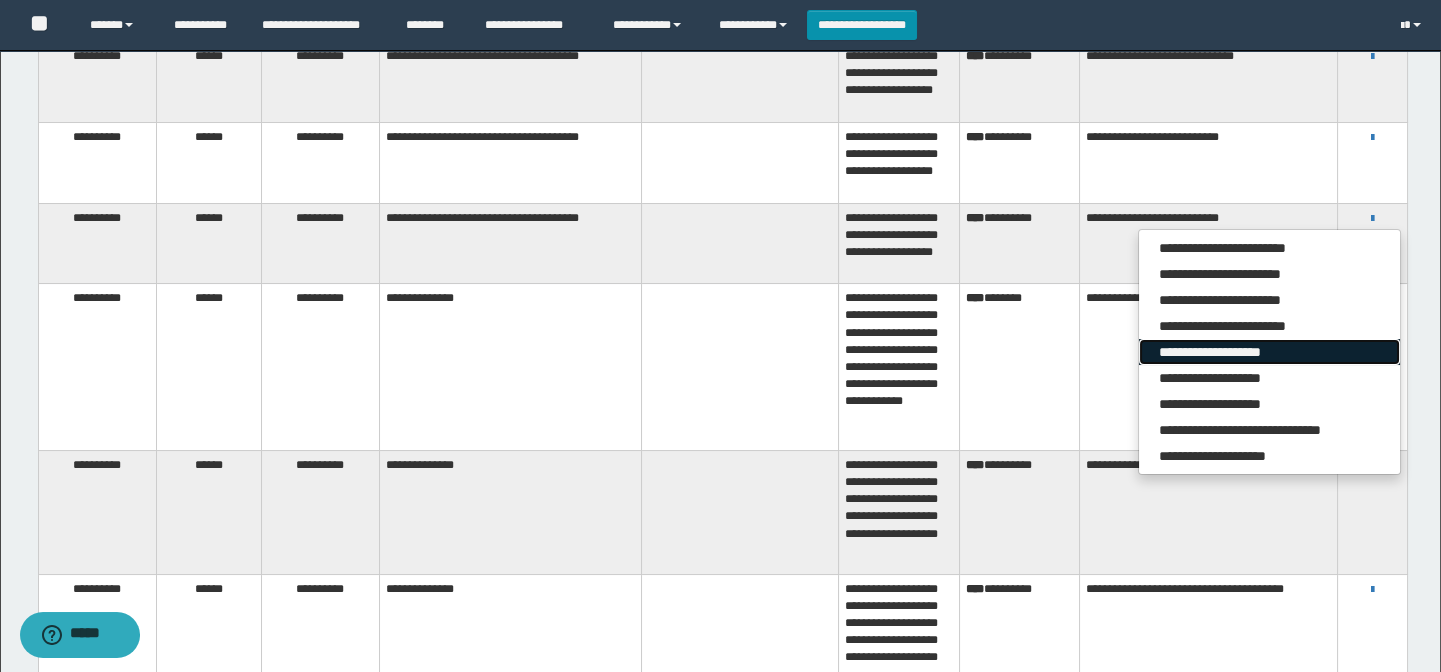 click on "**********" at bounding box center (1269, 352) 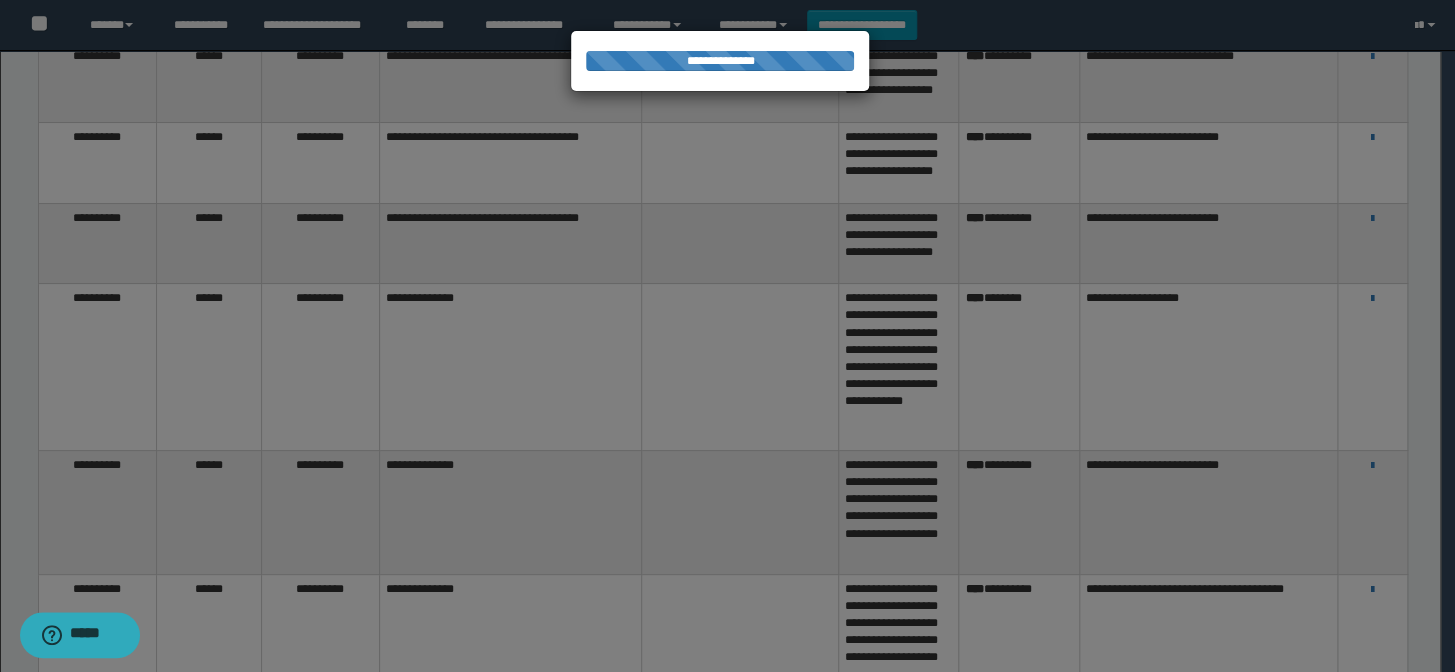 click at bounding box center [727, 336] 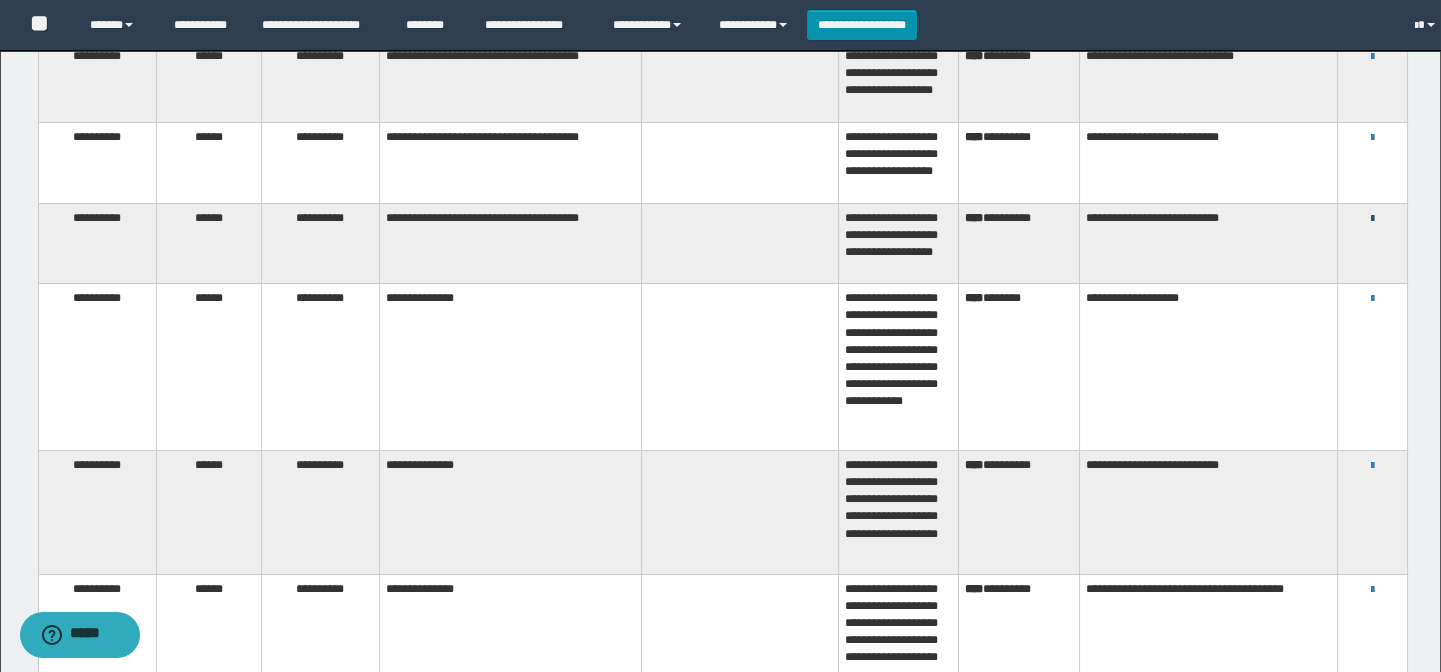 click at bounding box center [1372, 219] 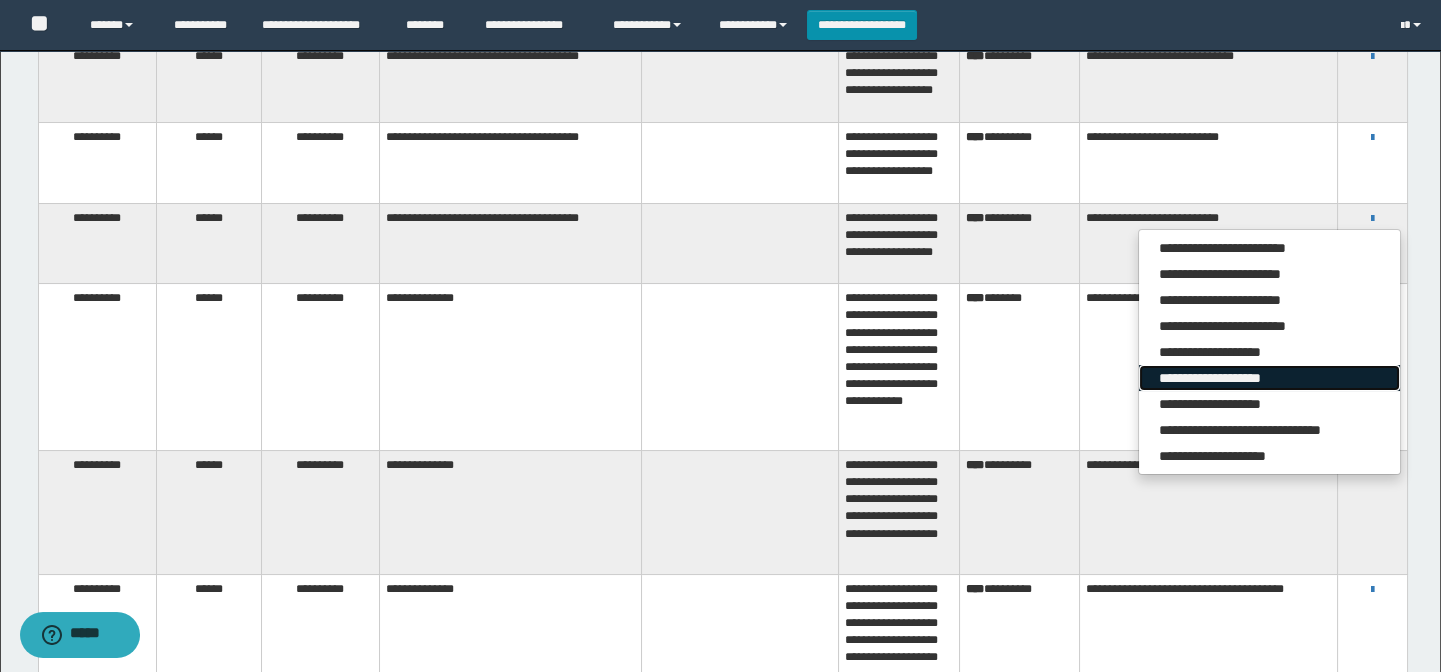 click on "**********" at bounding box center (1269, 378) 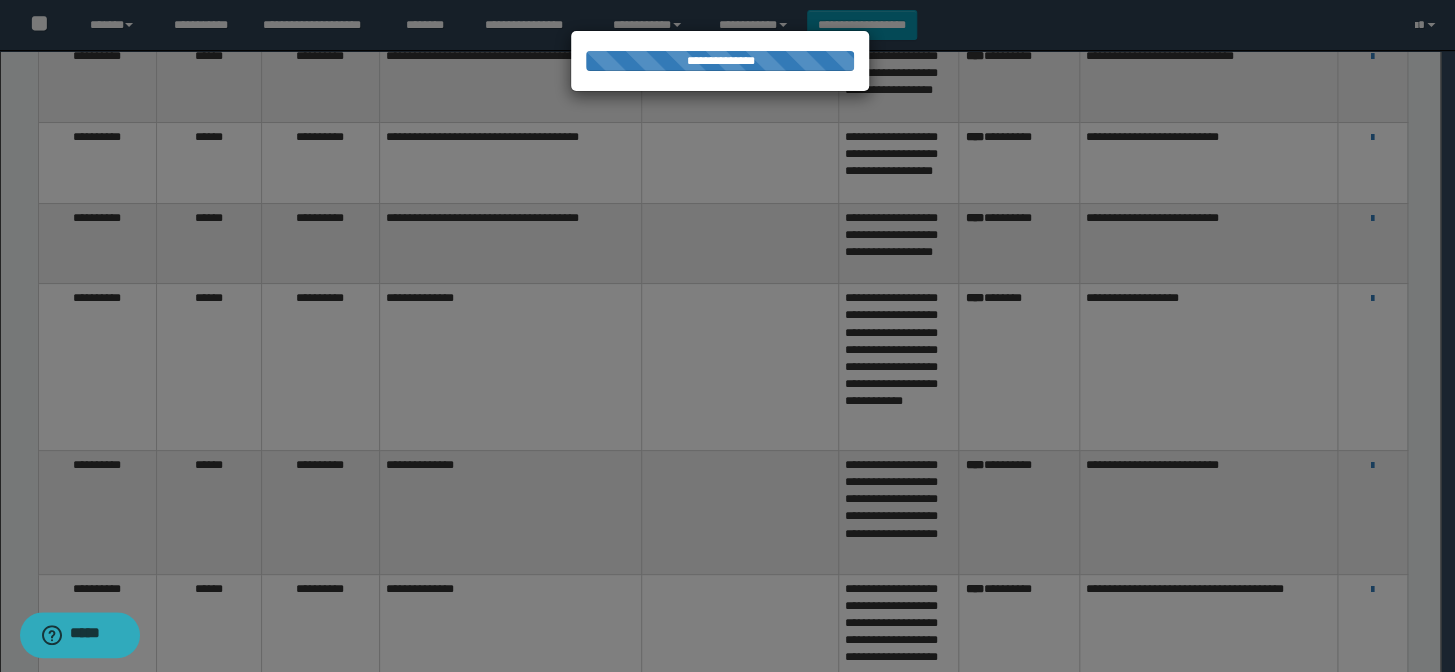 click at bounding box center (727, 336) 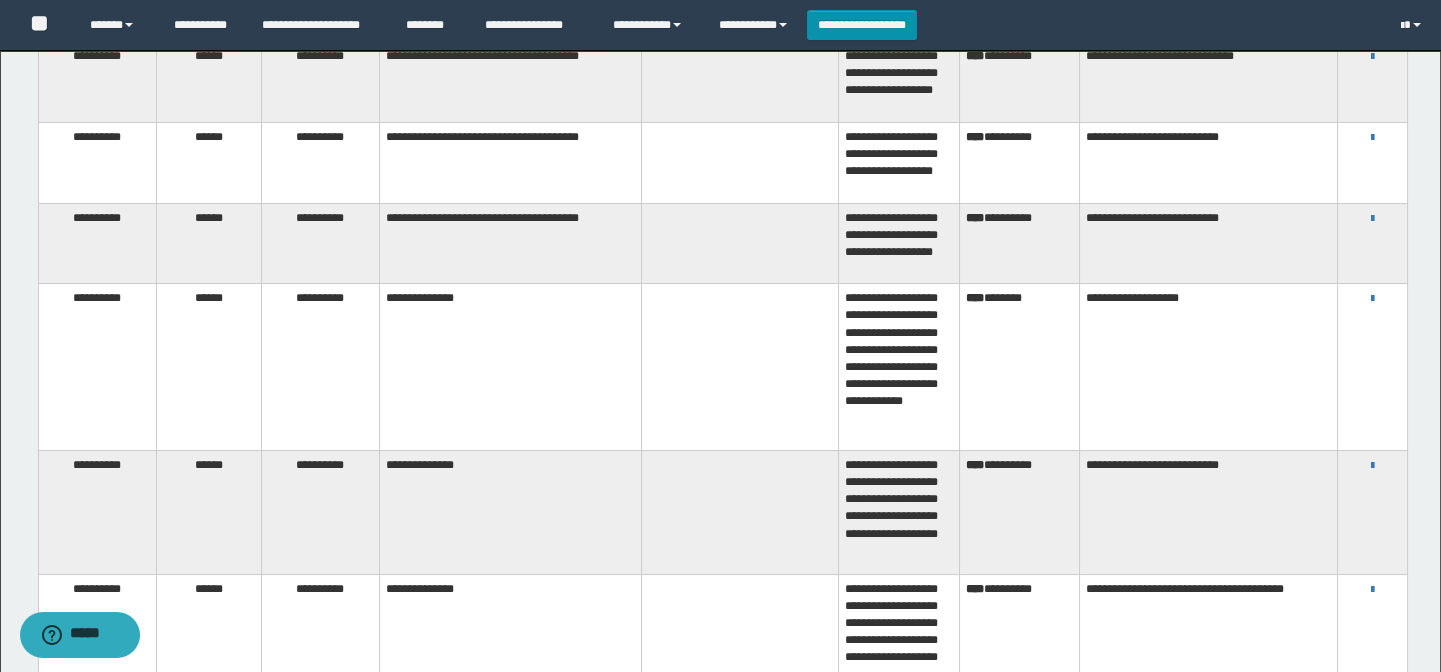 click on "**********" at bounding box center (1372, 218) 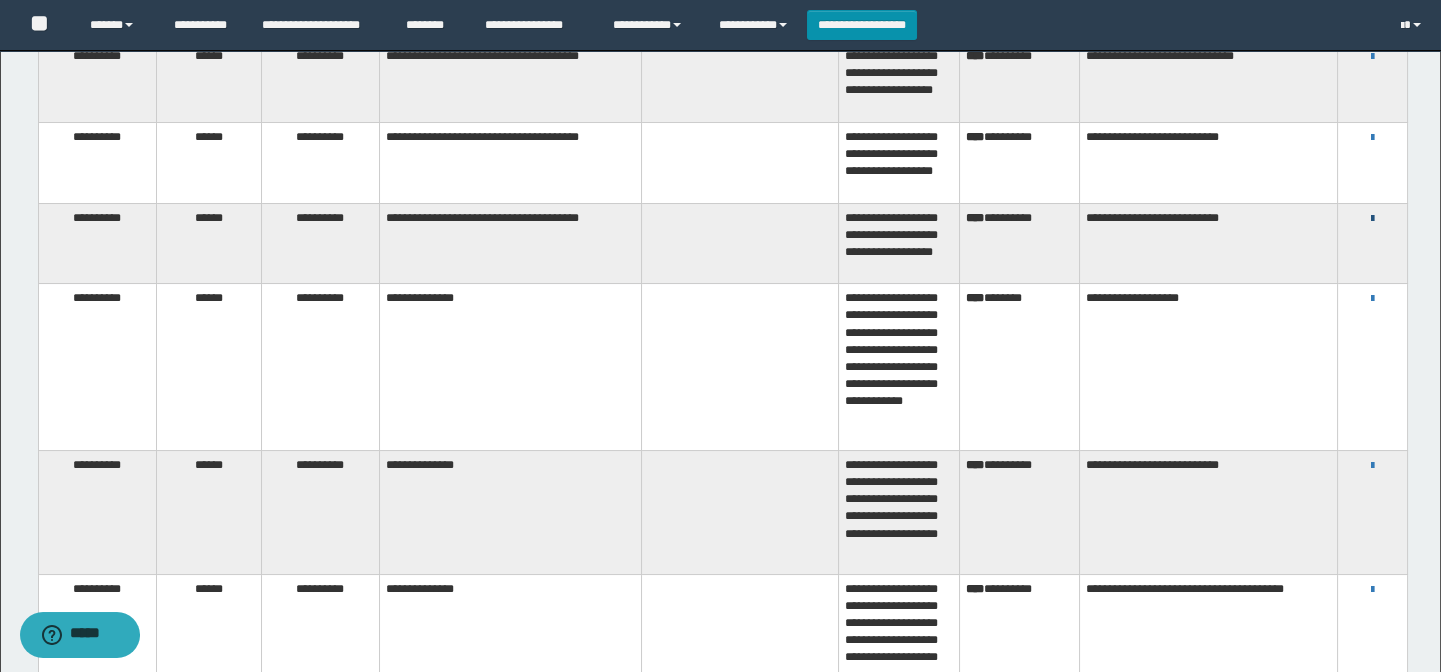 click at bounding box center [1372, 219] 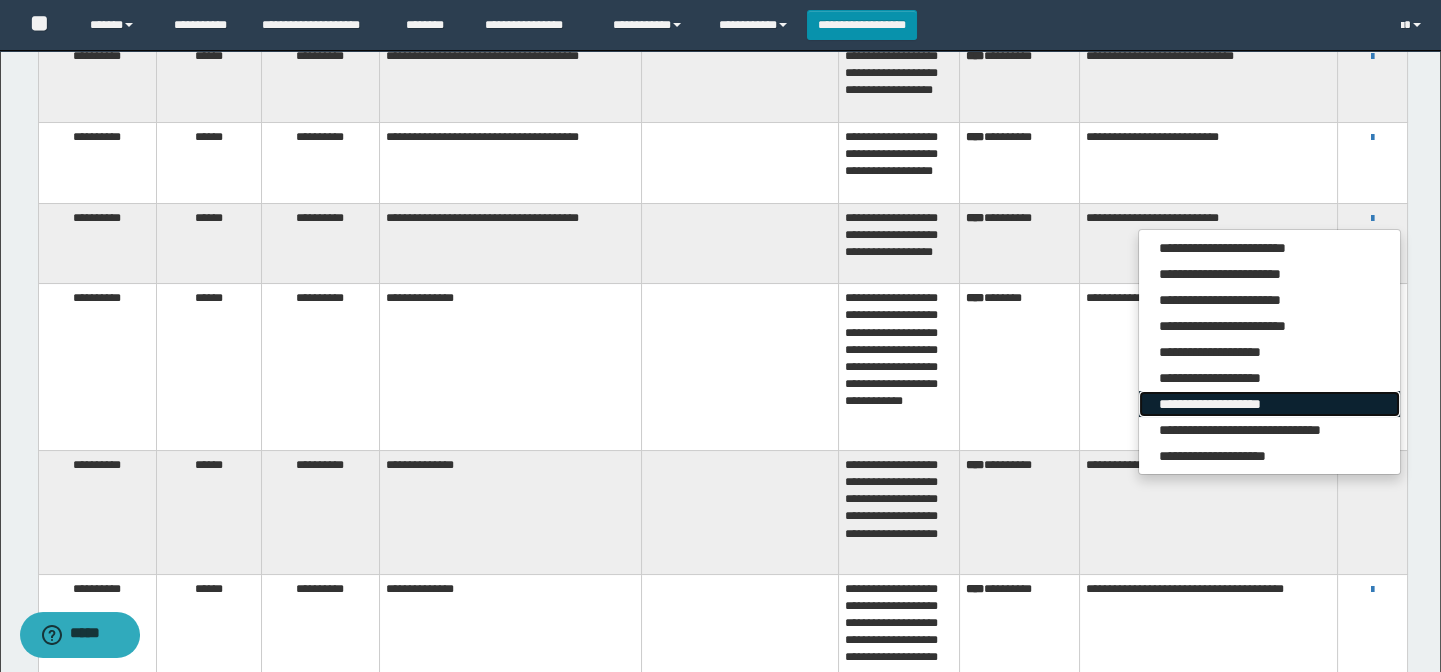 click on "**********" at bounding box center (1269, 404) 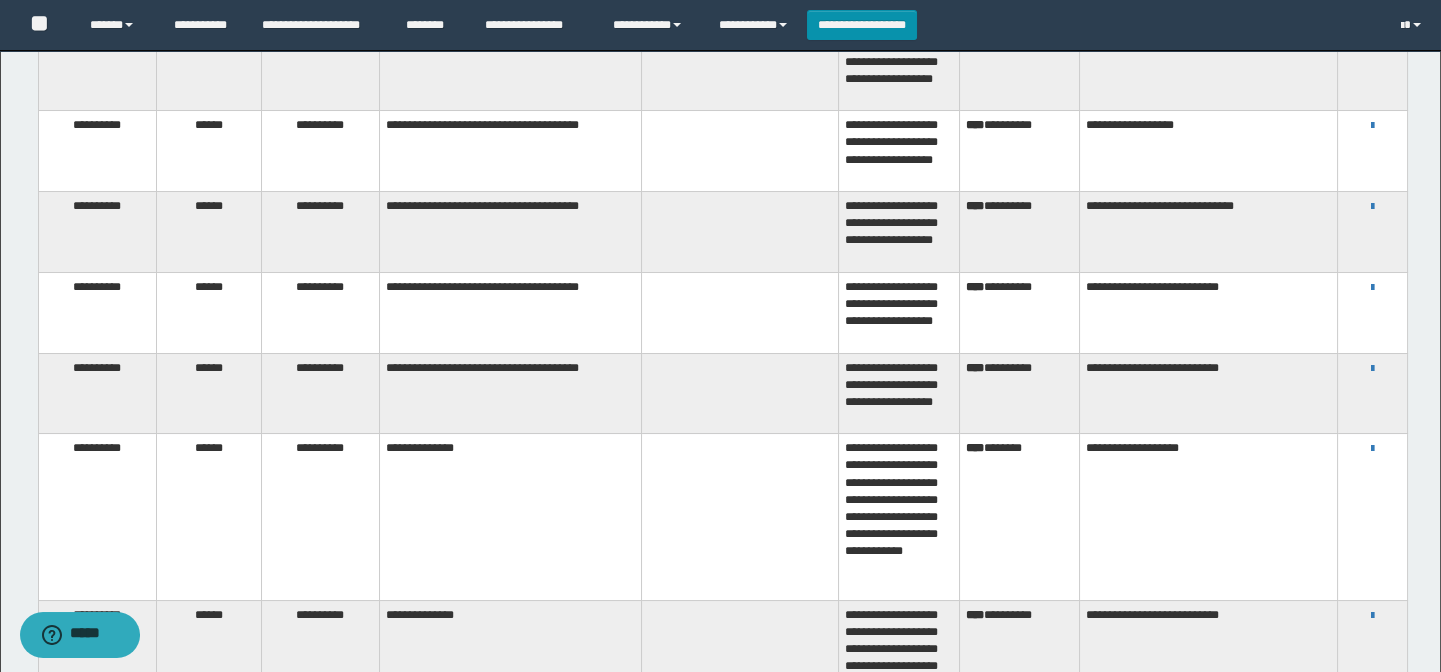 scroll, scrollTop: 181, scrollLeft: 0, axis: vertical 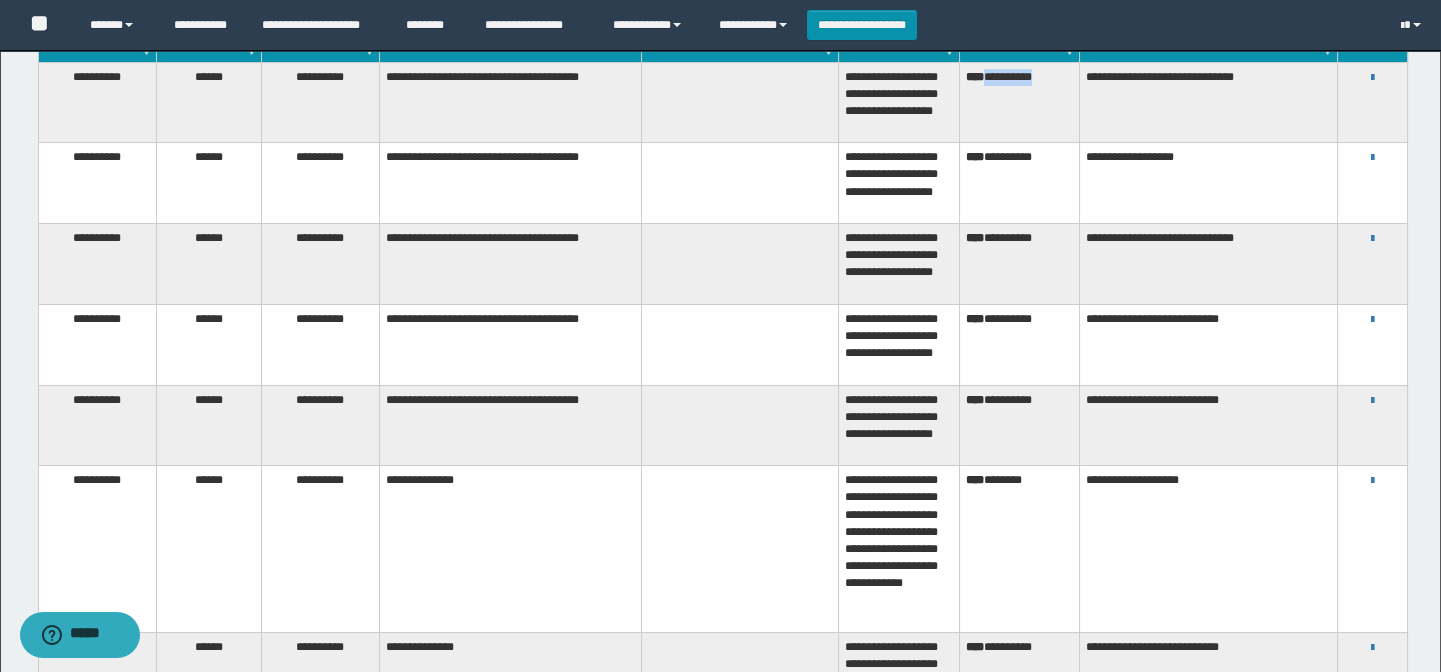 drag, startPoint x: 1073, startPoint y: 91, endPoint x: 992, endPoint y: 90, distance: 81.00617 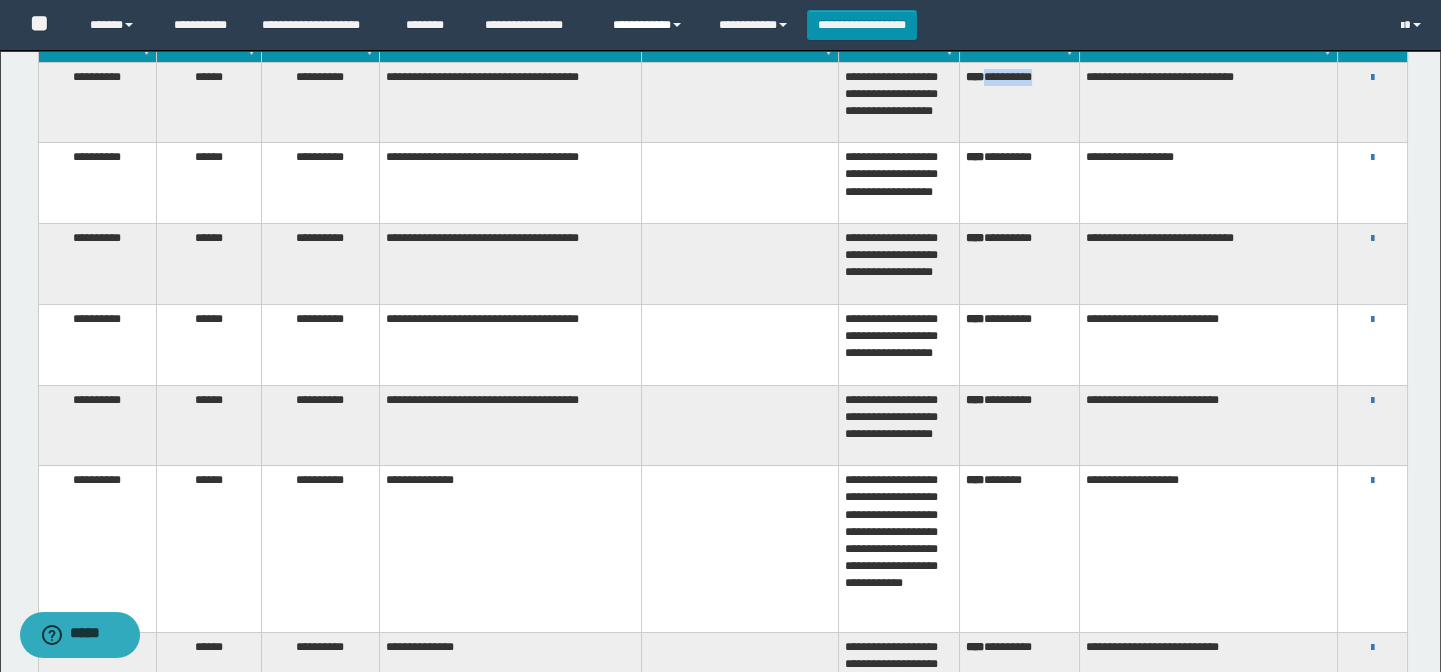 copy on "**********" 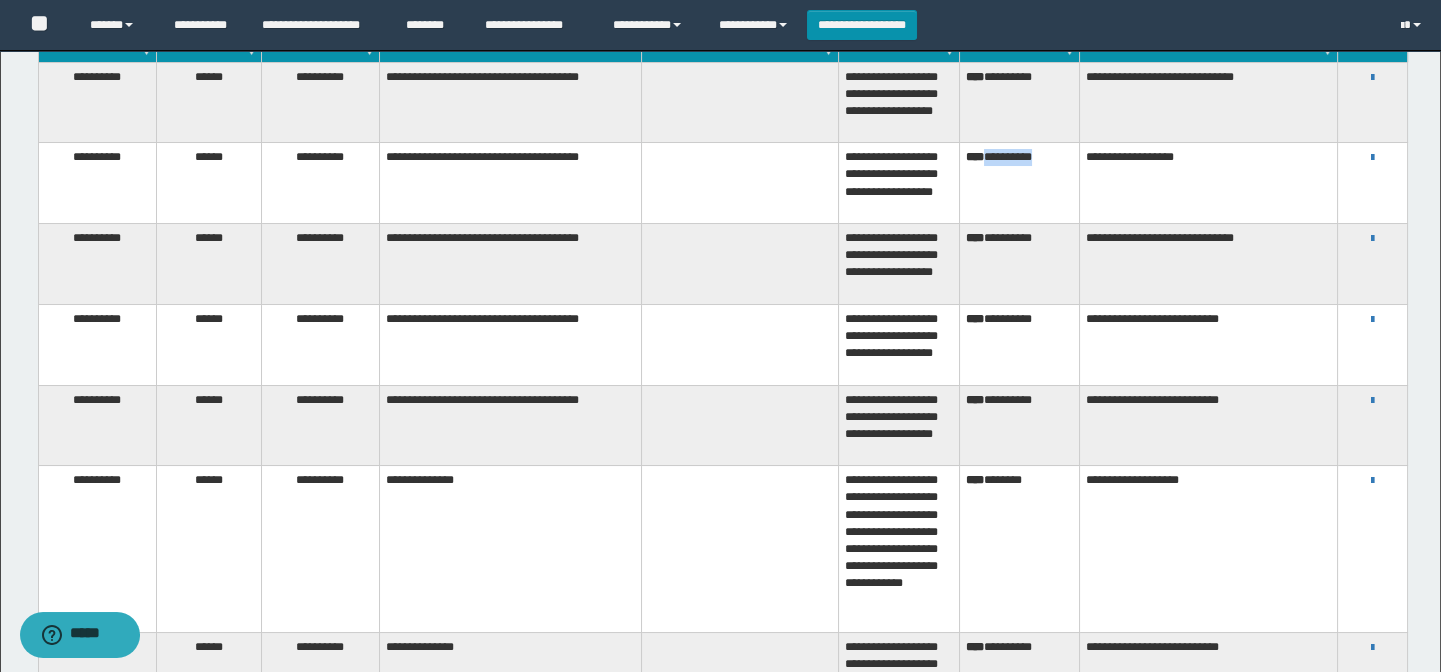 drag, startPoint x: 1050, startPoint y: 170, endPoint x: 991, endPoint y: 172, distance: 59.03389 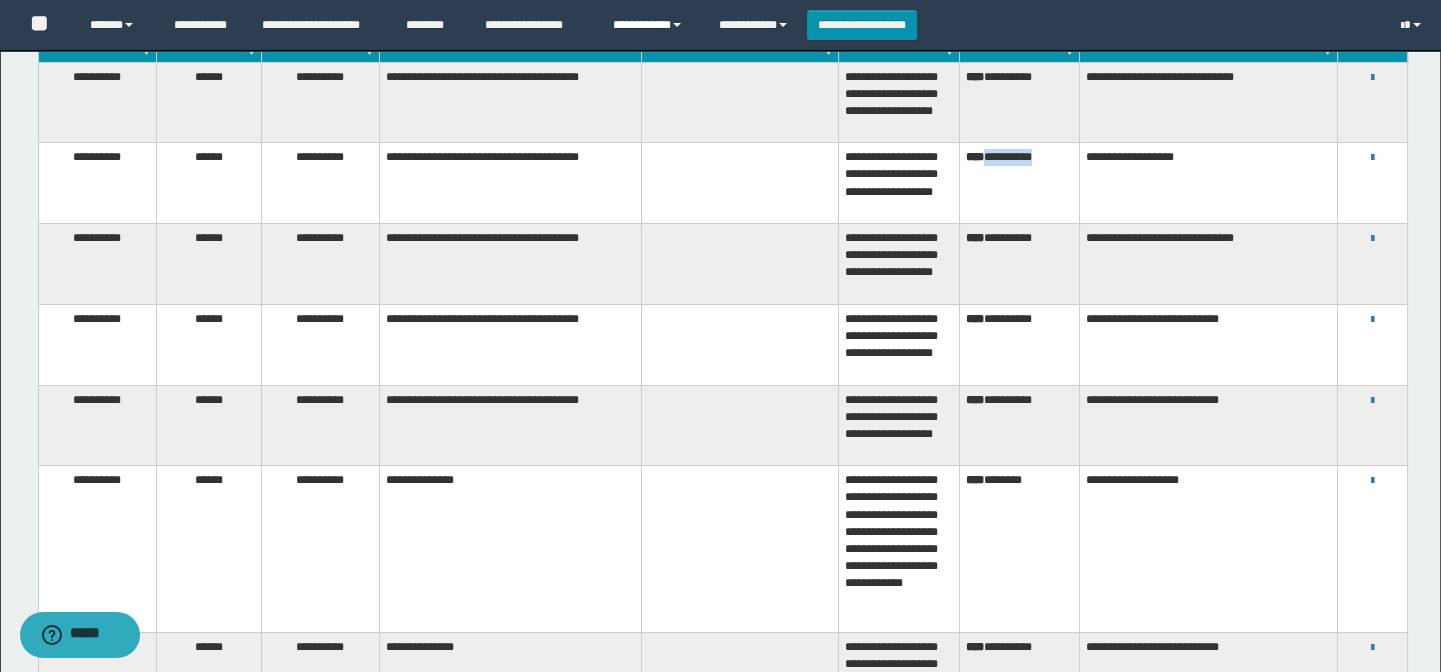 copy on "**********" 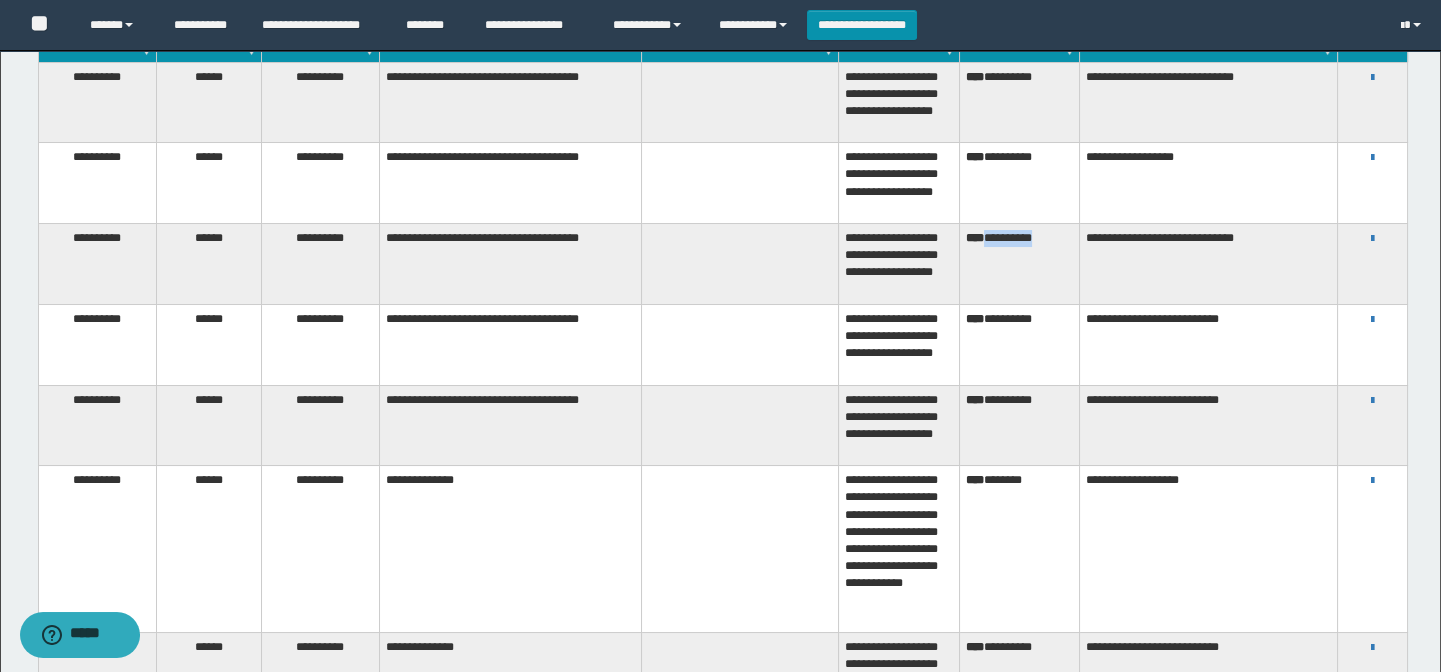 drag, startPoint x: 1059, startPoint y: 255, endPoint x: 990, endPoint y: 260, distance: 69.18092 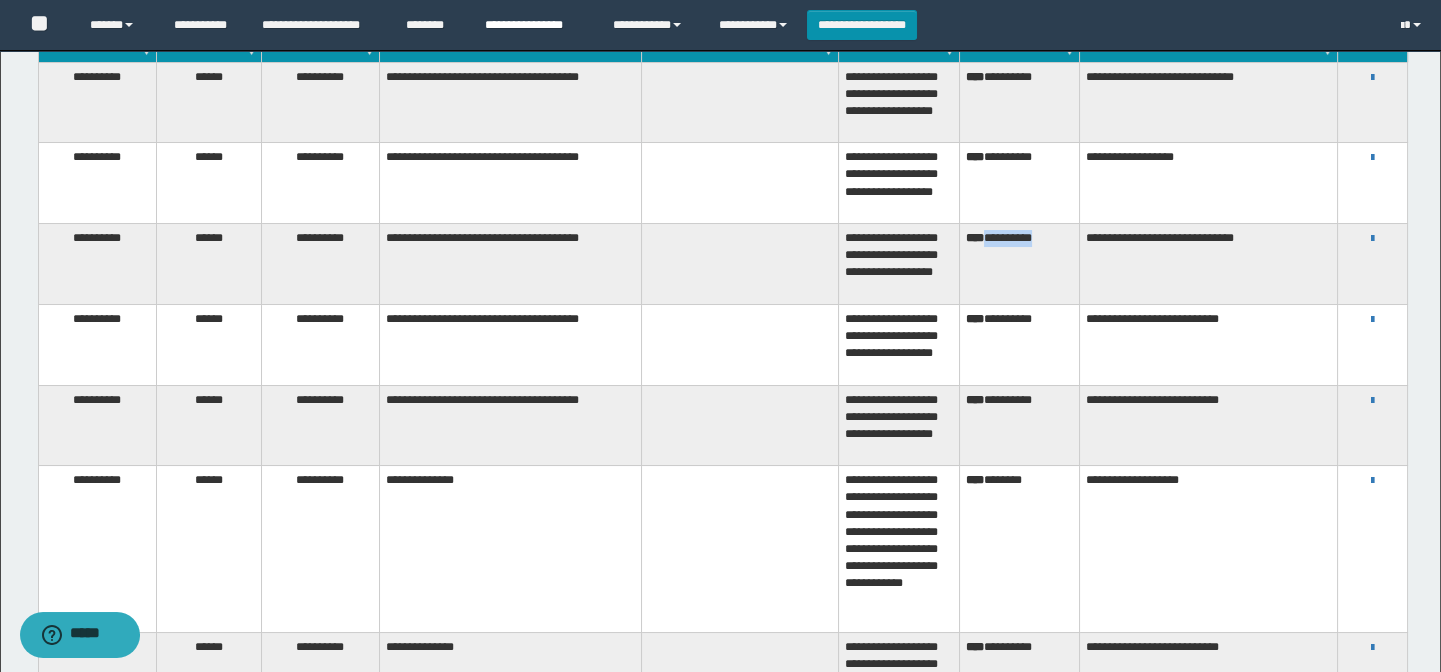 copy on "**********" 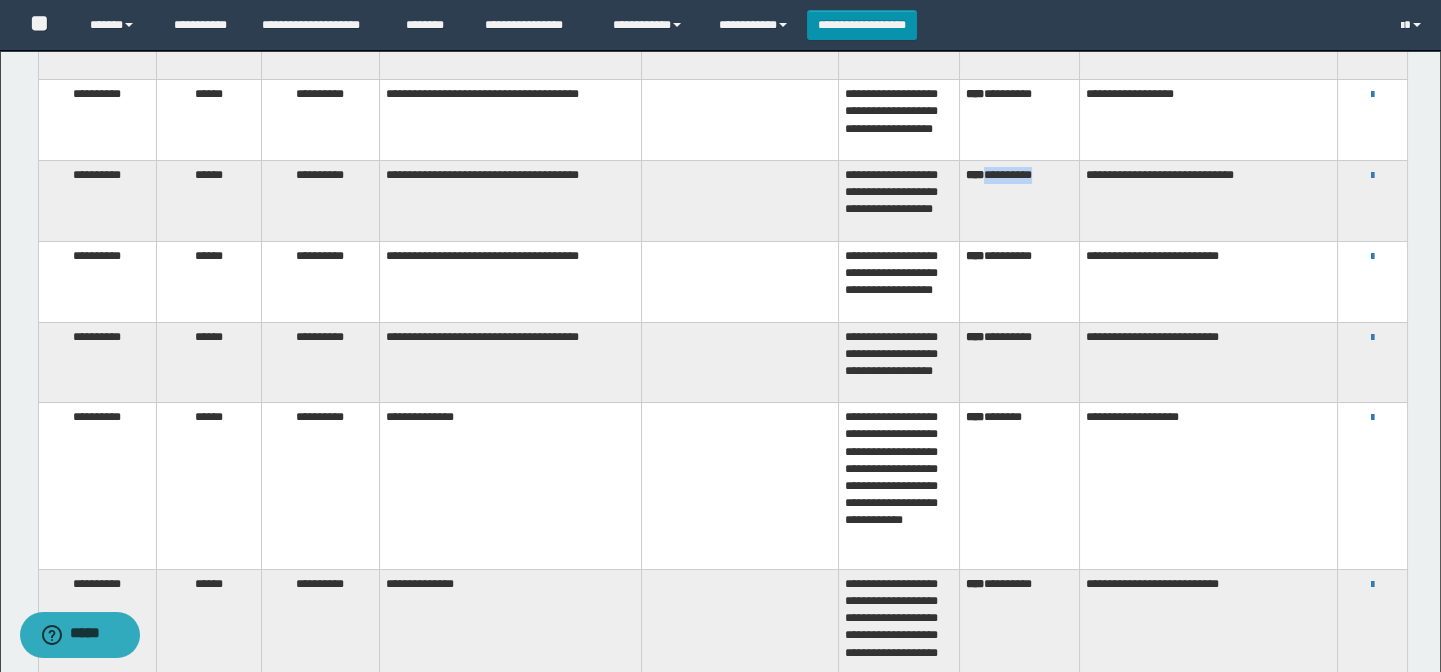 scroll, scrollTop: 272, scrollLeft: 0, axis: vertical 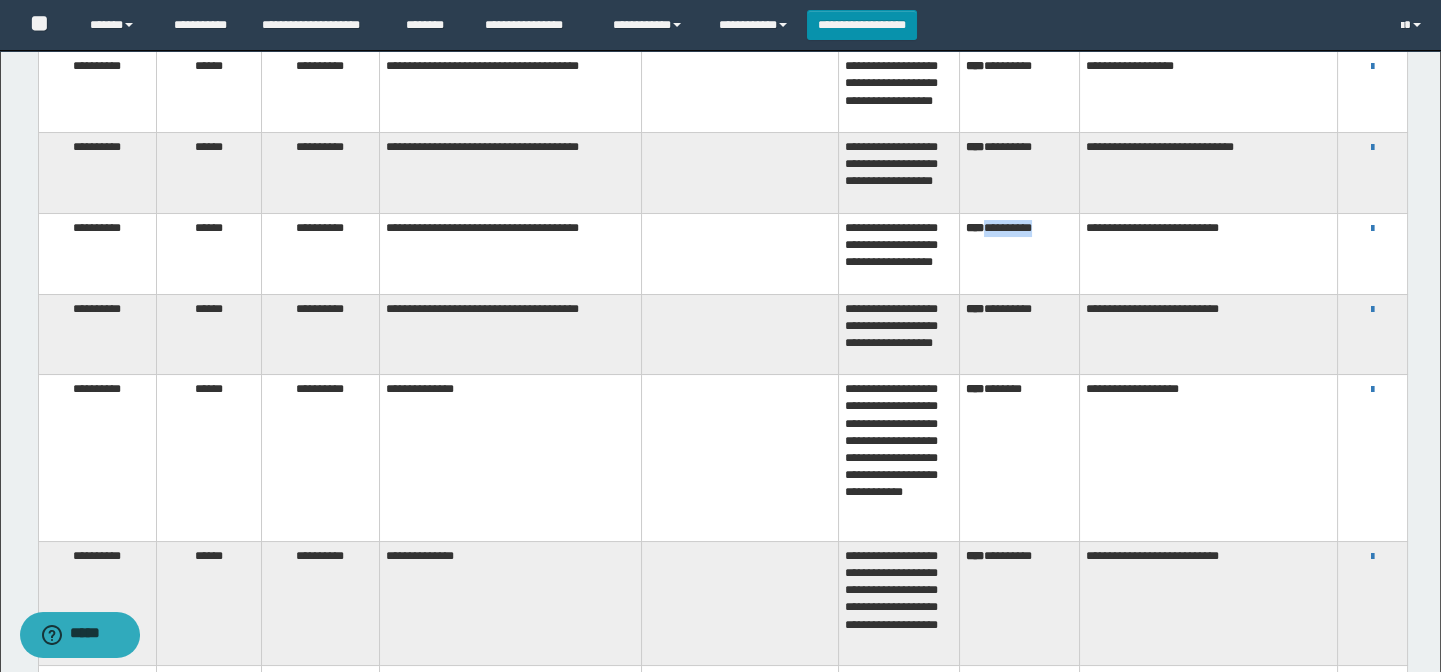 drag, startPoint x: 1061, startPoint y: 241, endPoint x: 991, endPoint y: 244, distance: 70.064255 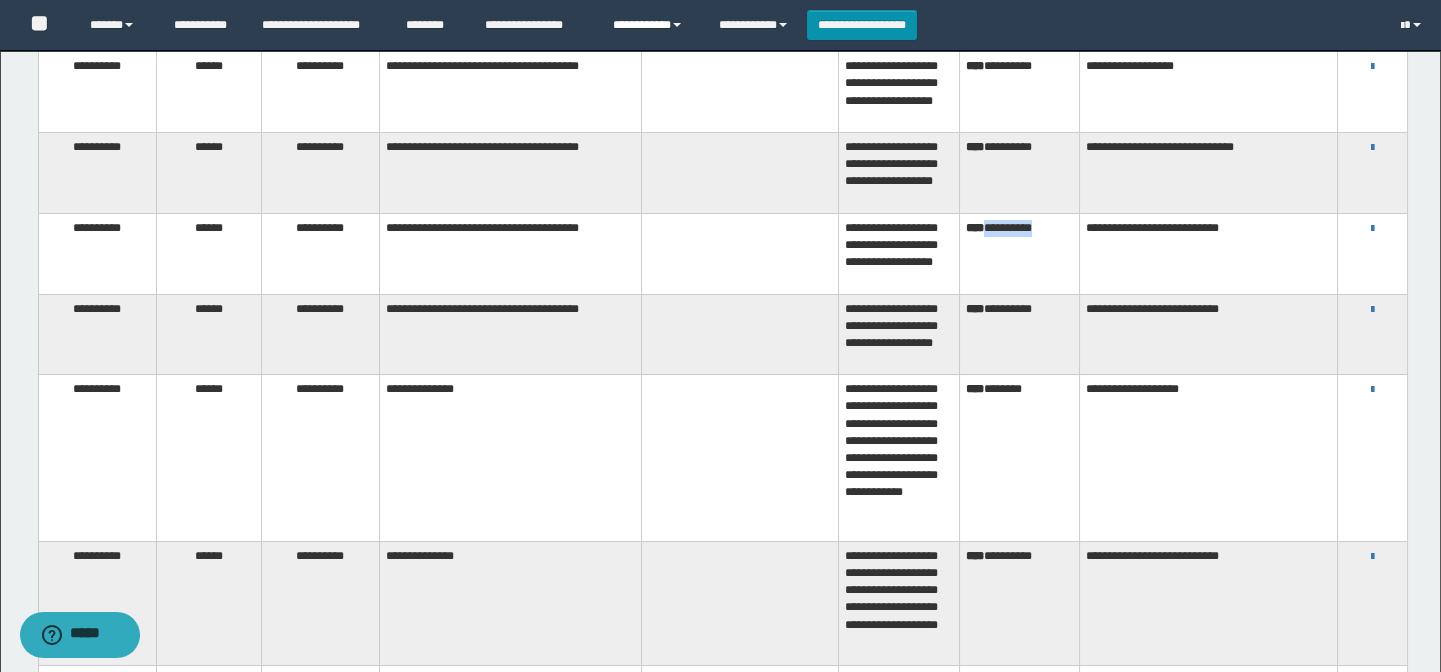 copy on "**********" 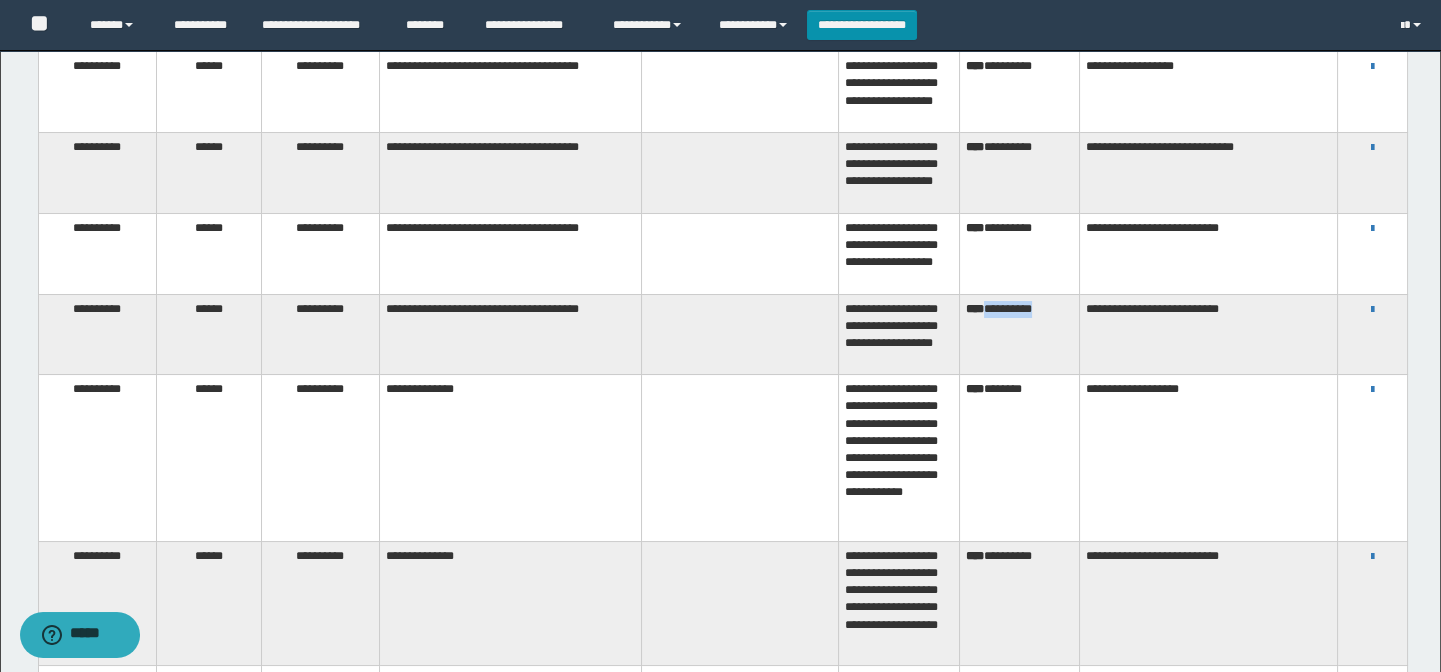 drag, startPoint x: 1058, startPoint y: 323, endPoint x: 990, endPoint y: 326, distance: 68.06615 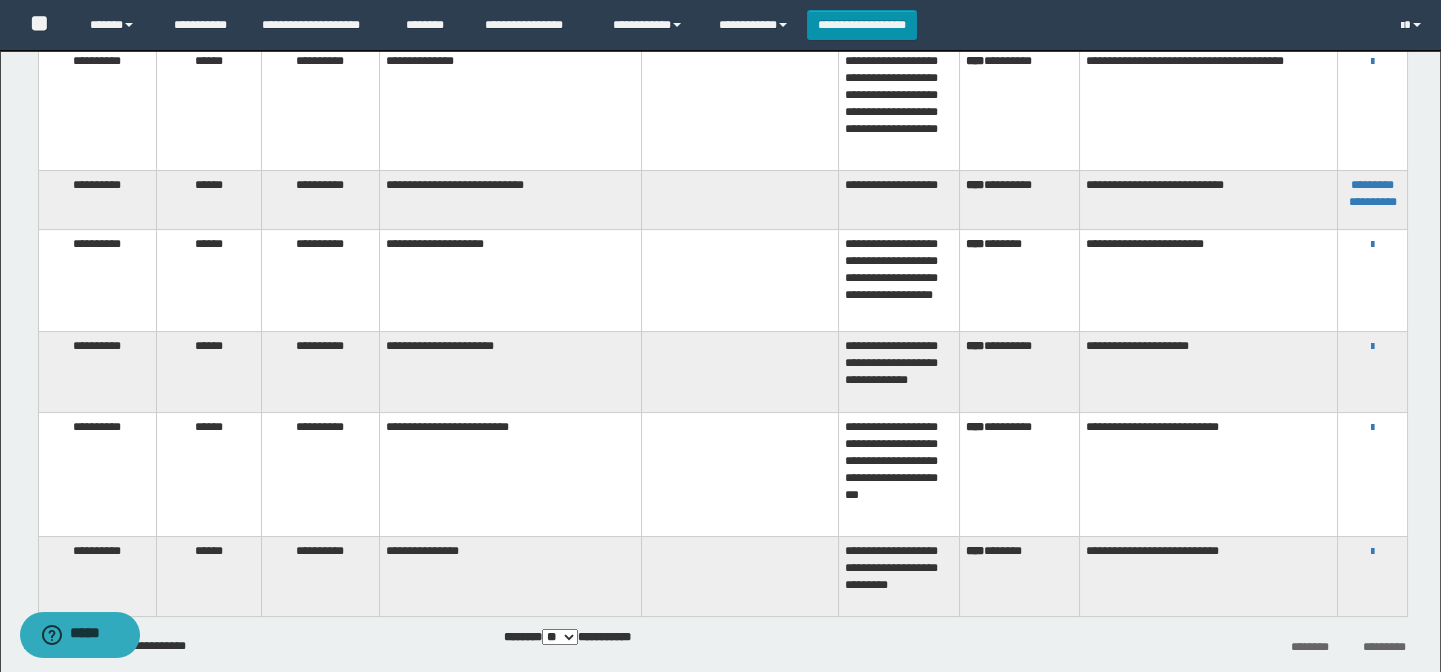 scroll, scrollTop: 987, scrollLeft: 0, axis: vertical 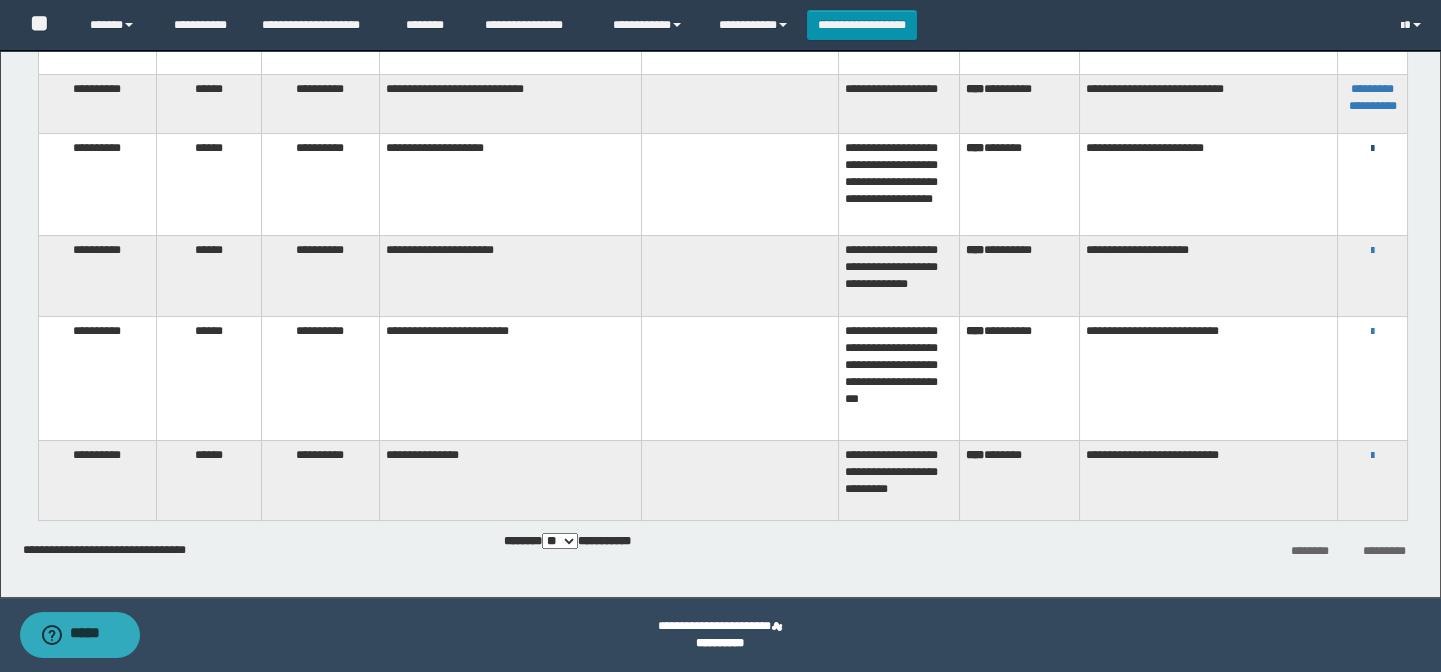 click at bounding box center [1372, 149] 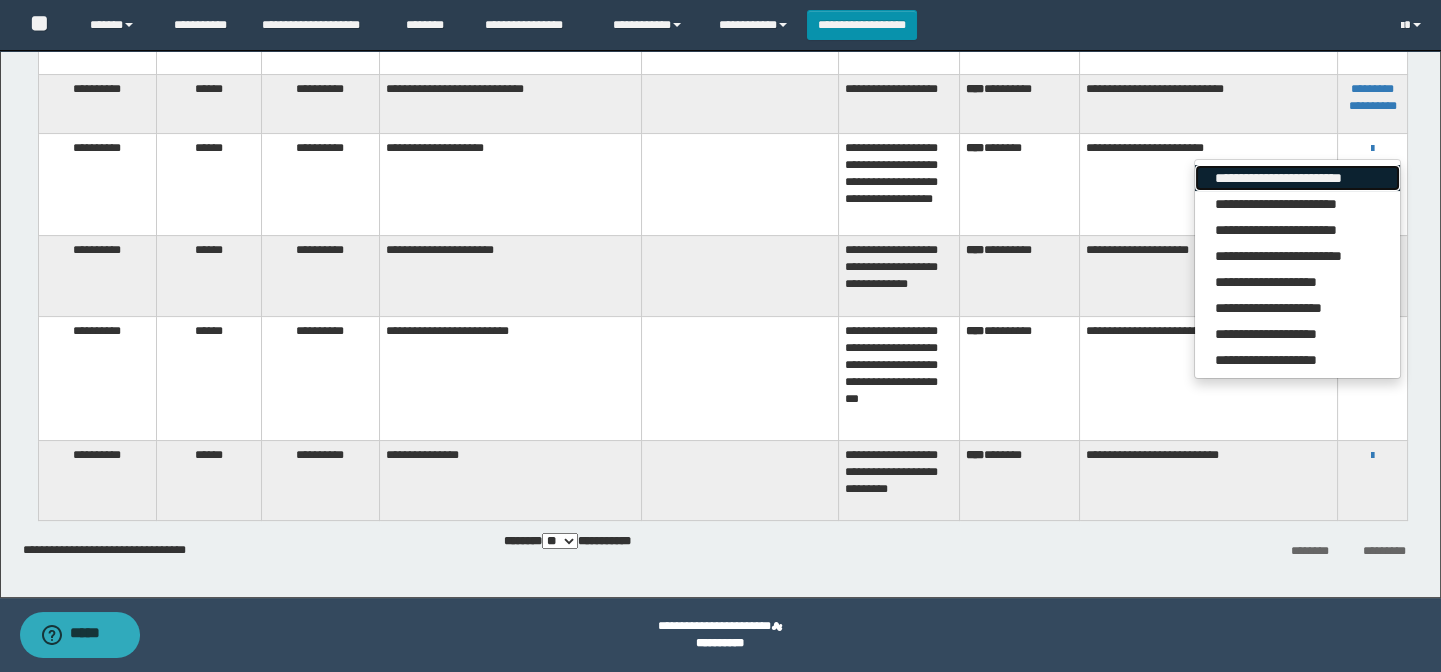 click on "**********" at bounding box center [1297, 178] 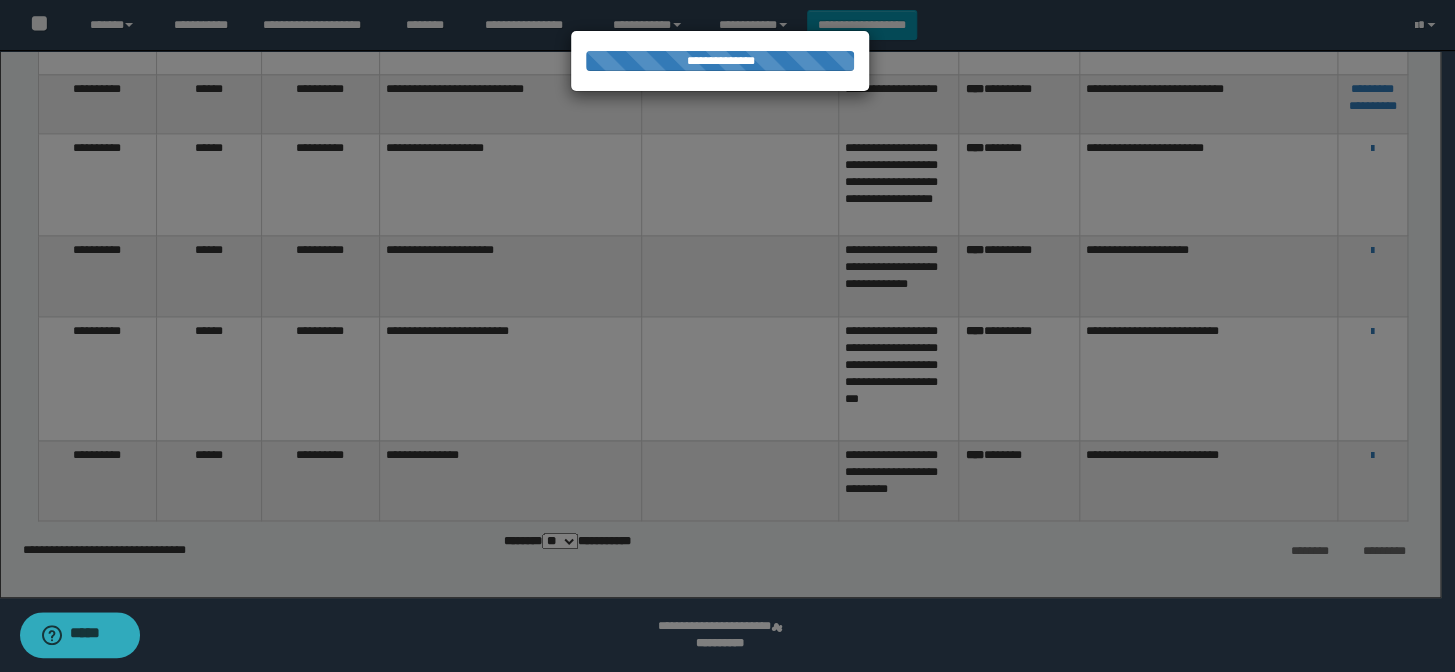 click at bounding box center [727, 336] 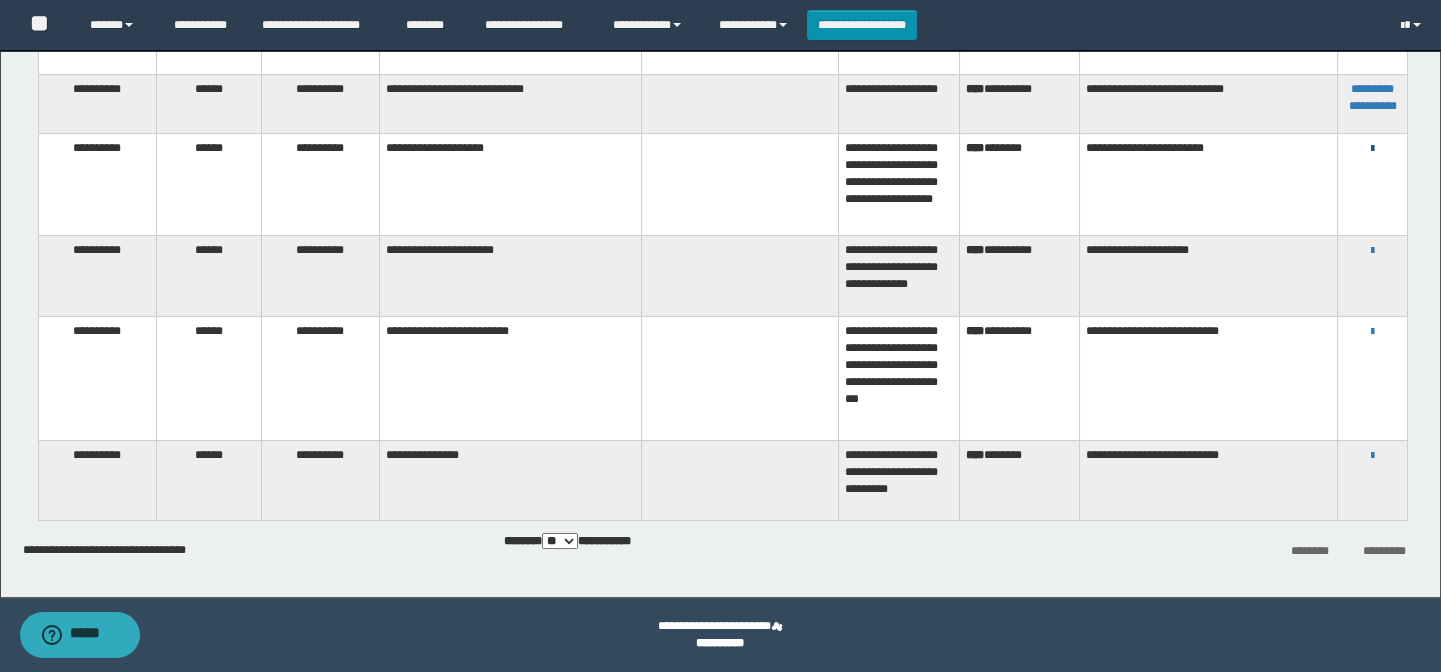 click at bounding box center [1372, 149] 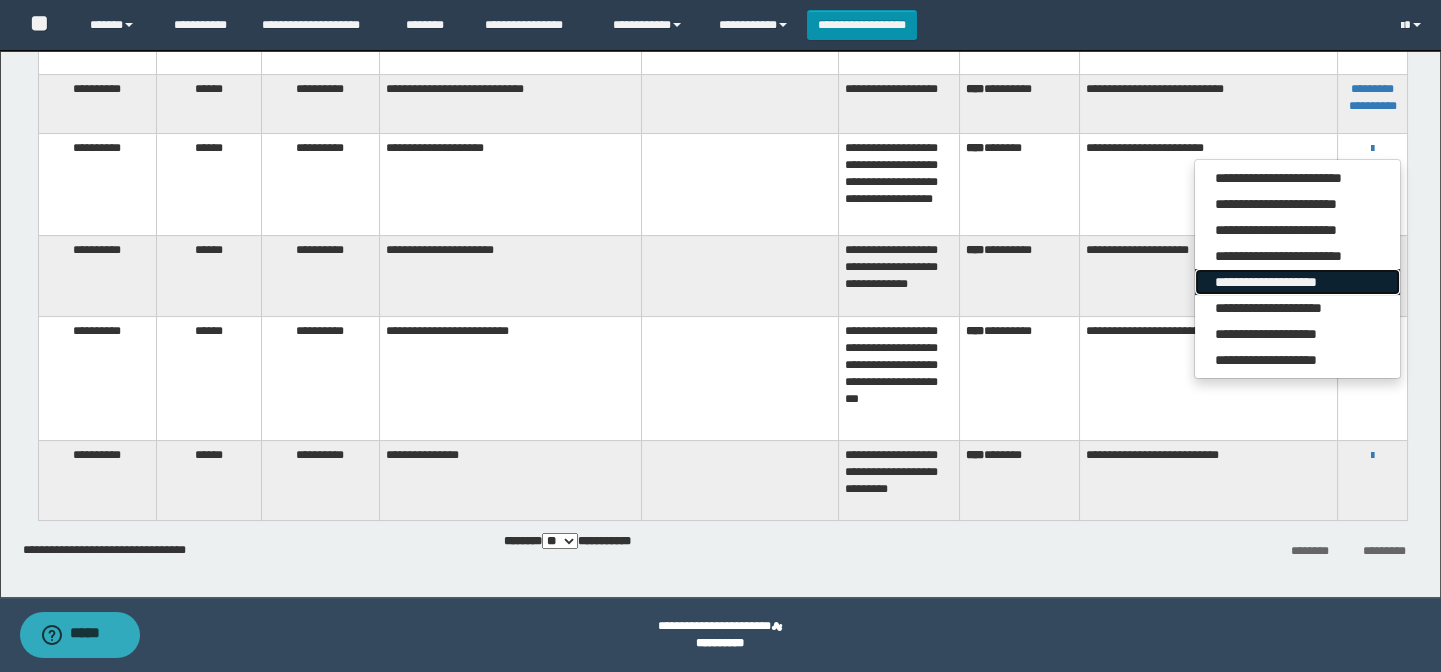 click on "**********" at bounding box center (1297, 282) 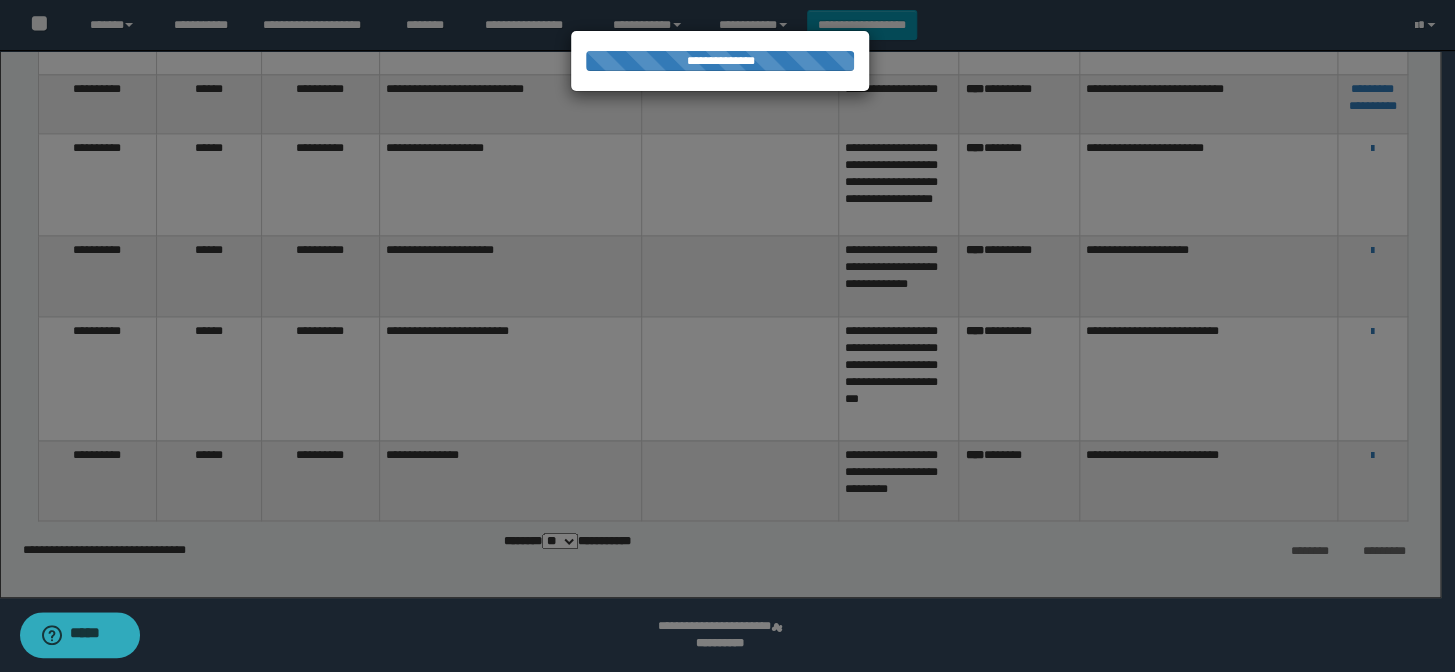 drag, startPoint x: 1182, startPoint y: 219, endPoint x: 1270, endPoint y: 183, distance: 95.07891 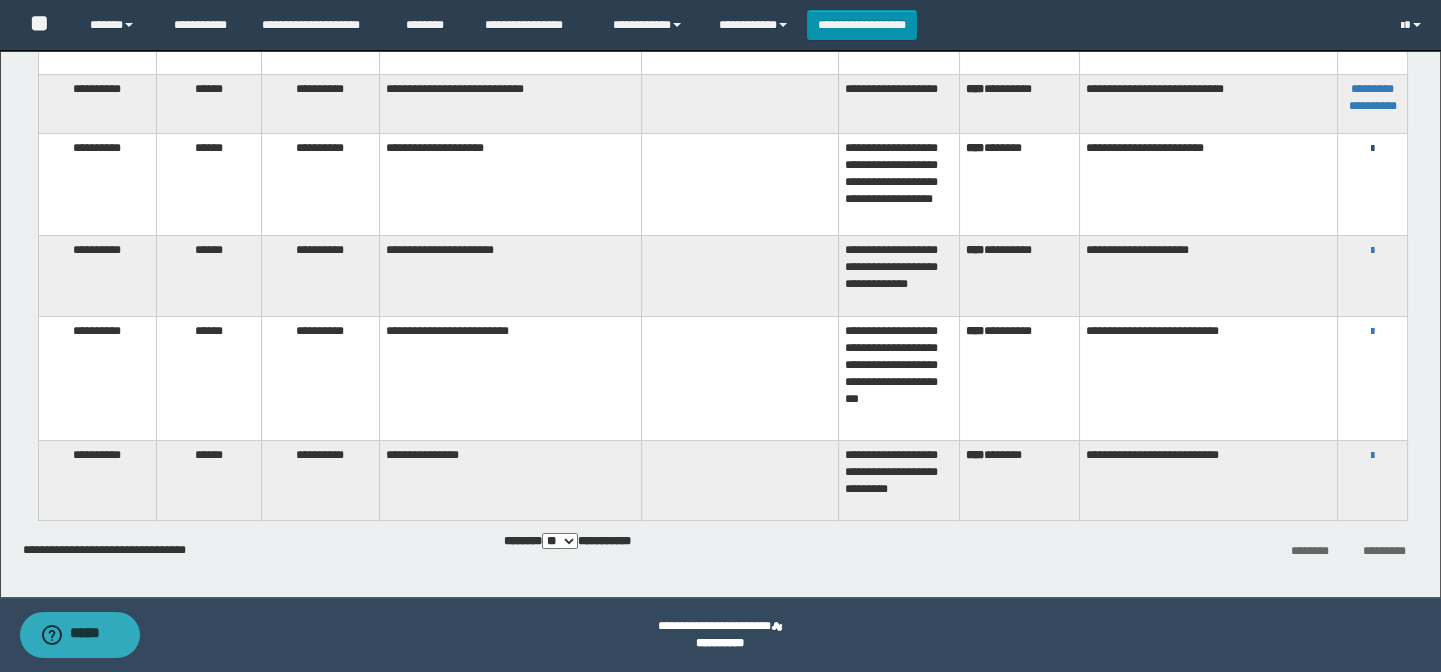click at bounding box center [1372, 149] 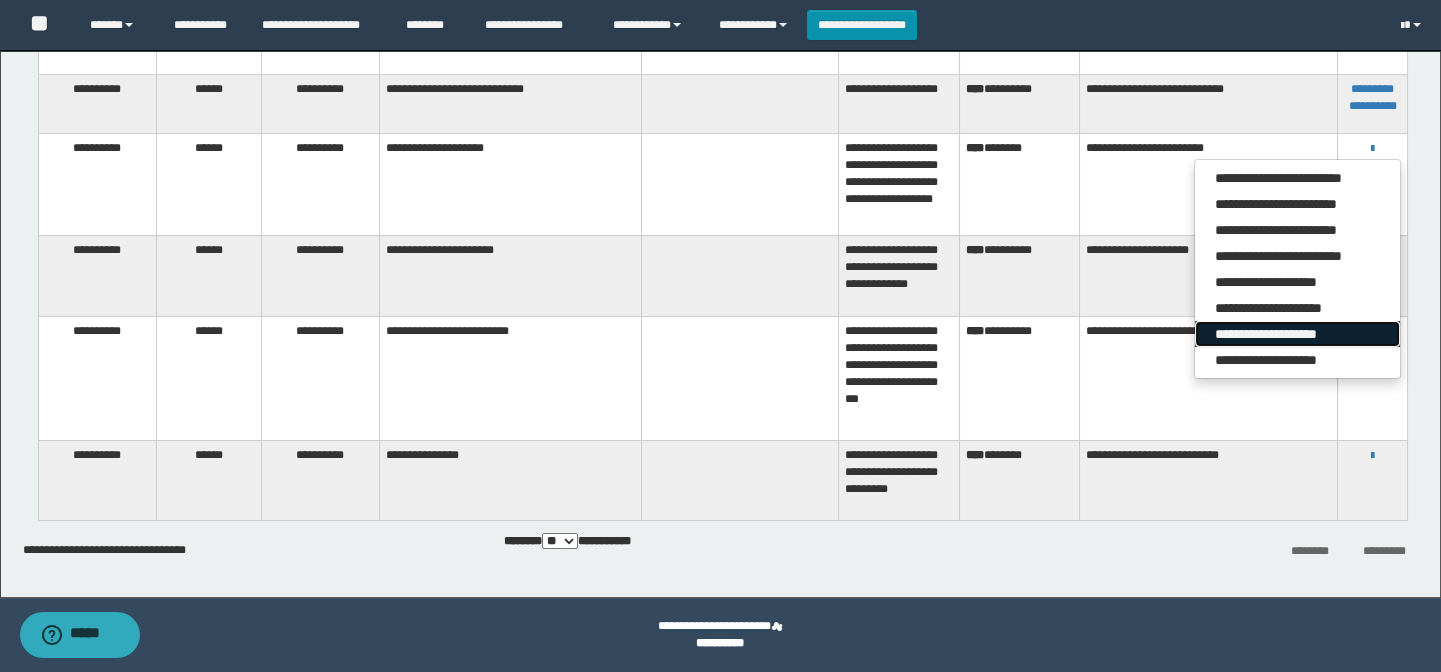 click on "**********" at bounding box center (1297, 334) 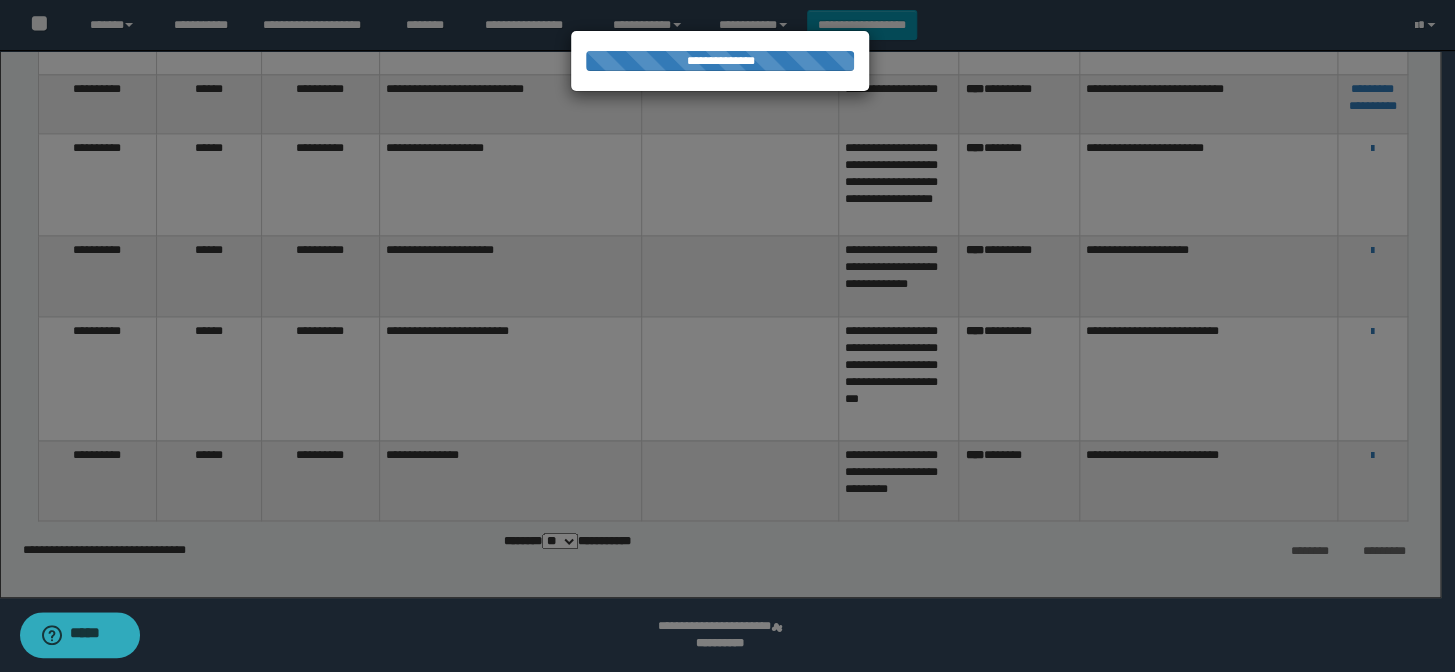 click at bounding box center [727, 336] 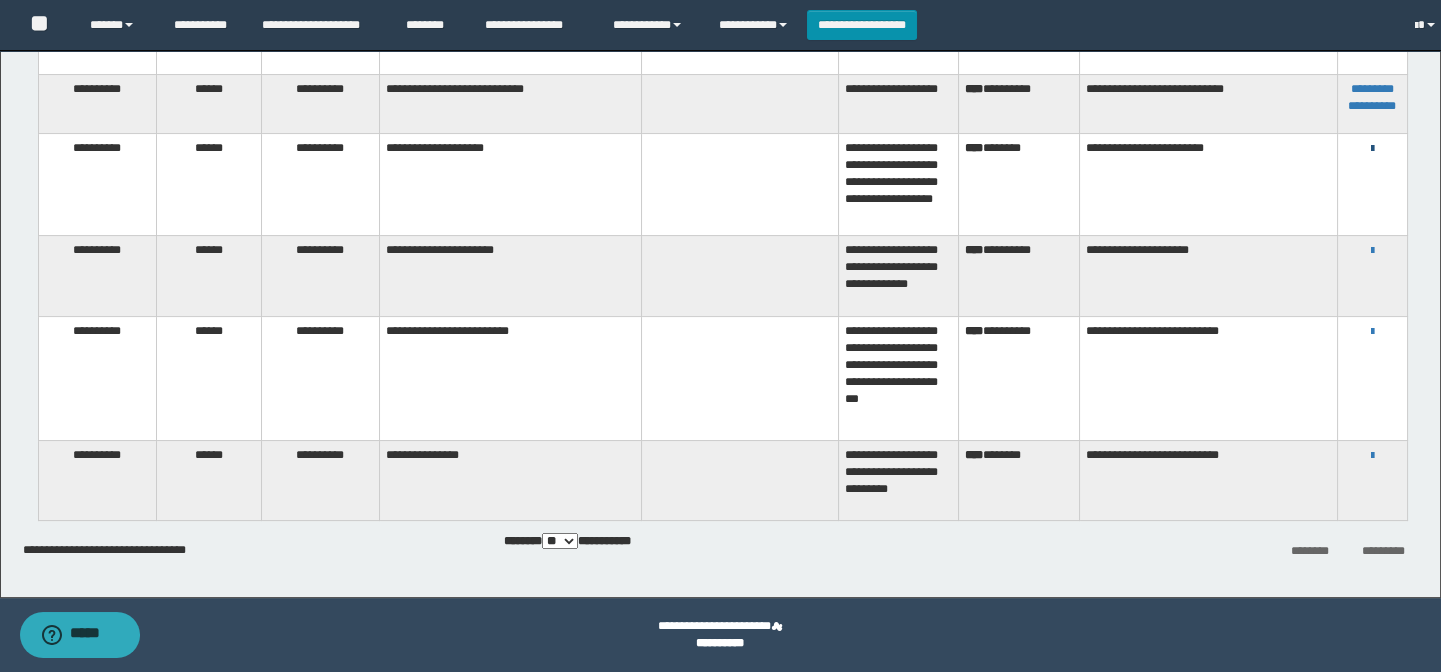 click at bounding box center (1372, 149) 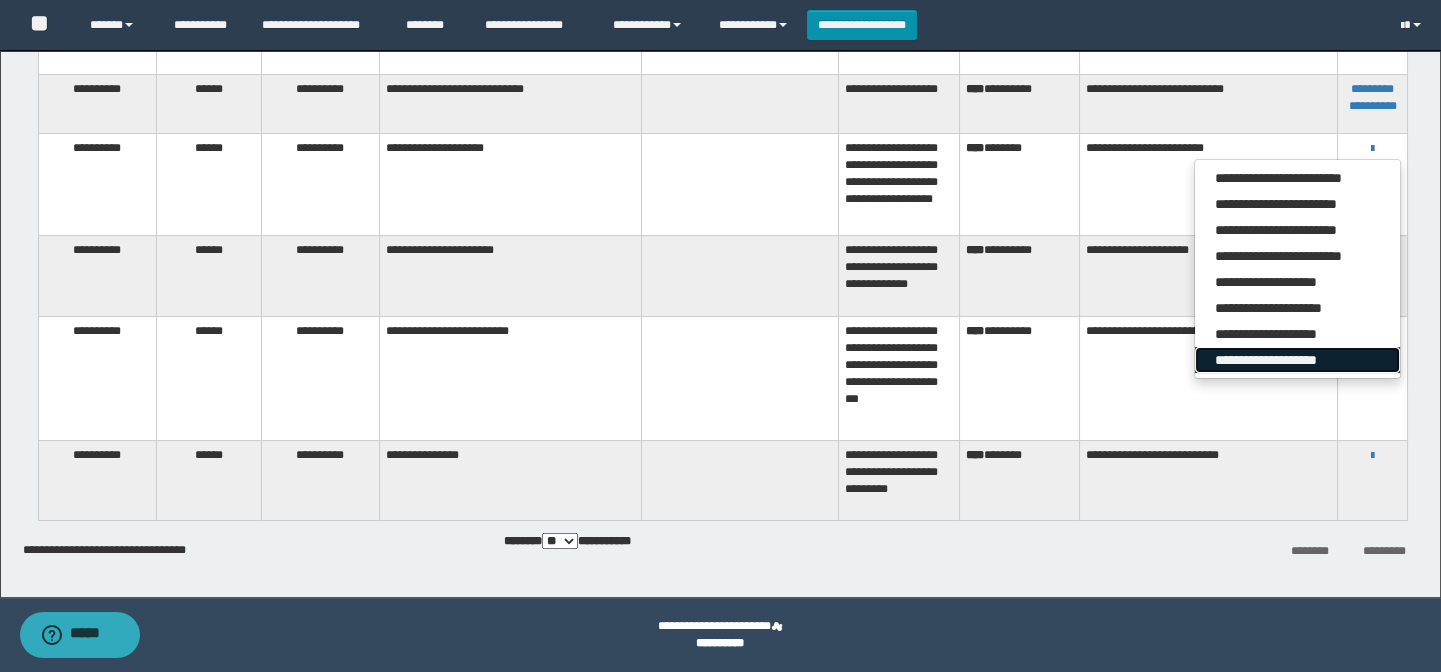 click on "**********" at bounding box center [1297, 360] 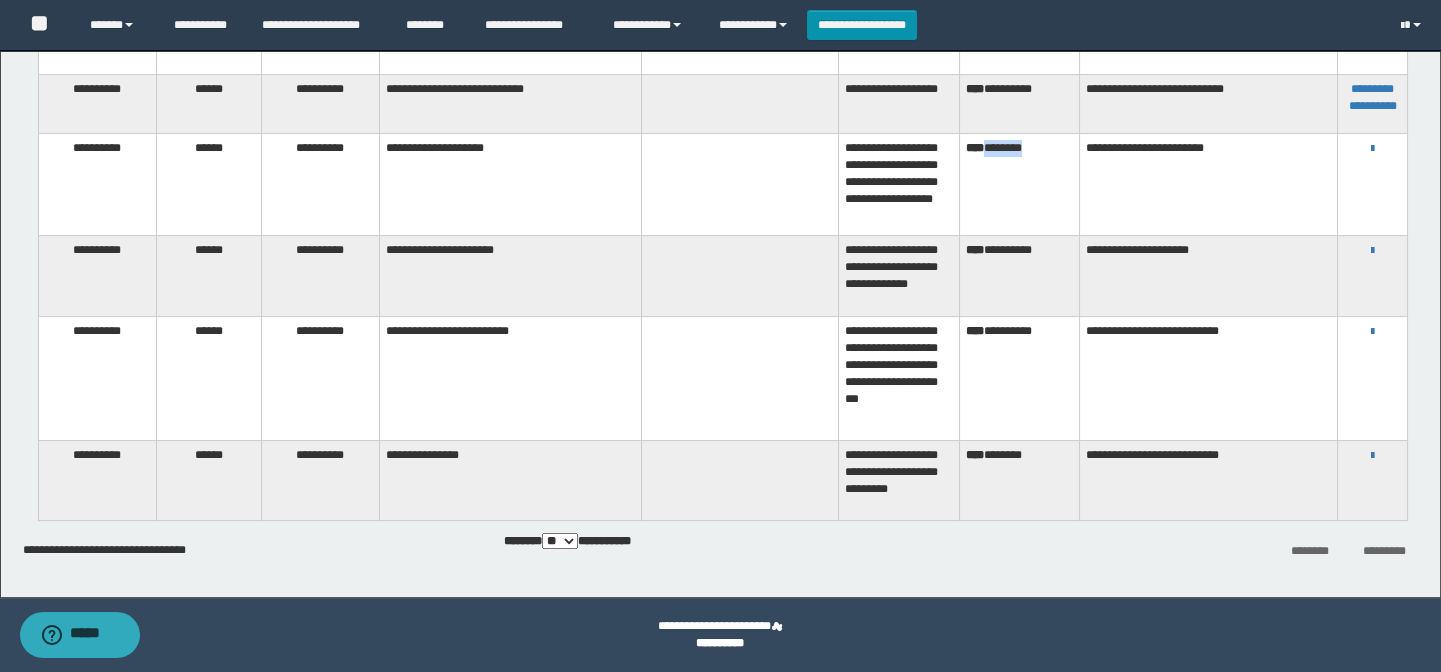drag, startPoint x: 1052, startPoint y: 150, endPoint x: 990, endPoint y: 159, distance: 62.649822 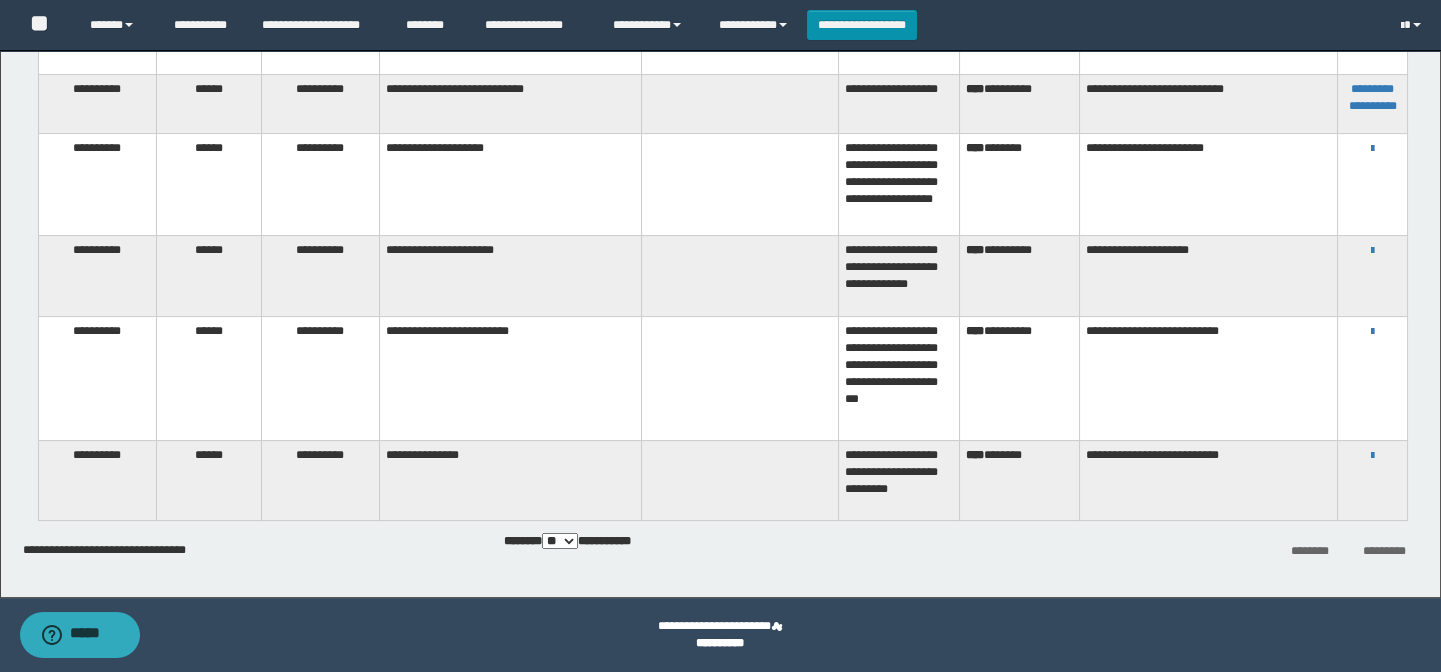 click at bounding box center [740, 378] 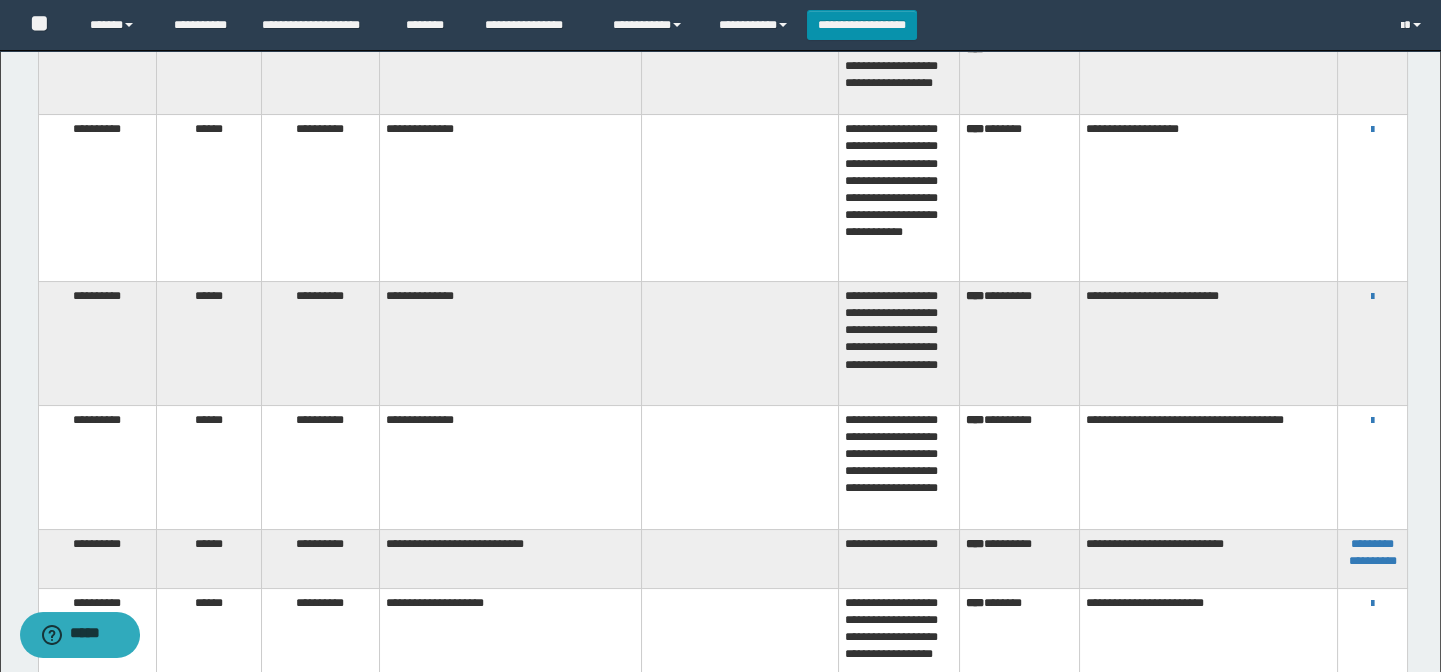 click on "**********" at bounding box center (1372, 129) 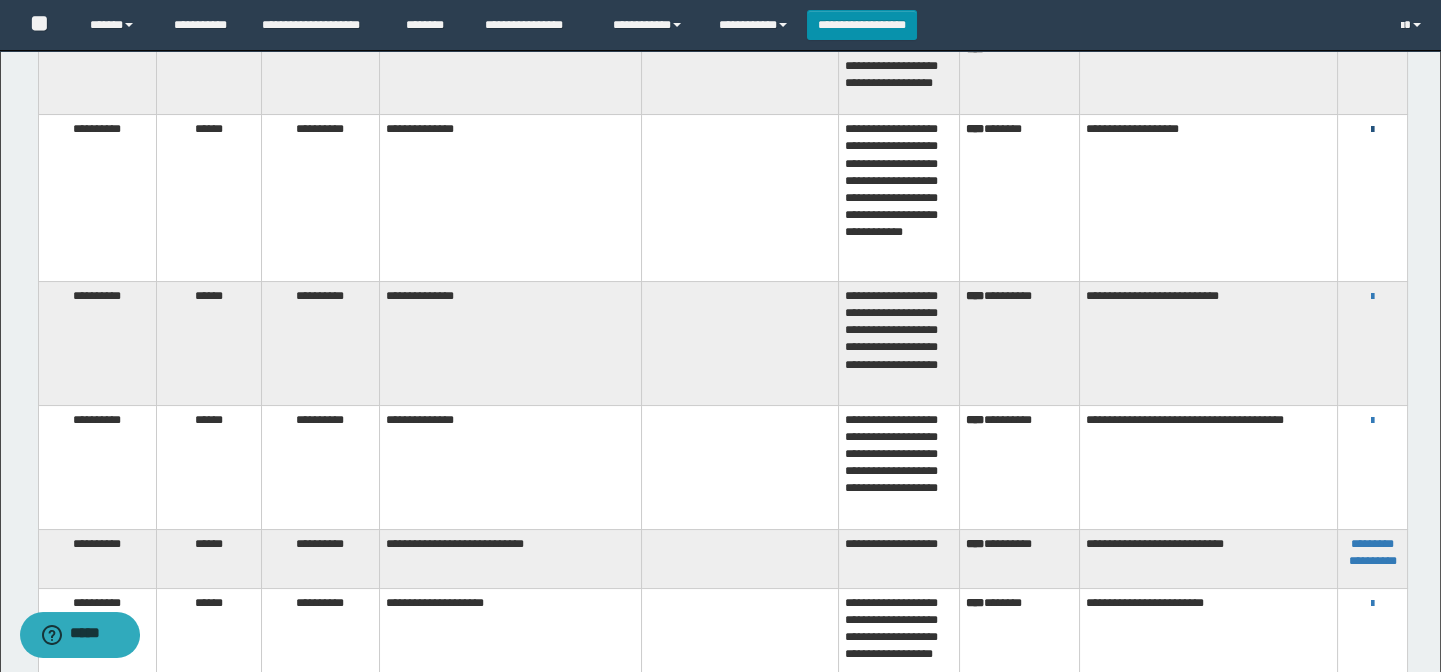 click at bounding box center (1372, 130) 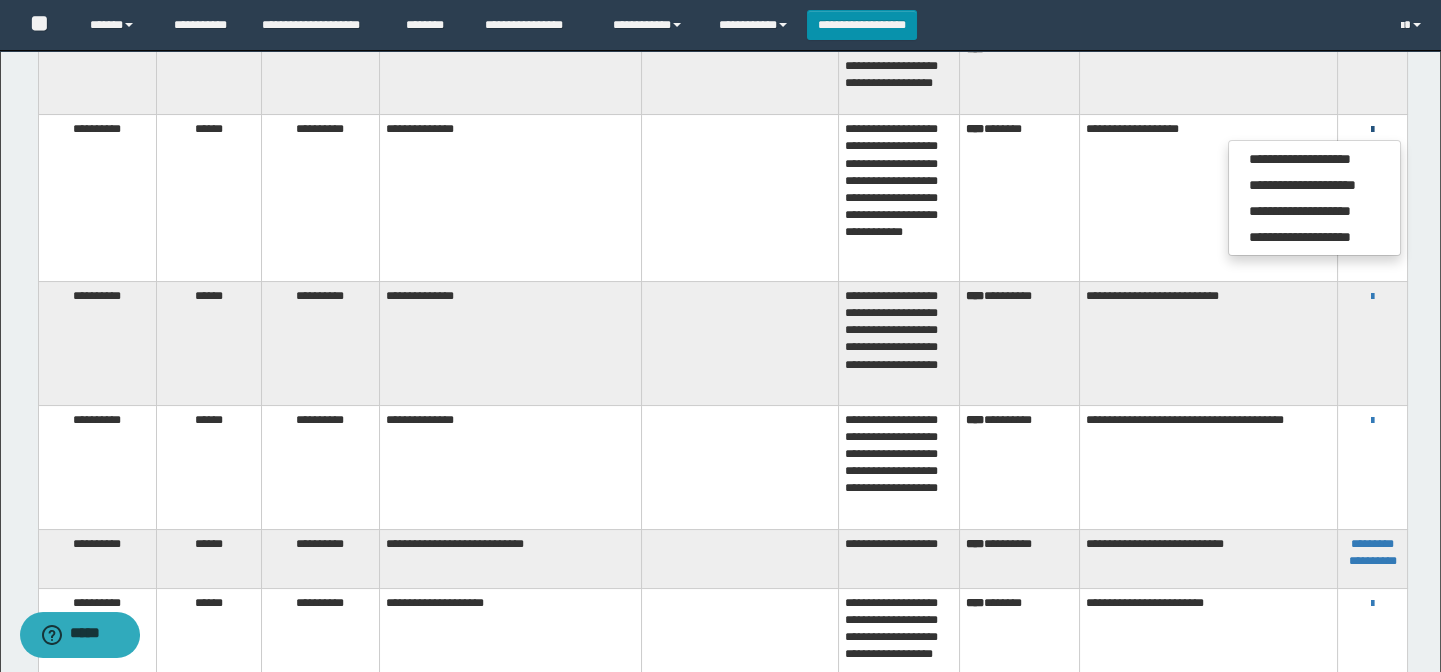 click at bounding box center [1372, 130] 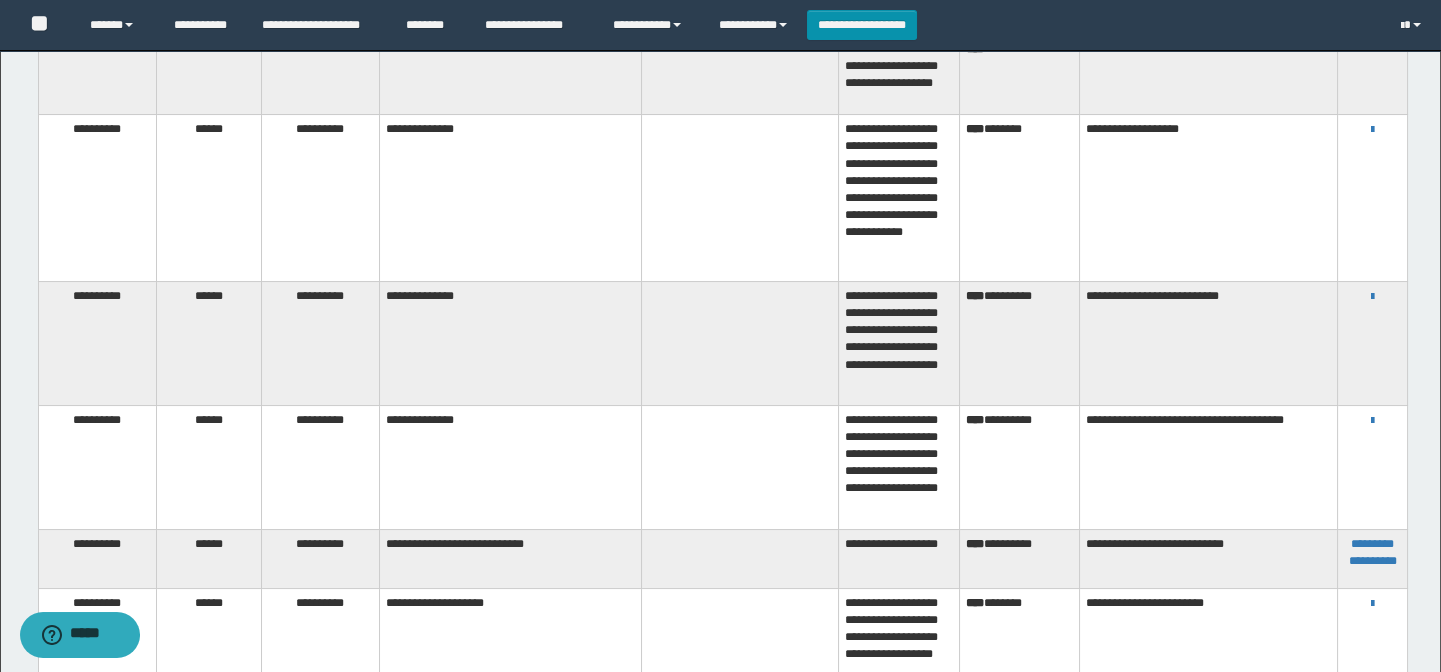 click on "**********" at bounding box center [1208, 198] 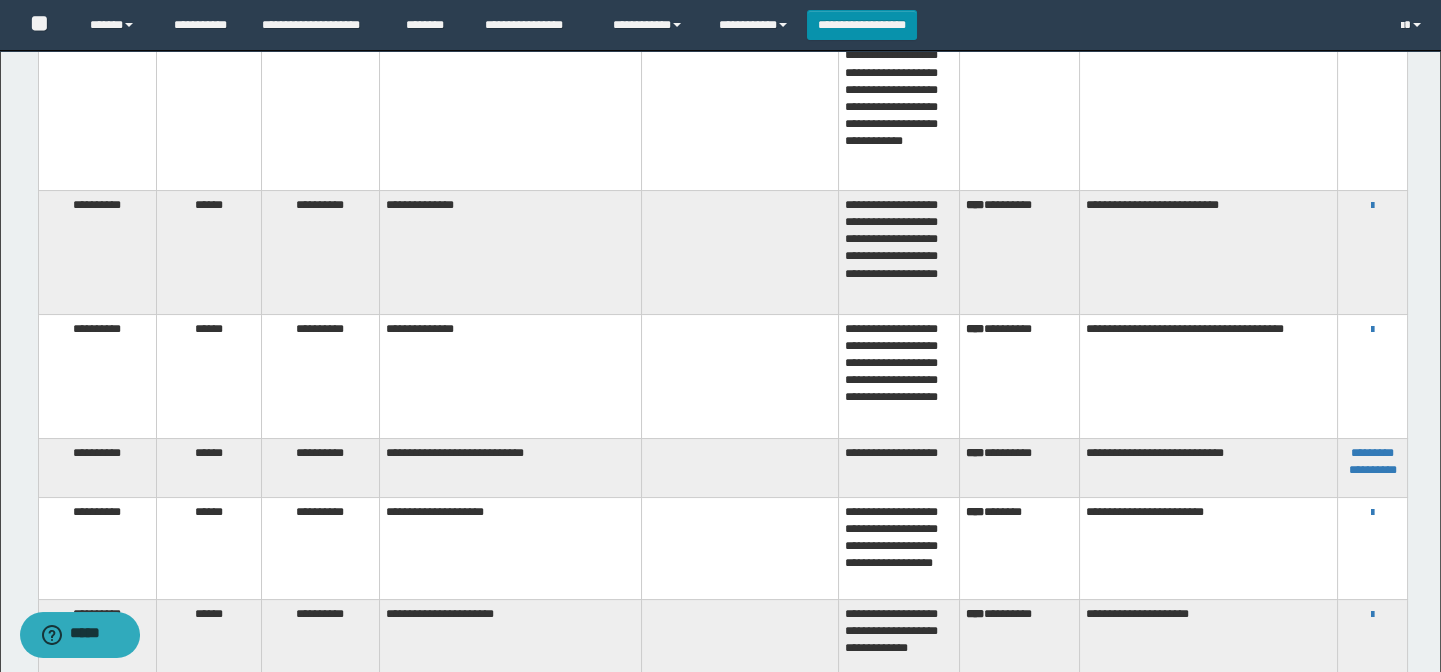 scroll, scrollTop: 714, scrollLeft: 0, axis: vertical 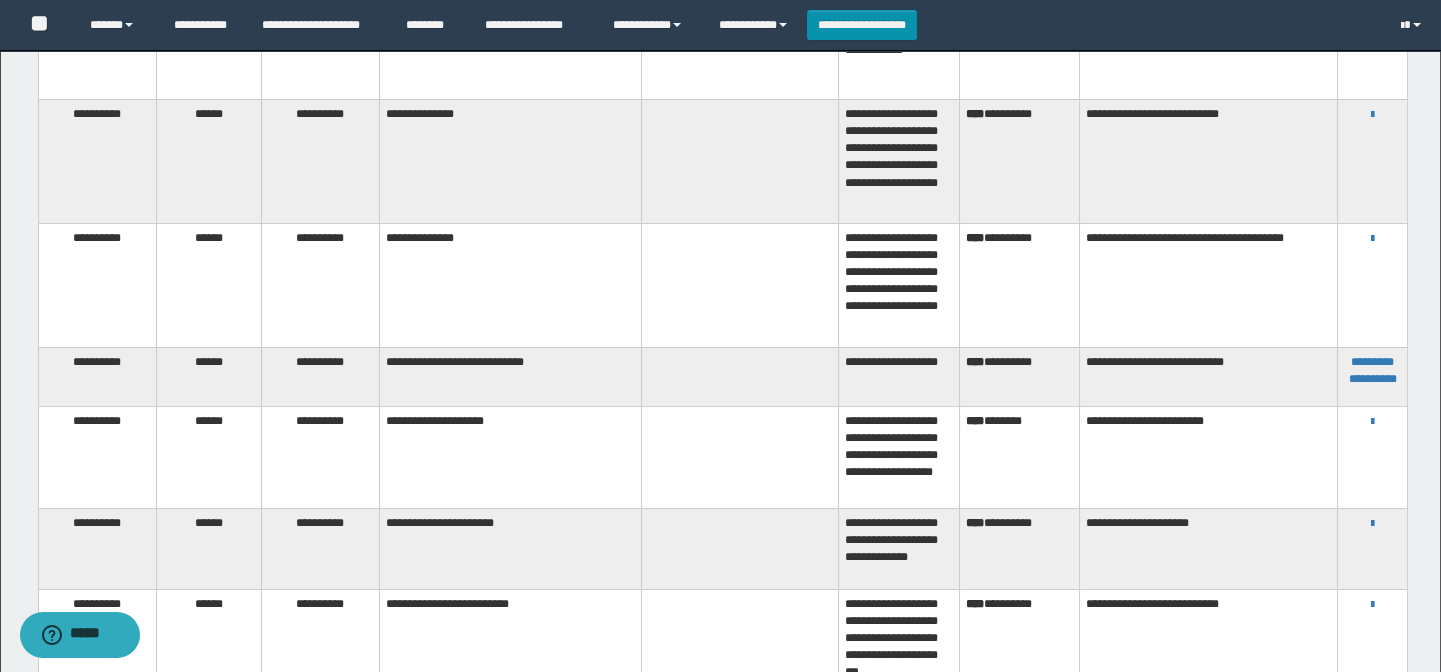click on "**********" at bounding box center [1372, 114] 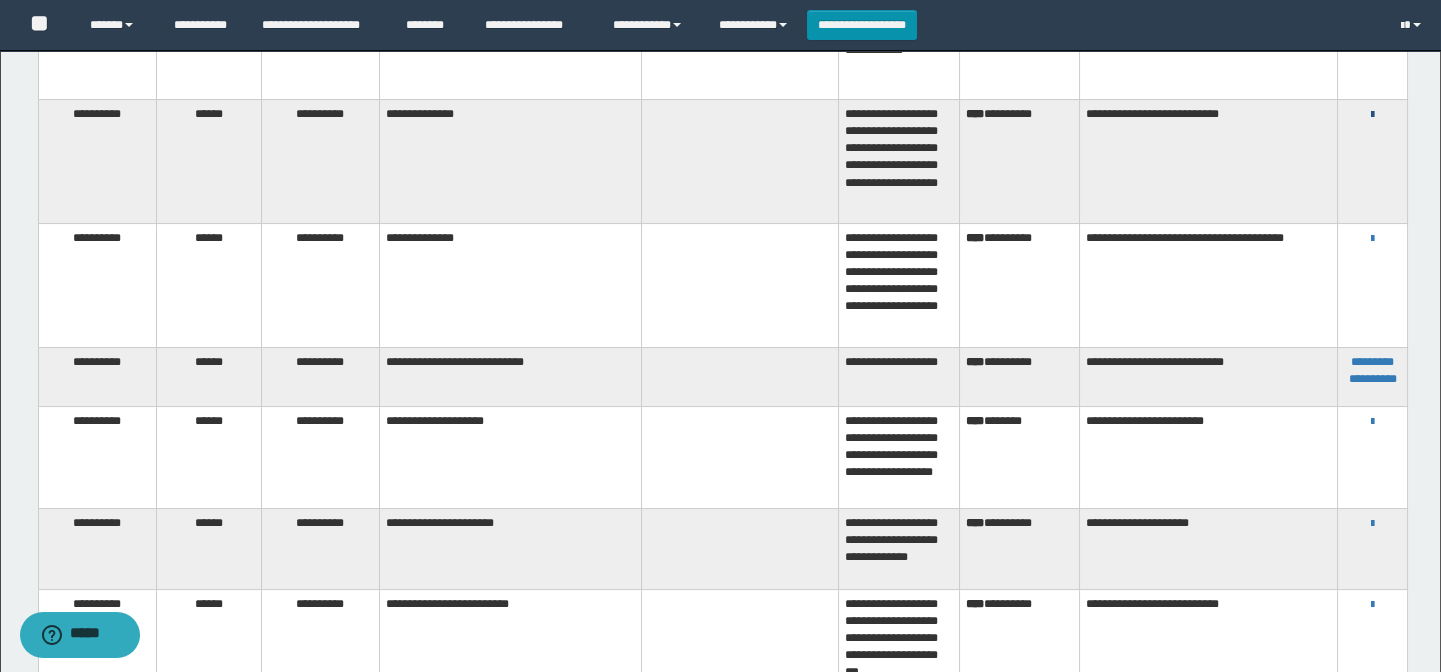 click at bounding box center [1372, 115] 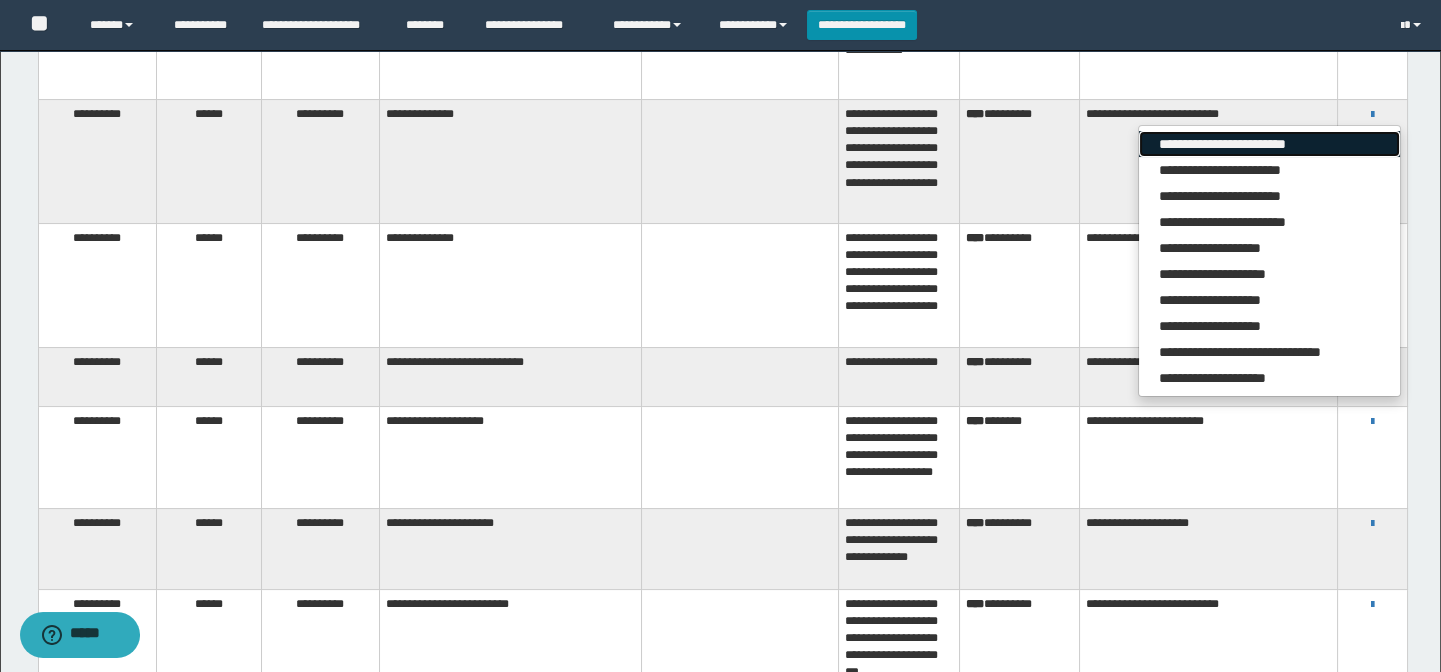 click on "**********" at bounding box center [1269, 144] 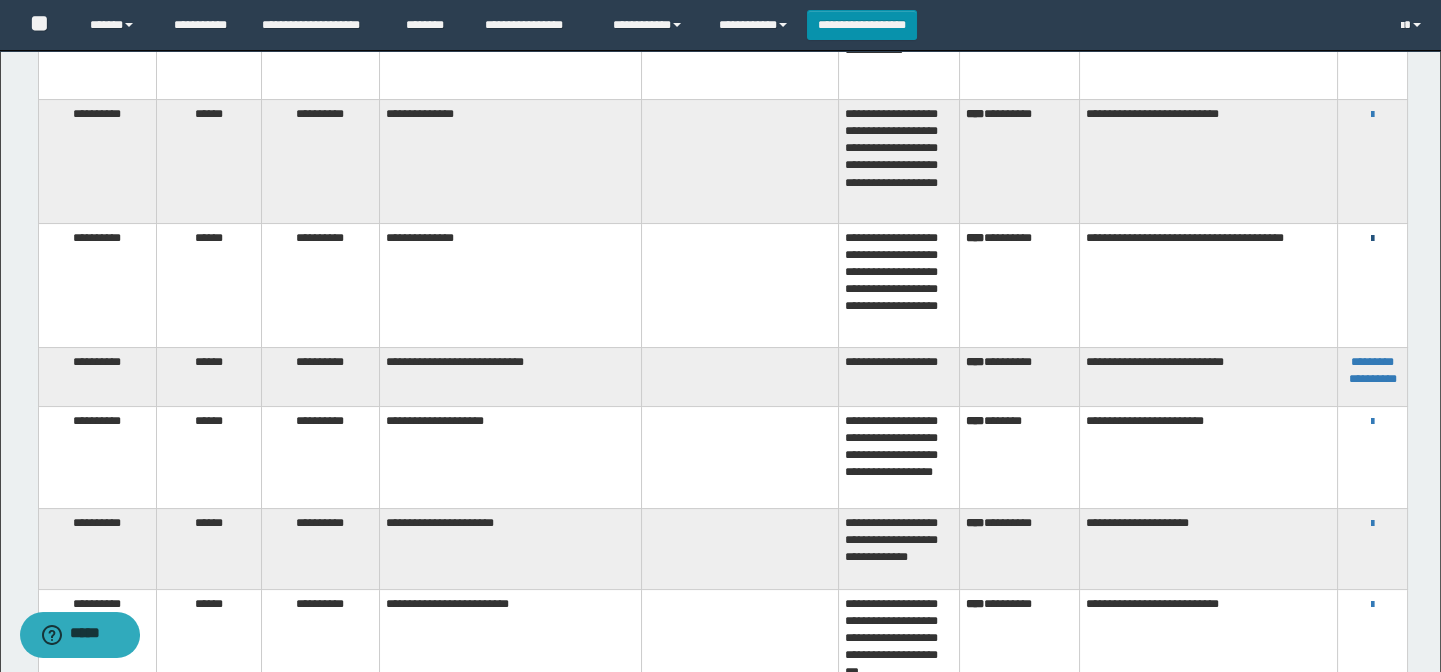 click at bounding box center (1372, 239) 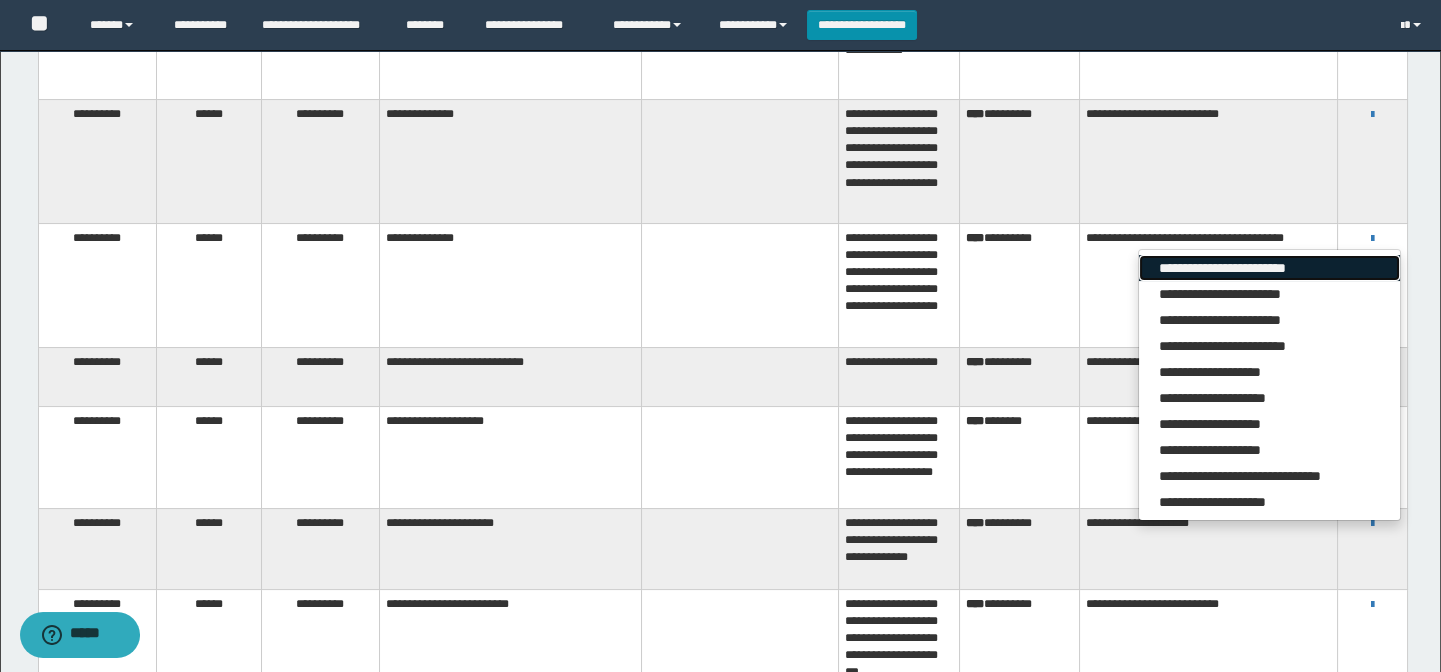 click on "**********" at bounding box center (1269, 268) 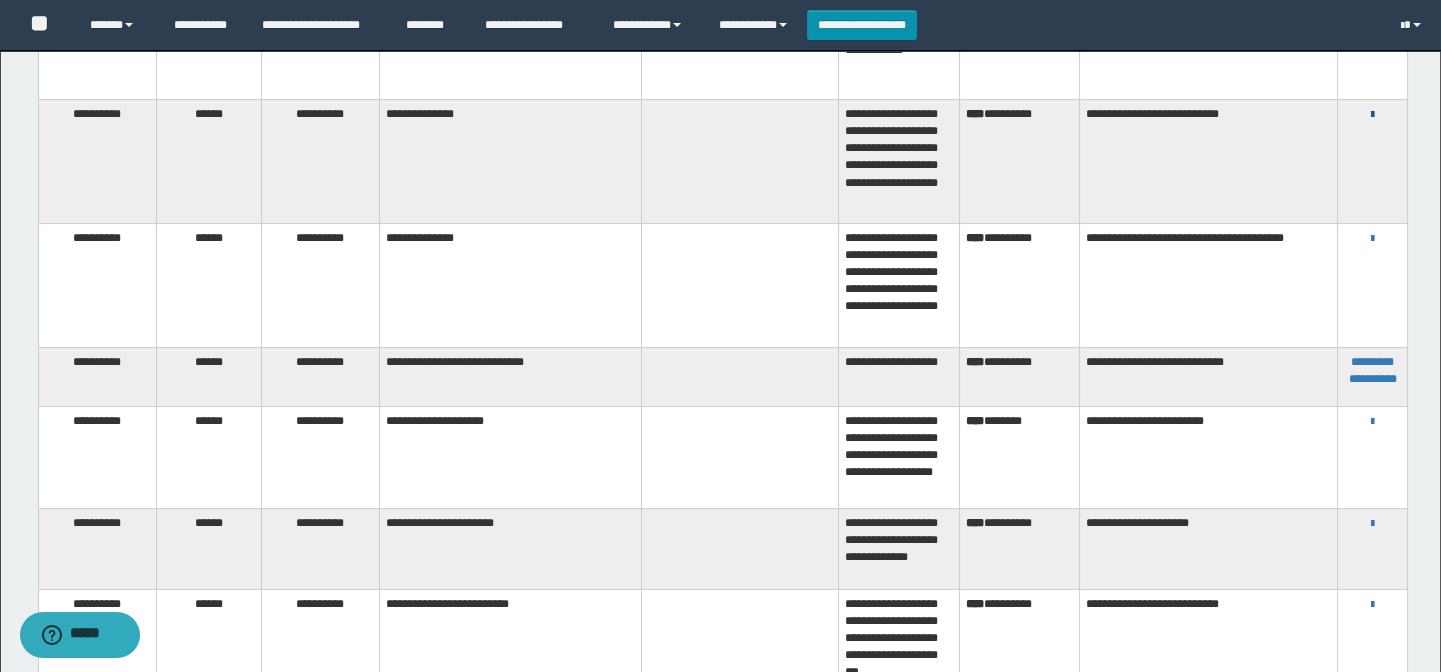 click at bounding box center [1372, 115] 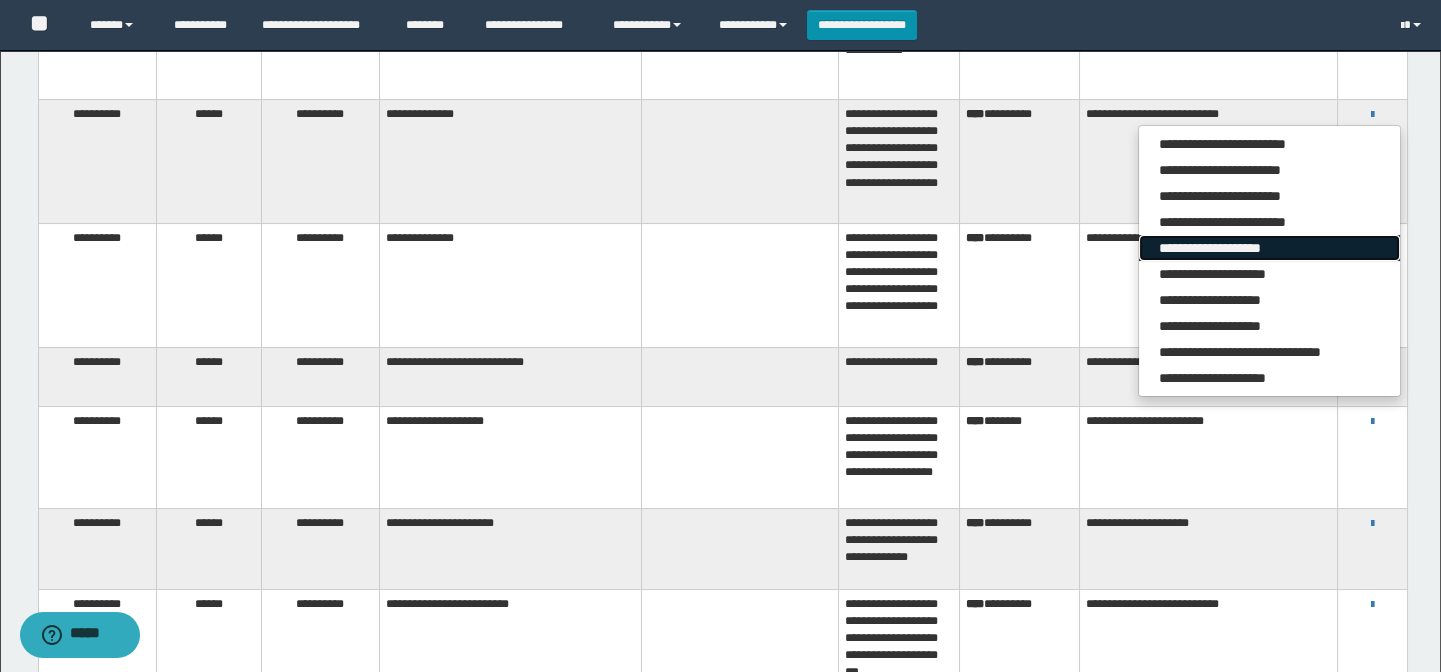 click on "**********" at bounding box center (1269, 248) 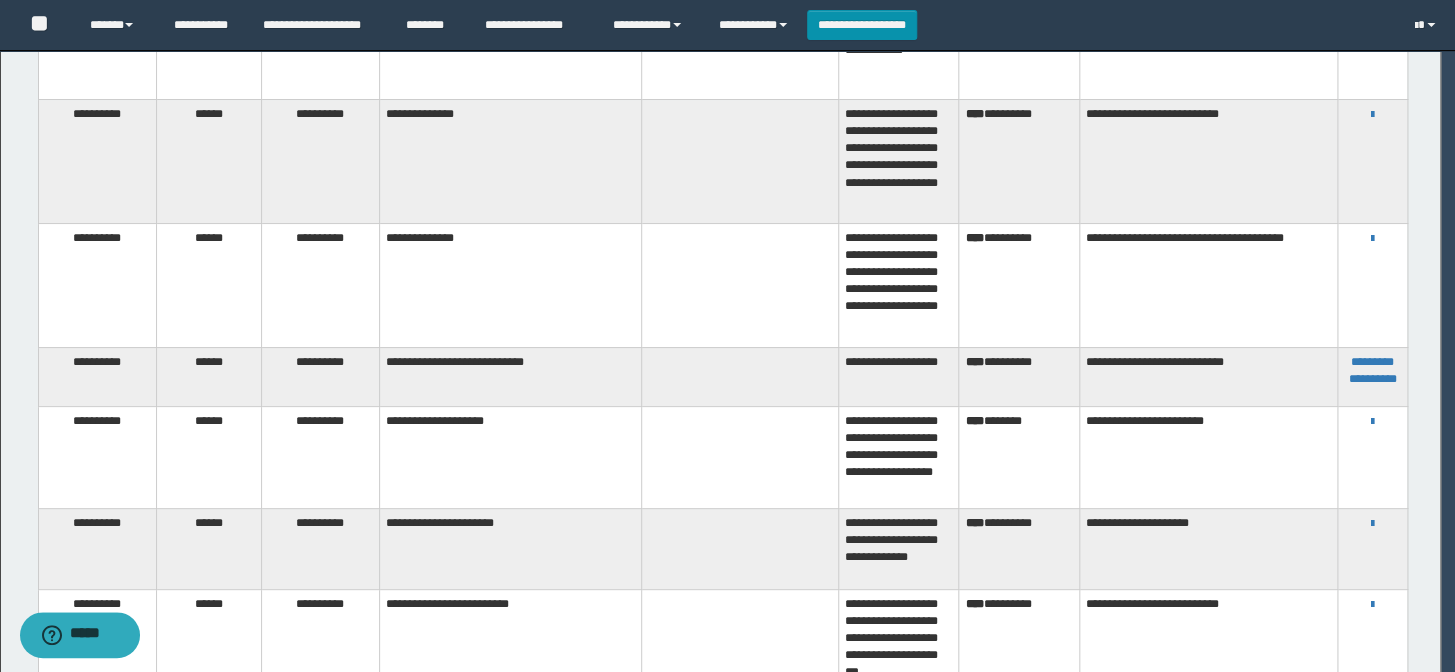 click at bounding box center (7, 336) 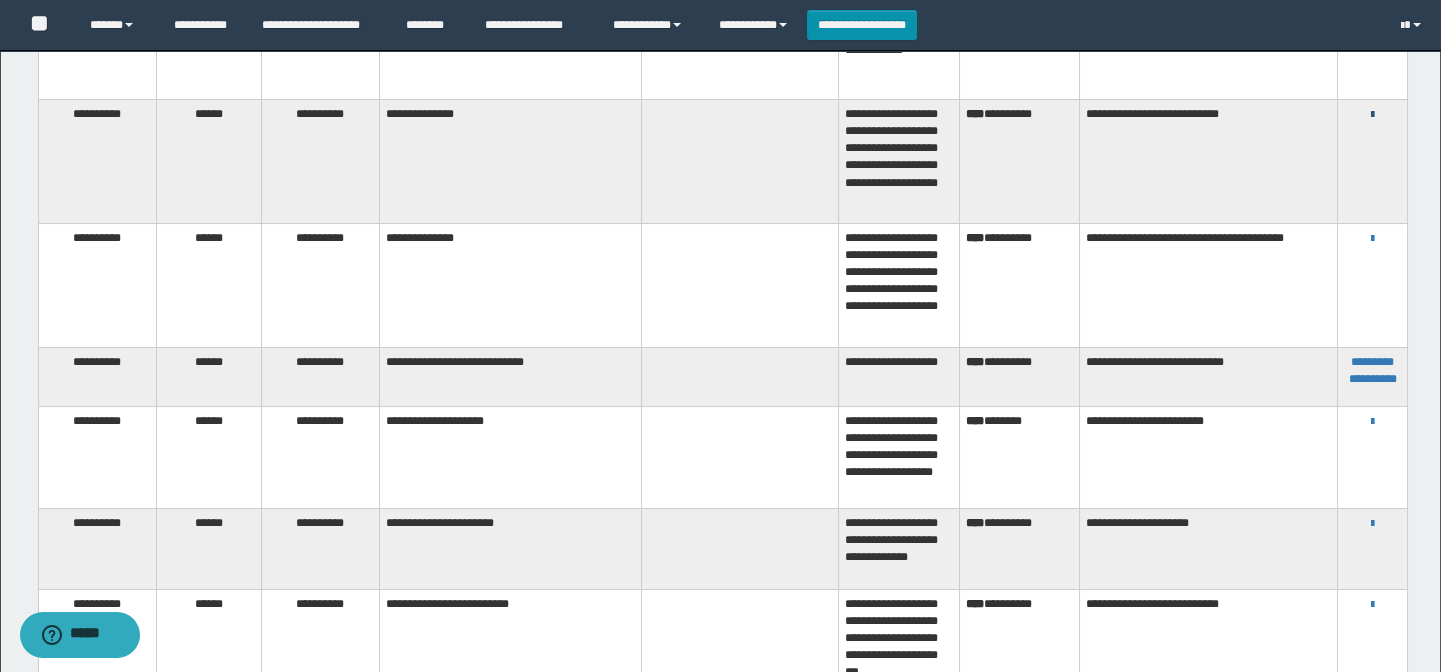 click at bounding box center (1372, 115) 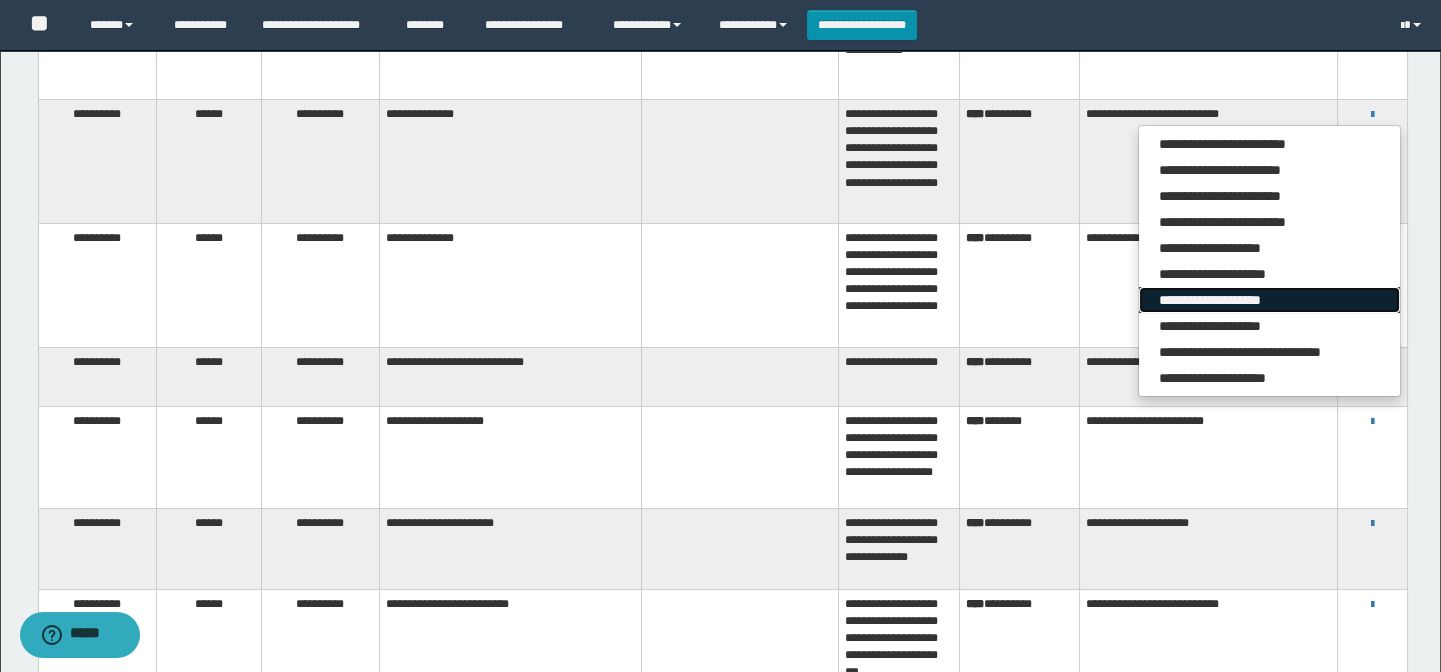 click on "**********" at bounding box center (1269, 300) 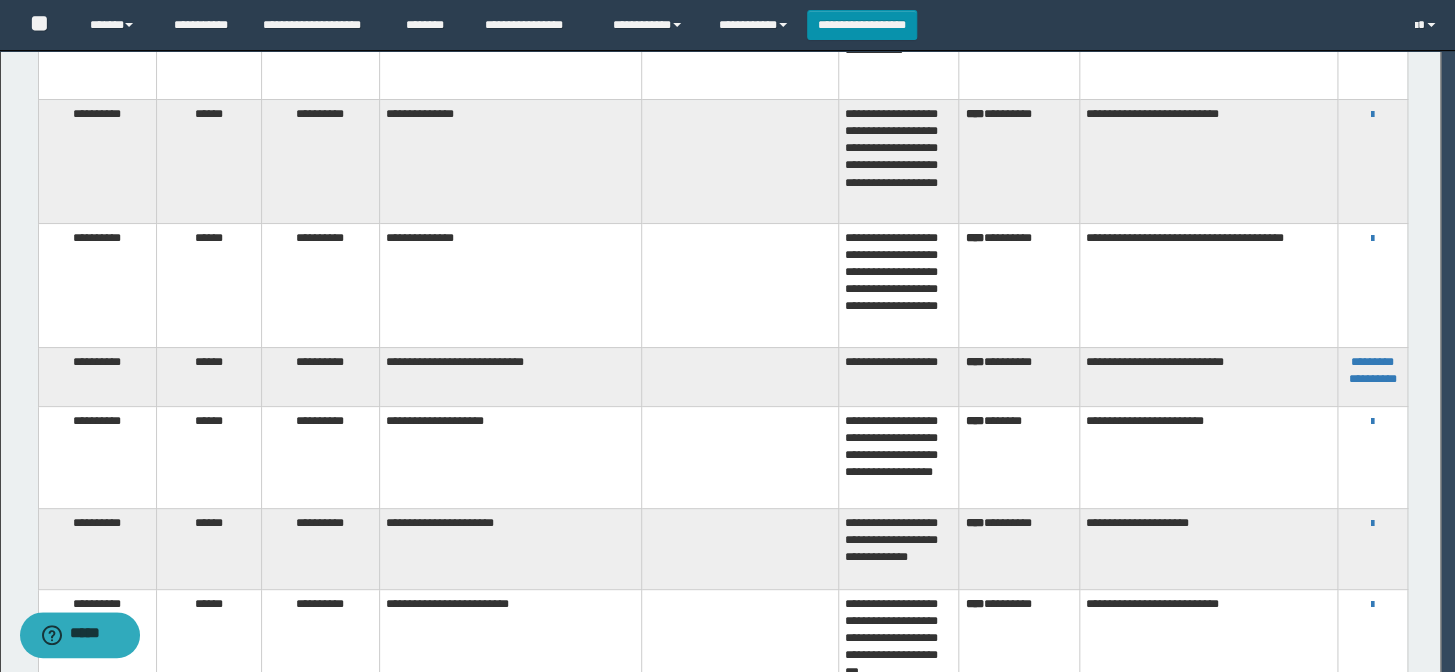 click at bounding box center [7, 336] 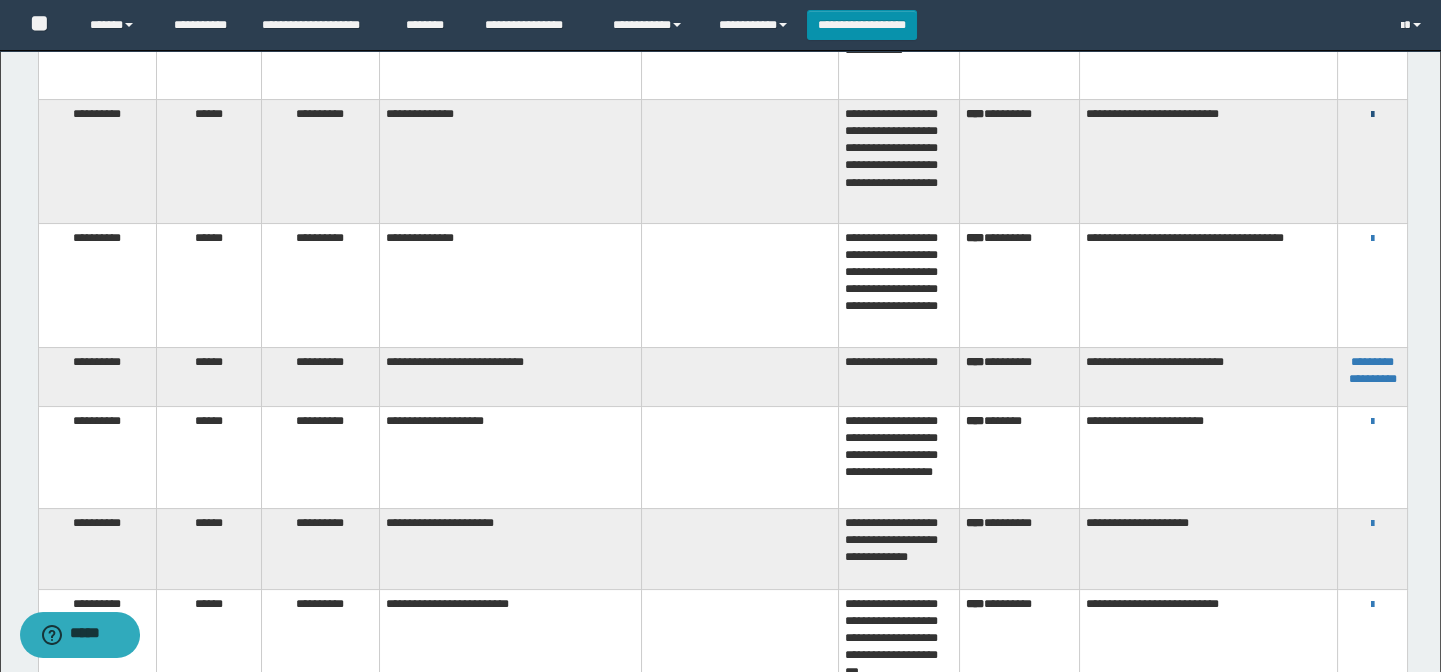 click at bounding box center [1372, 115] 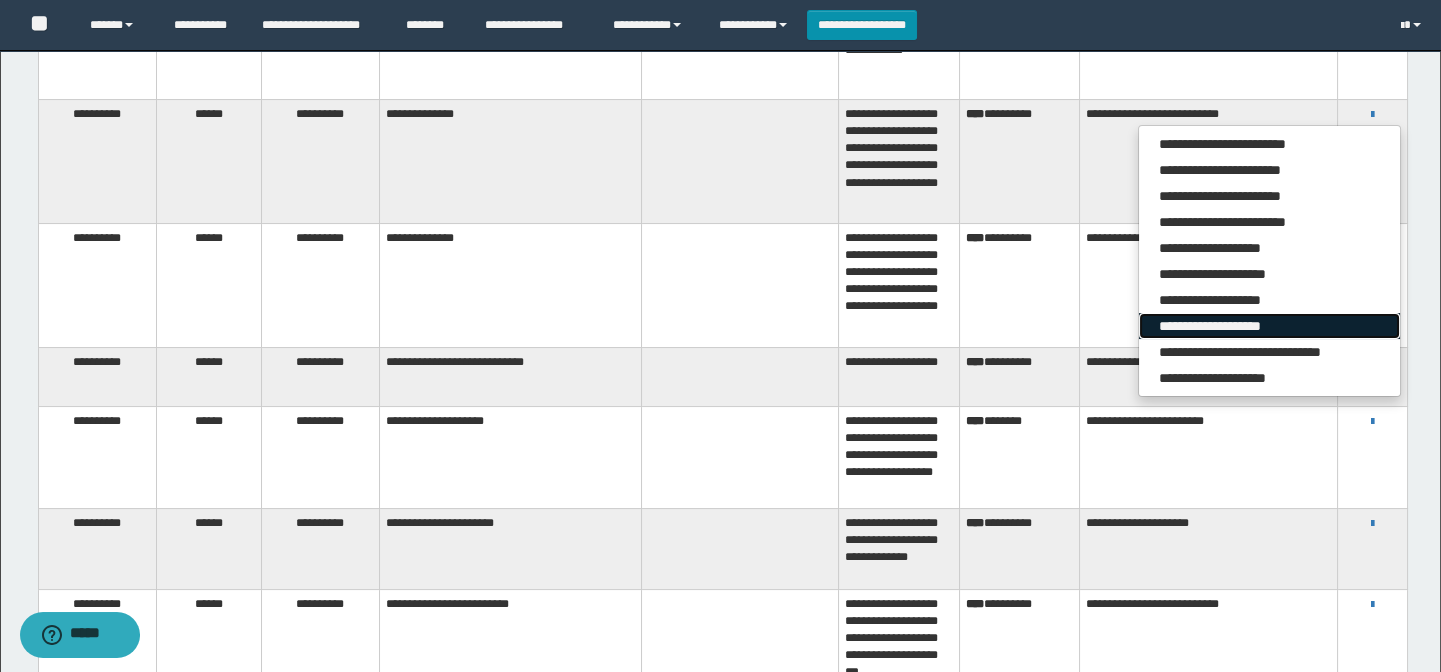 click on "**********" at bounding box center [1269, 326] 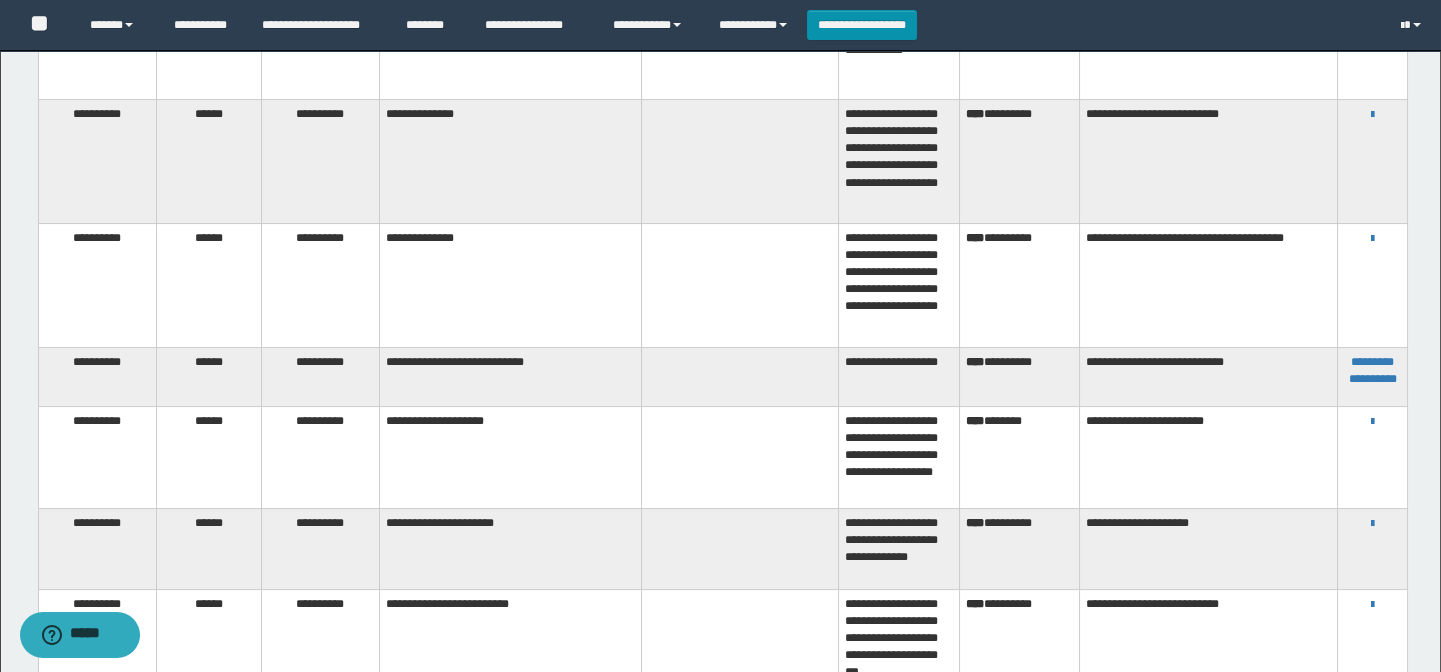 click on "**********" at bounding box center [1373, 285] 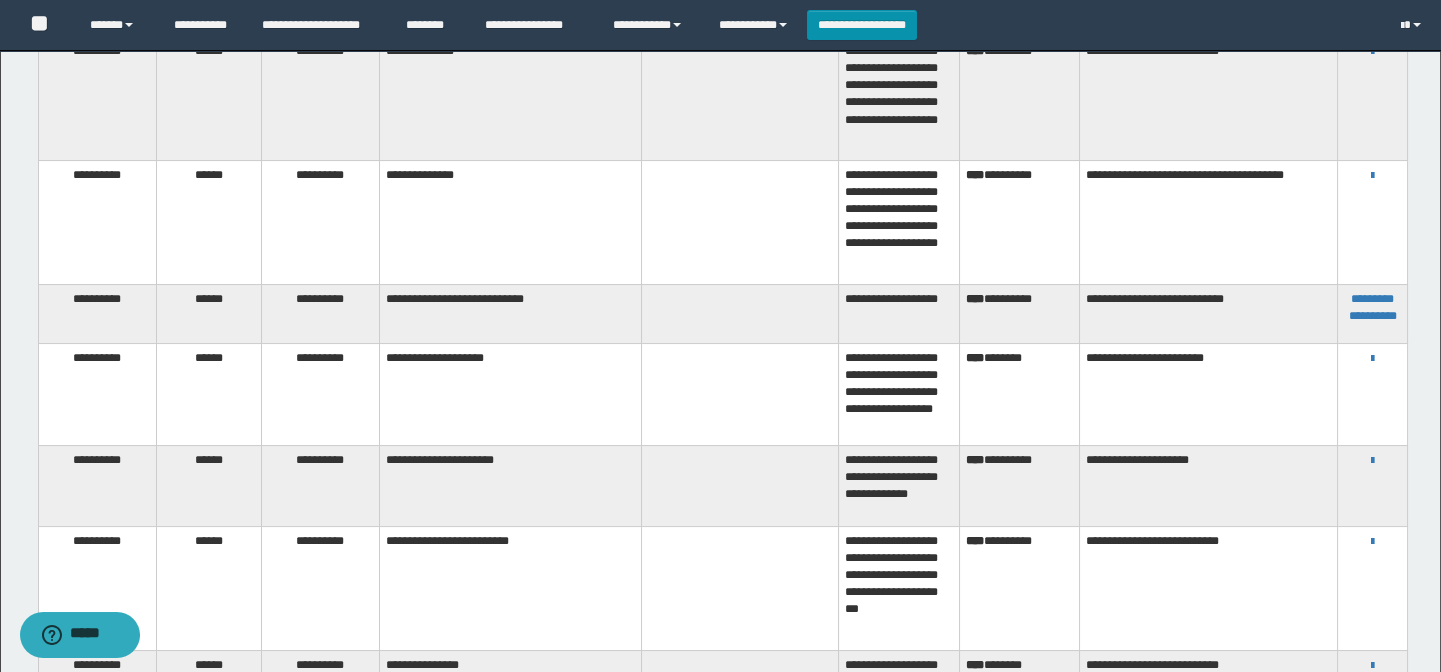 scroll, scrollTop: 805, scrollLeft: 0, axis: vertical 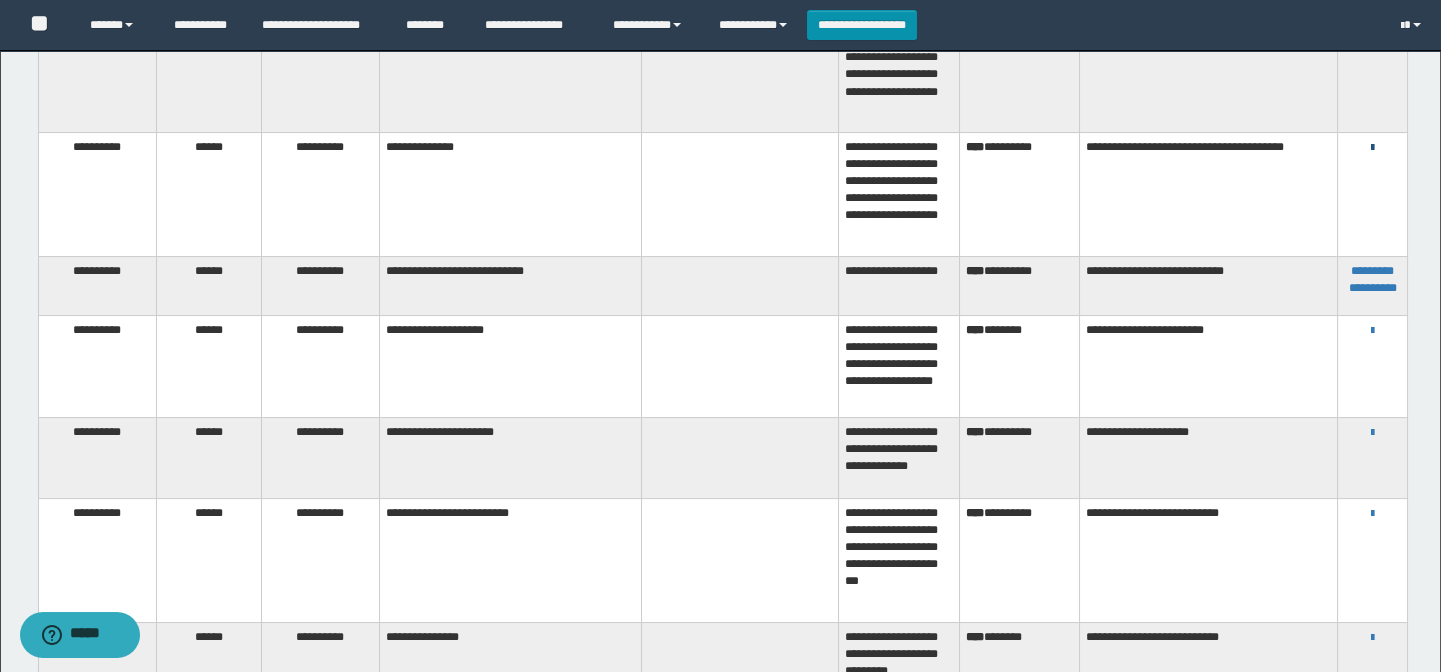 click at bounding box center [1372, 148] 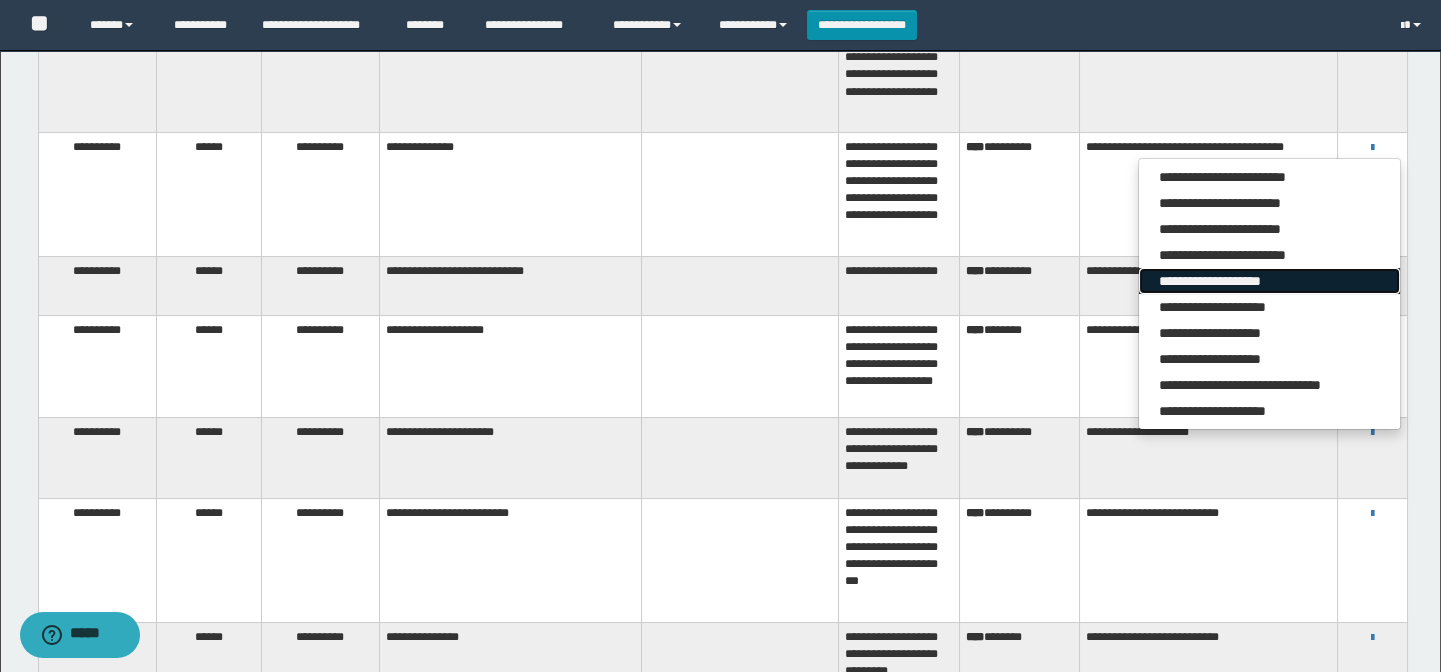 click on "**********" at bounding box center (1269, 281) 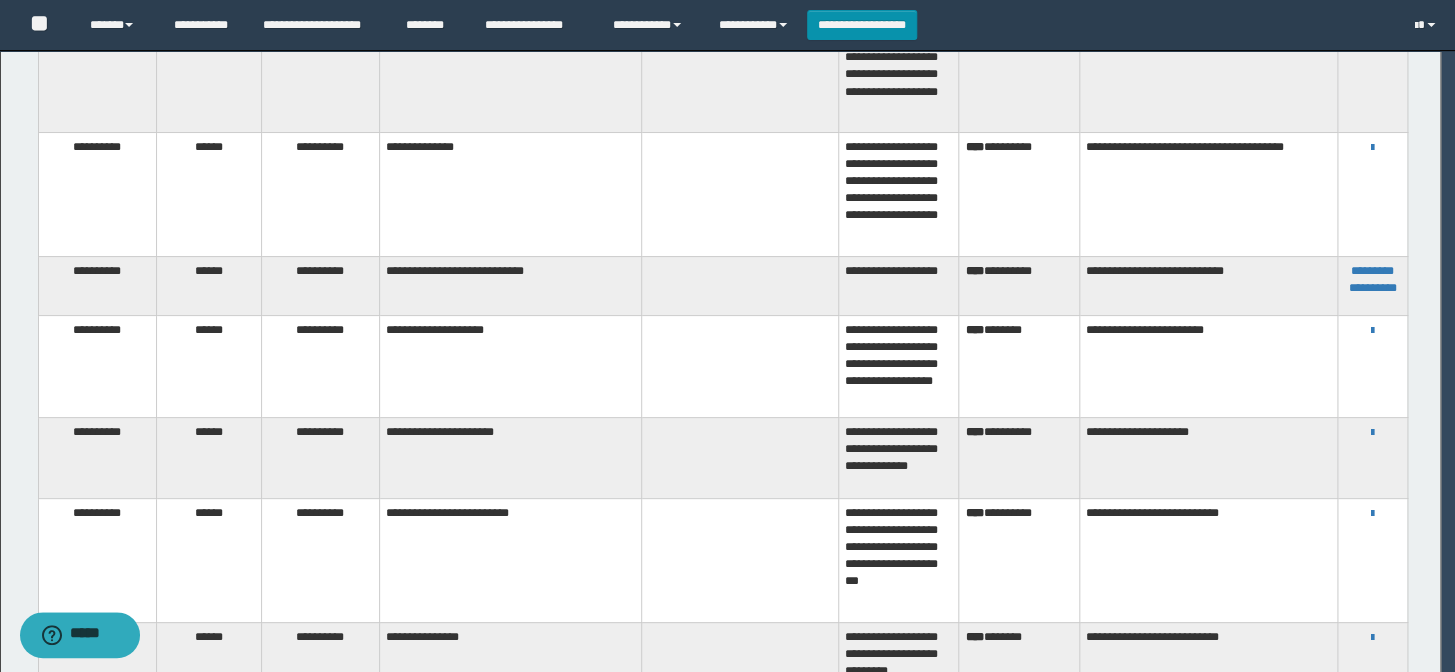 click at bounding box center [7, 336] 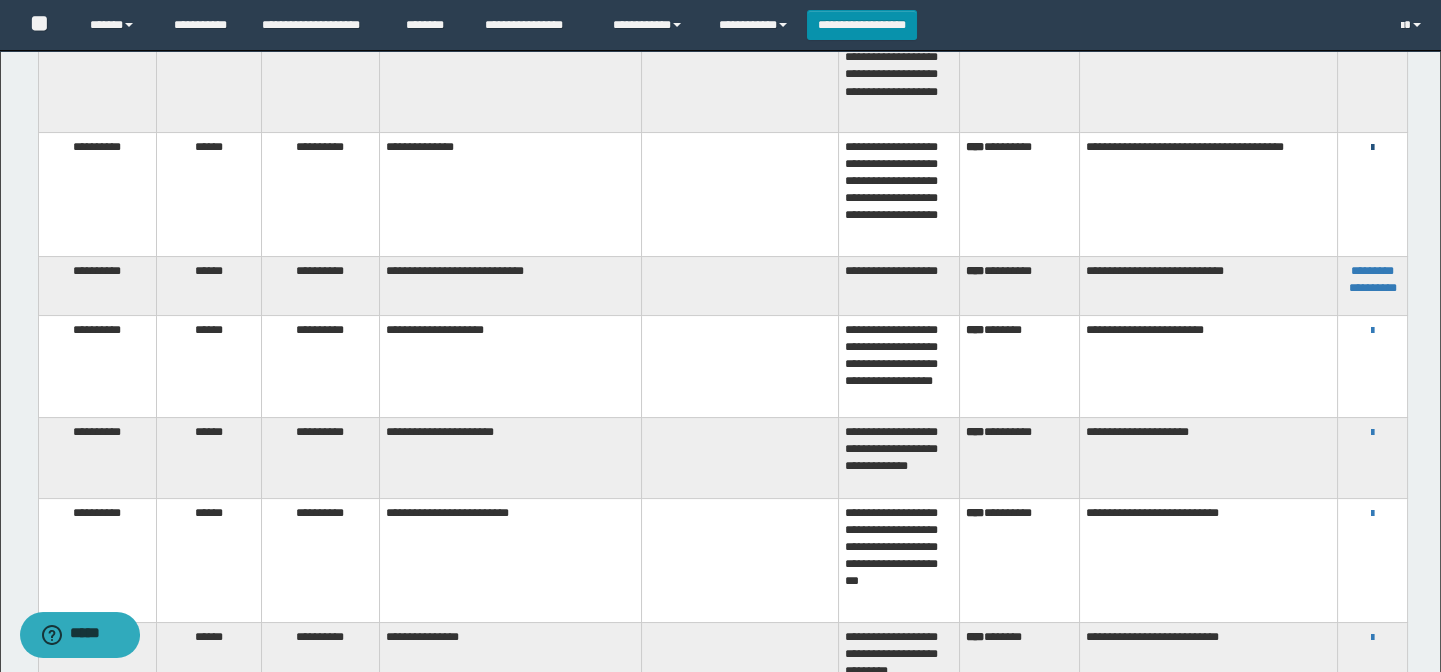 click at bounding box center (1372, 148) 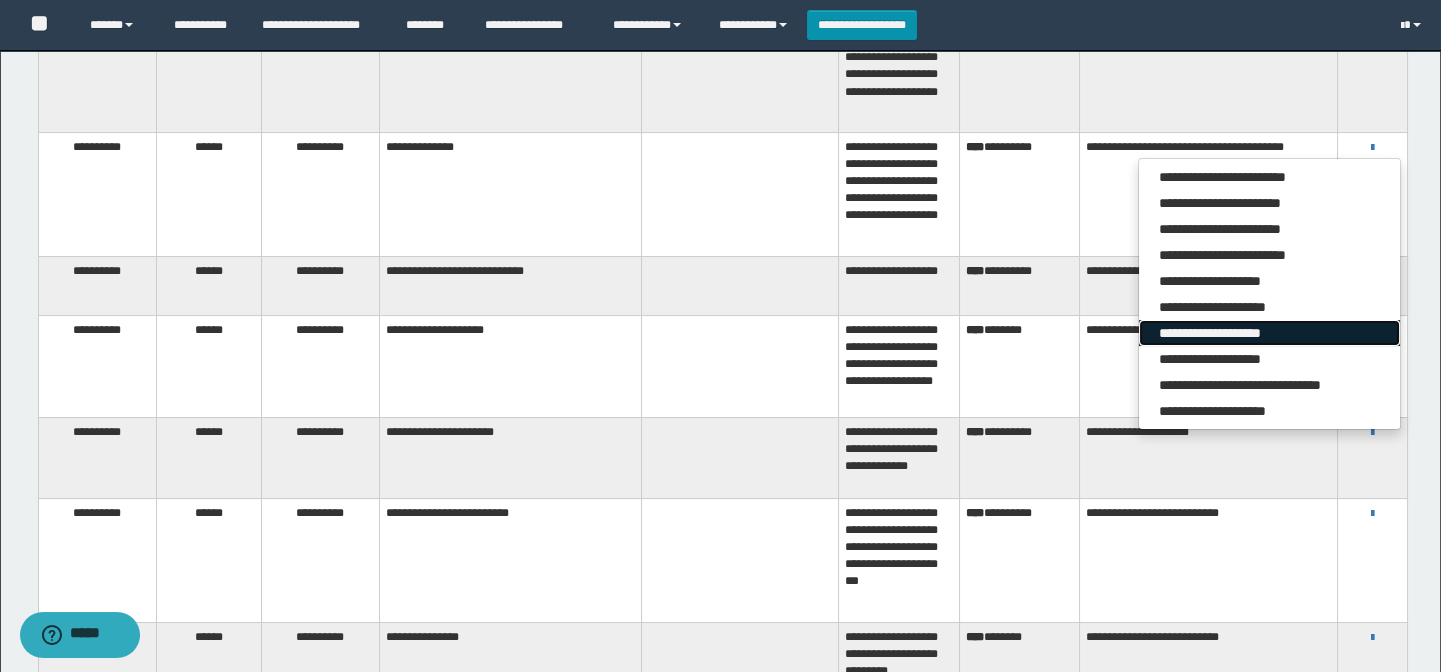 click on "**********" at bounding box center (1269, 333) 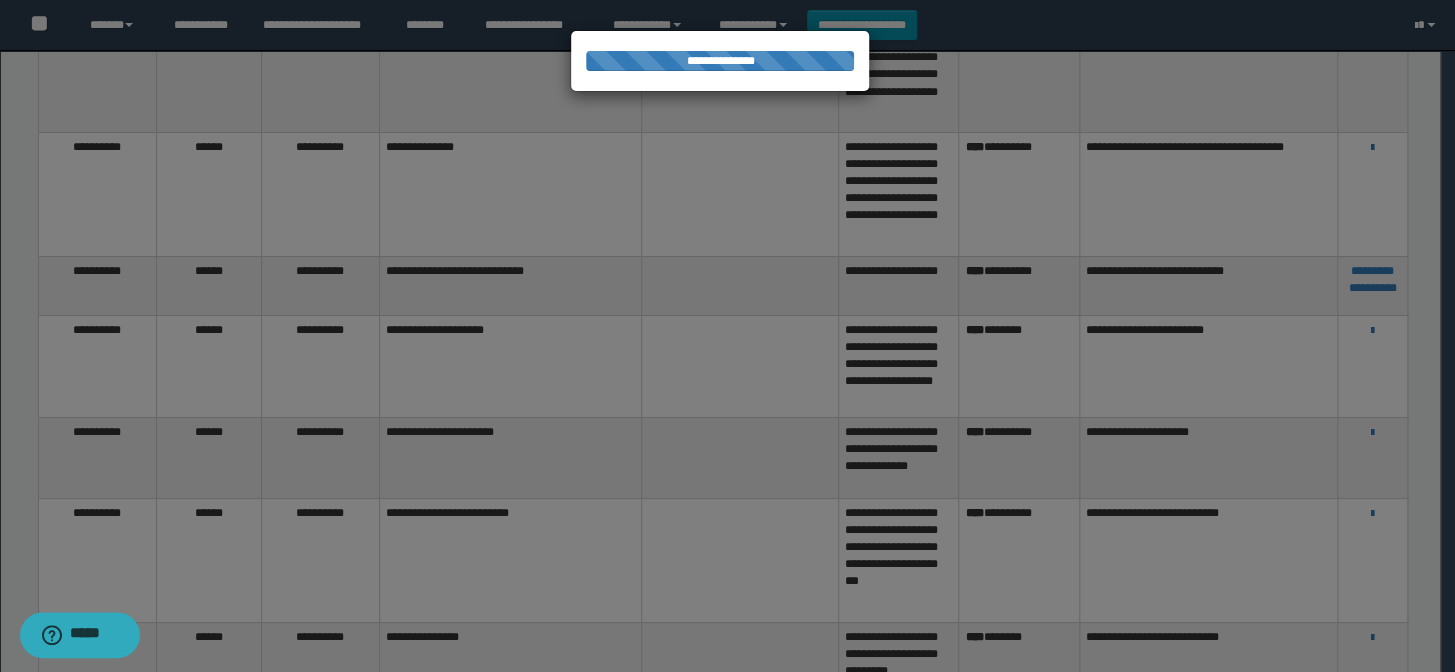 click at bounding box center (727, 336) 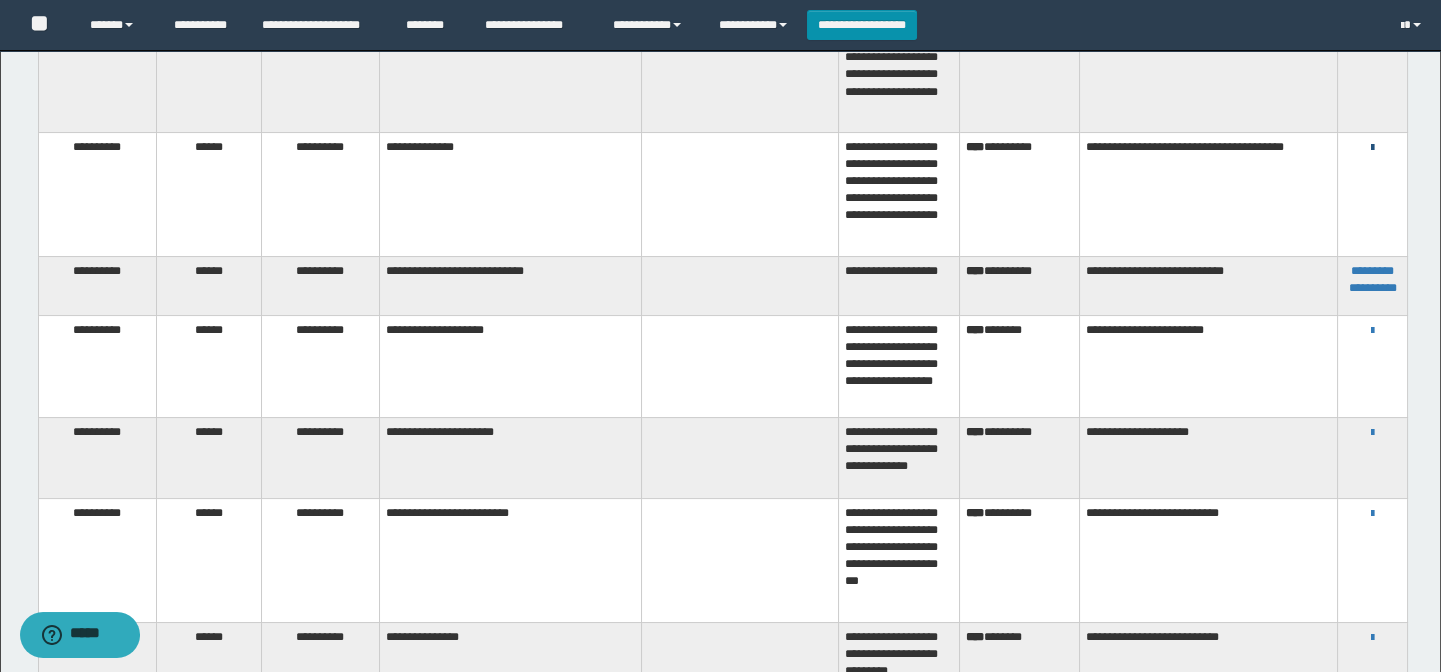 click at bounding box center (1372, 148) 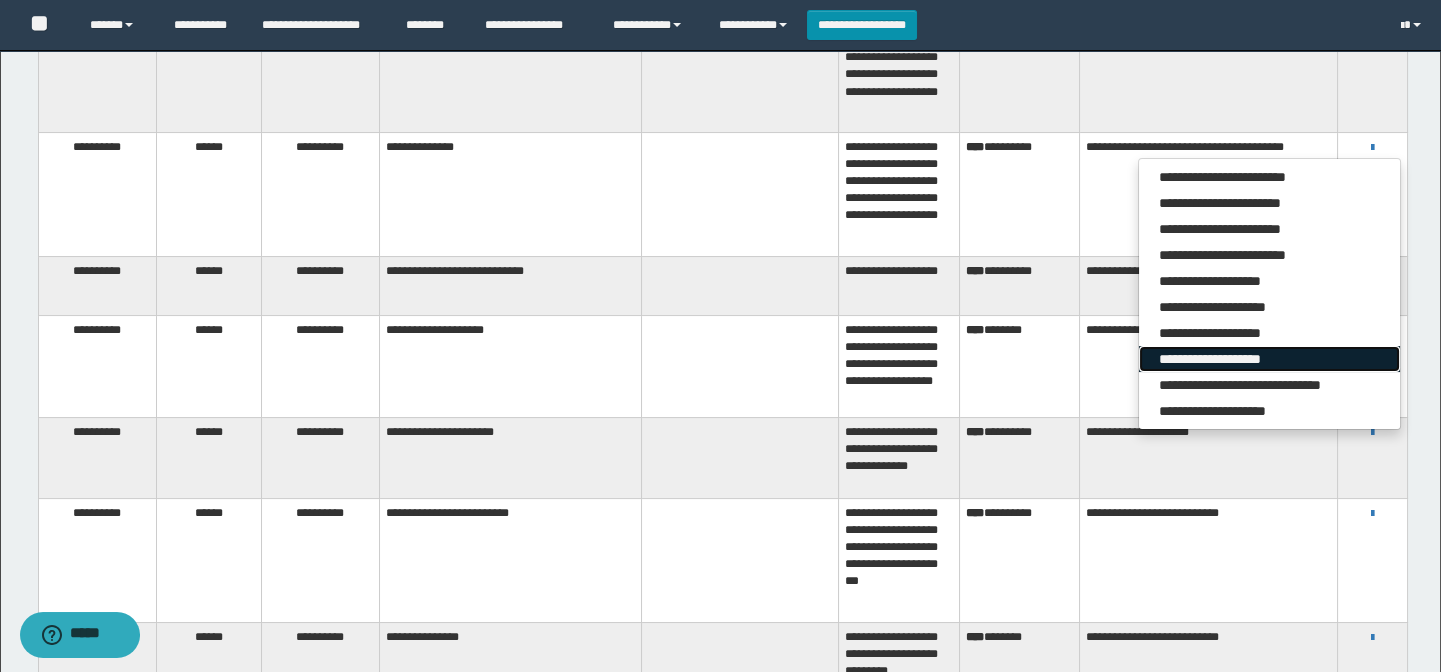 click on "**********" at bounding box center (1269, 359) 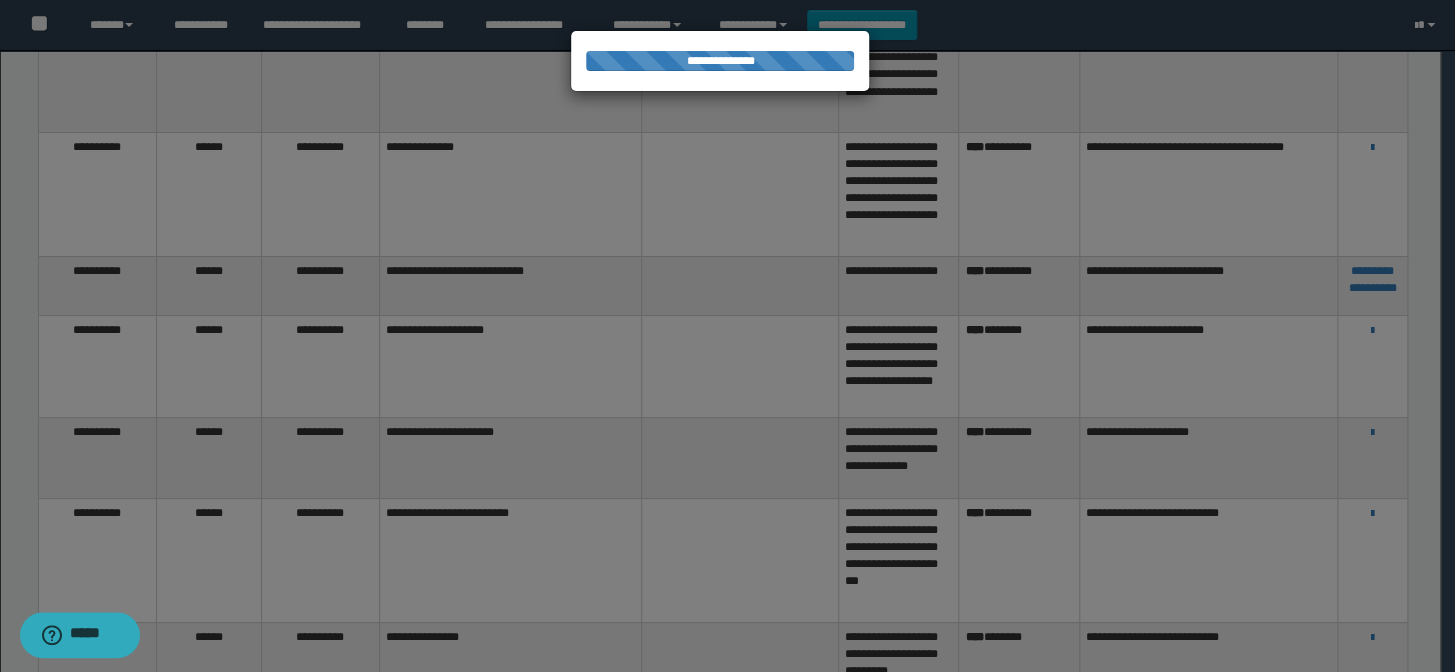 click at bounding box center (727, 336) 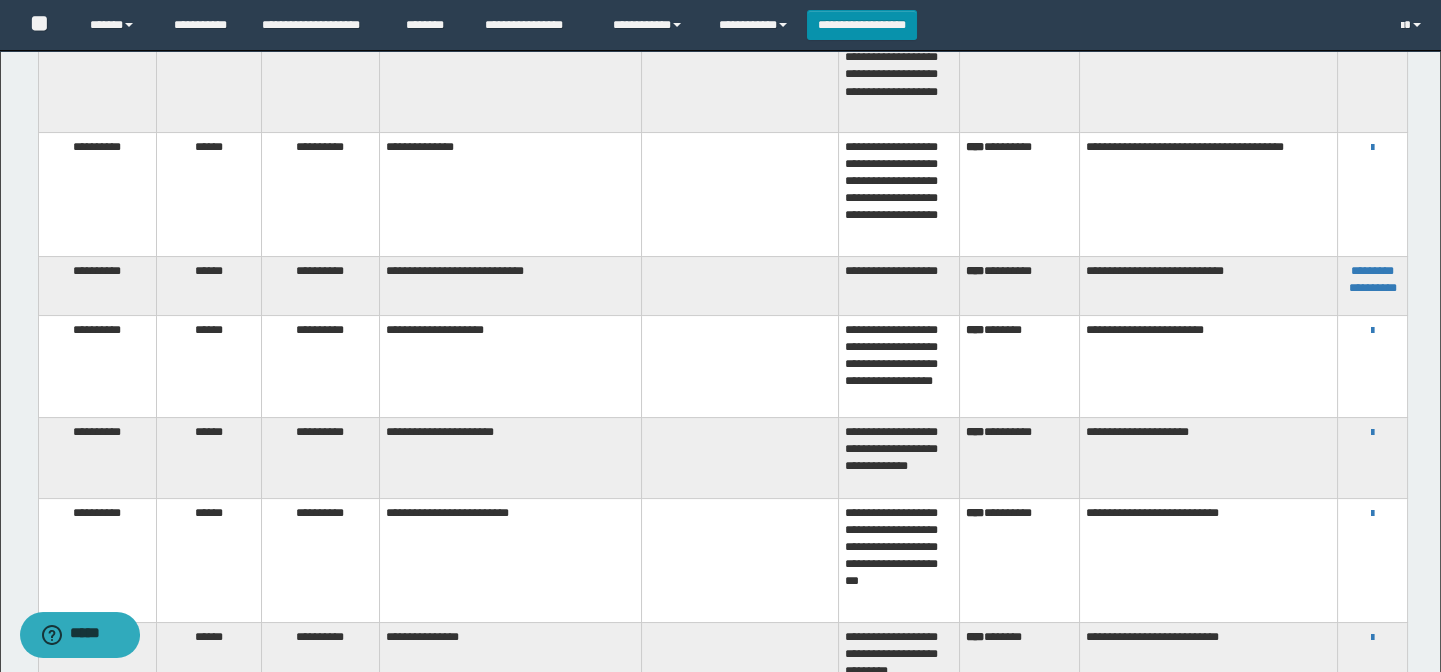 click on "**********" at bounding box center [1019, 194] 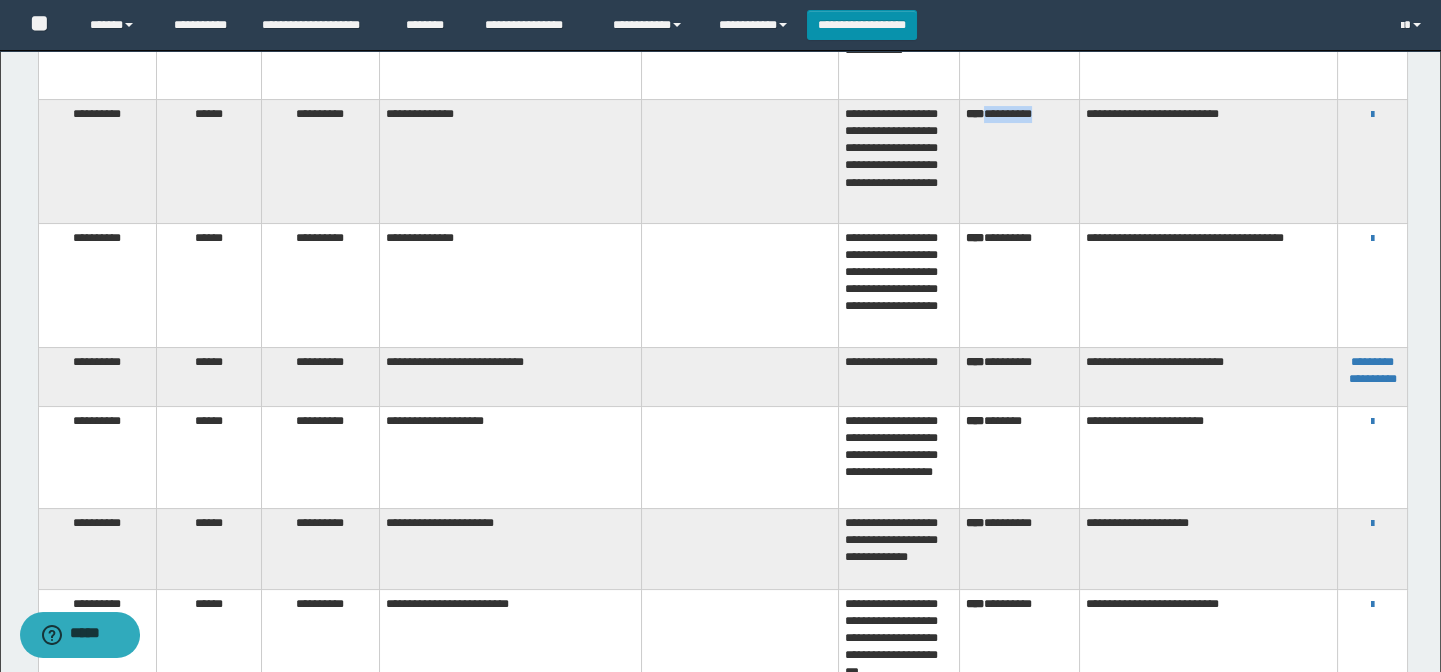 drag, startPoint x: 1054, startPoint y: 118, endPoint x: 989, endPoint y: 112, distance: 65.27634 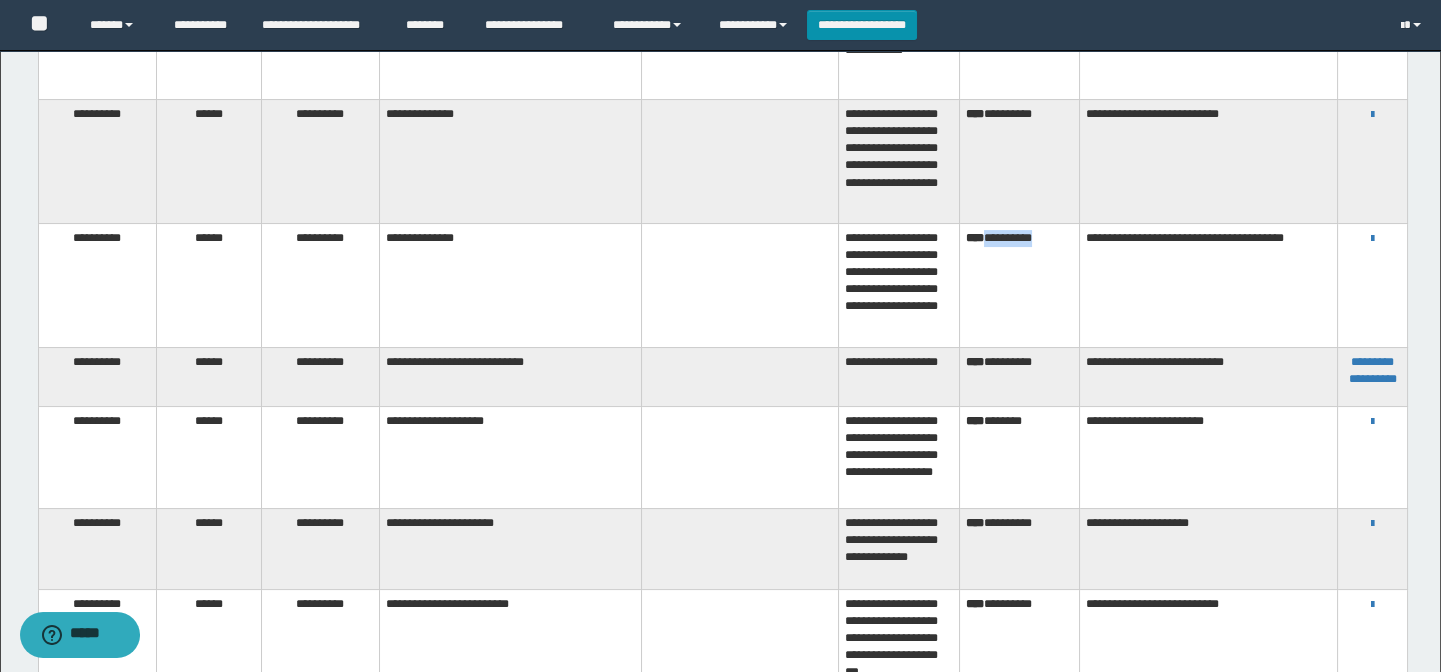 drag, startPoint x: 1056, startPoint y: 242, endPoint x: 990, endPoint y: 252, distance: 66.75328 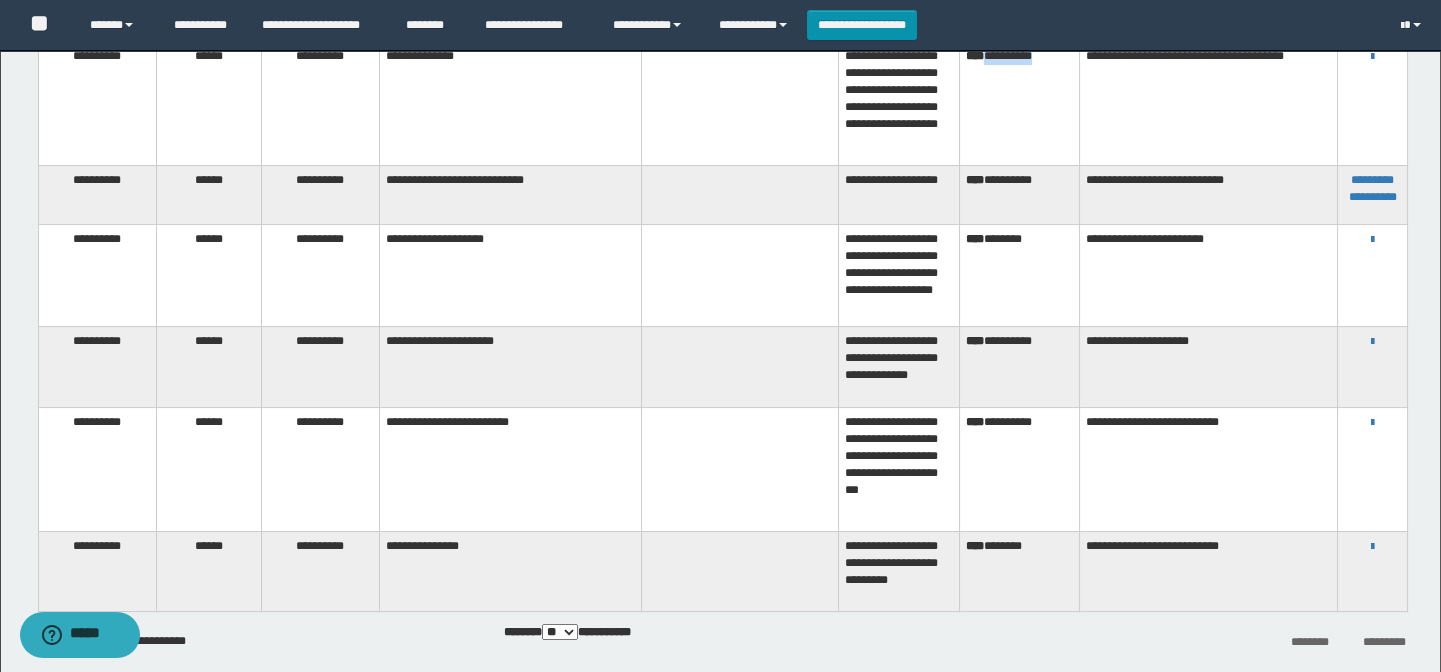 scroll, scrollTop: 987, scrollLeft: 0, axis: vertical 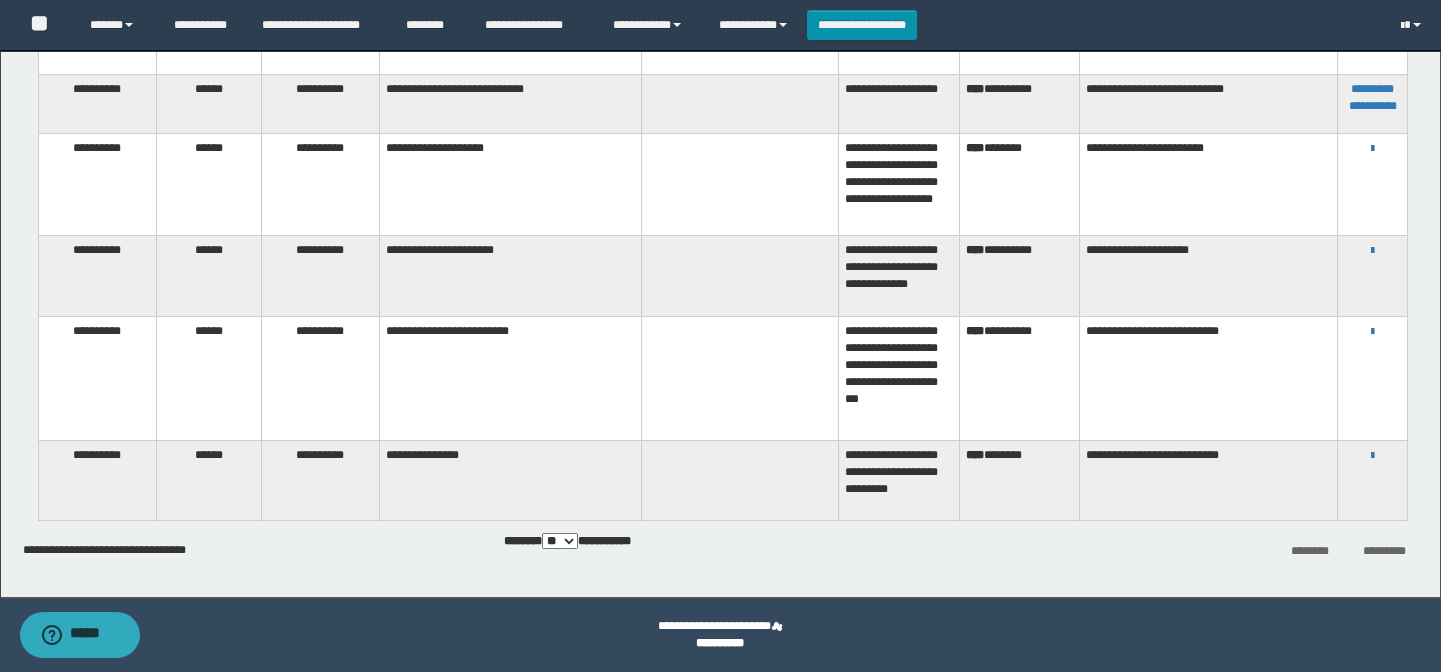 click on "**********" at bounding box center (1208, 276) 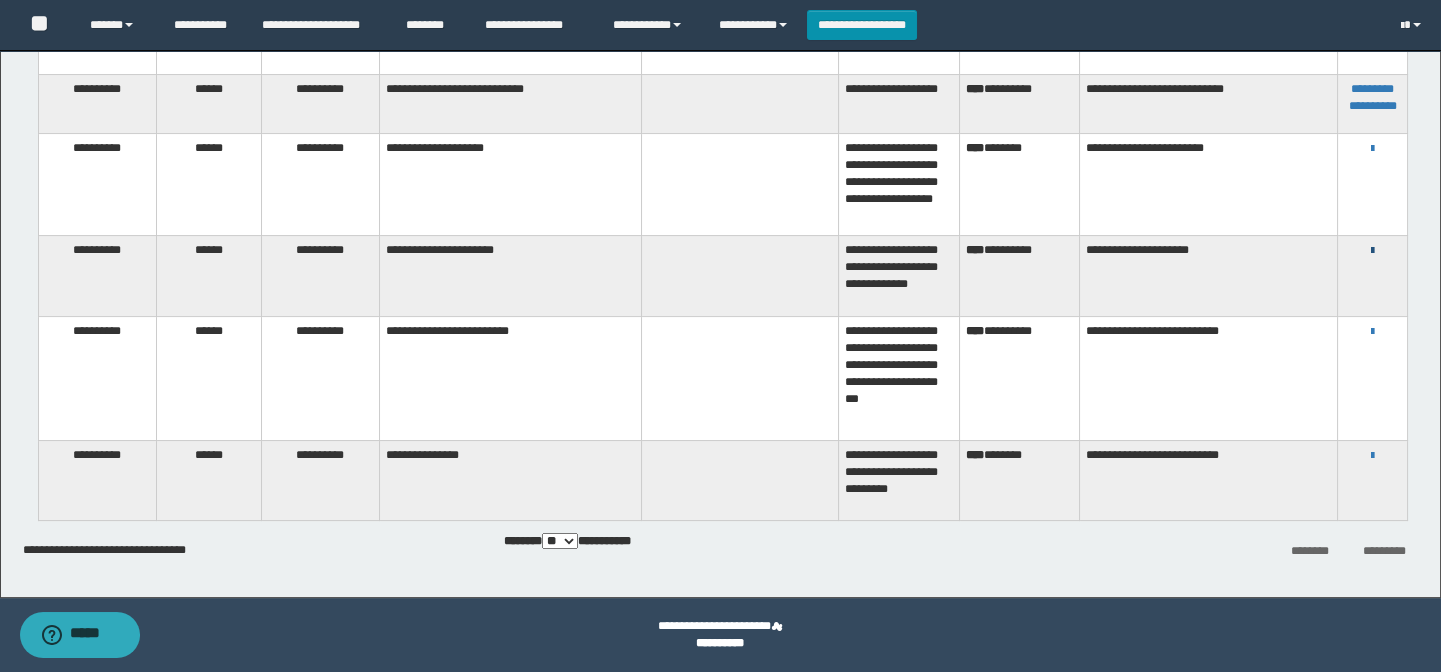 click at bounding box center (1372, 251) 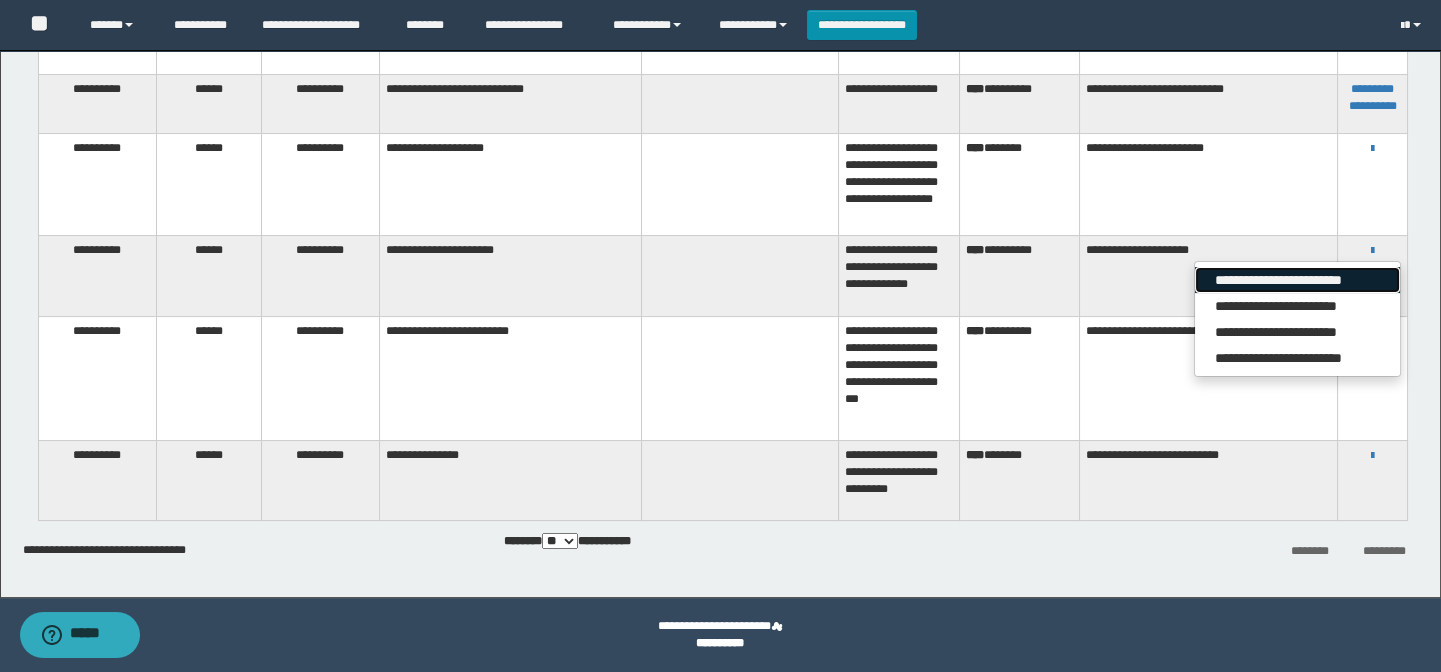 click on "**********" at bounding box center (1297, 280) 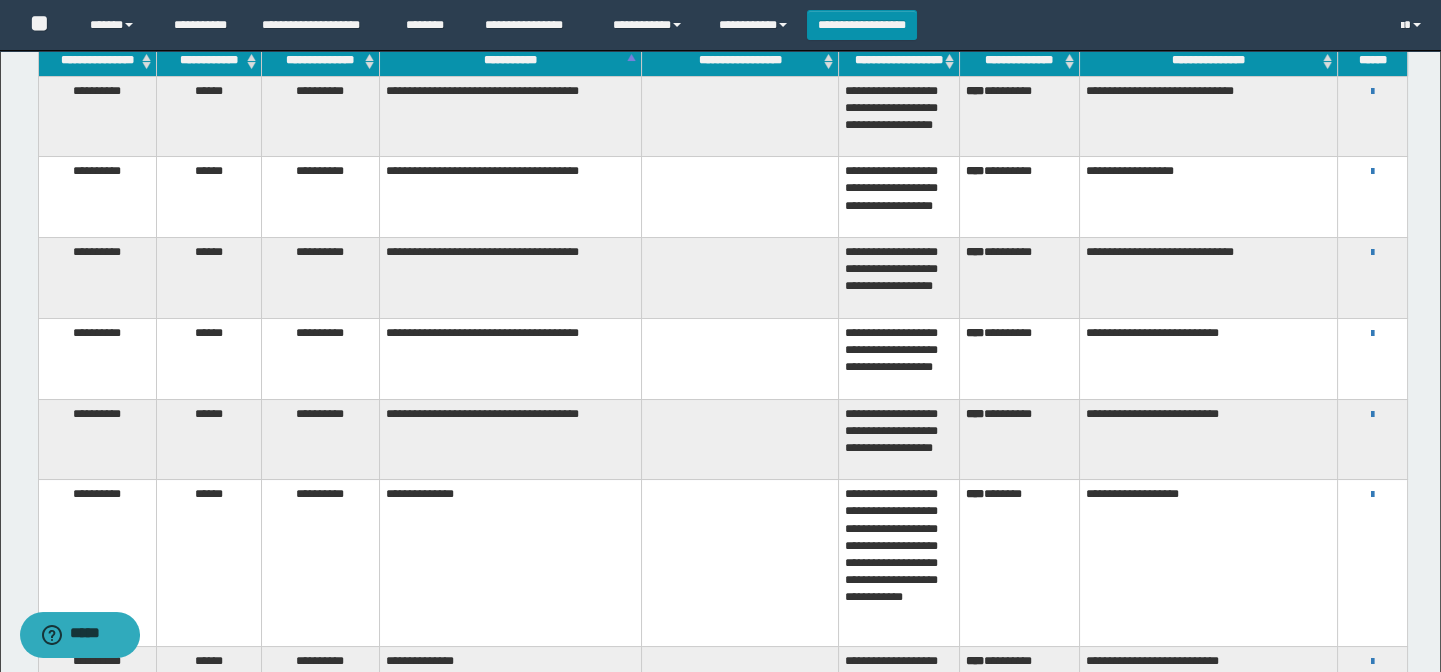 scroll, scrollTop: 0, scrollLeft: 0, axis: both 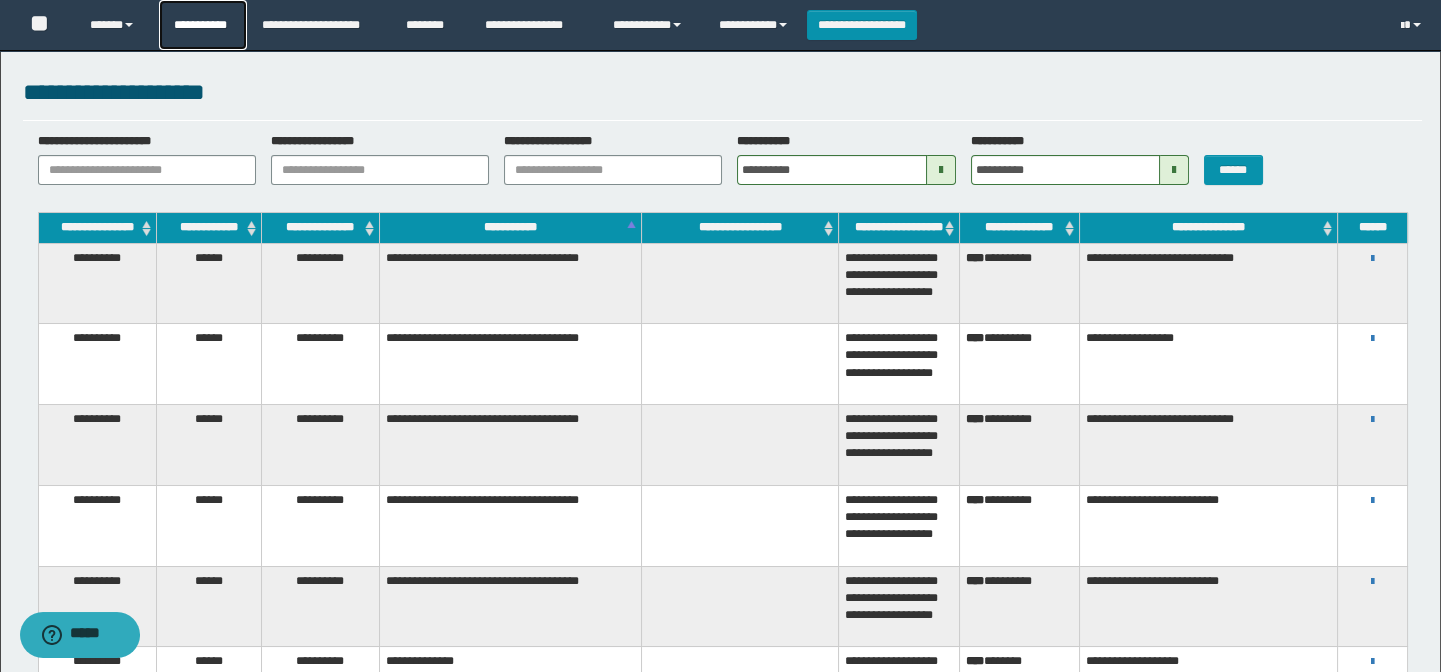 click on "**********" at bounding box center [203, 25] 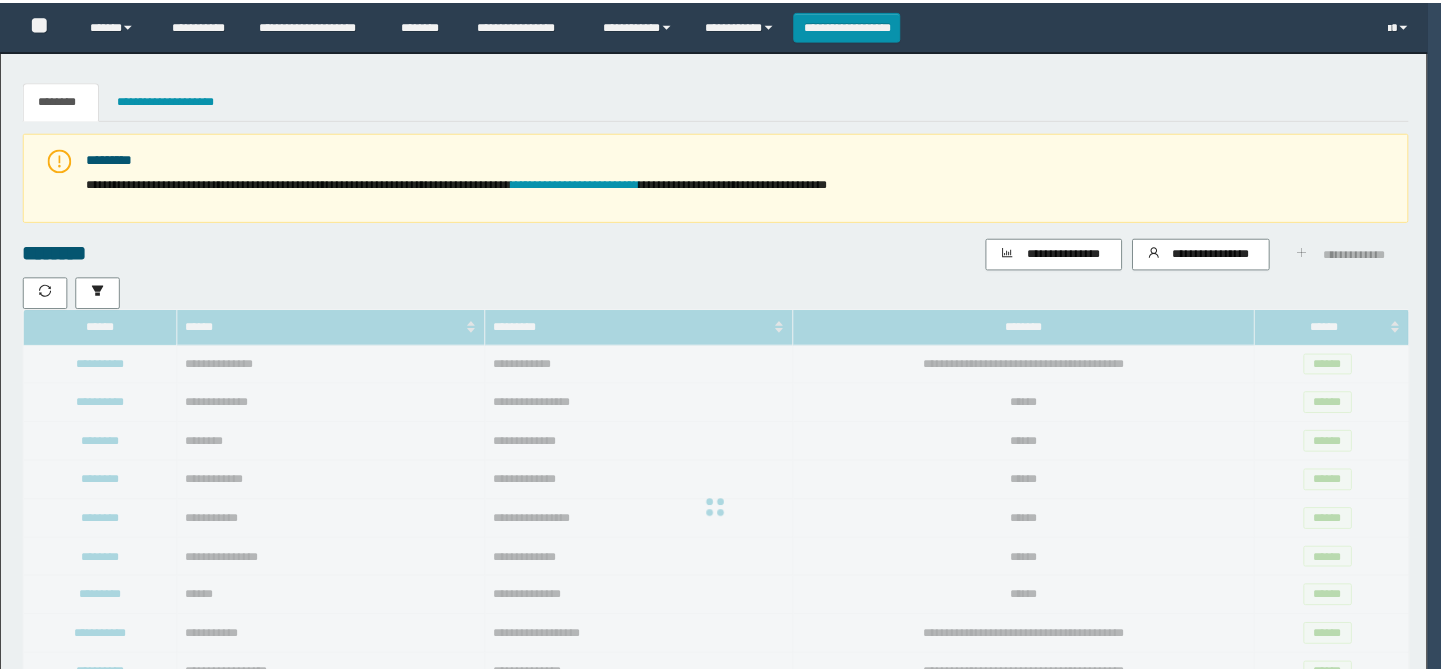scroll, scrollTop: 0, scrollLeft: 0, axis: both 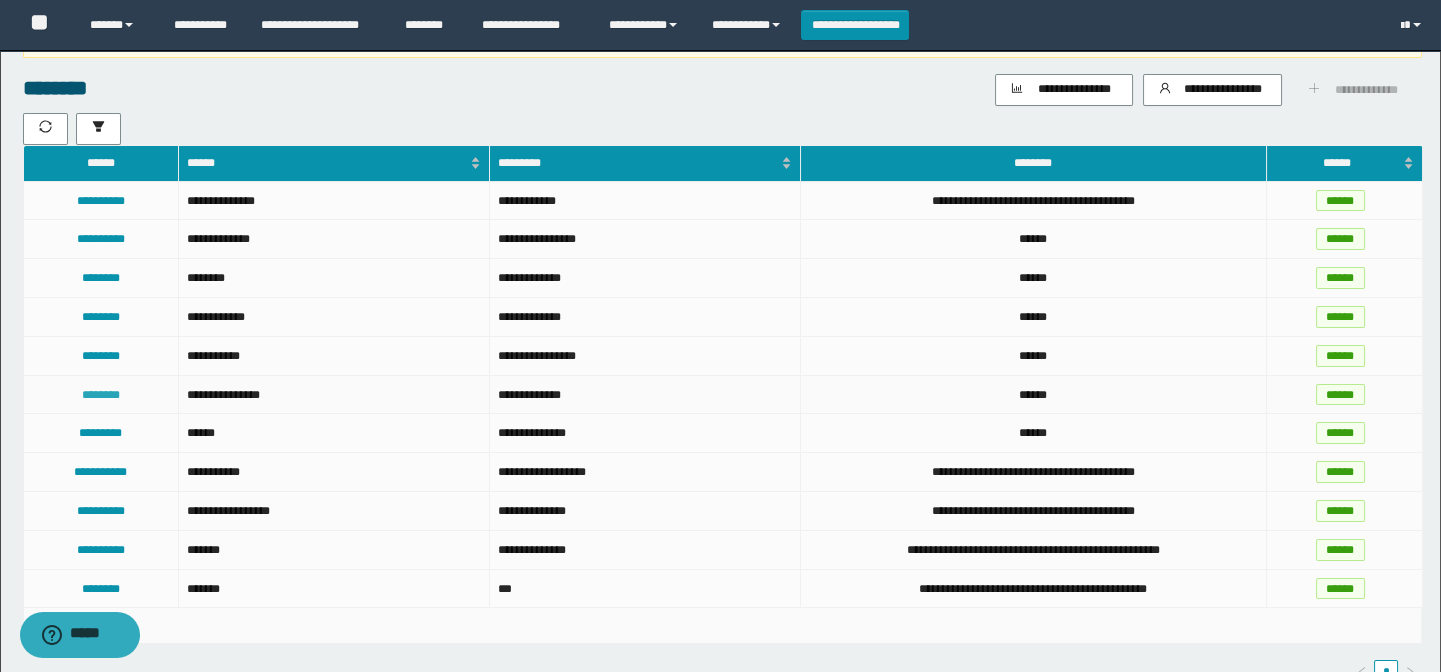 click on "********" at bounding box center (101, 395) 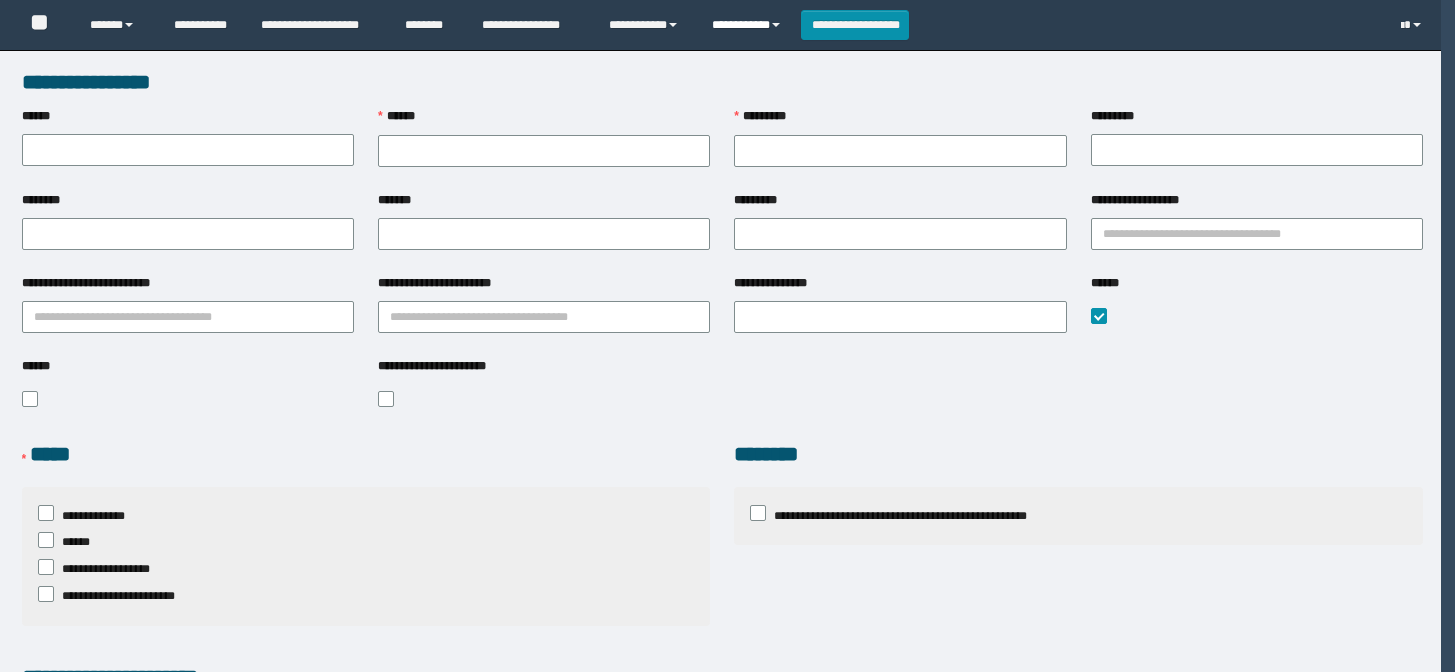 click on "**********" at bounding box center [749, 25] 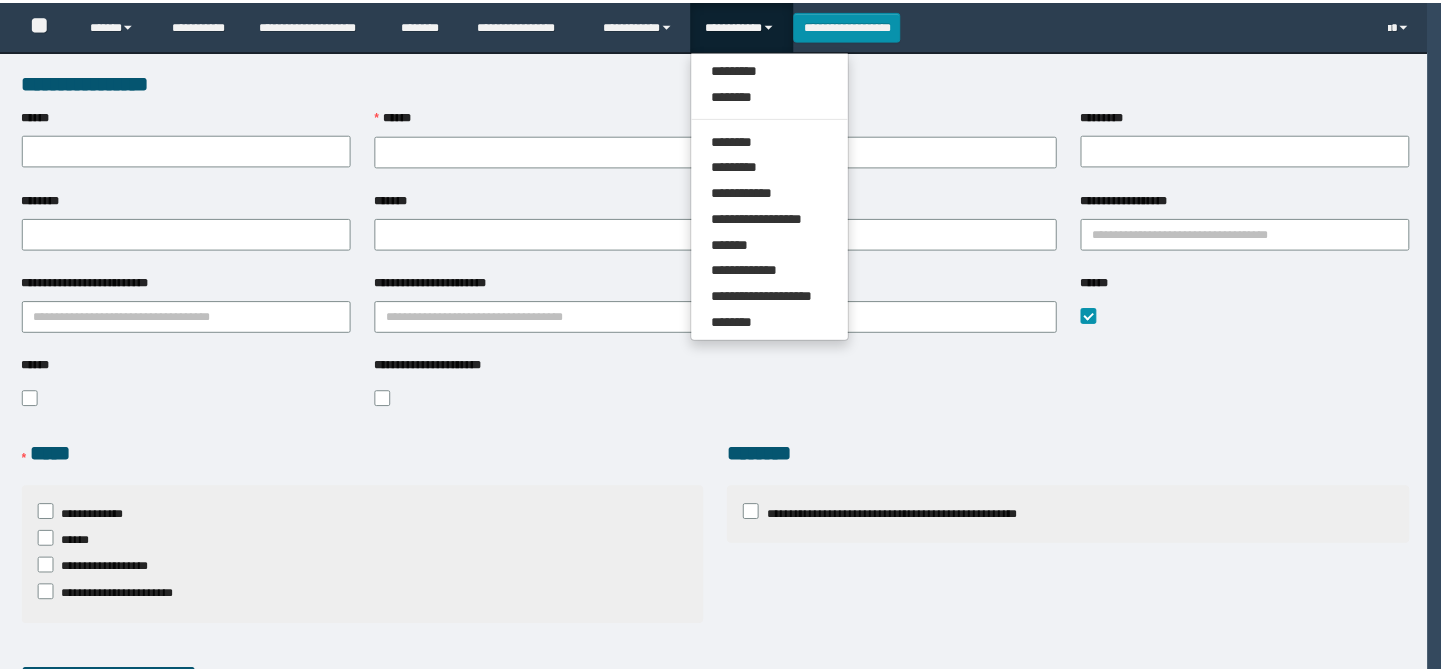 scroll, scrollTop: 0, scrollLeft: 0, axis: both 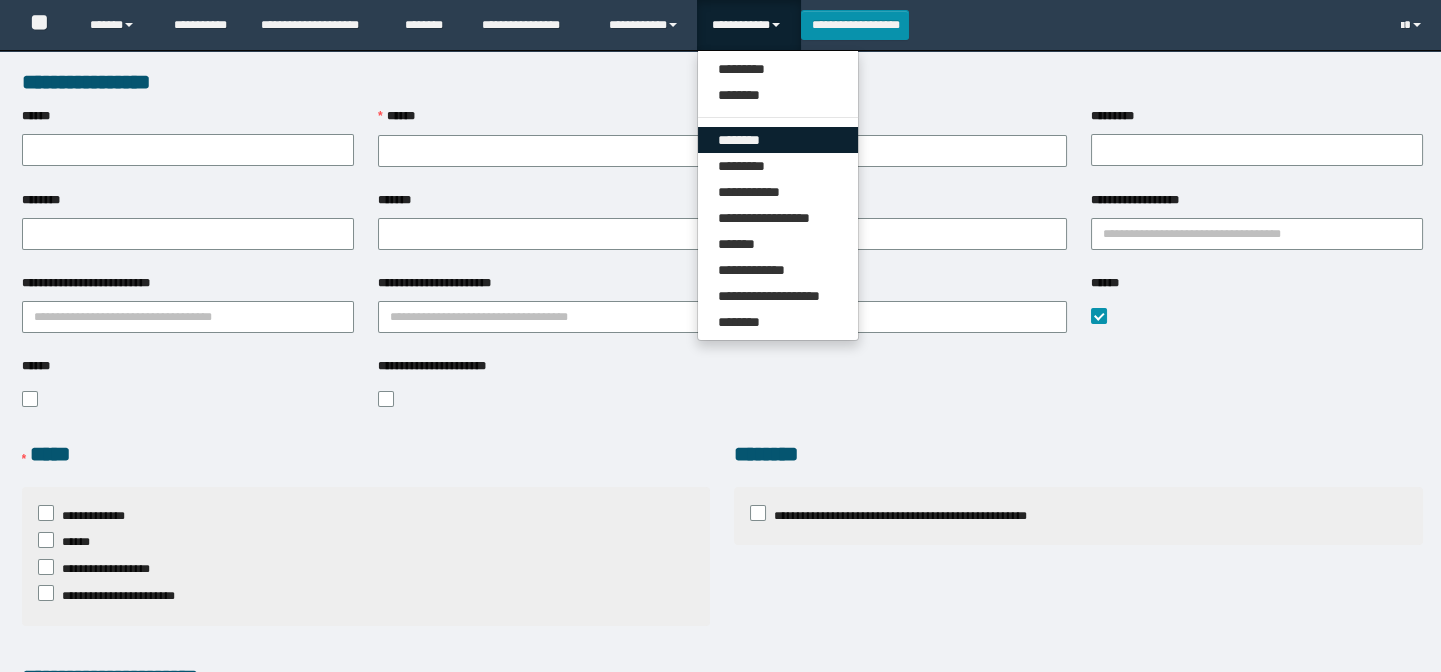 click on "********" at bounding box center (778, 140) 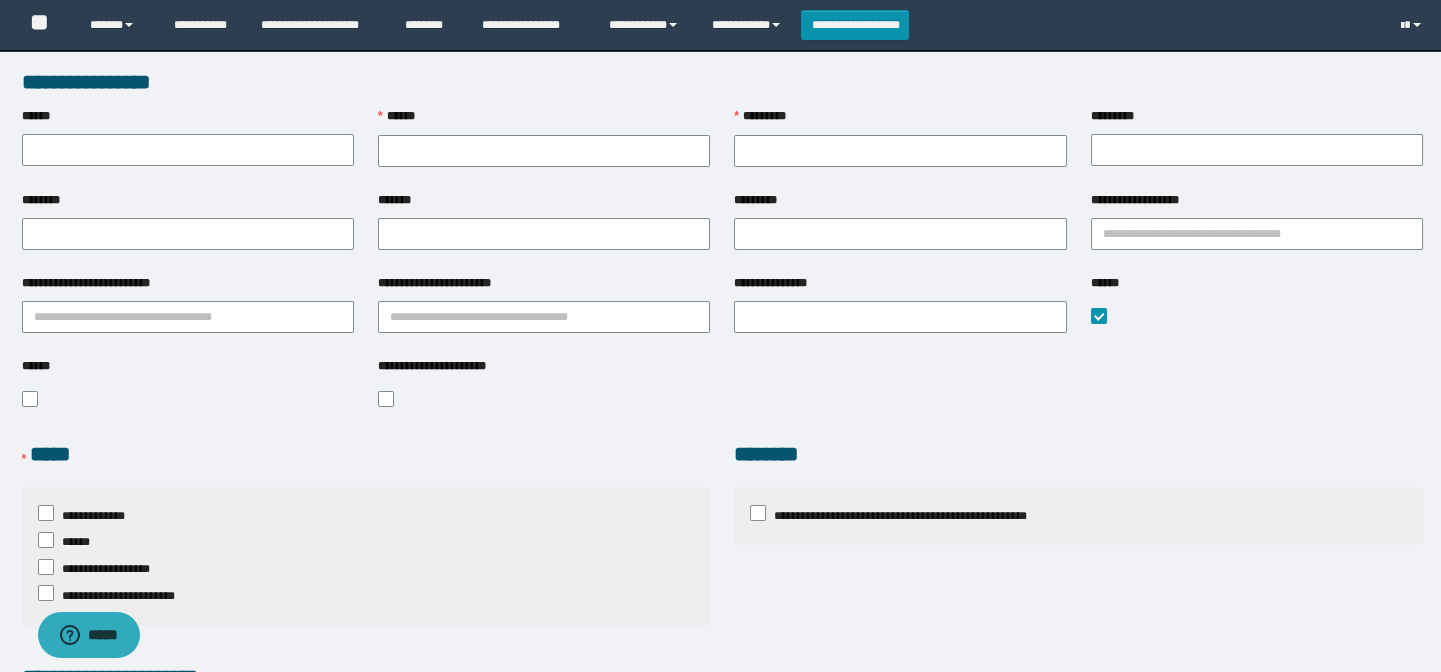 scroll, scrollTop: 0, scrollLeft: 0, axis: both 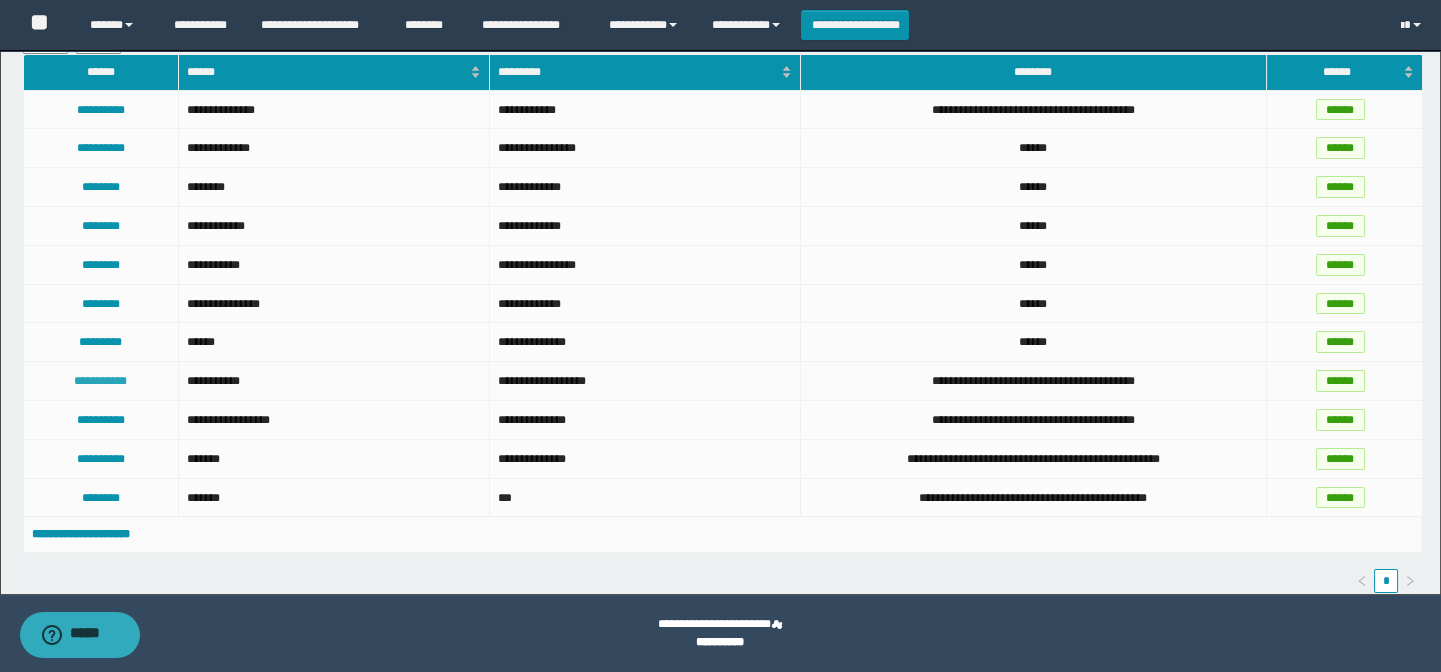 click on "**********" at bounding box center (100, 381) 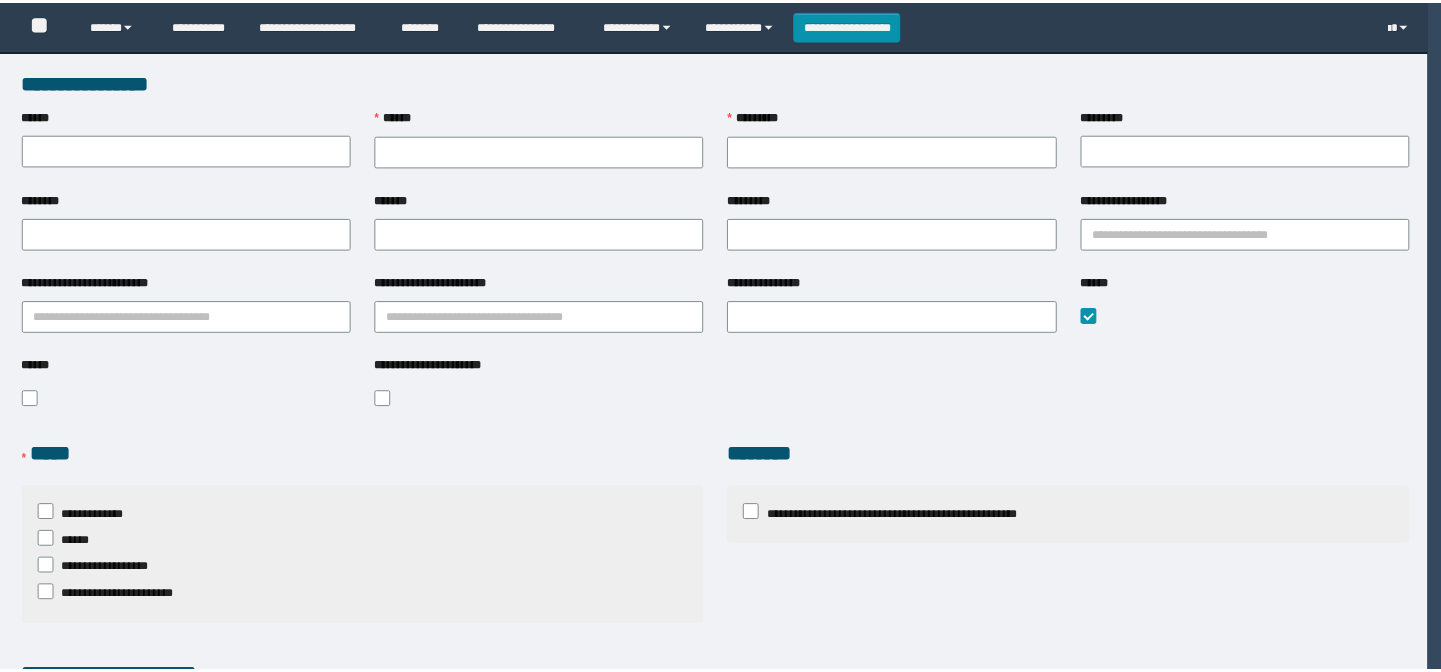 scroll, scrollTop: 0, scrollLeft: 0, axis: both 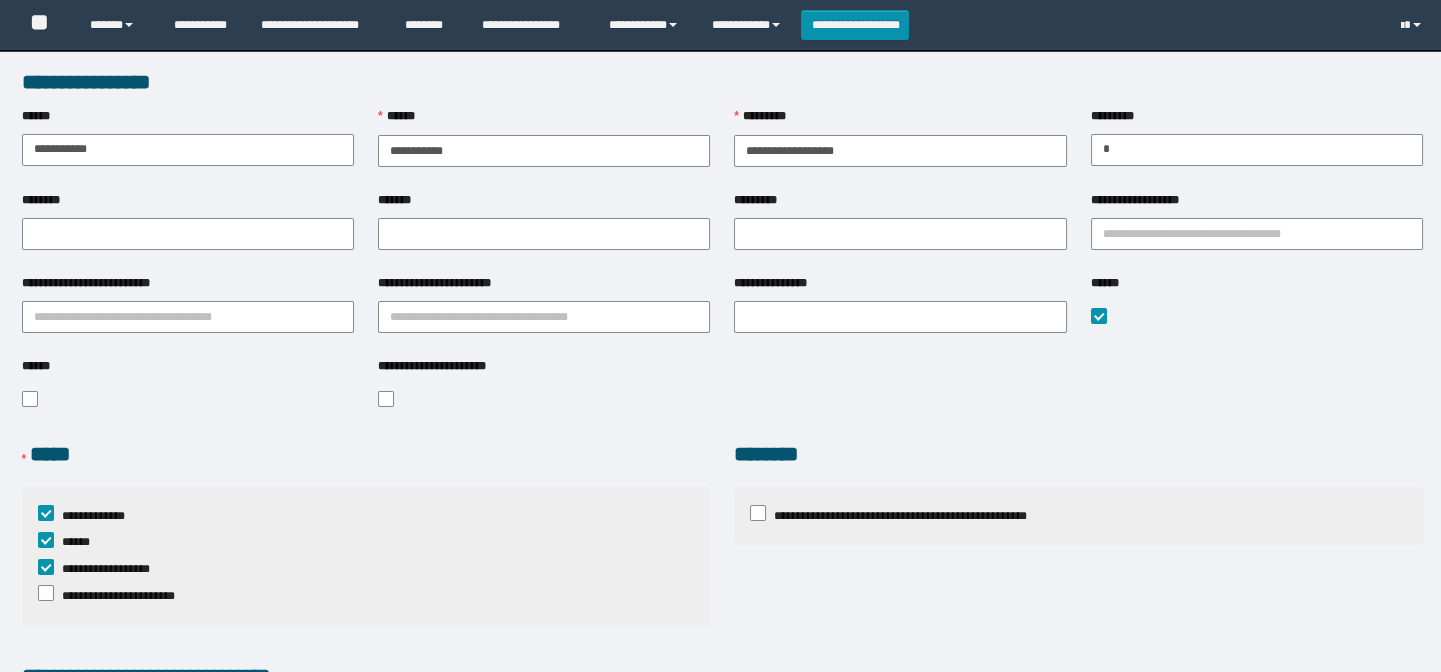 type on "**********" 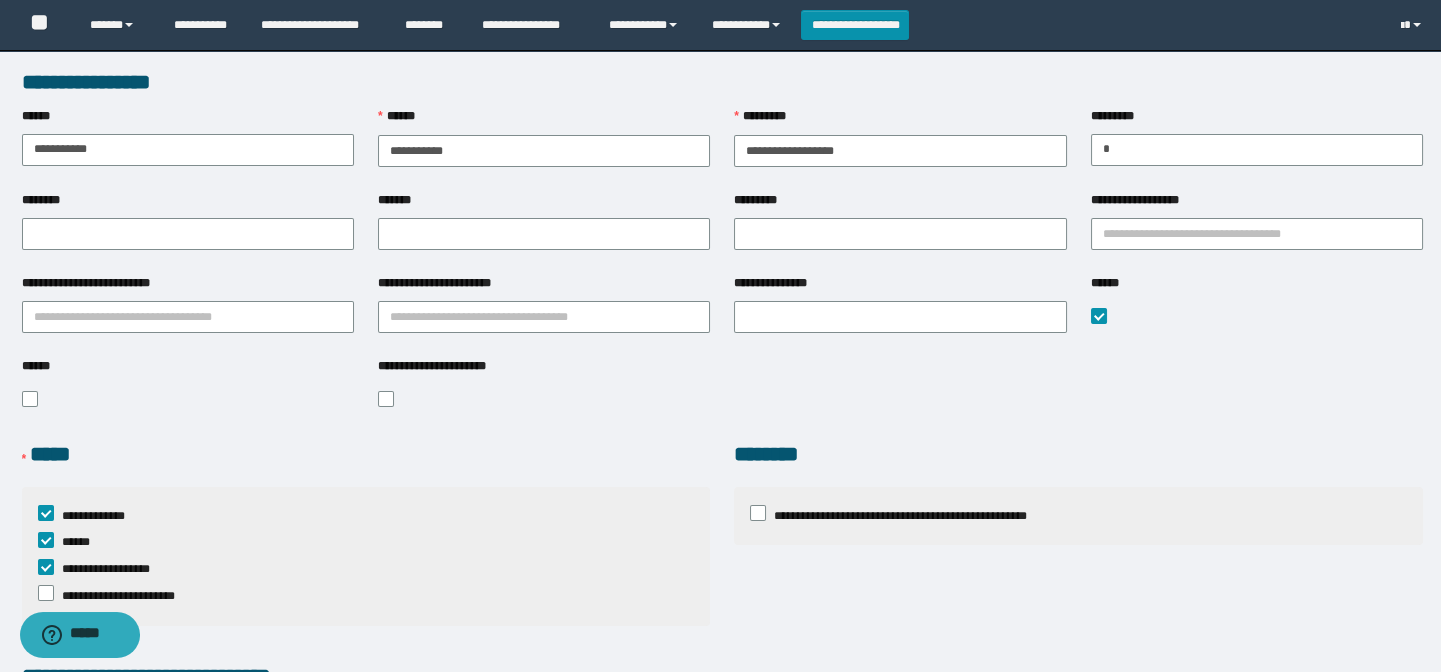scroll, scrollTop: 0, scrollLeft: 0, axis: both 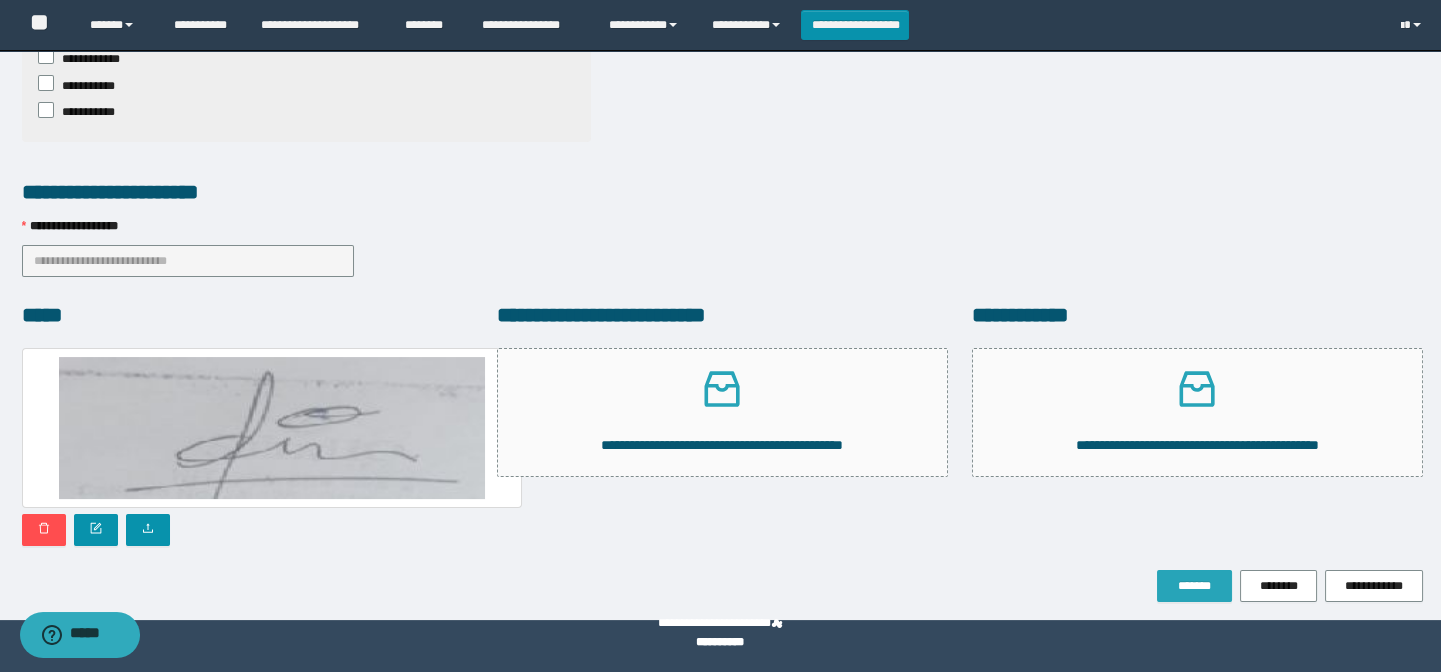 click on "*******" at bounding box center [1194, 586] 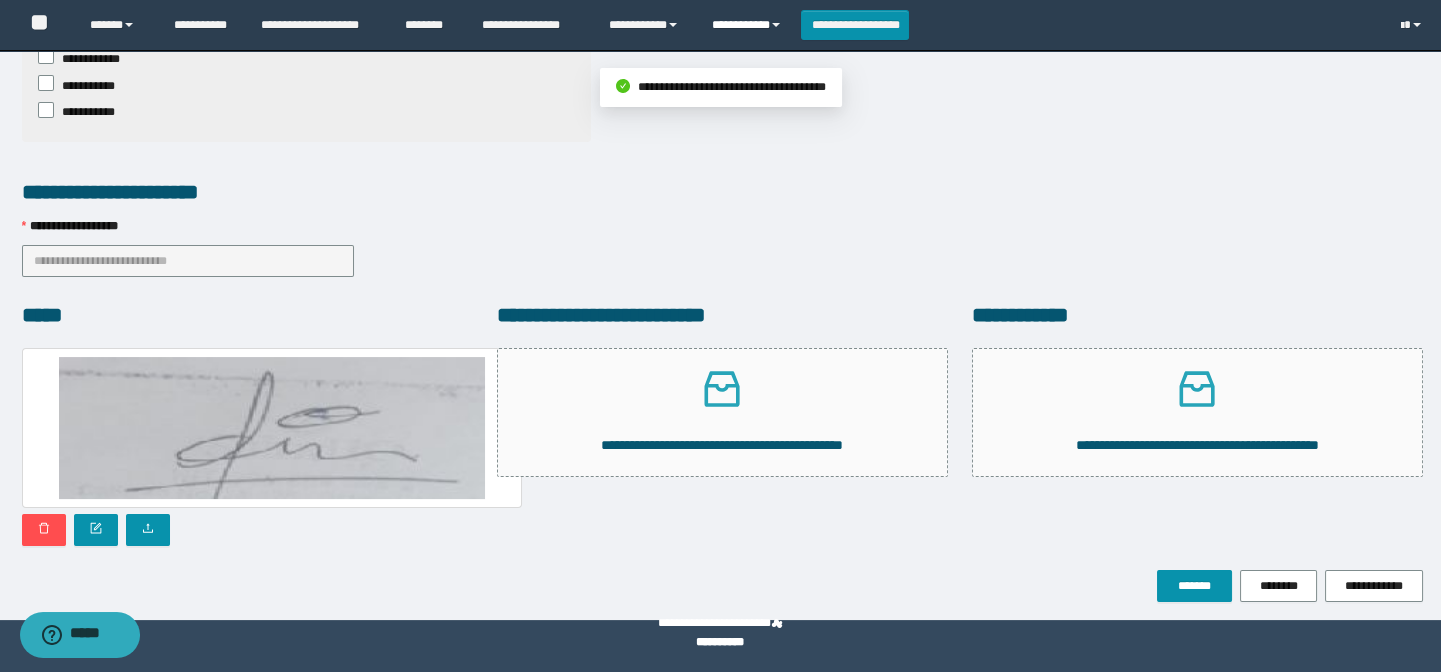 click on "**********" at bounding box center [749, 25] 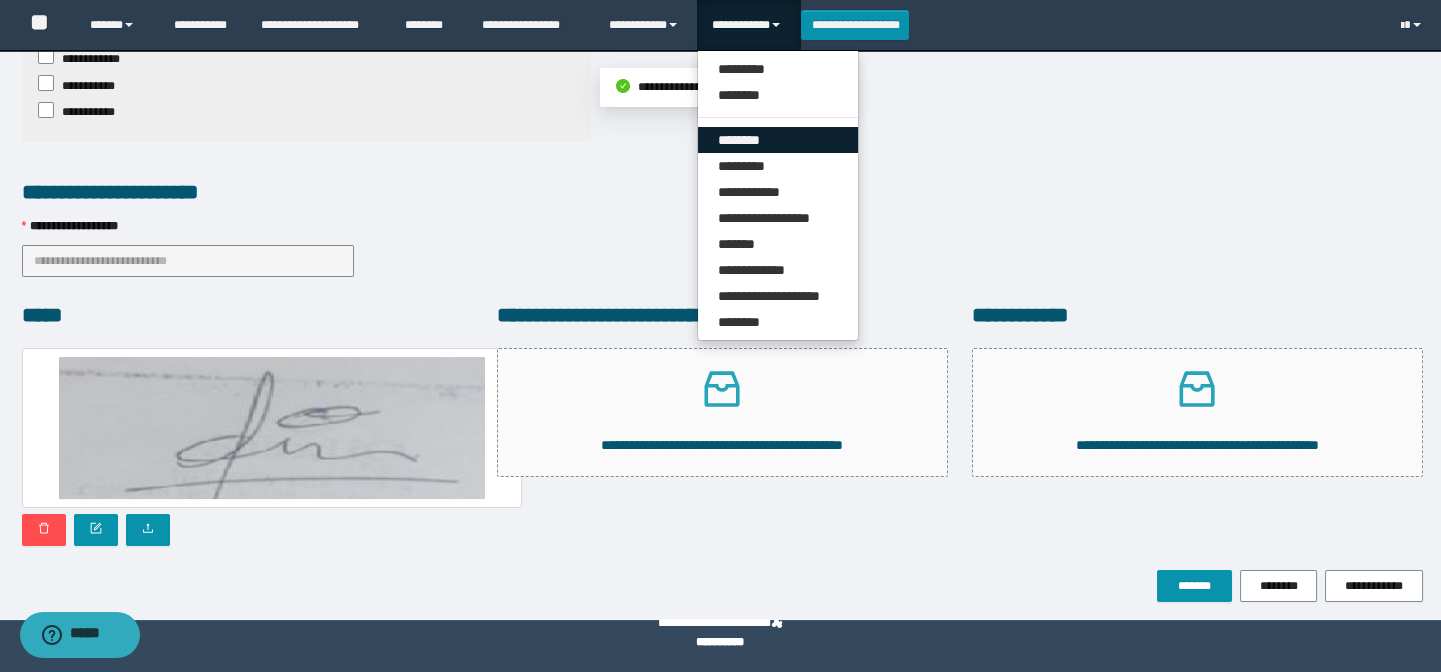 drag, startPoint x: 774, startPoint y: 138, endPoint x: 764, endPoint y: 153, distance: 18.027756 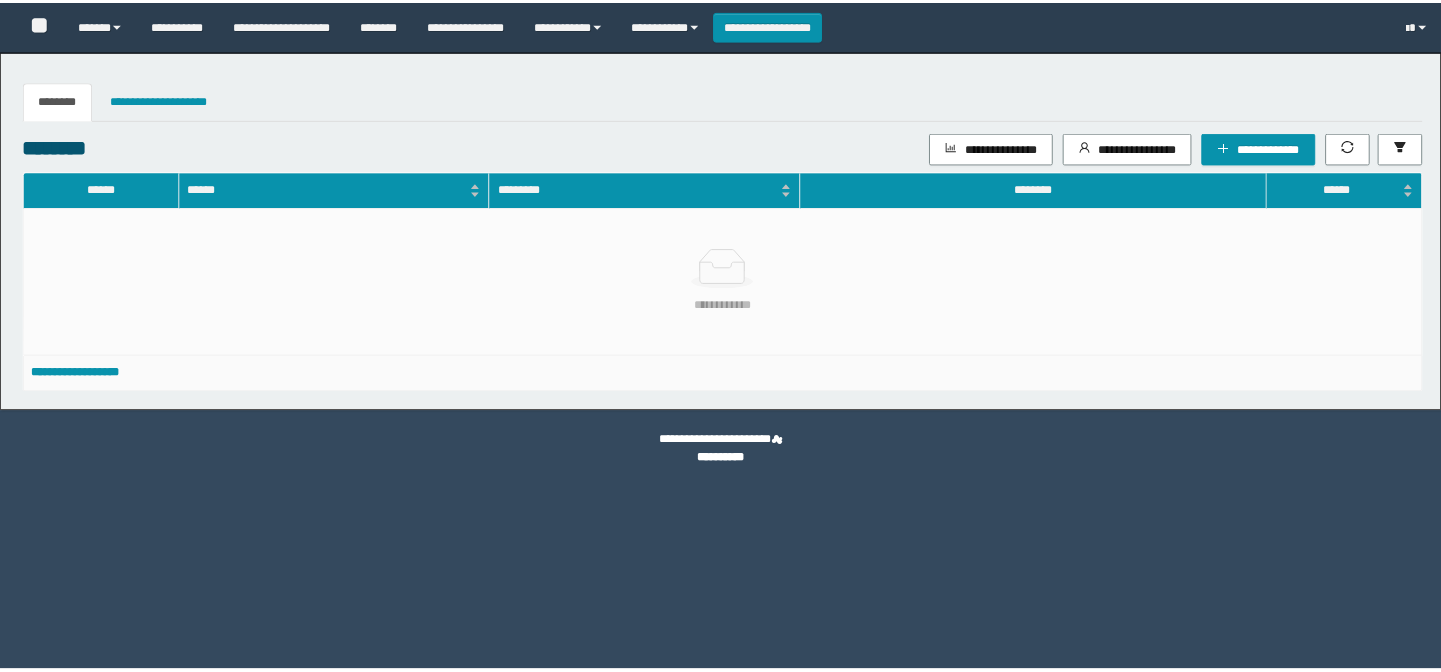 scroll, scrollTop: 0, scrollLeft: 0, axis: both 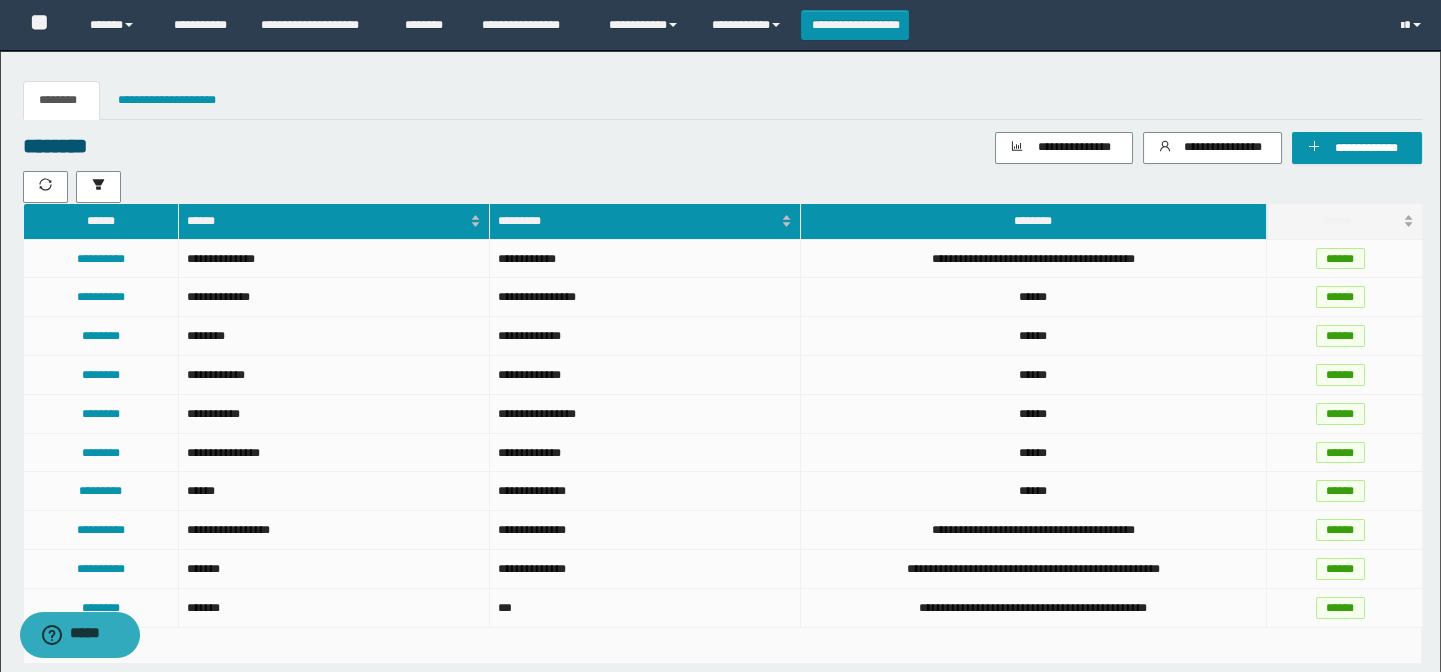 click on "******" at bounding box center (1337, 221) 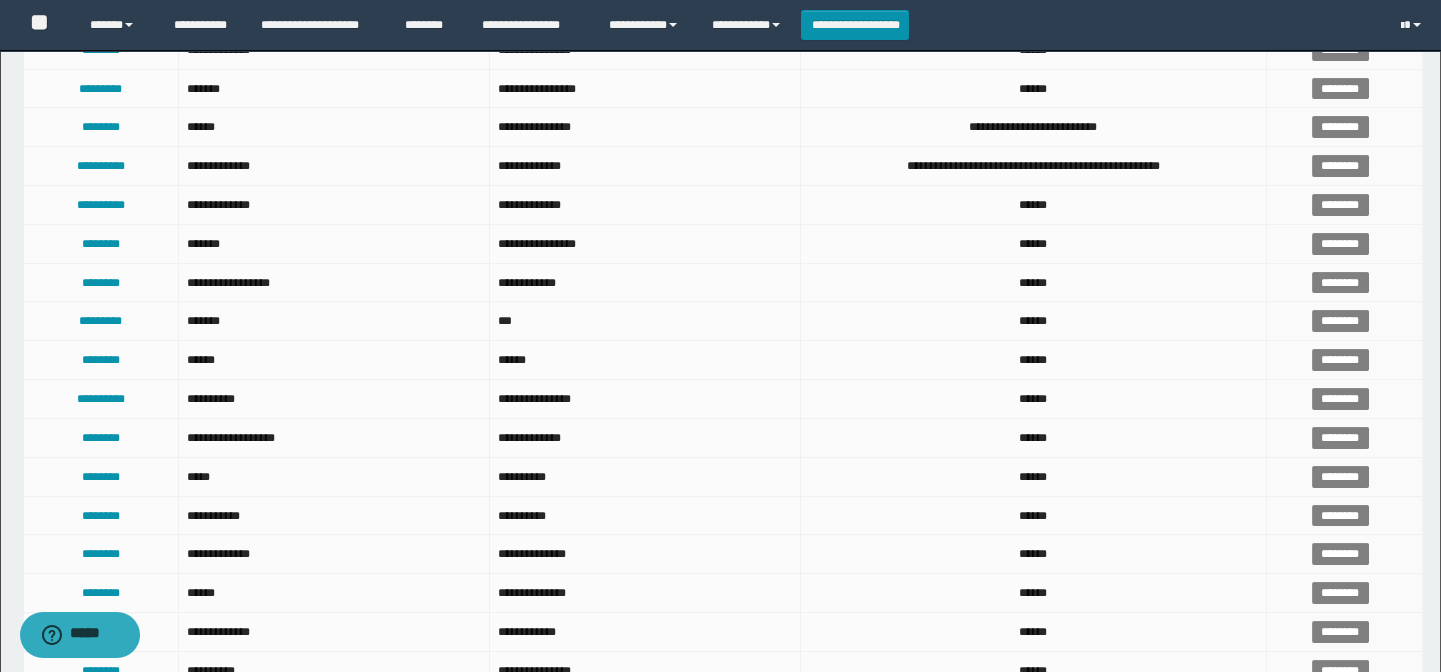 scroll, scrollTop: 998, scrollLeft: 0, axis: vertical 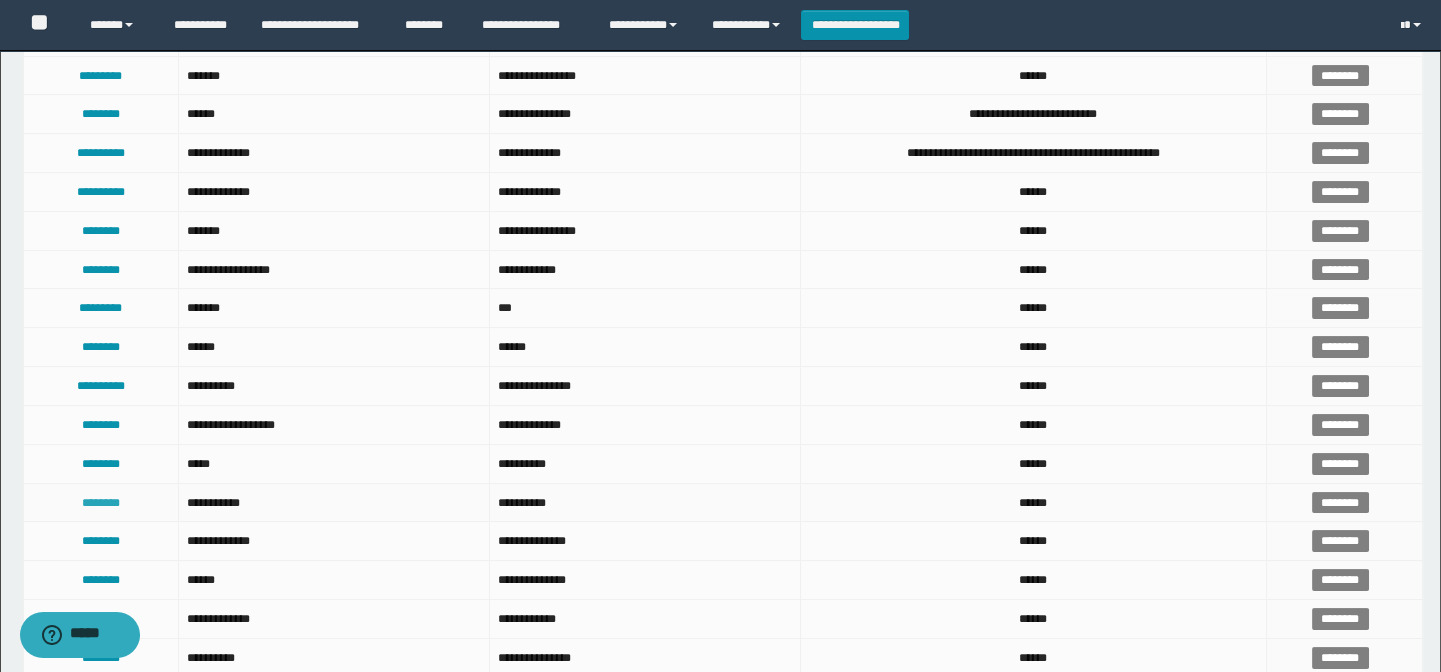 click on "********" at bounding box center [101, 503] 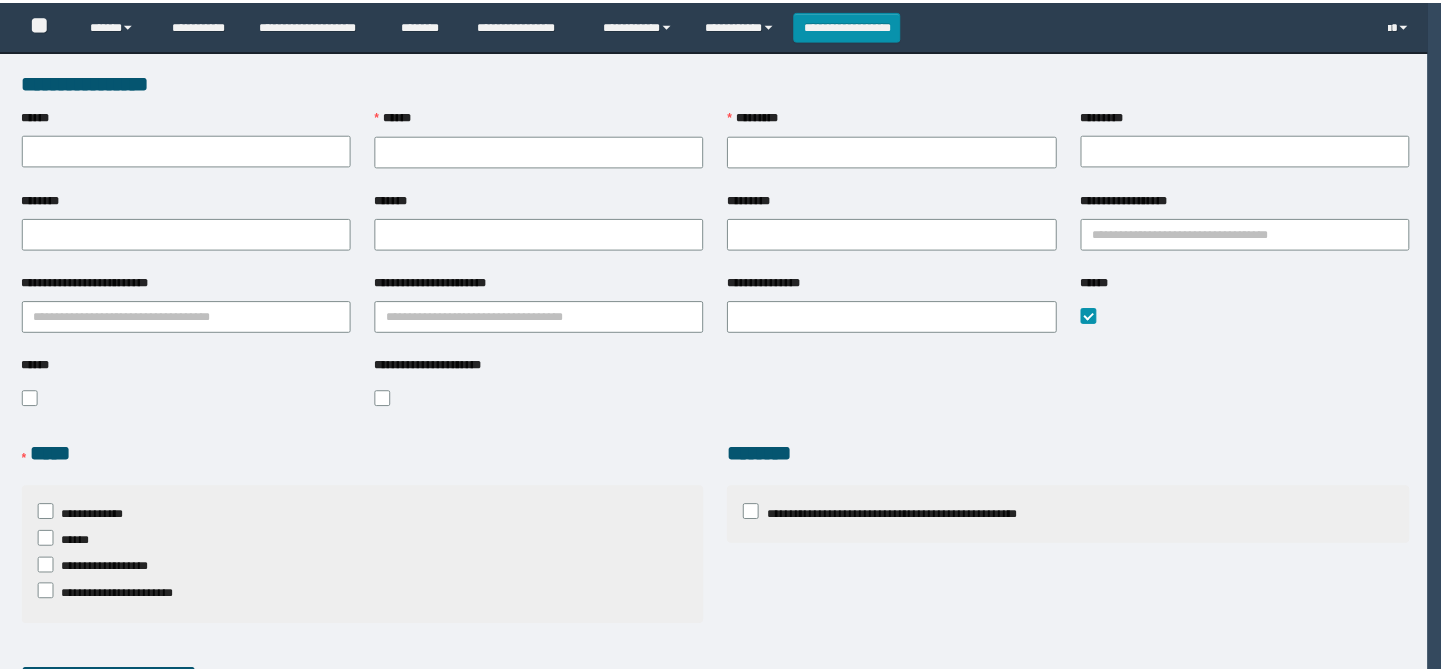 scroll, scrollTop: 0, scrollLeft: 0, axis: both 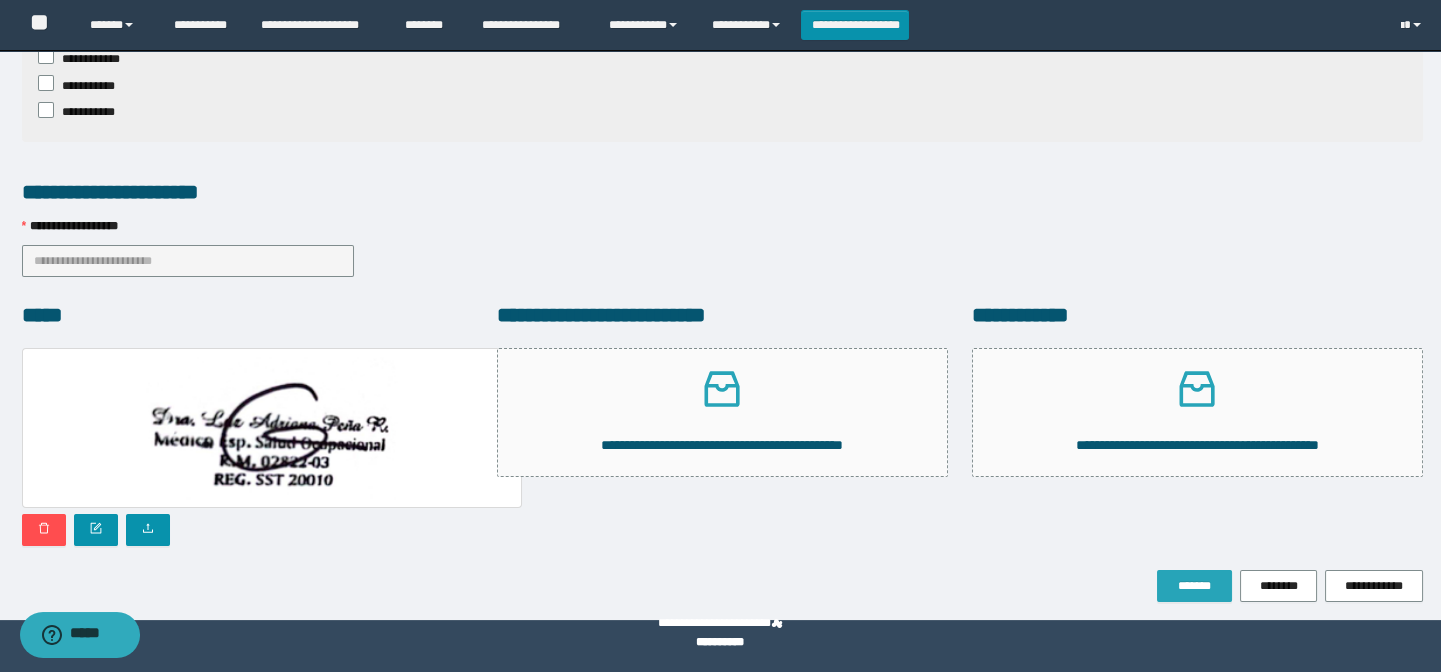 click on "*******" at bounding box center (1194, 586) 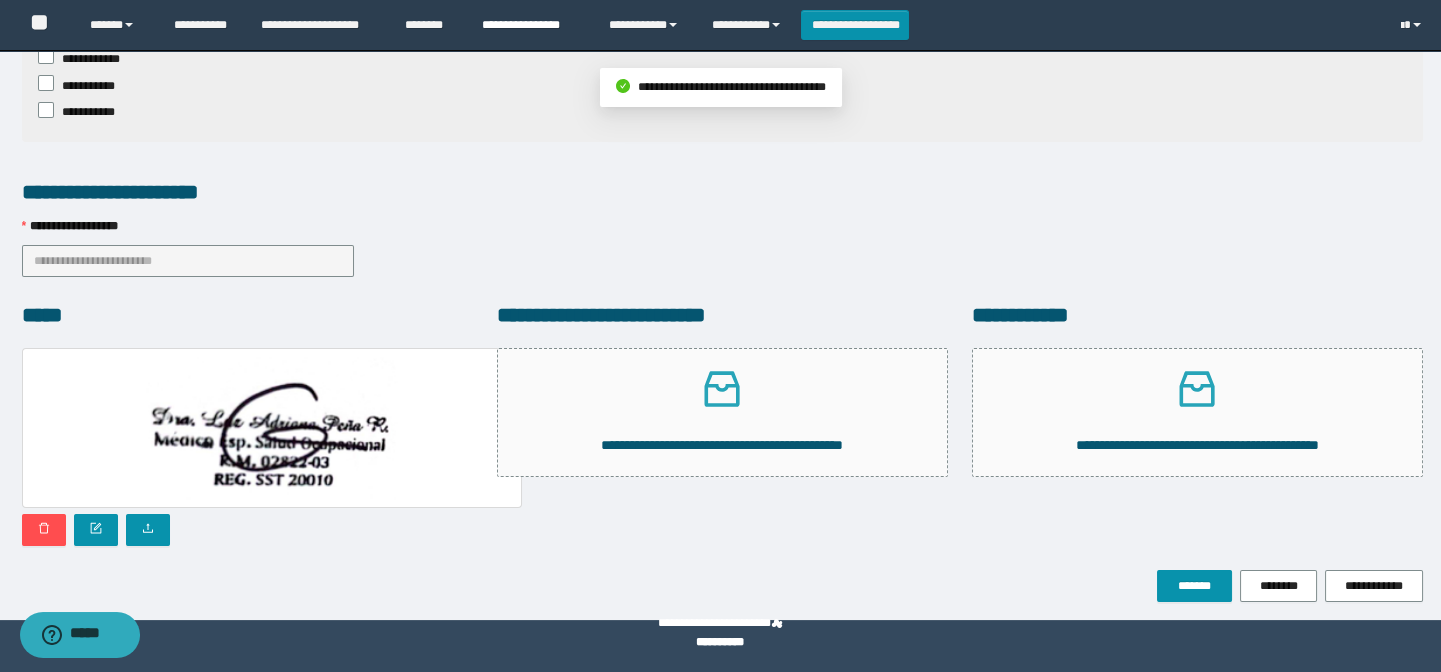 click on "**********" at bounding box center [530, 25] 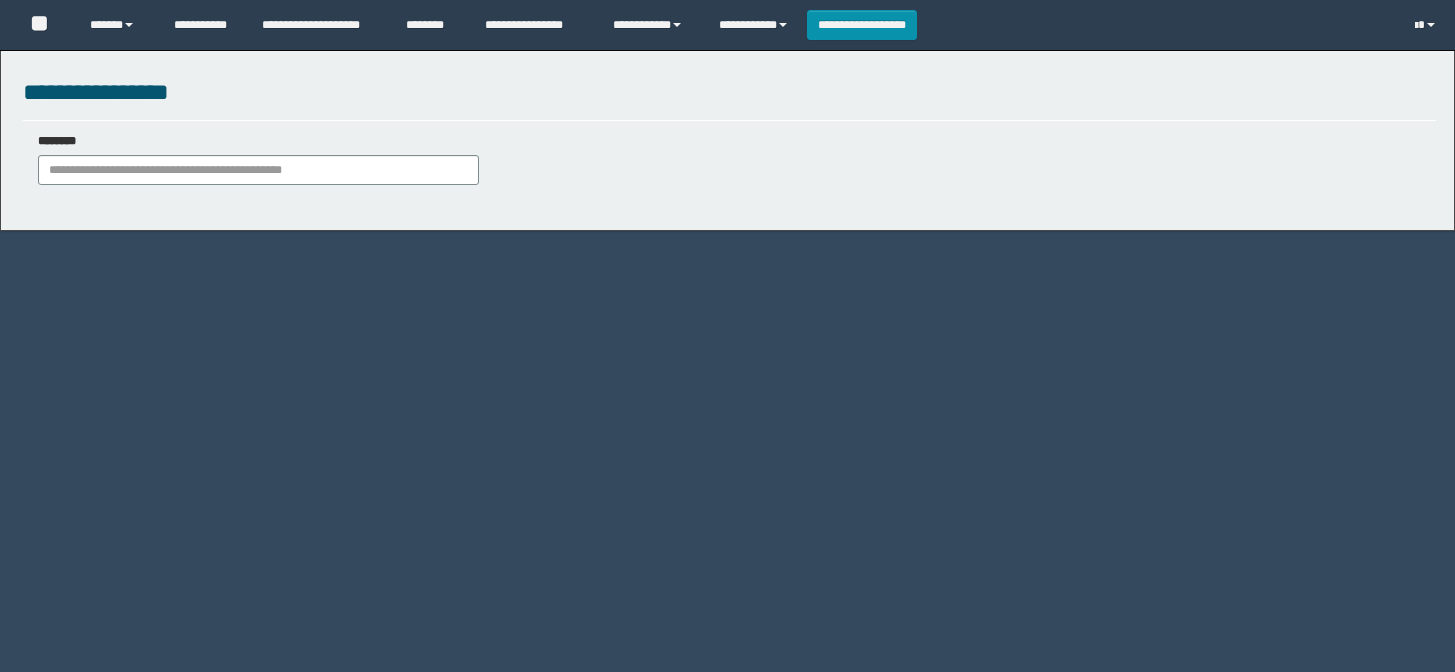 scroll, scrollTop: 0, scrollLeft: 0, axis: both 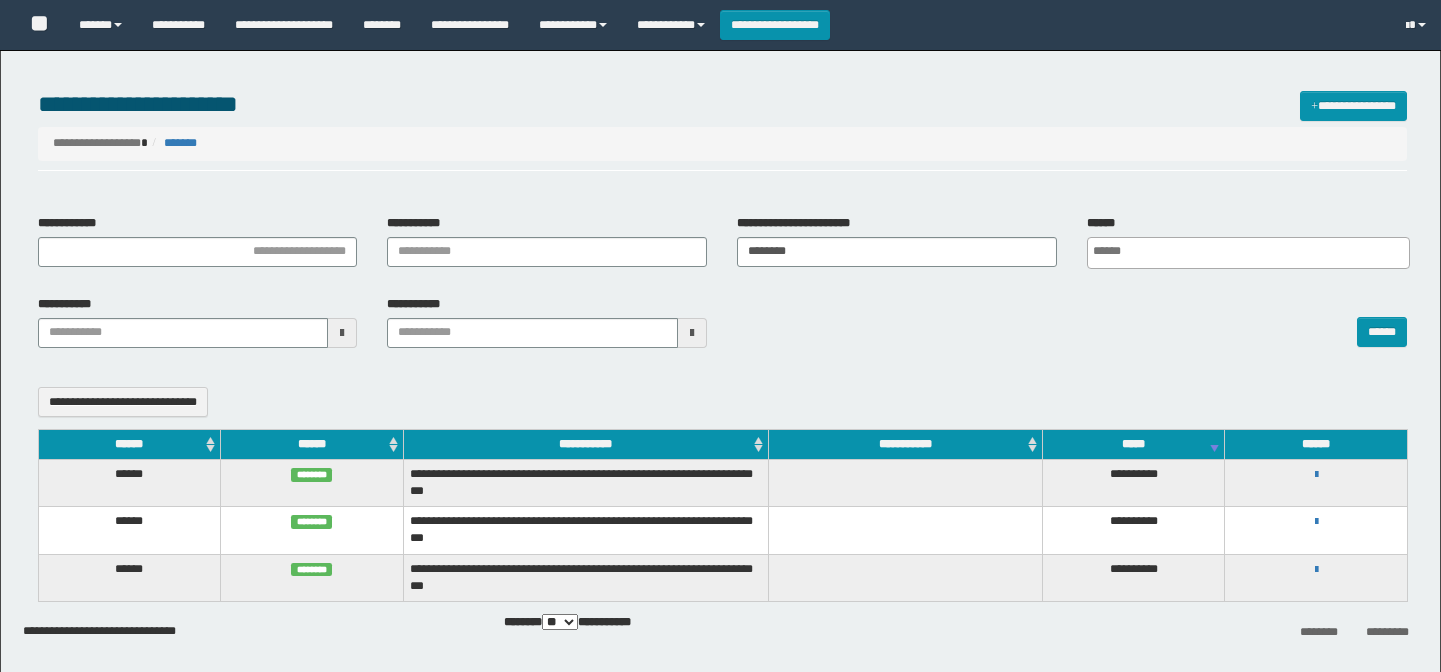 select 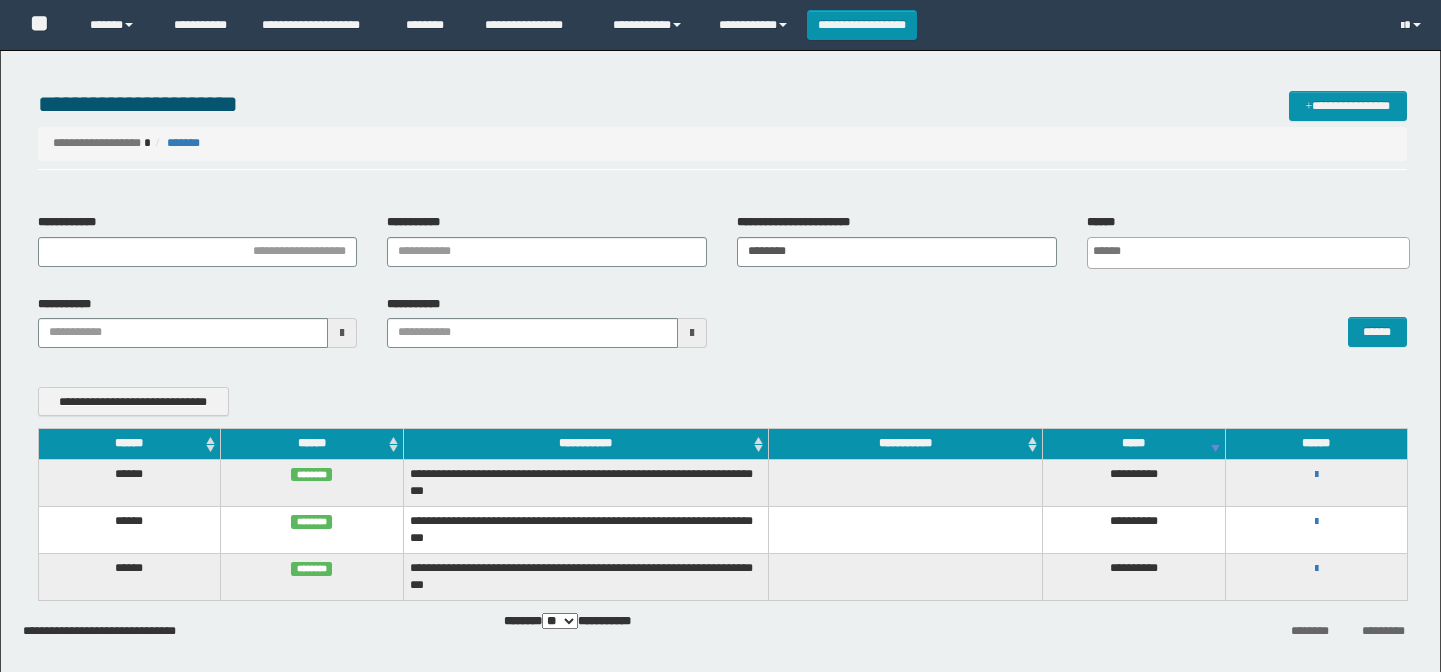 scroll, scrollTop: 0, scrollLeft: 0, axis: both 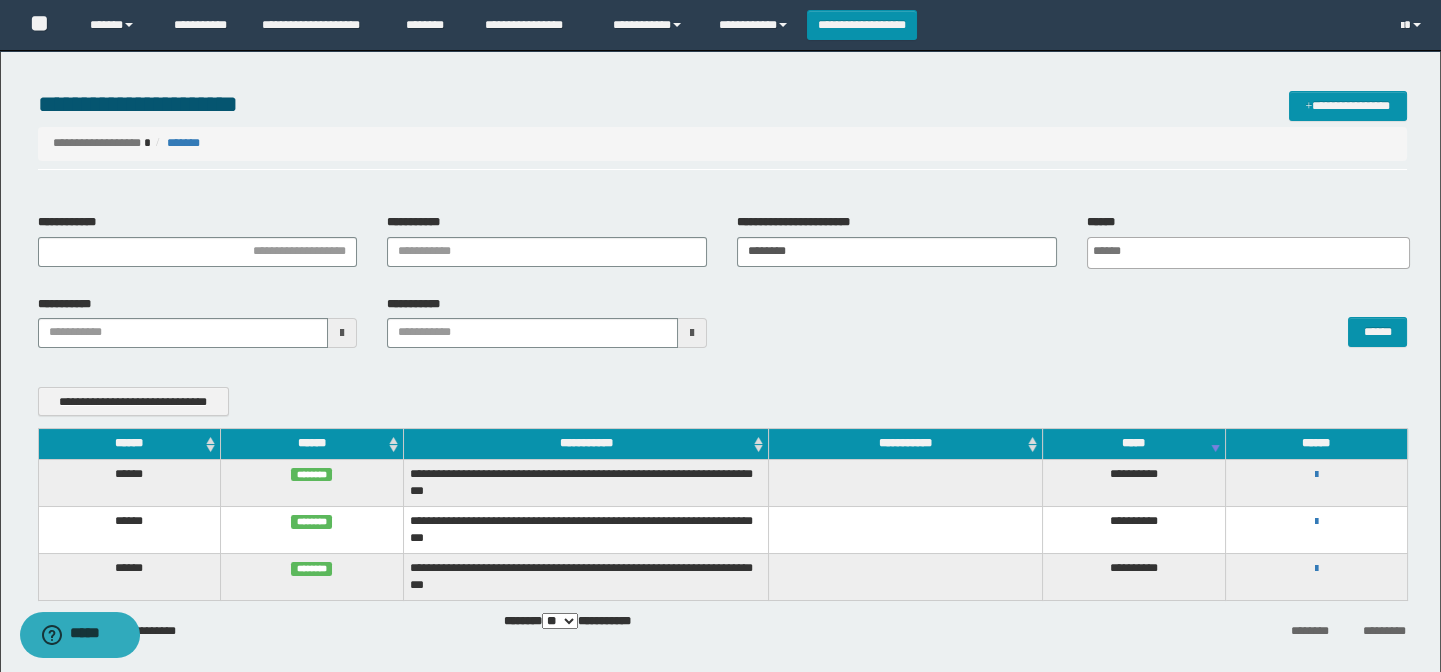 type on "********" 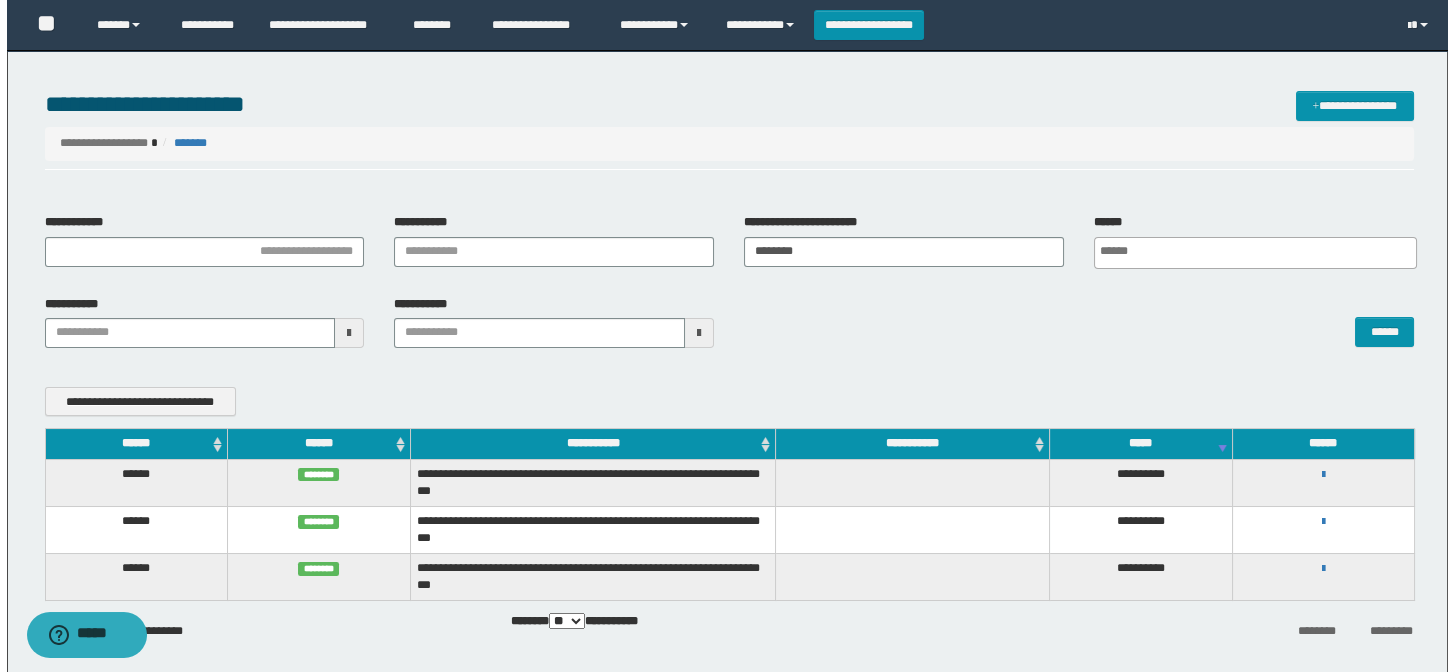 scroll, scrollTop: 0, scrollLeft: 5, axis: horizontal 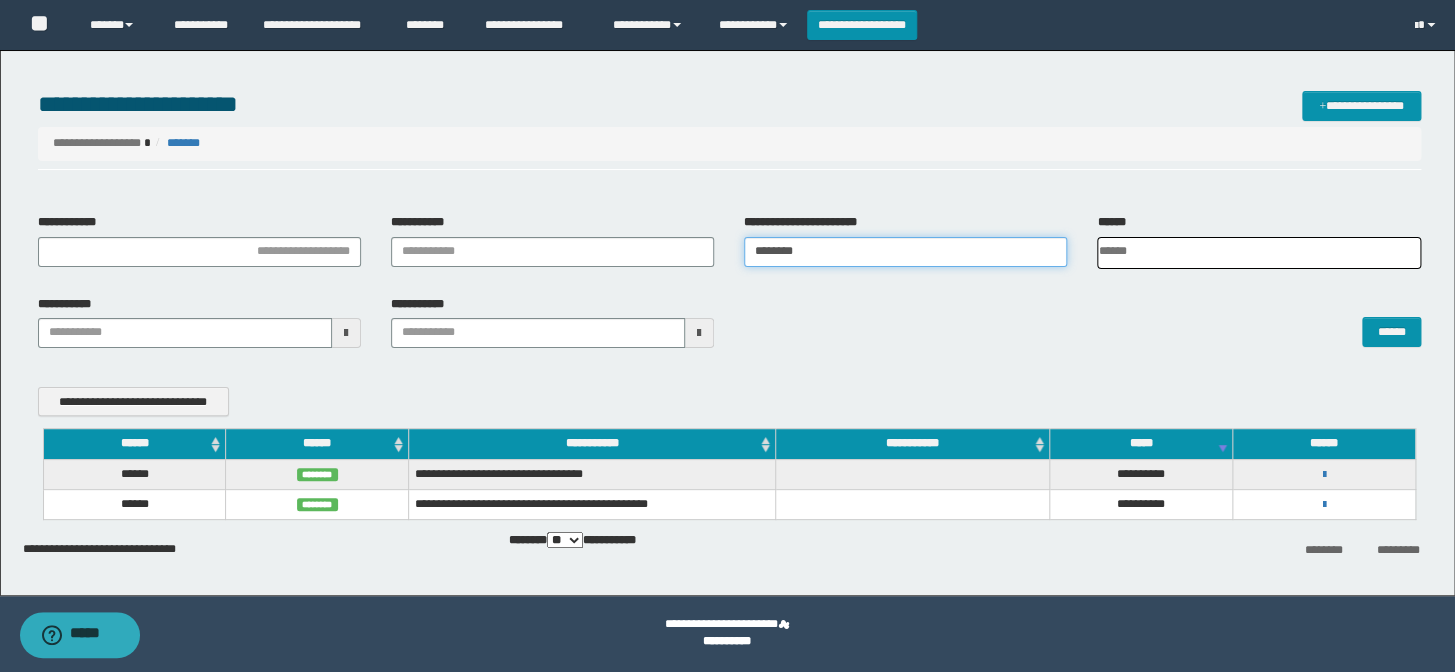 drag, startPoint x: 815, startPoint y: 243, endPoint x: 633, endPoint y: 223, distance: 183.0956 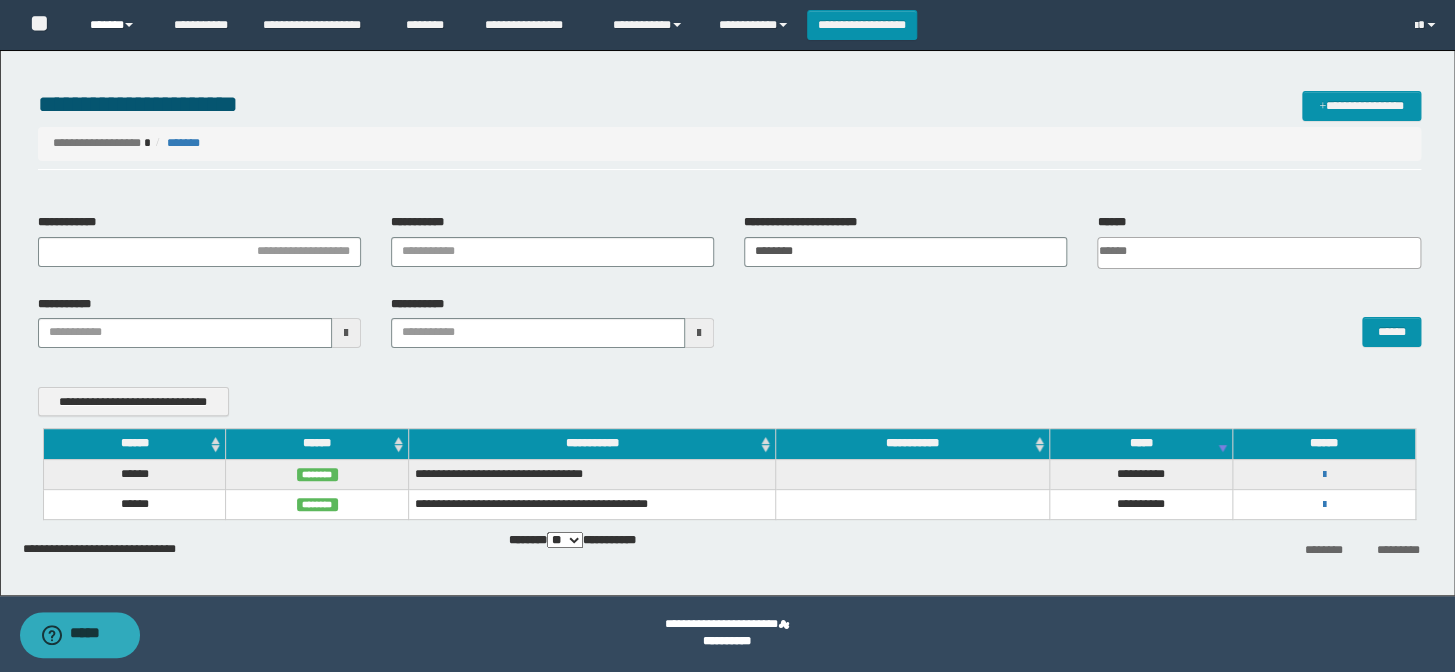 click on "******" at bounding box center [117, 25] 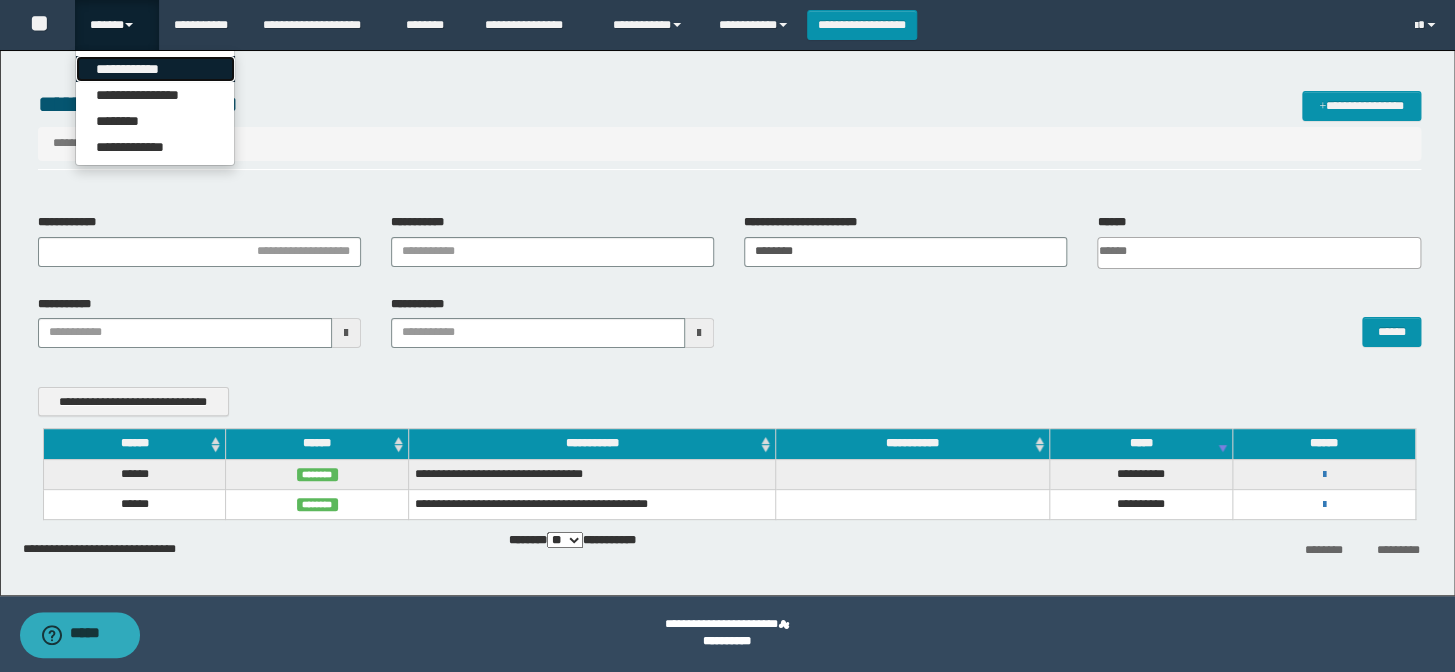 click on "**********" at bounding box center [155, 69] 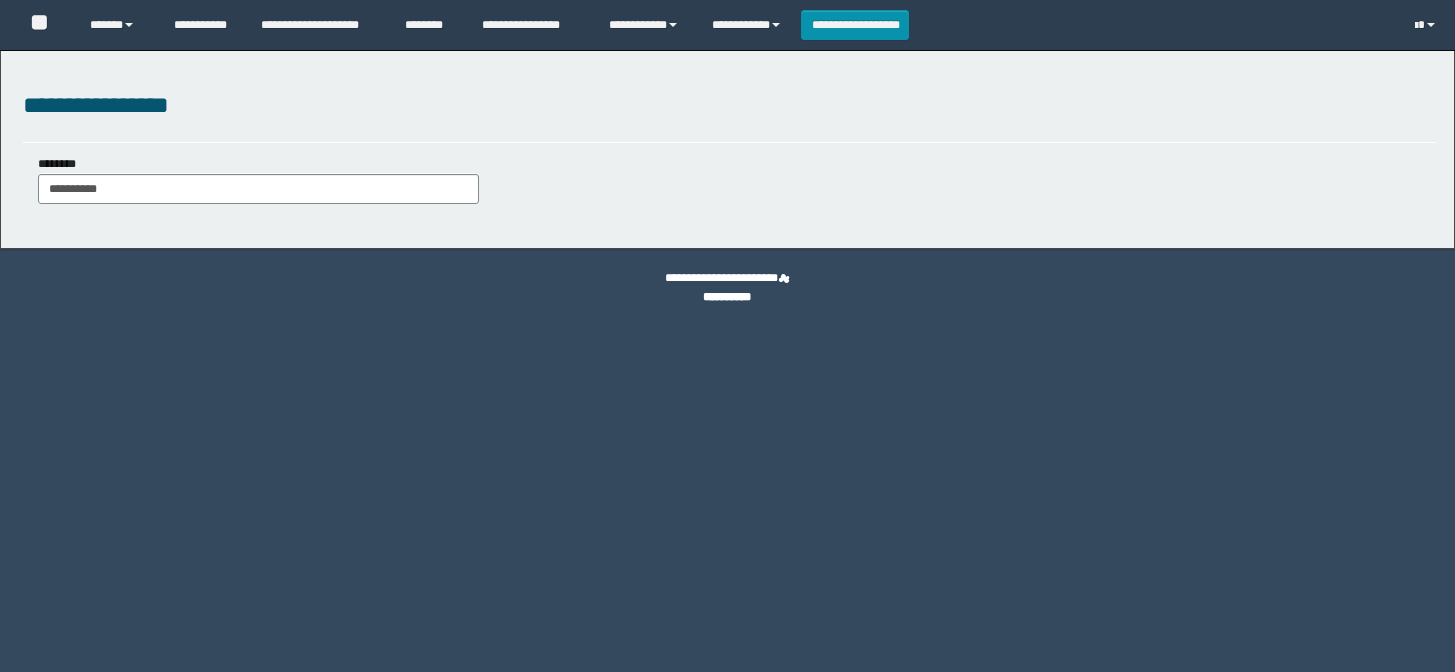 scroll, scrollTop: 0, scrollLeft: 0, axis: both 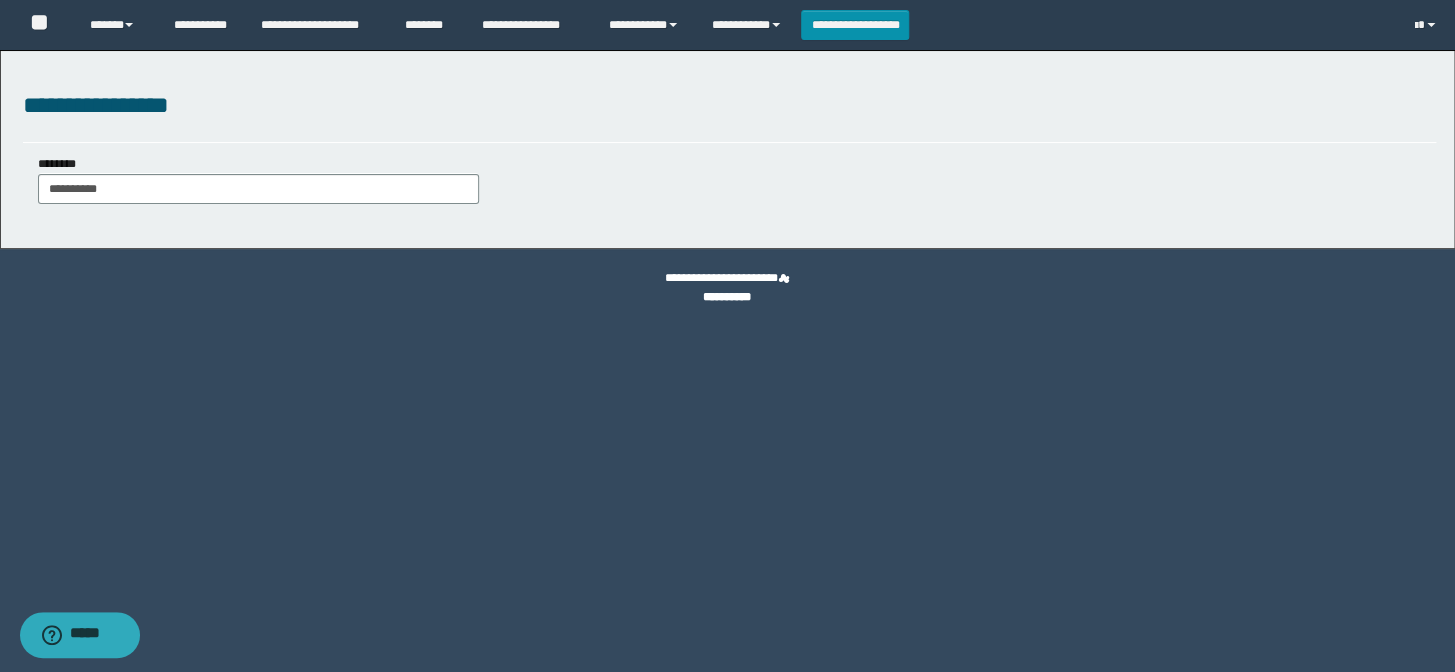 type on "**********" 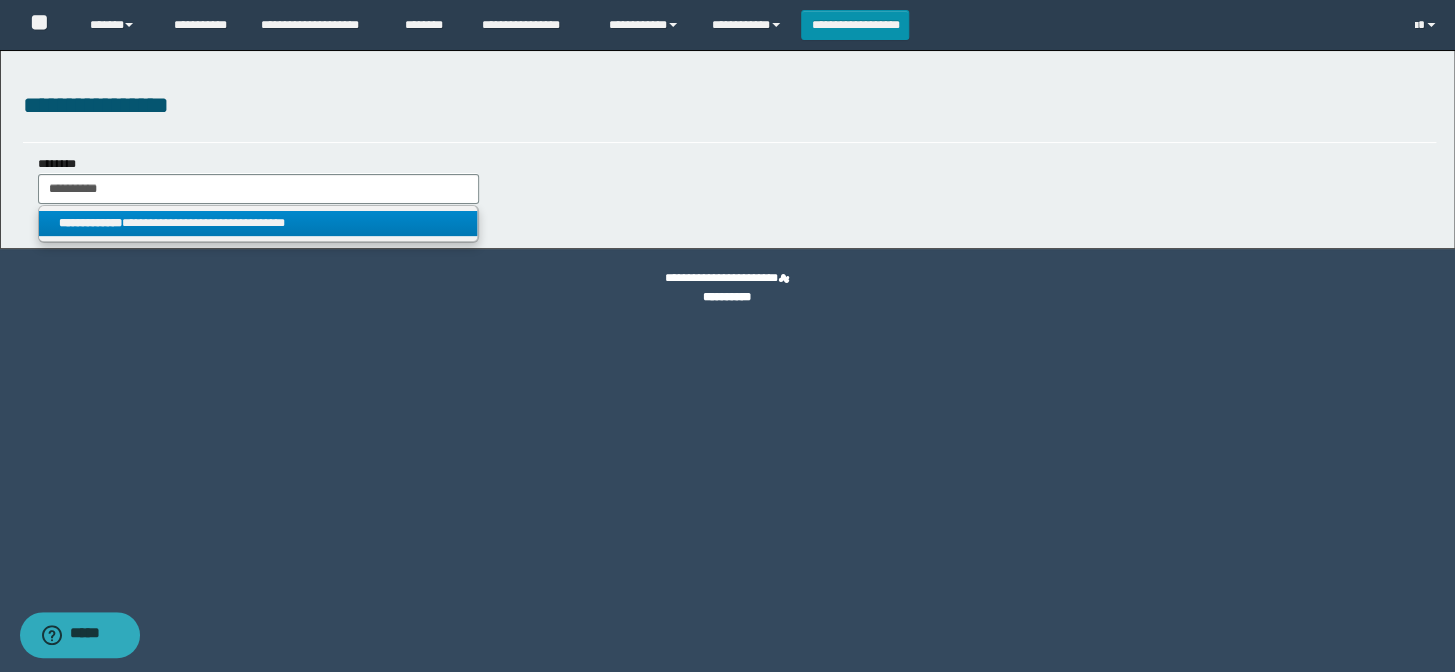 type on "**********" 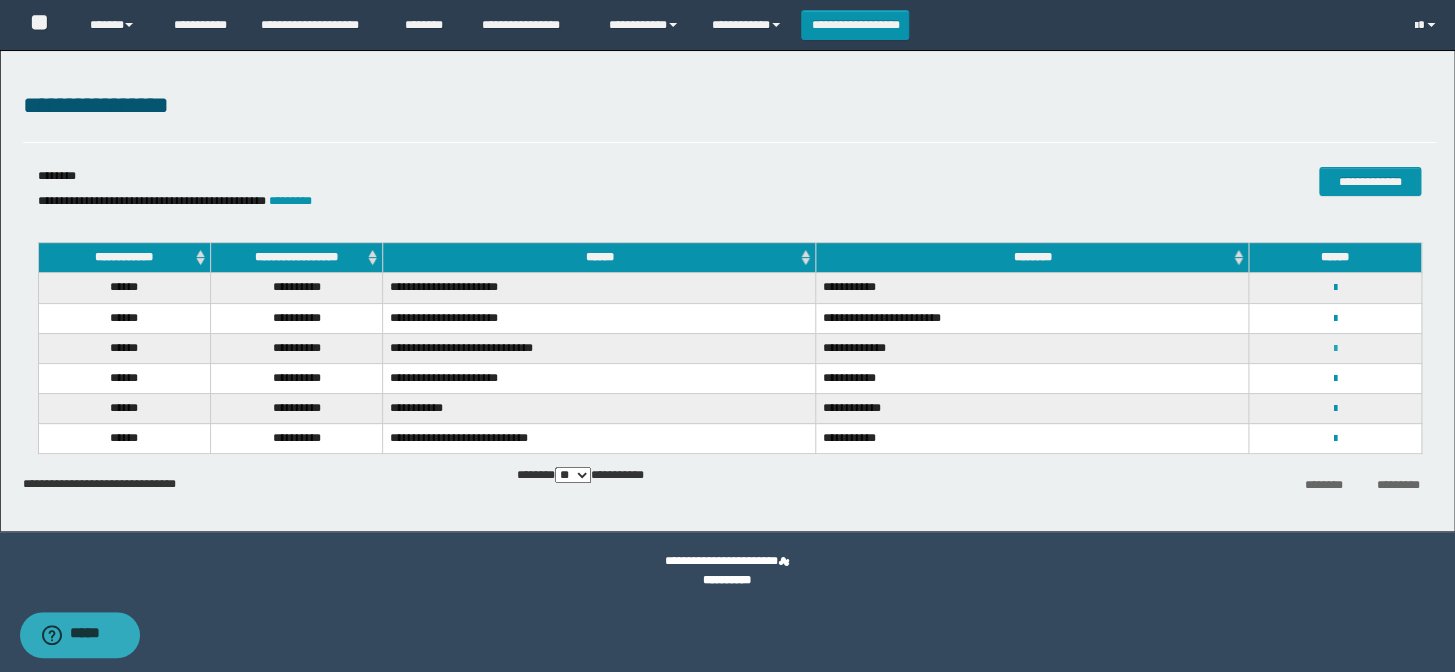 click at bounding box center (1335, 349) 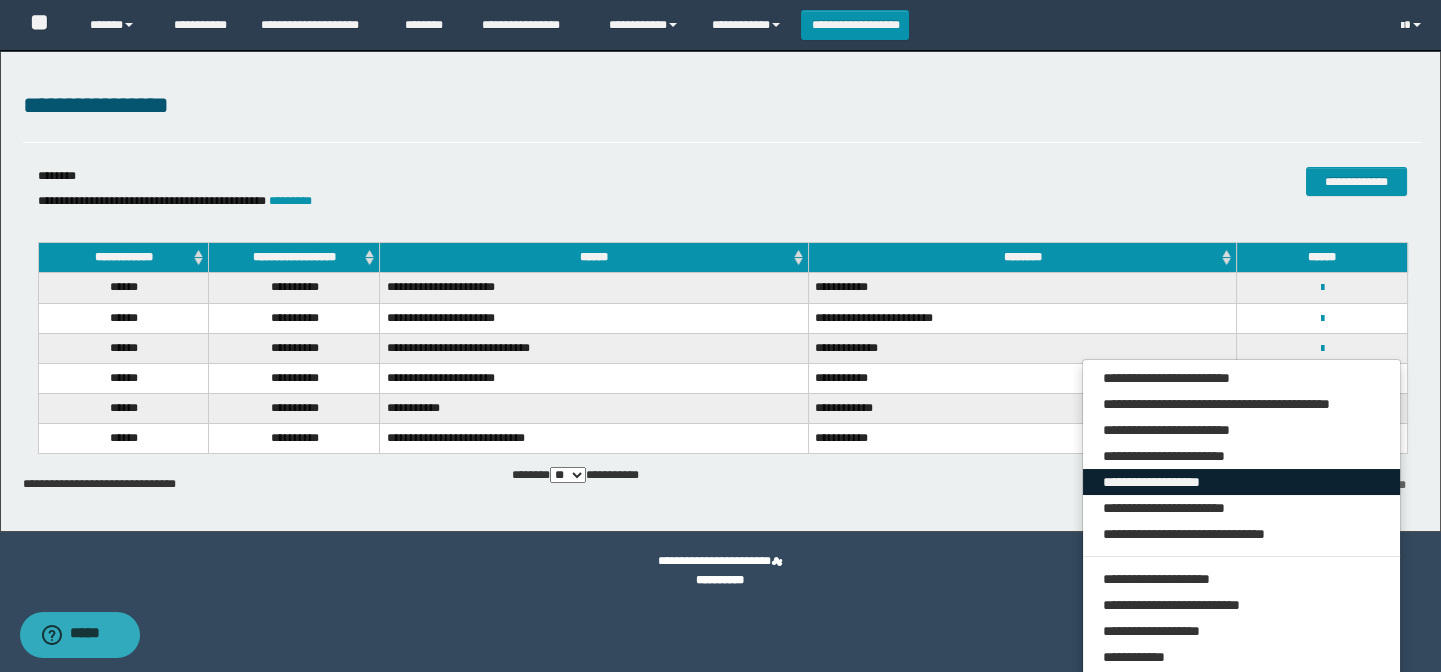 click on "**********" at bounding box center (1242, 482) 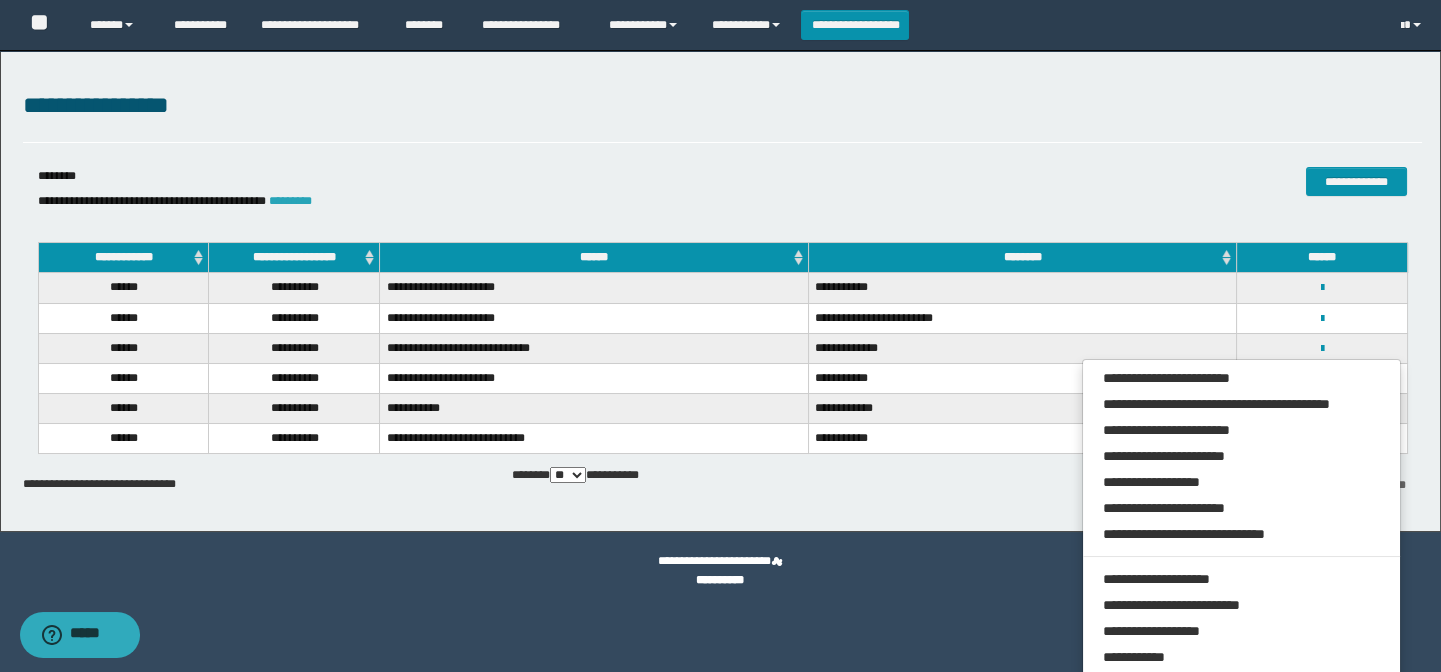 click on "*********" at bounding box center [290, 201] 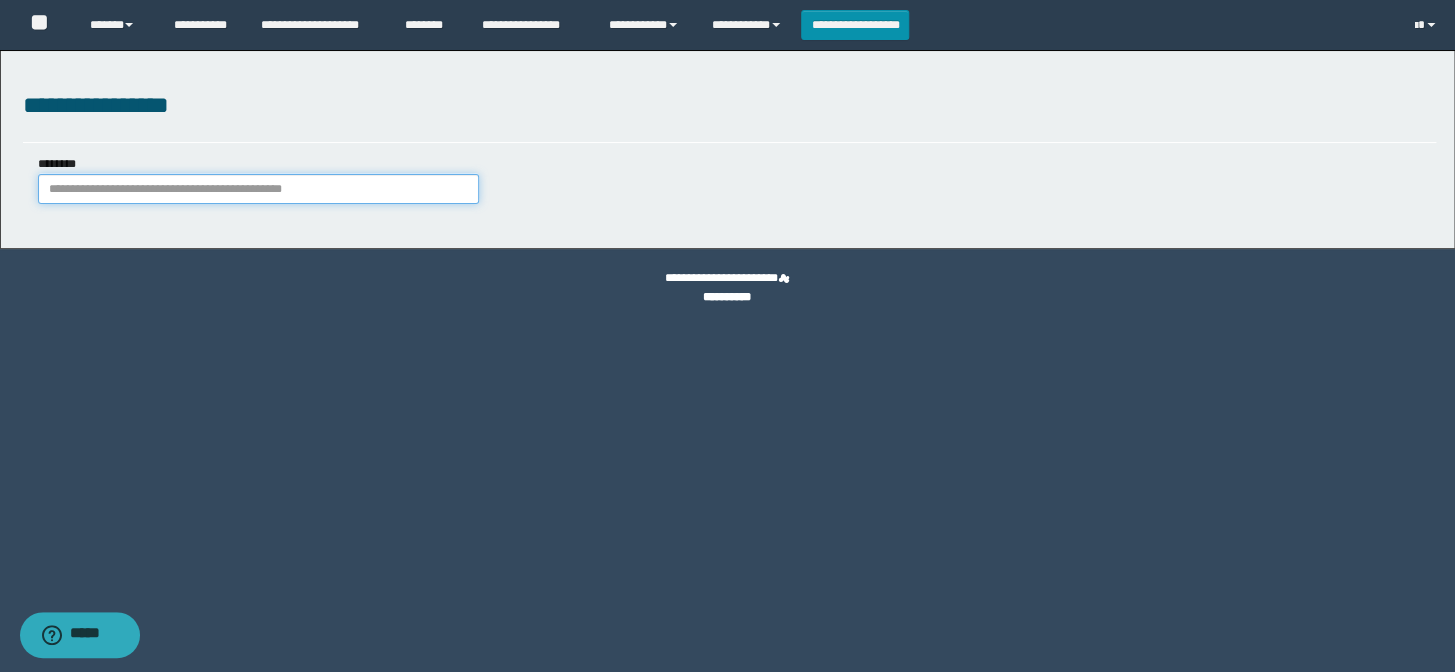 click on "********" at bounding box center (258, 189) 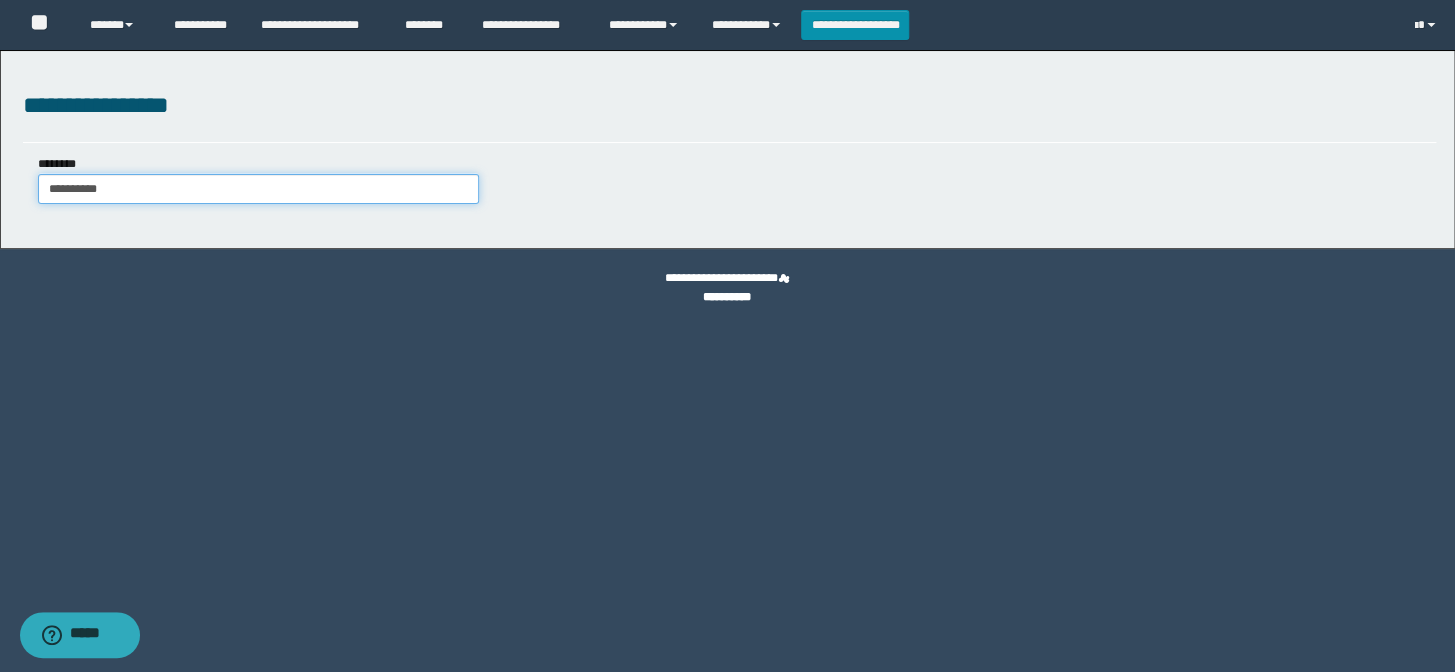 type on "**********" 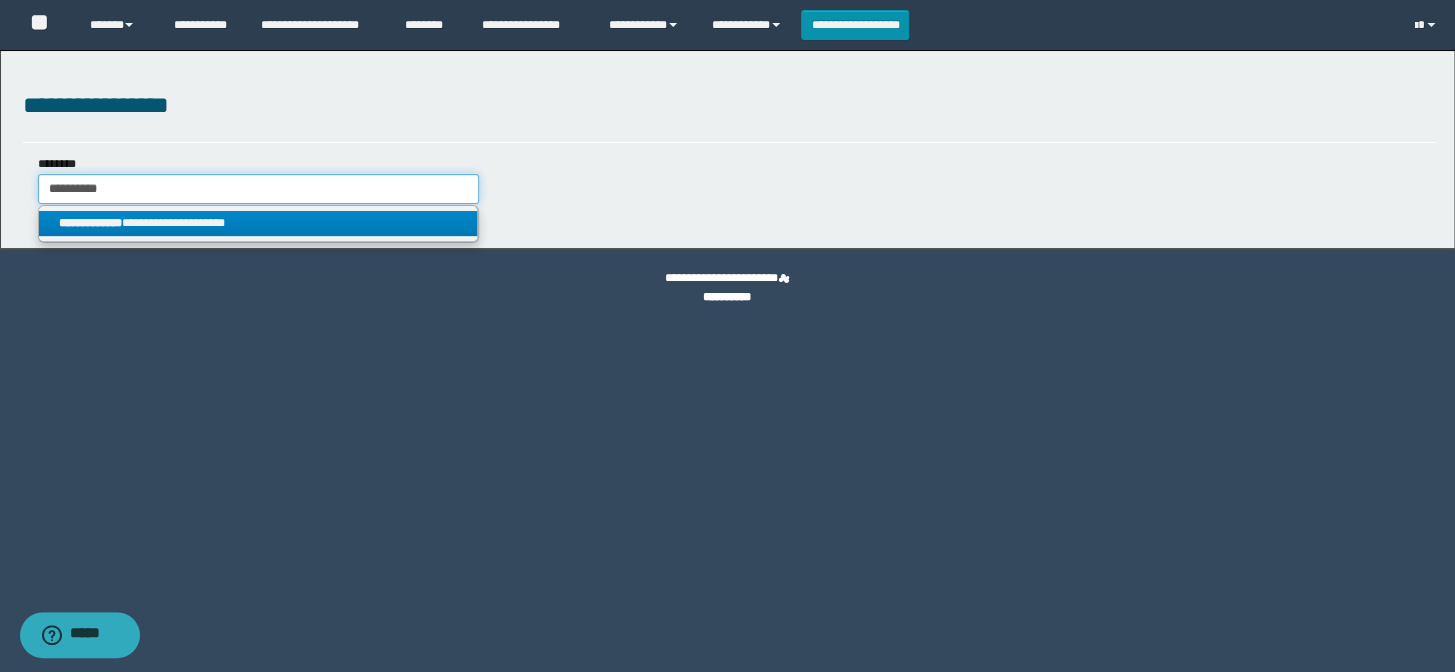 type on "**********" 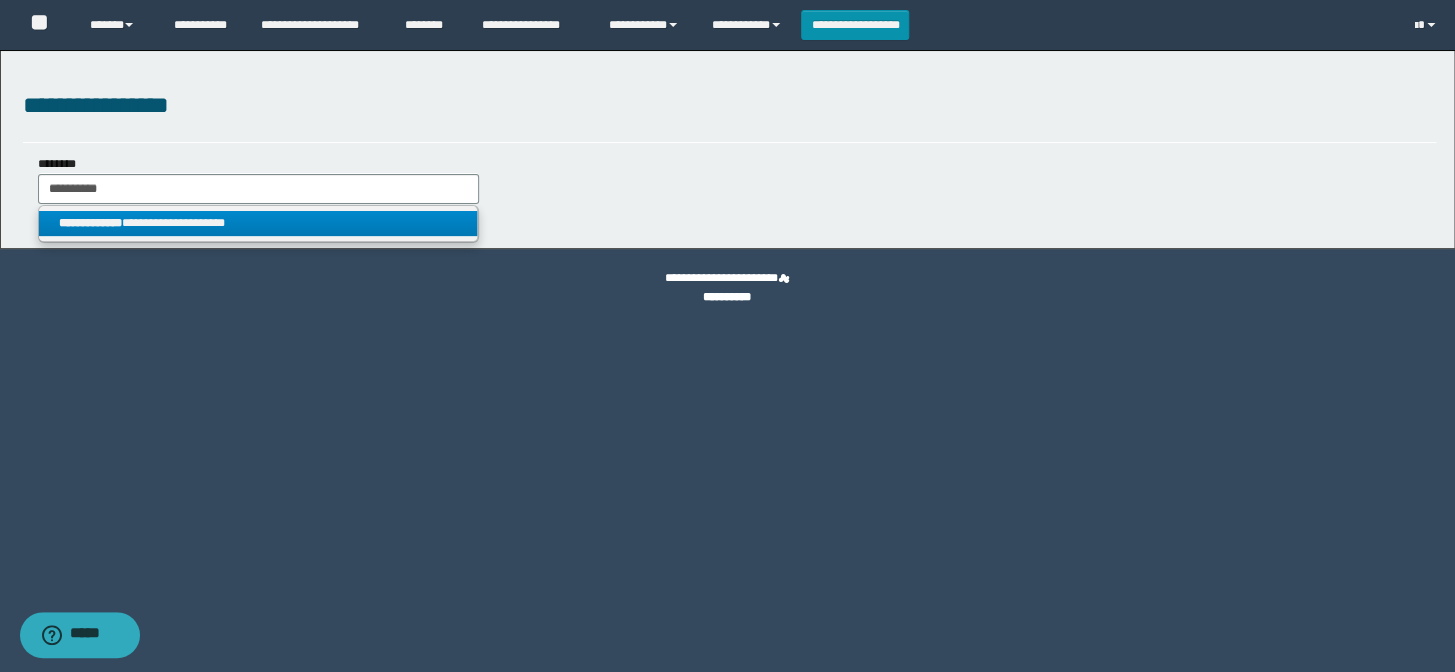click on "**********" at bounding box center [258, 223] 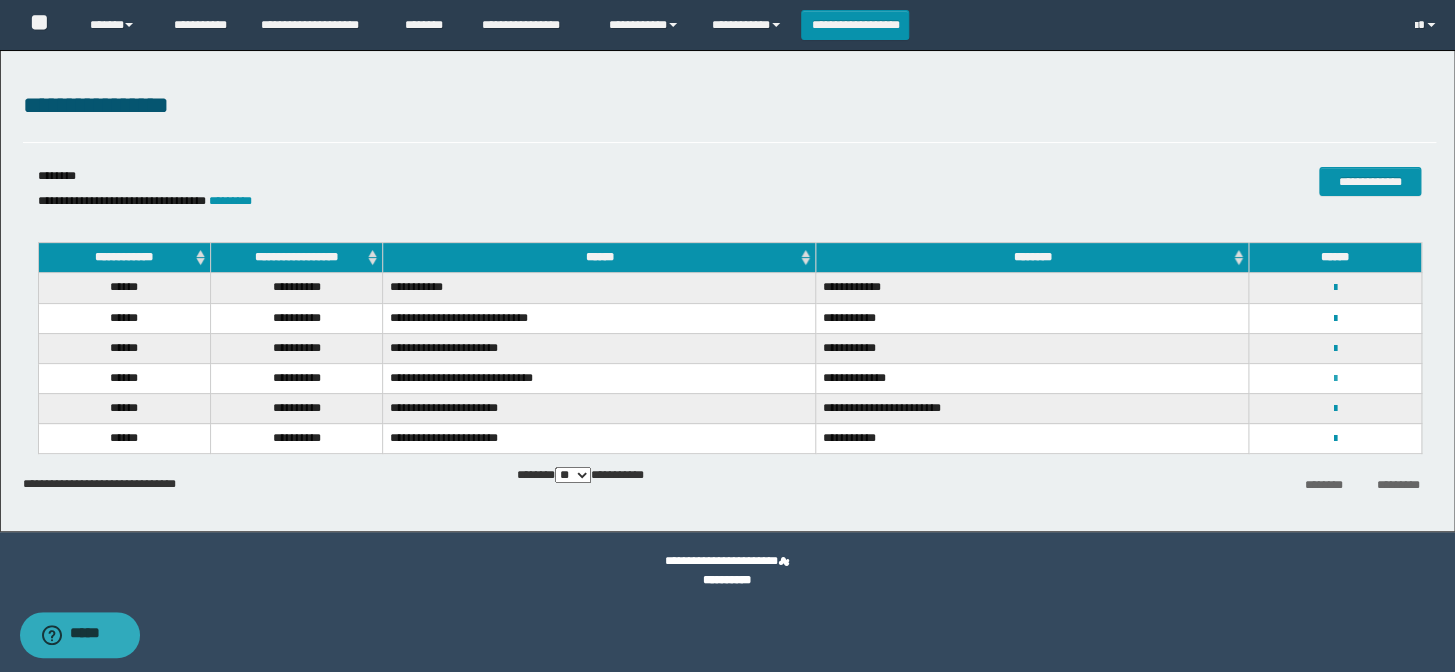 click at bounding box center (1335, 379) 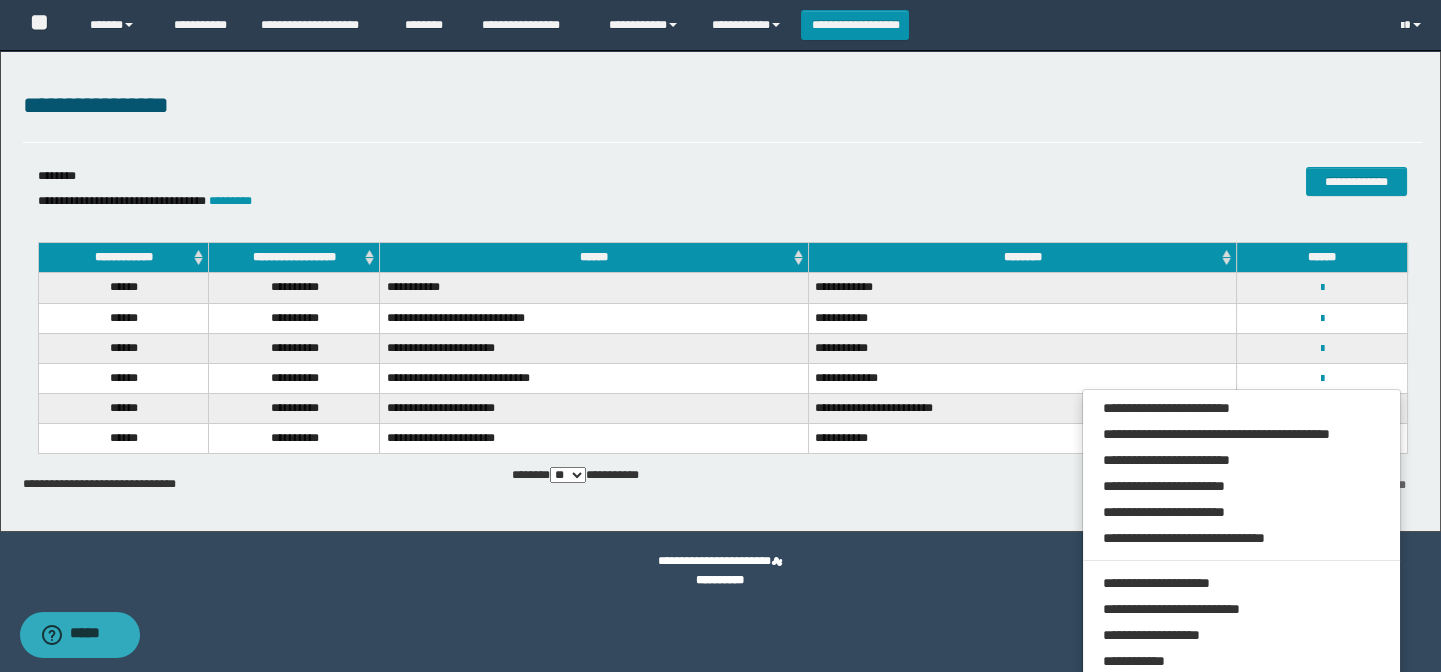 click on "**********" at bounding box center [720, 291] 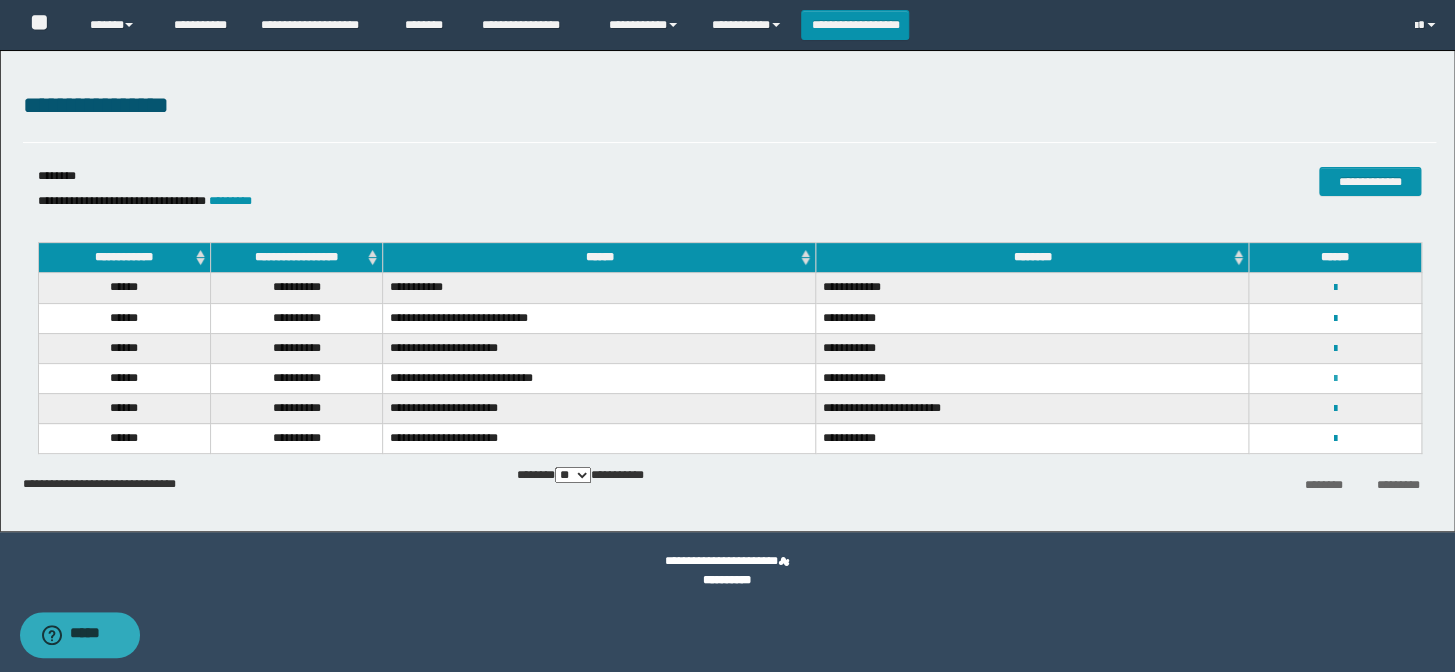click at bounding box center [1335, 379] 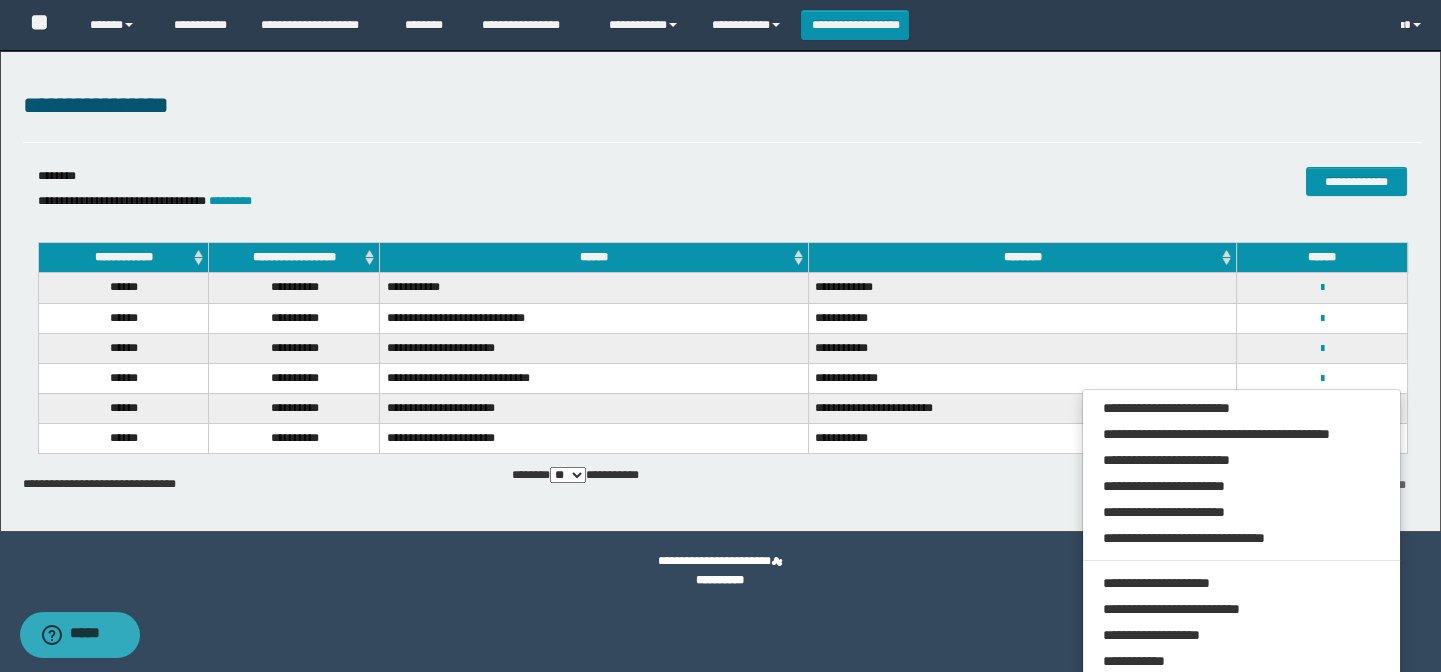click on "**********" at bounding box center [489, 201] 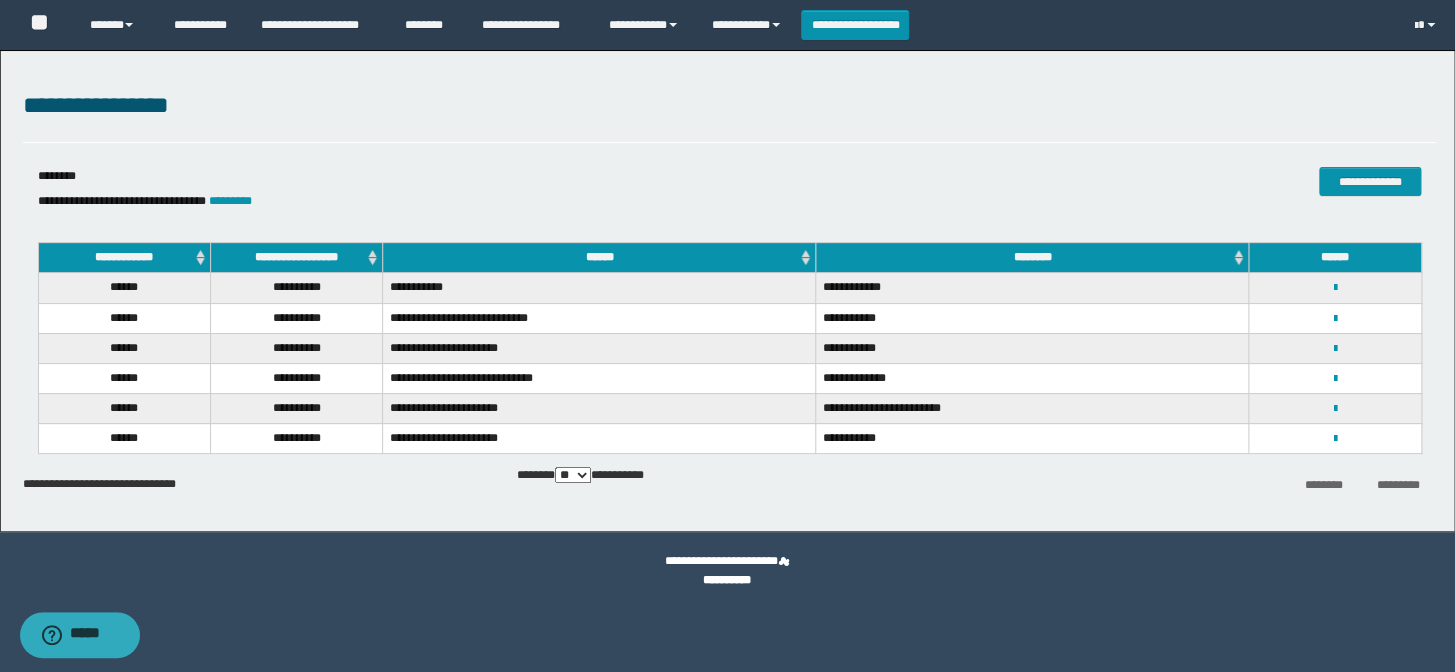 click on "**********" at bounding box center (494, 201) 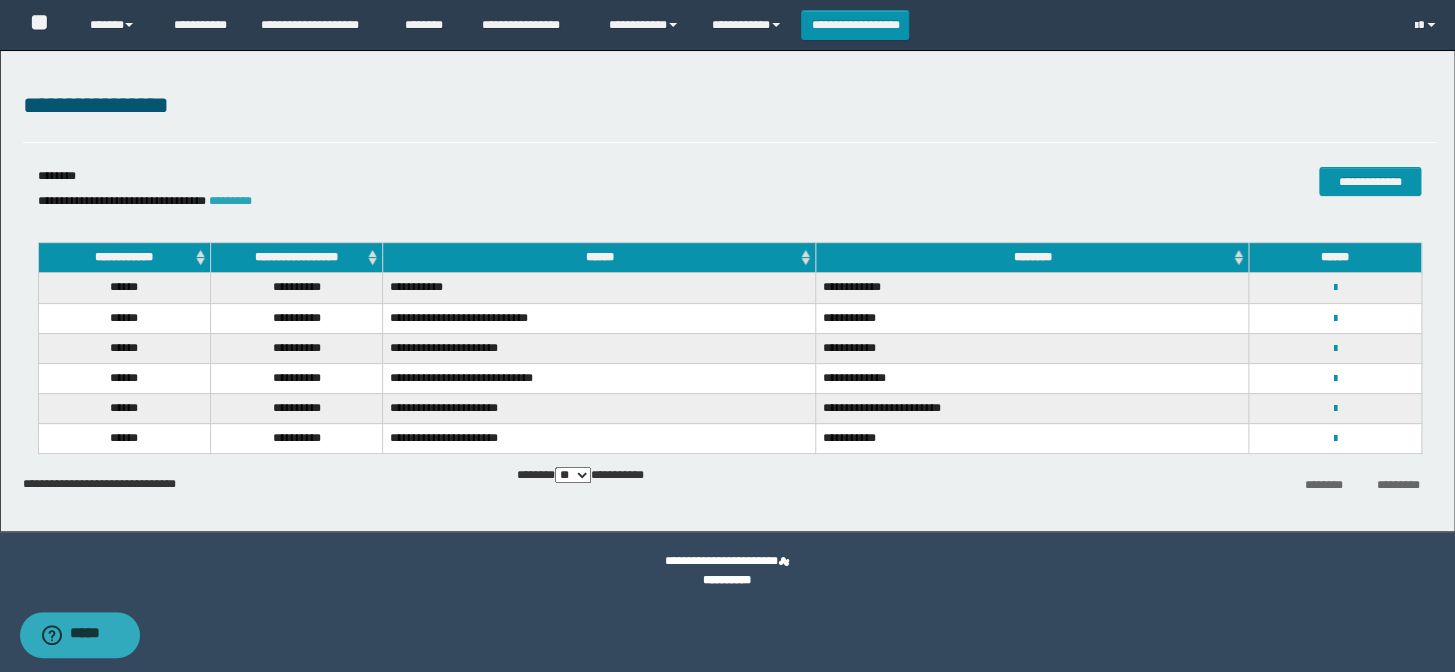 click on "*********" at bounding box center [230, 201] 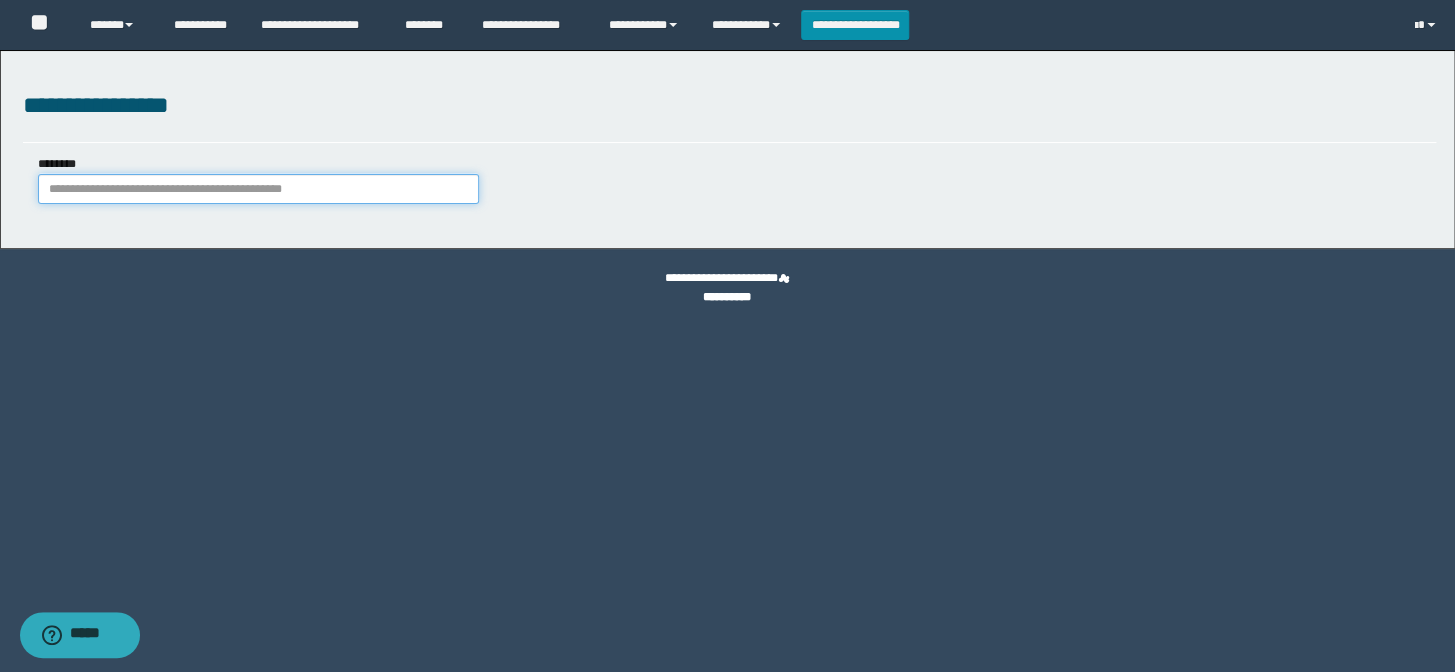 click on "********" at bounding box center (258, 189) 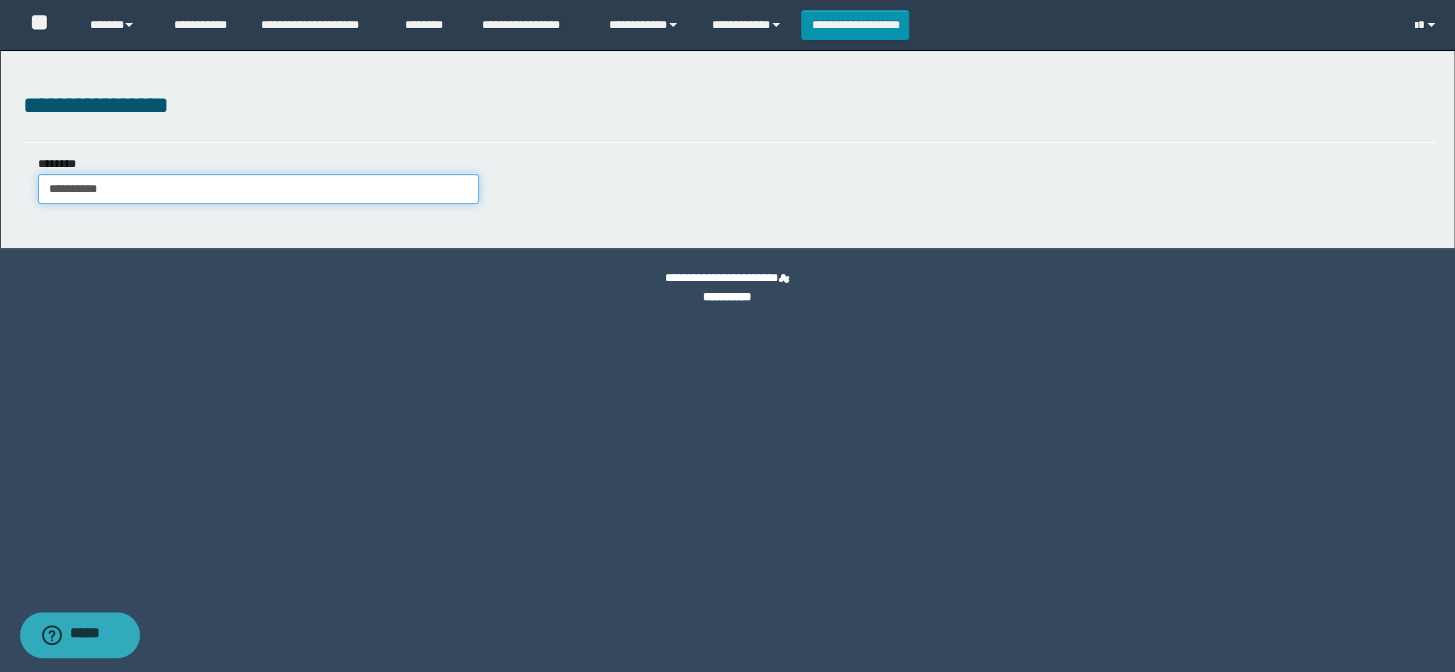 type on "**********" 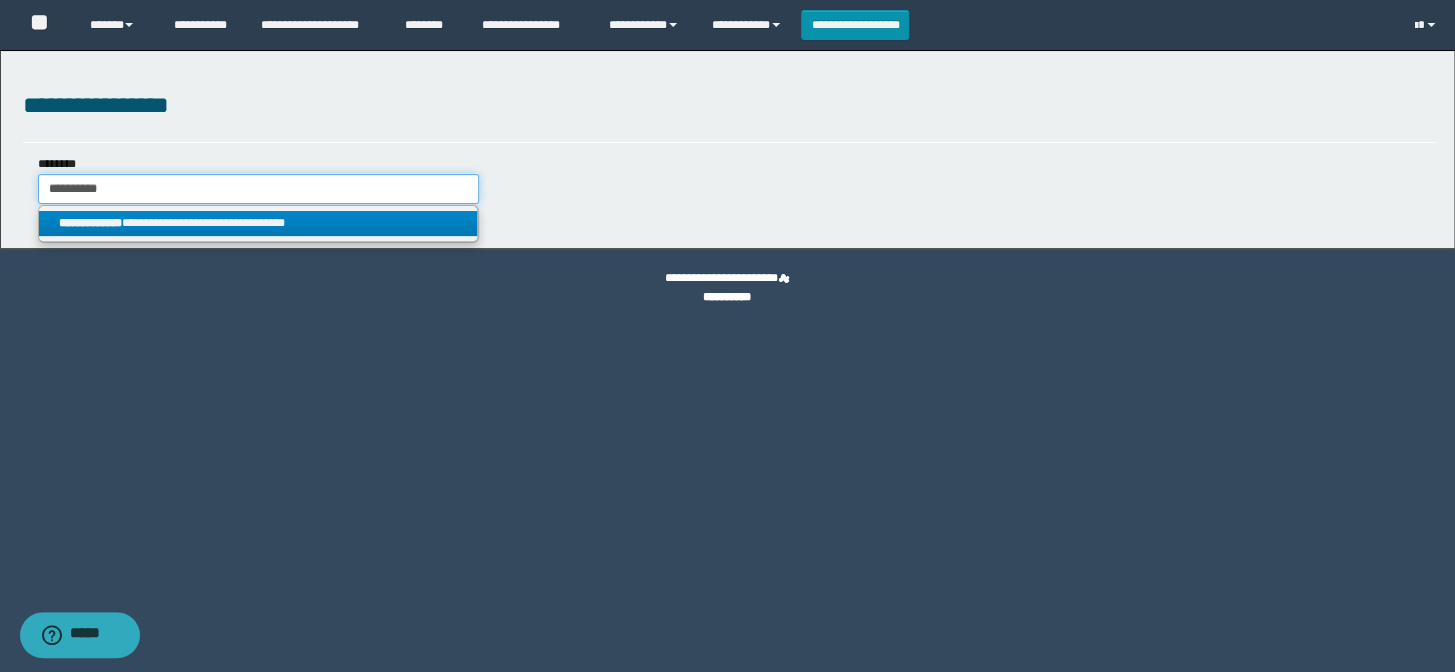 type on "**********" 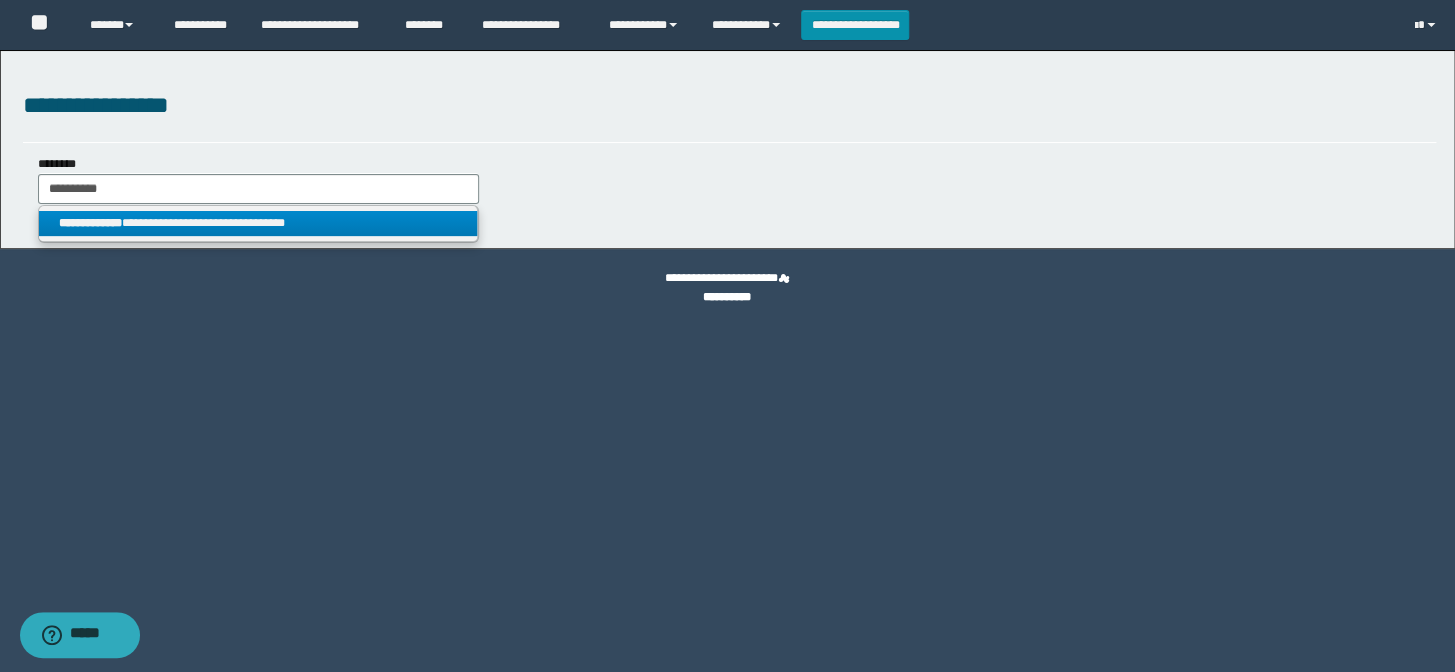 drag, startPoint x: 265, startPoint y: 225, endPoint x: 426, endPoint y: 268, distance: 166.64333 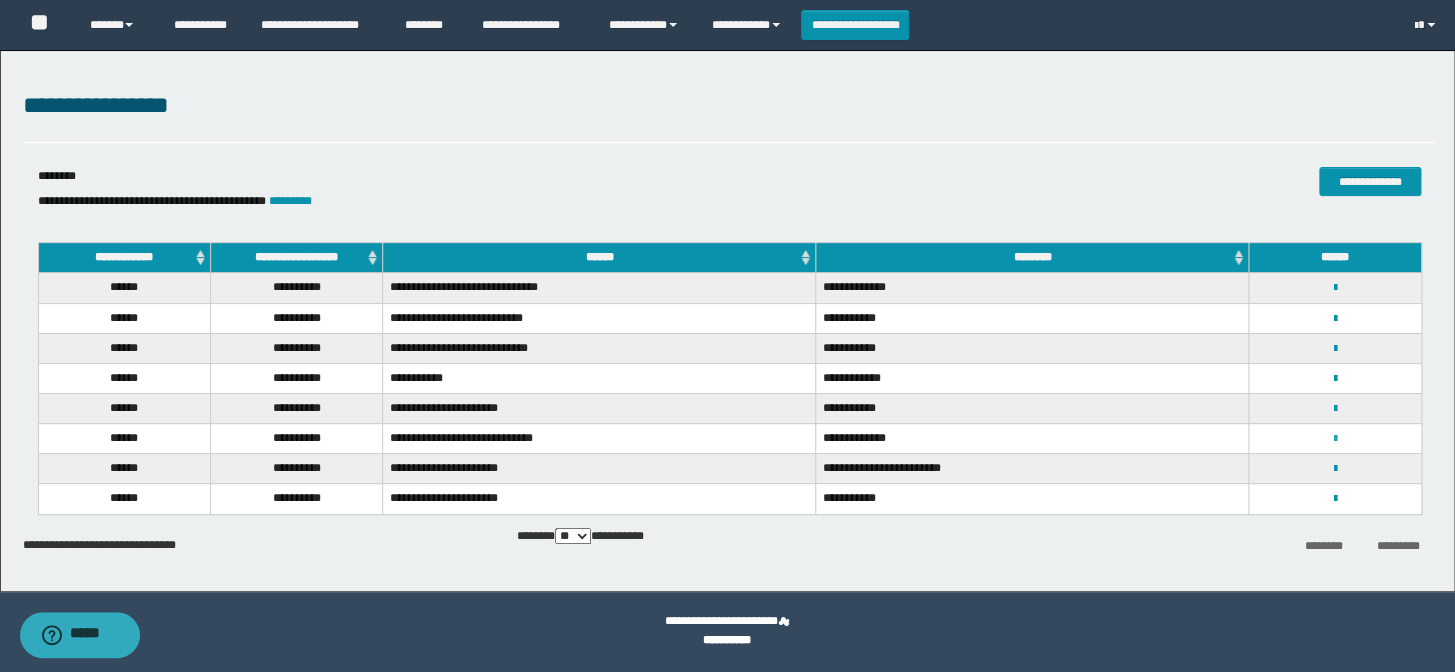 click at bounding box center (1335, 439) 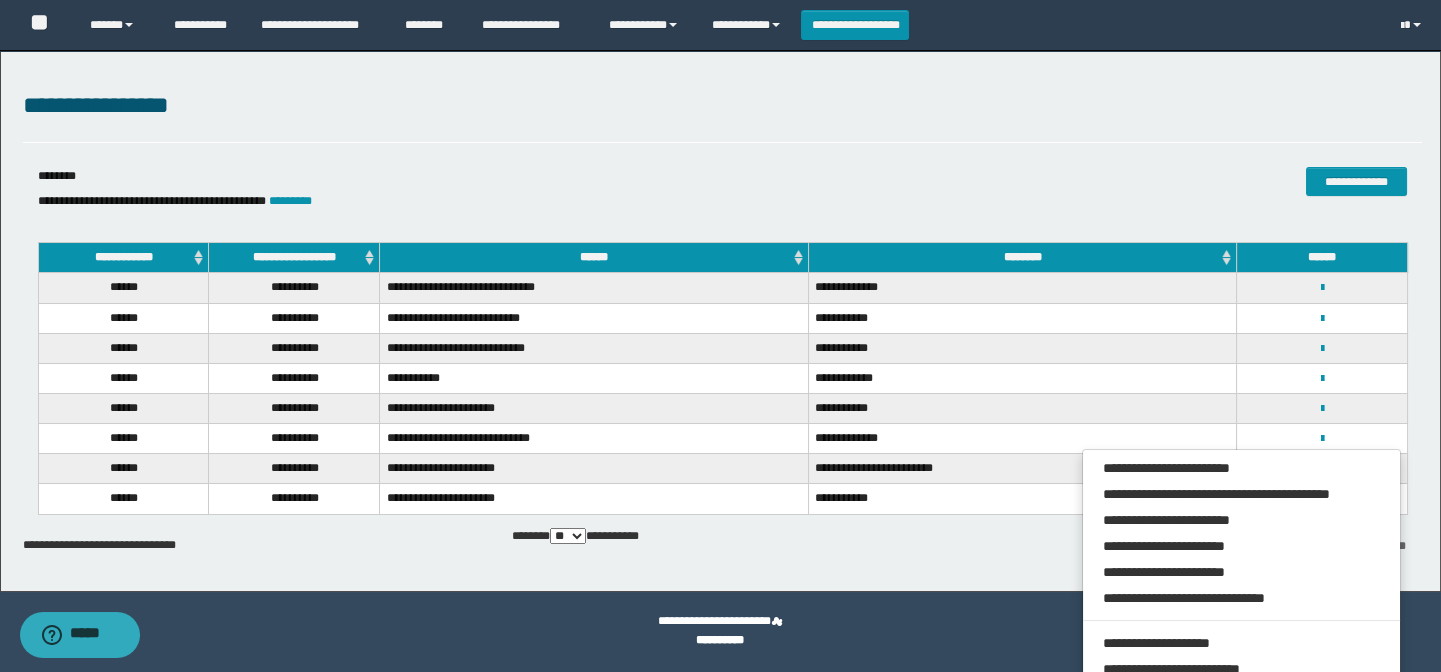 drag, startPoint x: 865, startPoint y: 180, endPoint x: 854, endPoint y: 181, distance: 11.045361 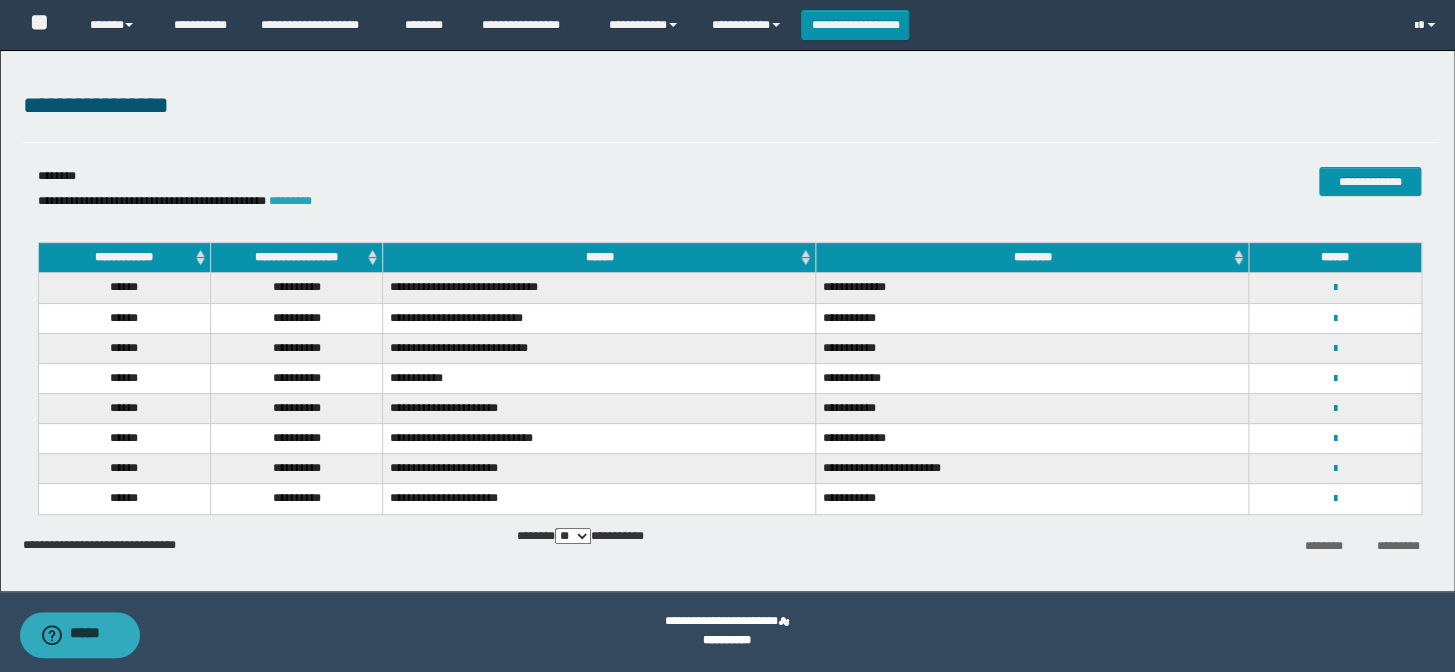 click on "*********" at bounding box center (290, 201) 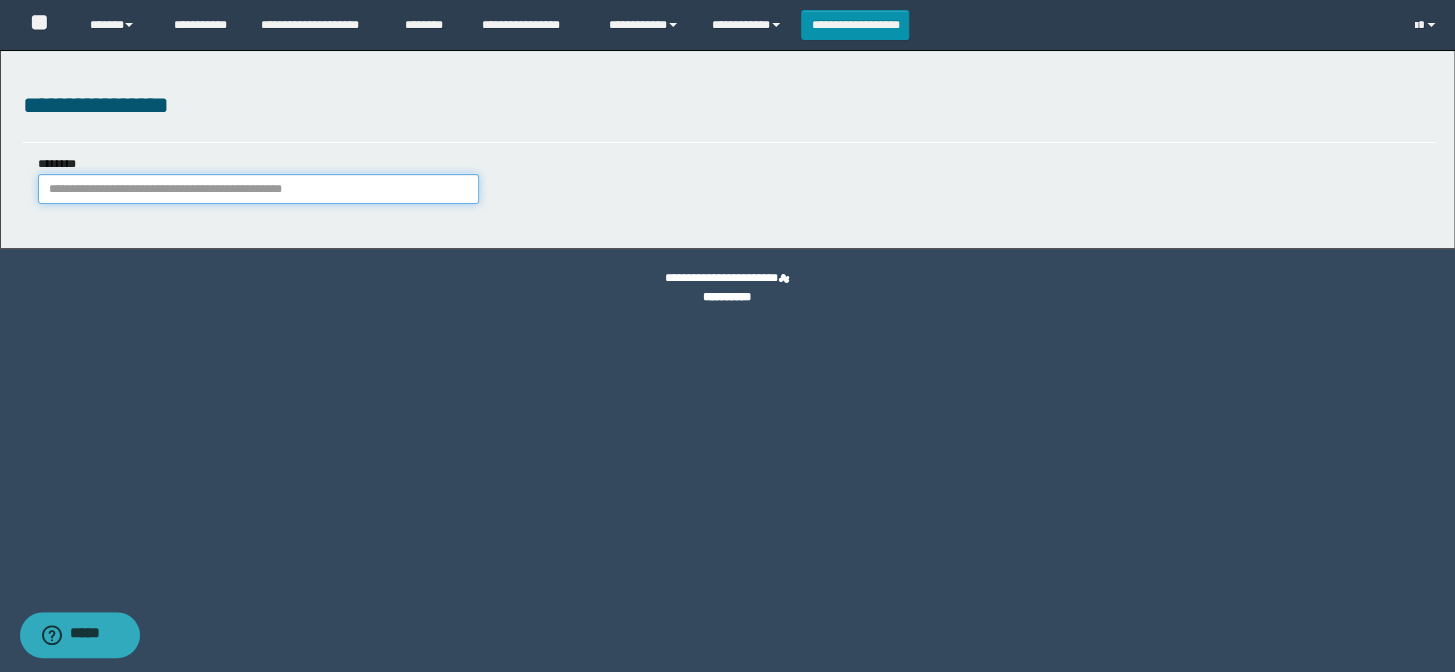 drag, startPoint x: 322, startPoint y: 196, endPoint x: 360, endPoint y: 178, distance: 42.047592 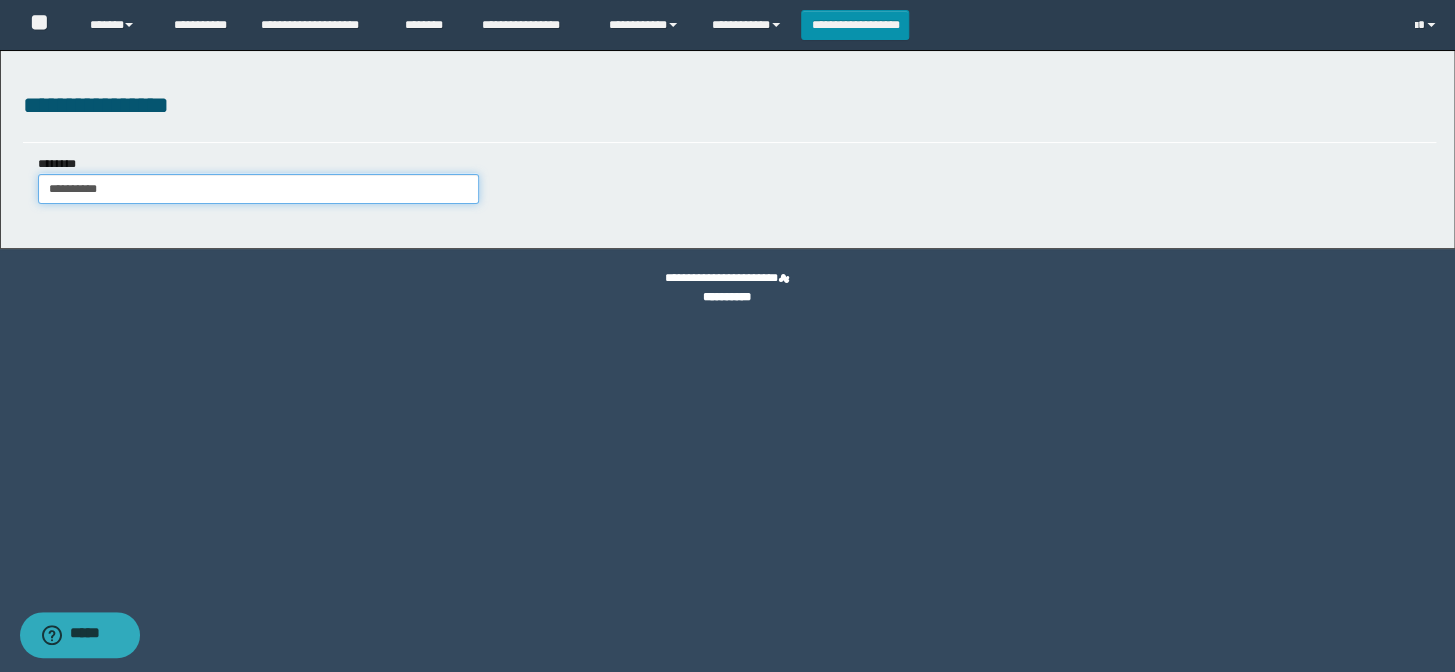 type on "**********" 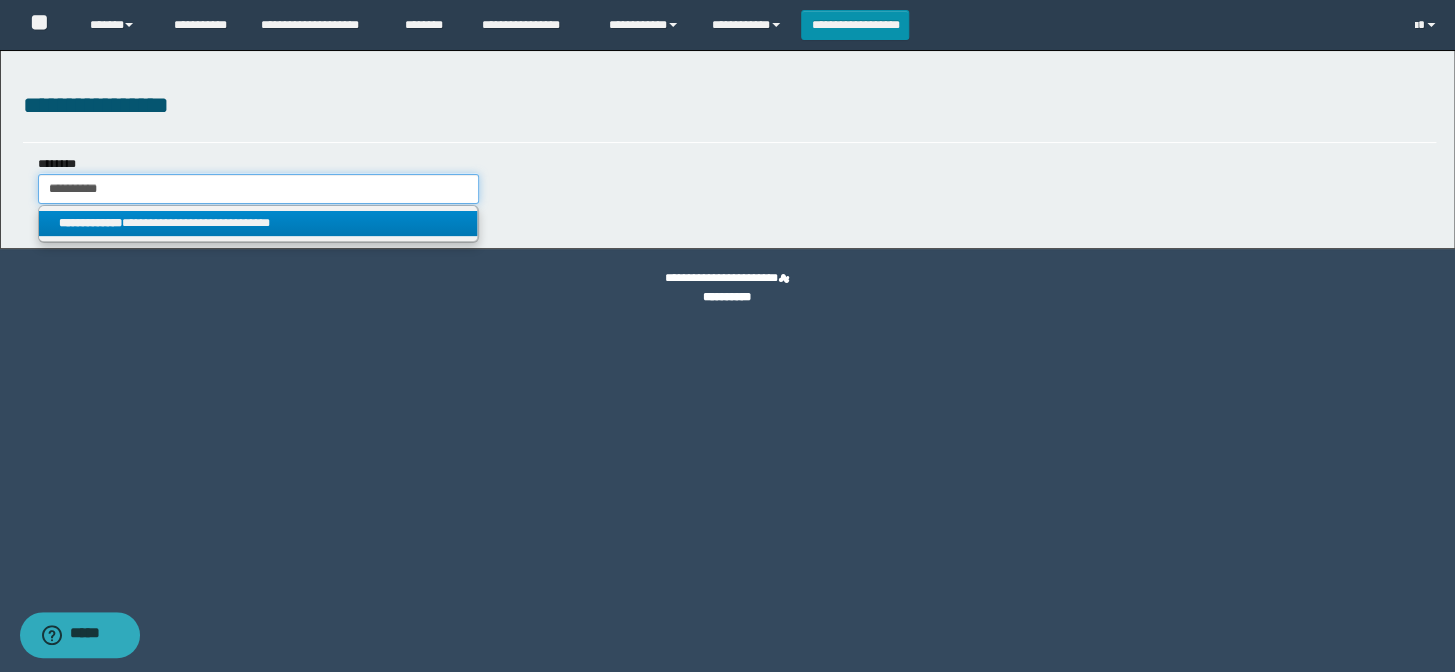 type on "**********" 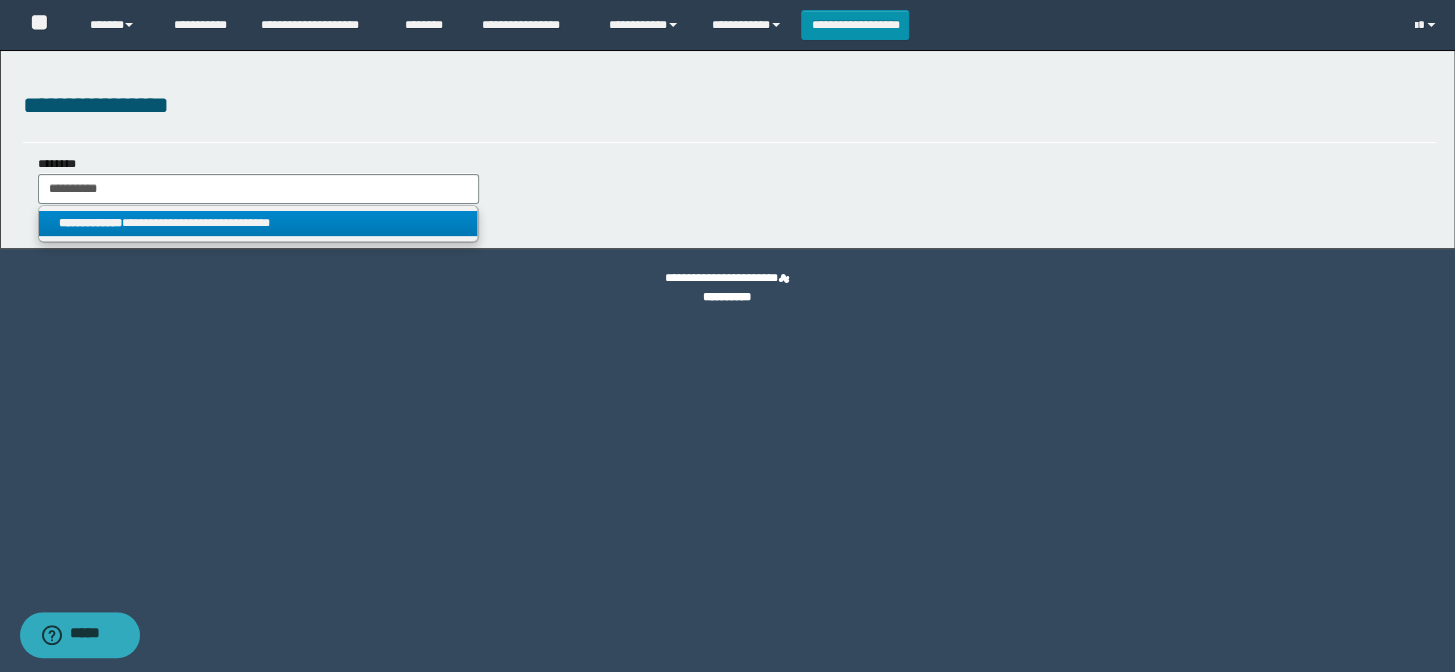 click on "**********" at bounding box center (258, 223) 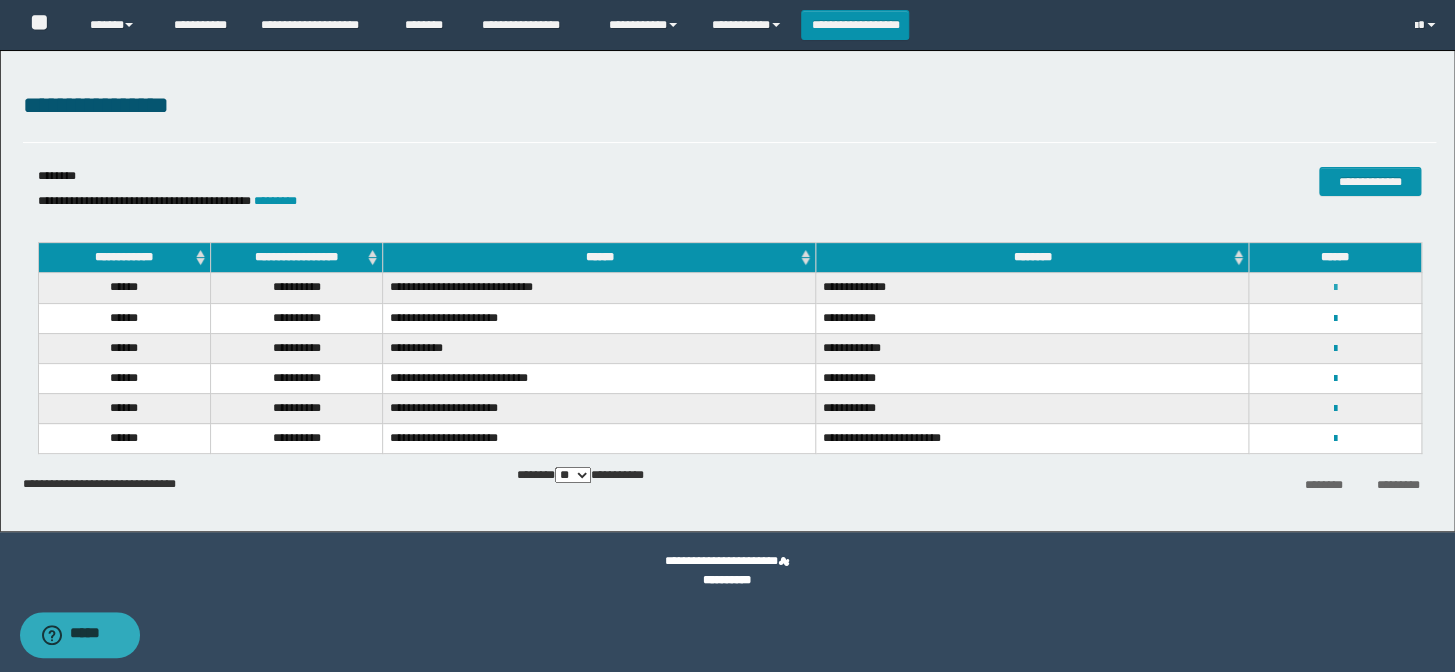 click at bounding box center [1335, 288] 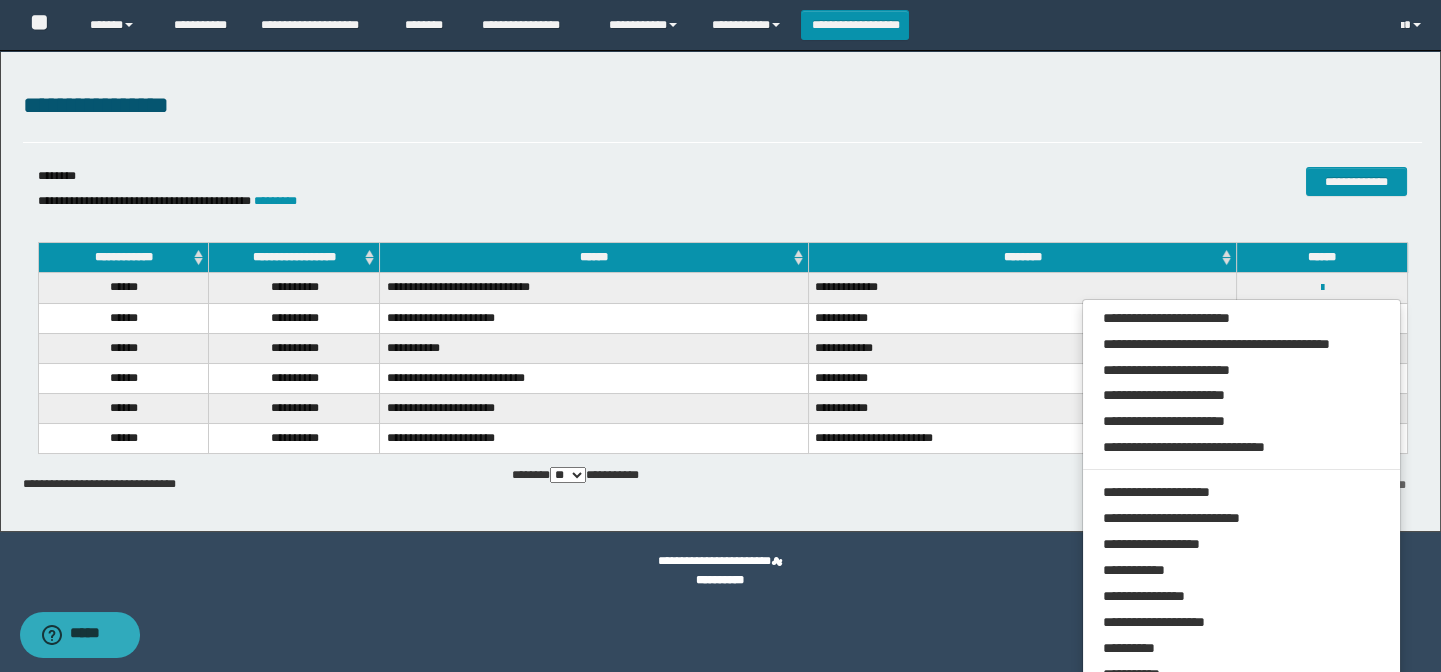 click on "**********" at bounding box center [489, 201] 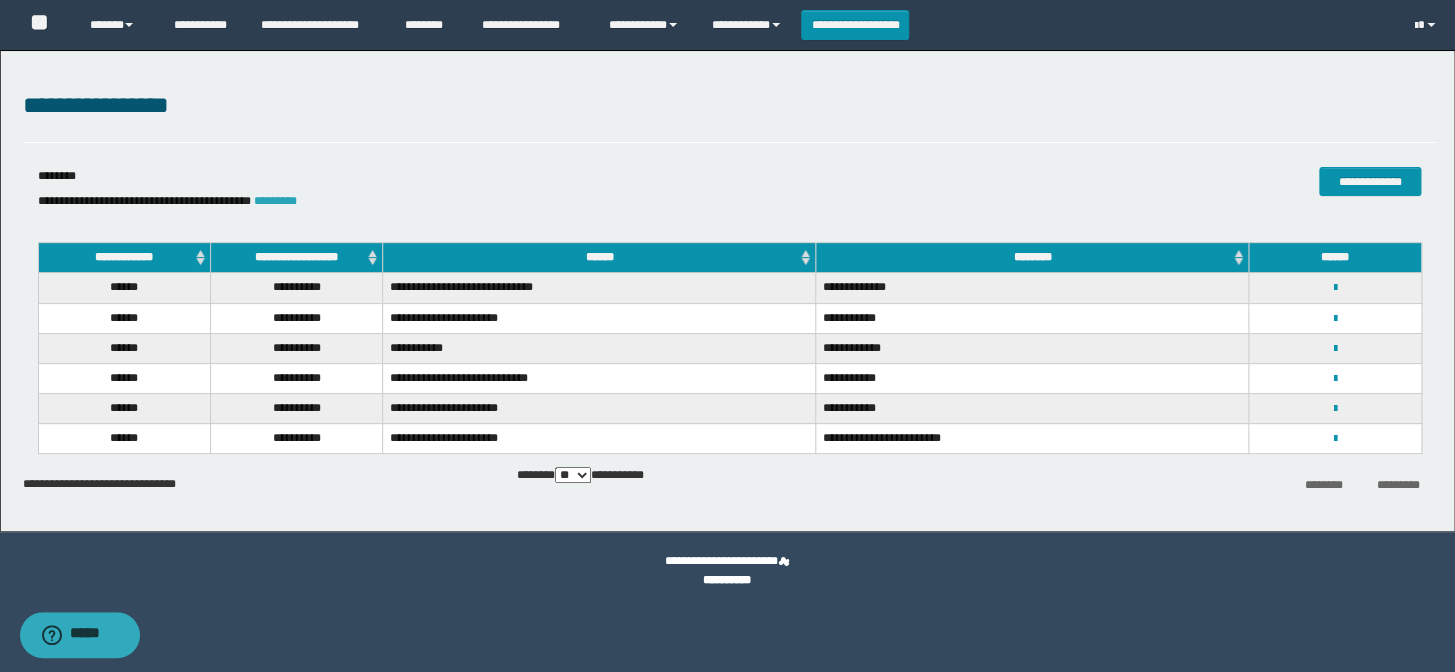 click on "*********" at bounding box center (275, 201) 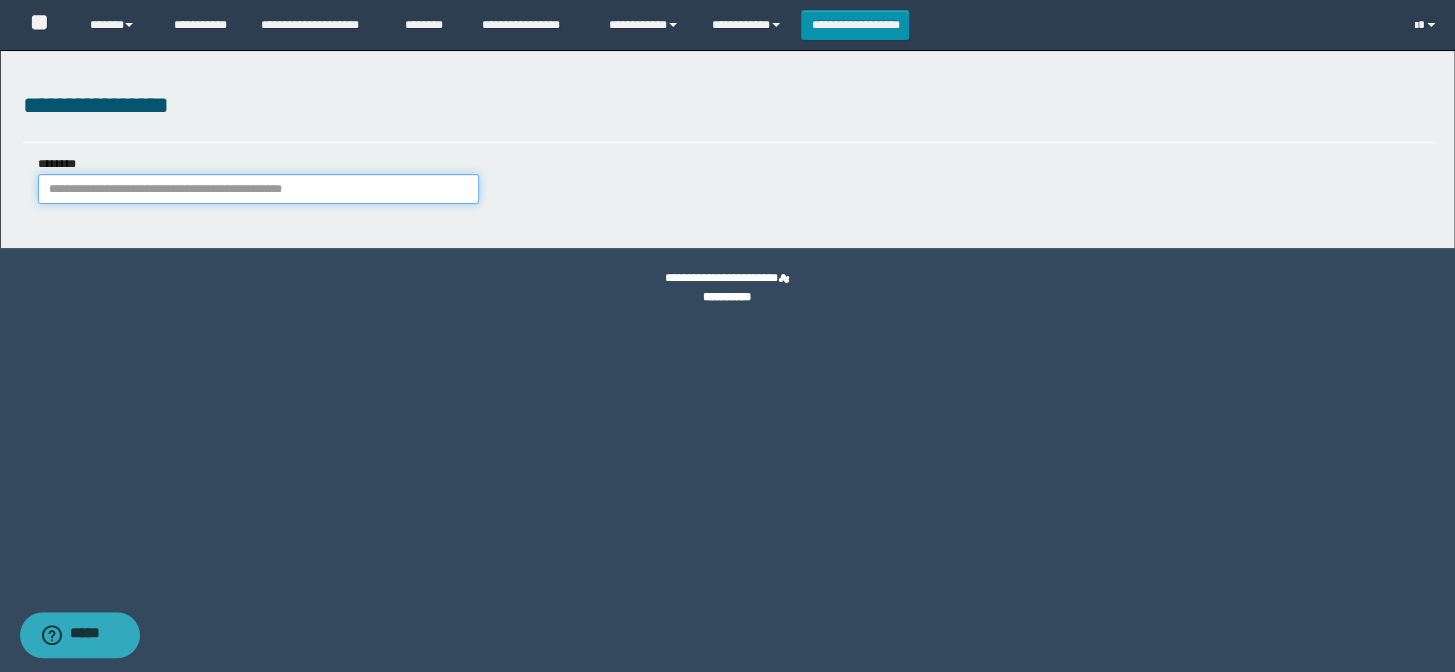 click on "********" at bounding box center (258, 189) 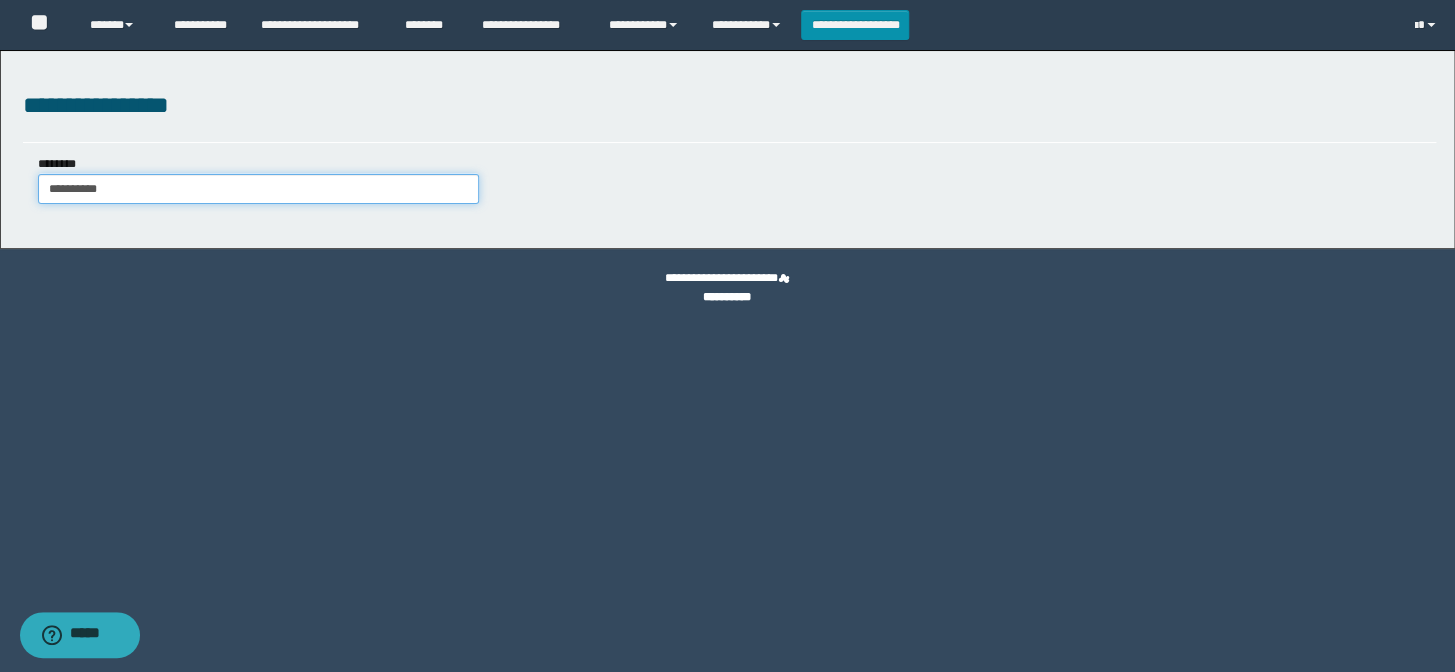 type on "**********" 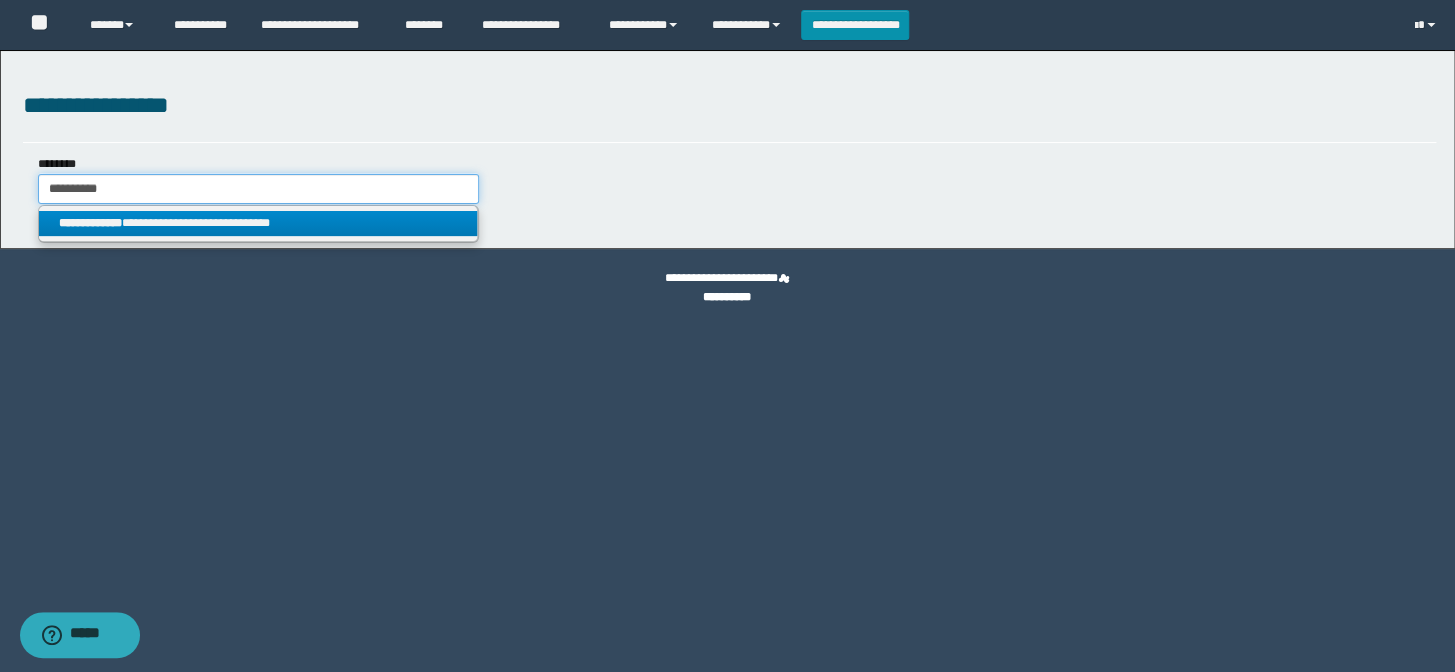 type on "**********" 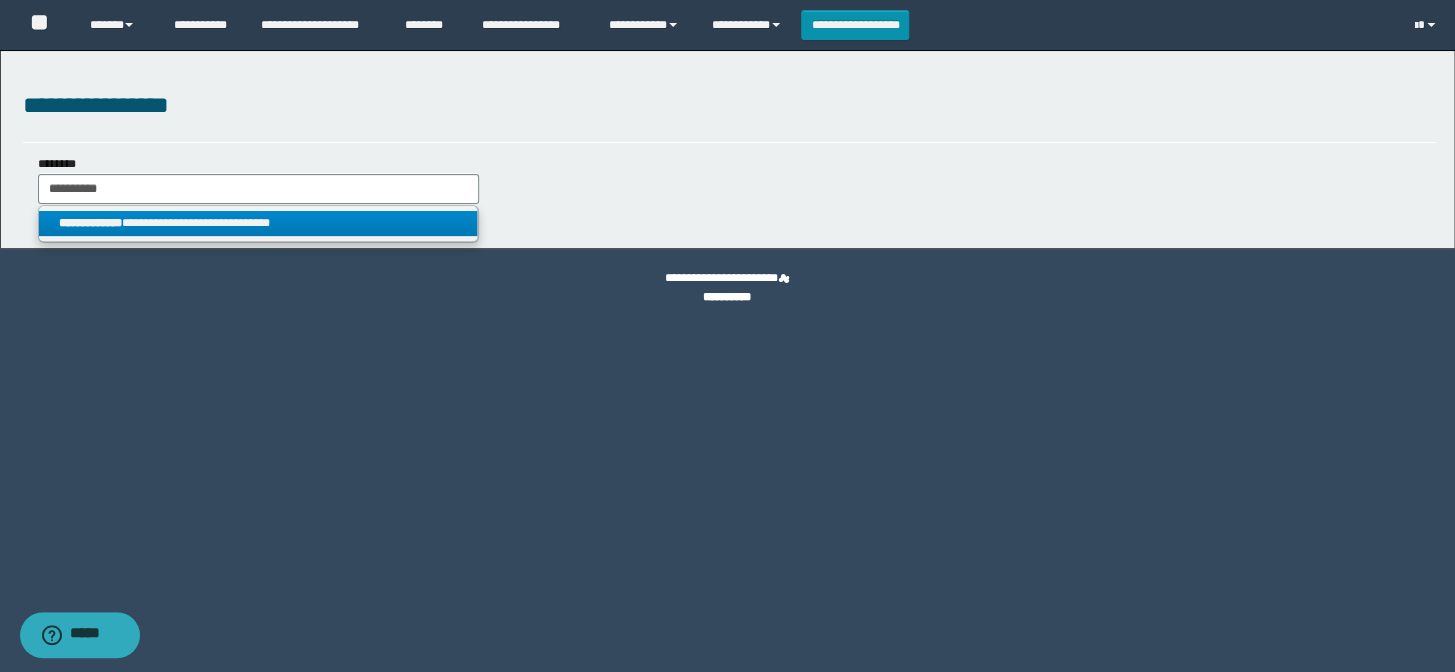 click on "**********" at bounding box center (258, 223) 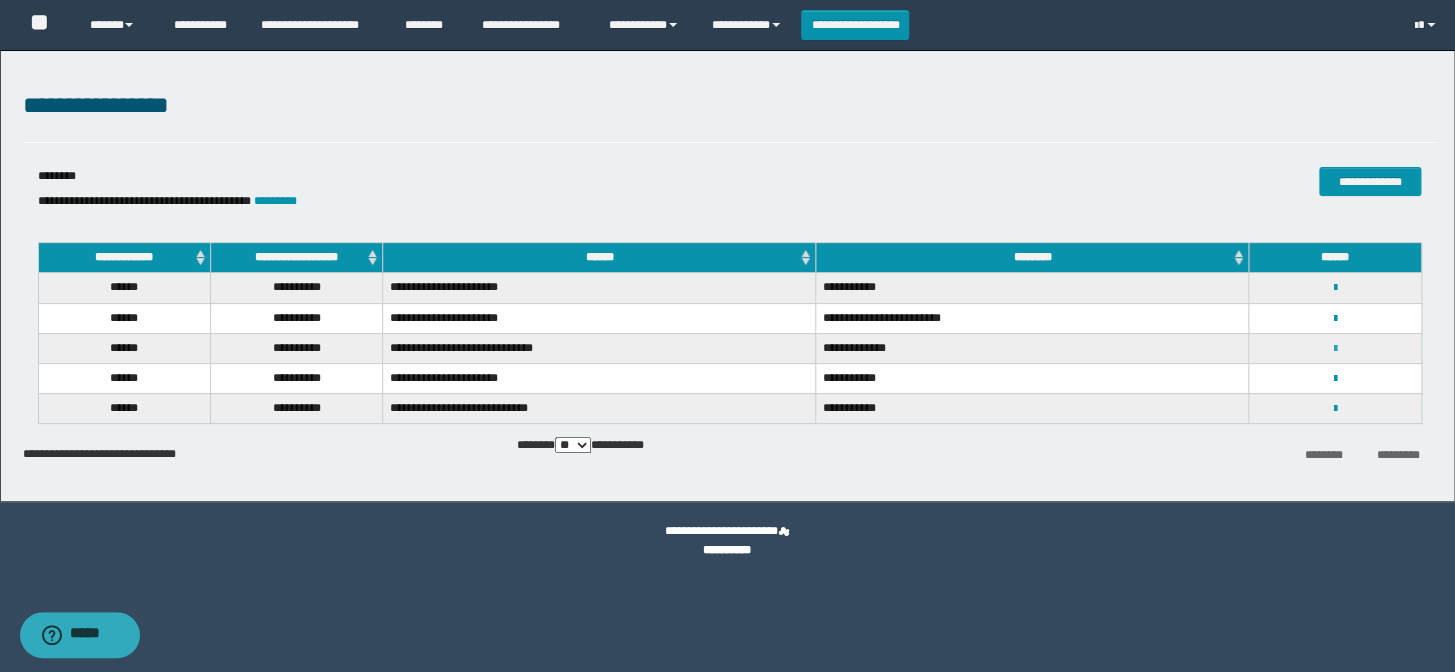 click at bounding box center [1335, 349] 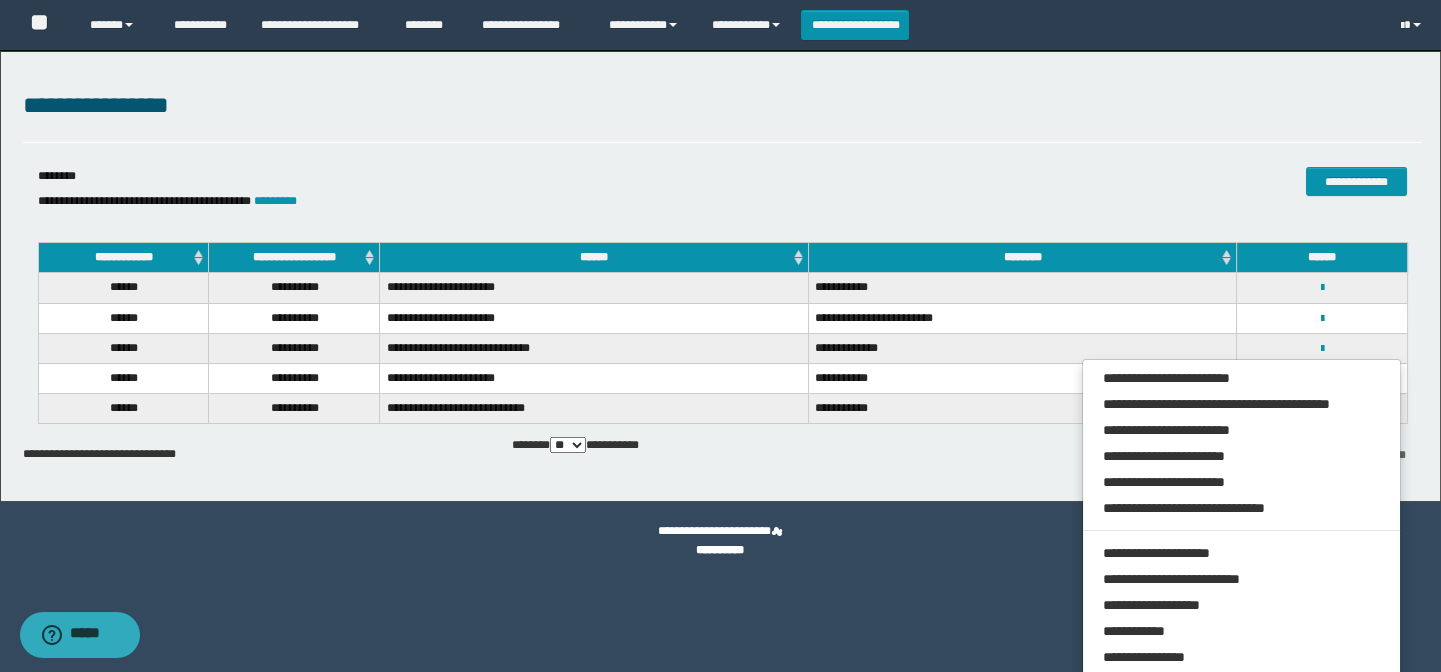 click on "**********" at bounding box center (720, 276) 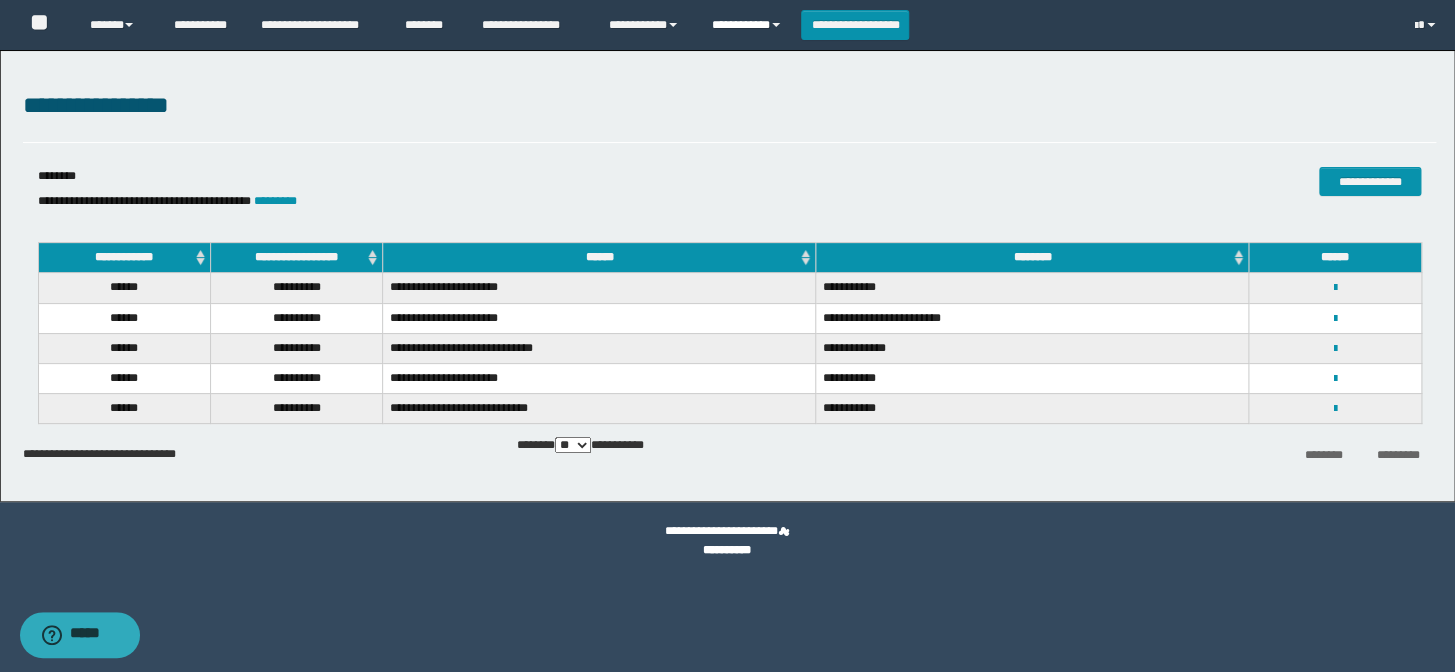 click on "**********" at bounding box center (749, 25) 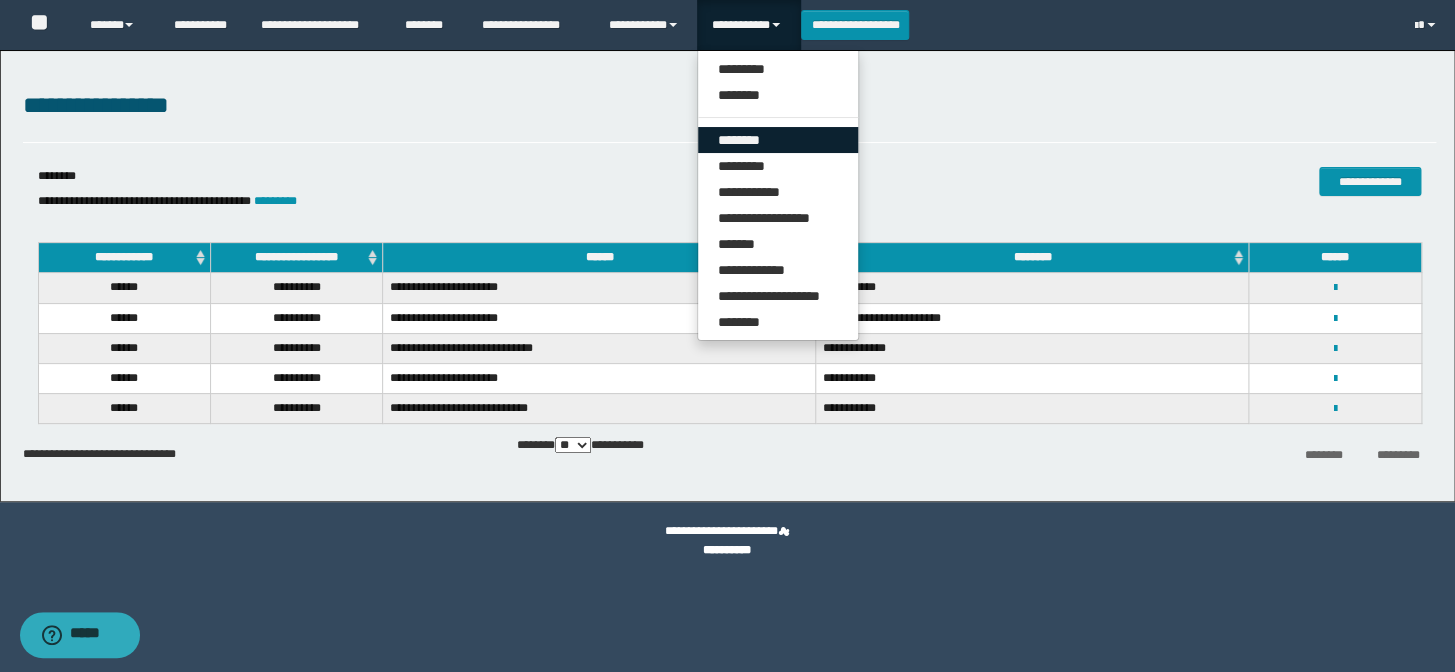 click on "********" at bounding box center (778, 140) 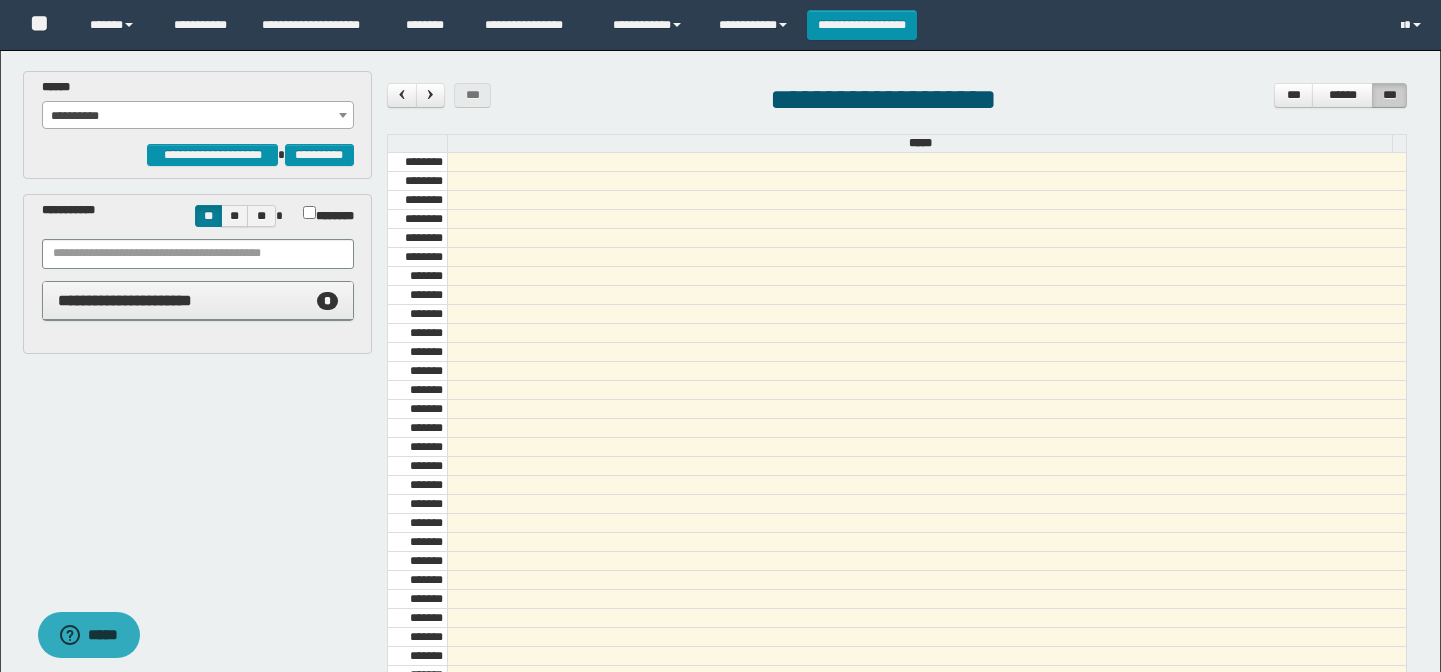 scroll, scrollTop: 0, scrollLeft: 0, axis: both 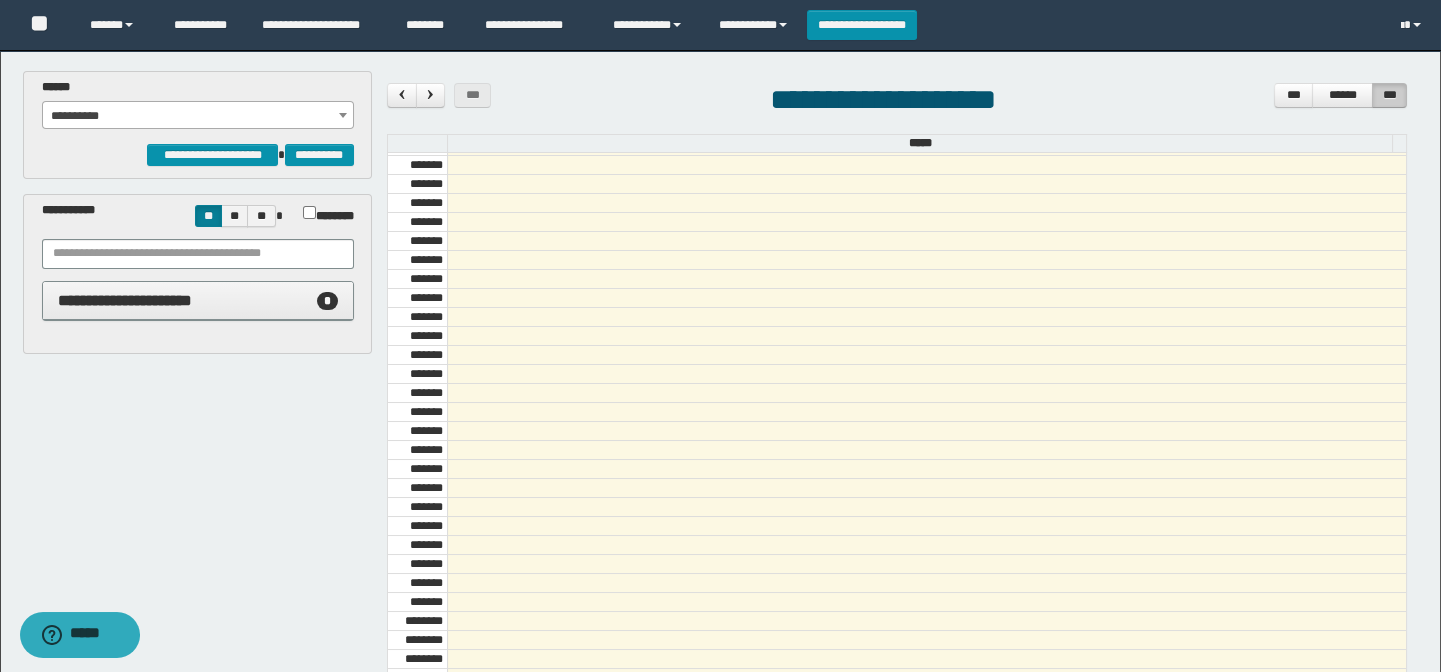 click on "**********" at bounding box center (198, 116) 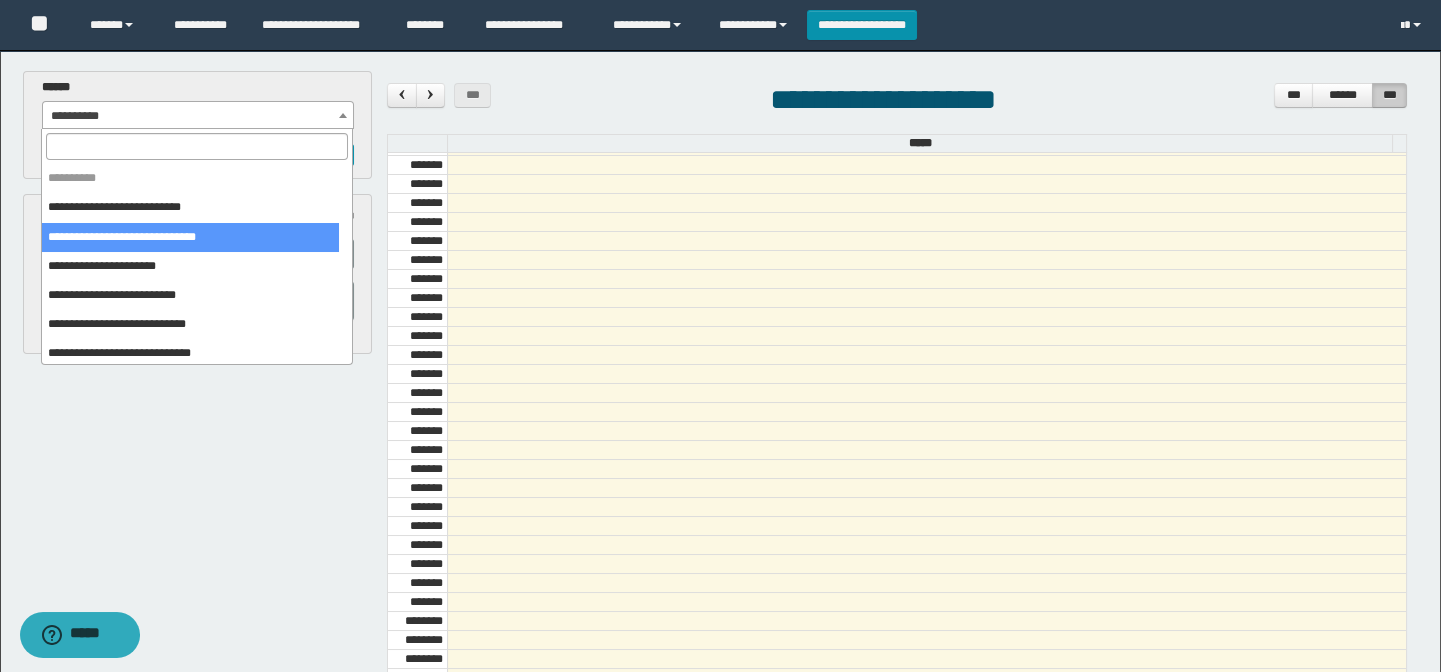 select on "******" 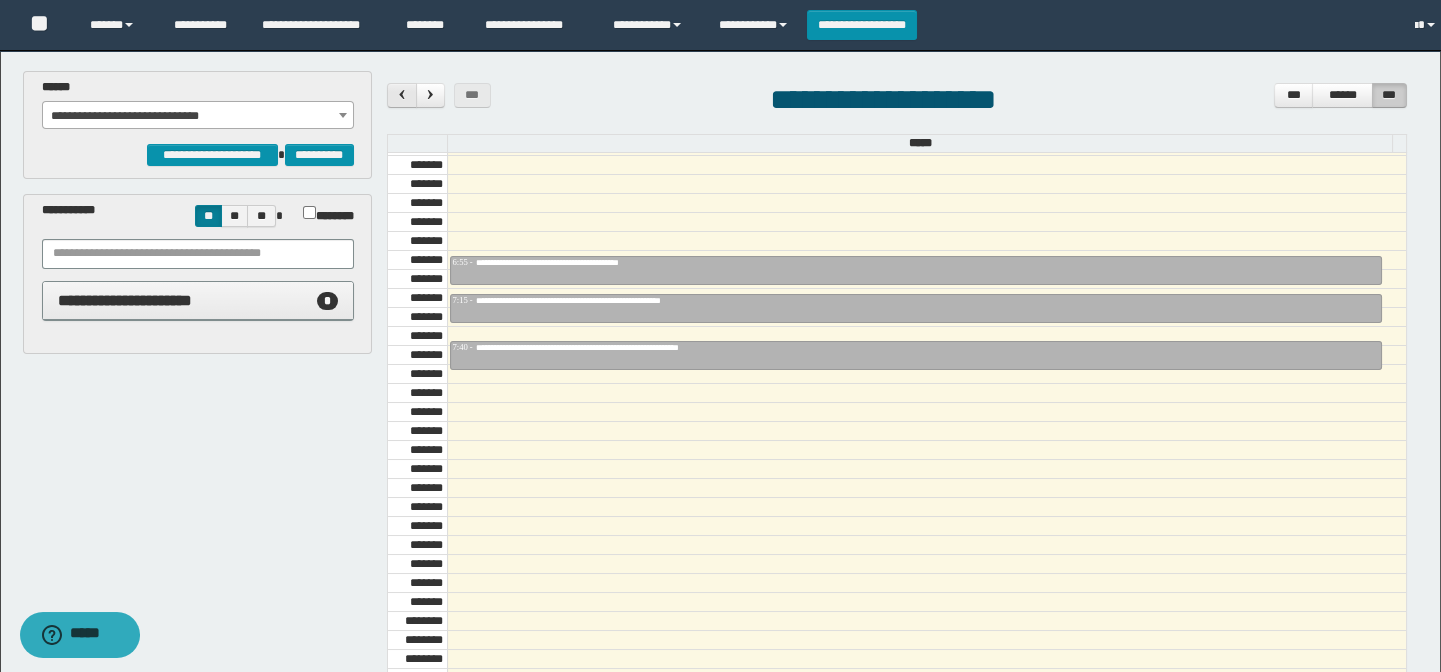 click at bounding box center [402, 94] 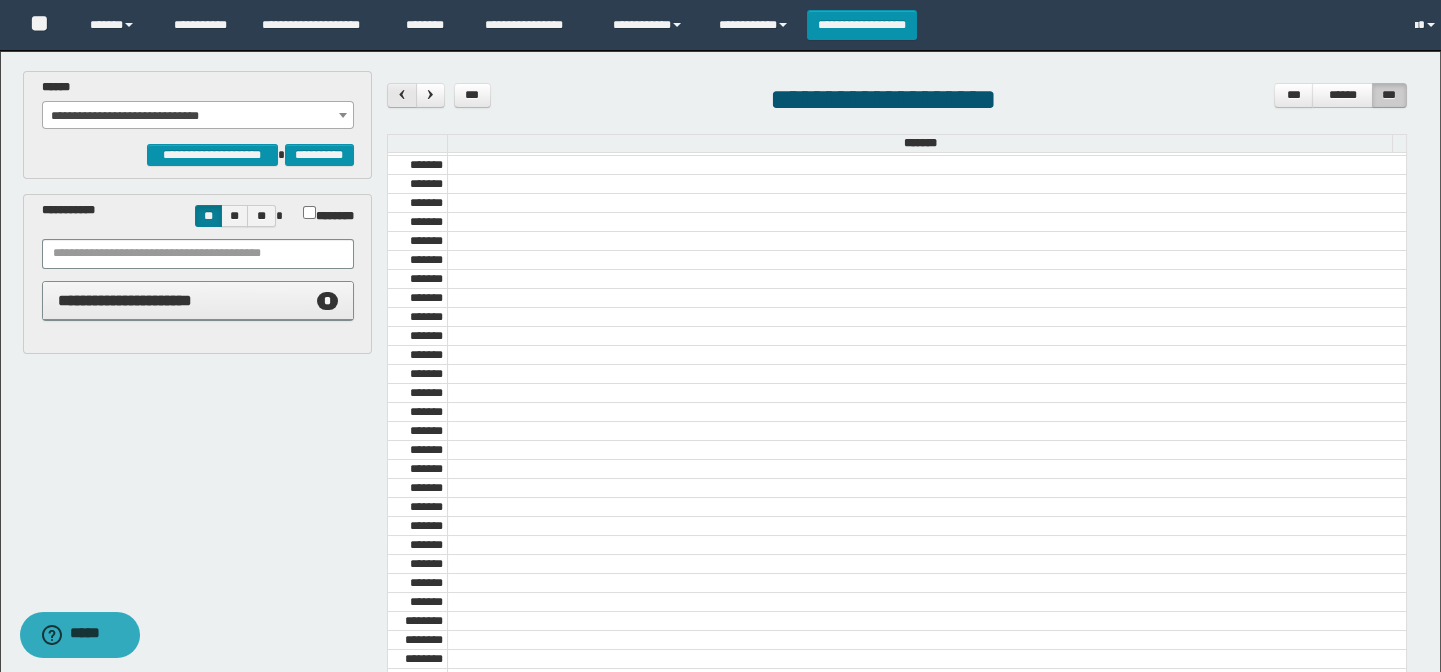 click at bounding box center [402, 94] 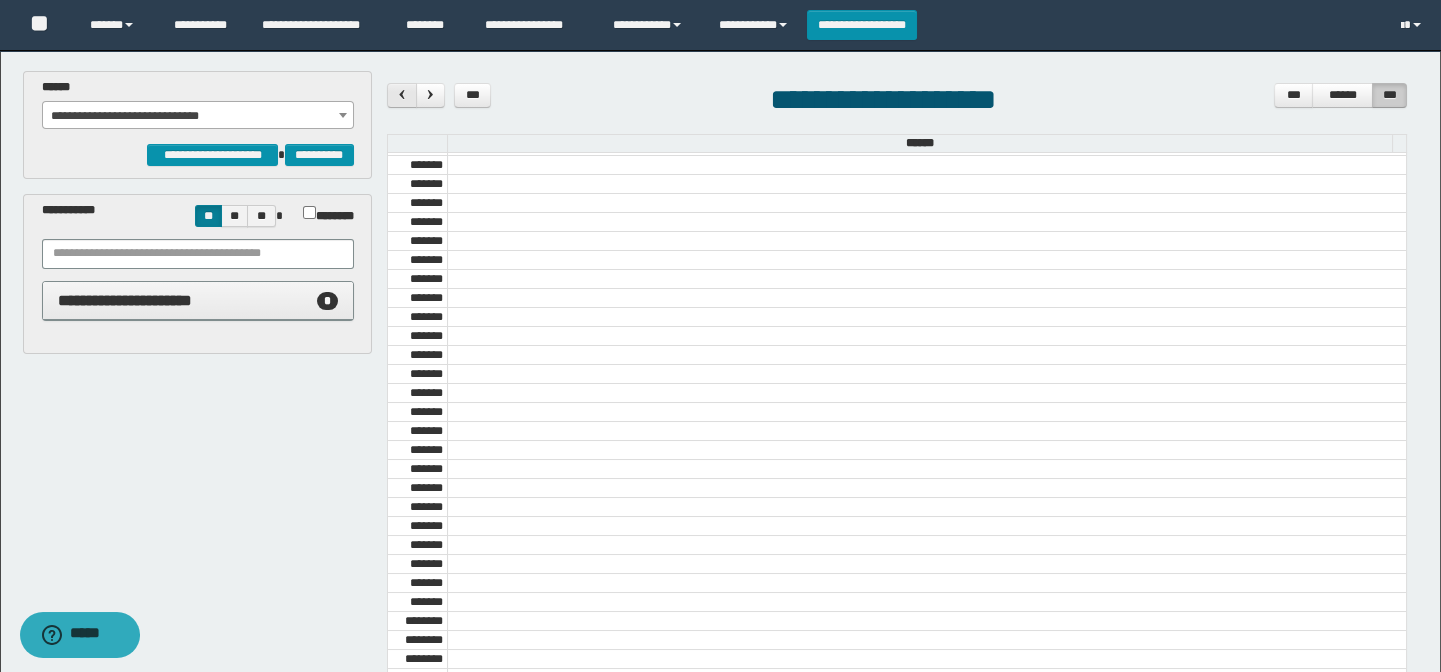 click at bounding box center (402, 94) 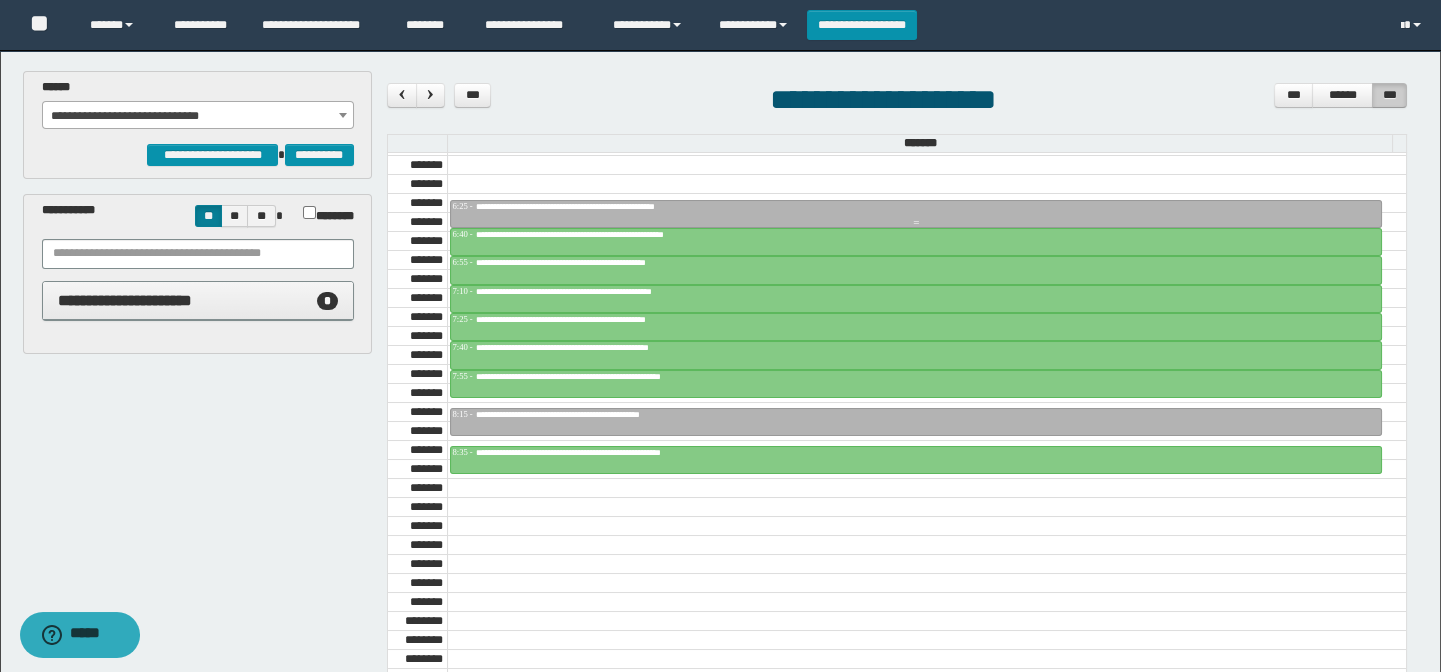 click at bounding box center (927, 203) 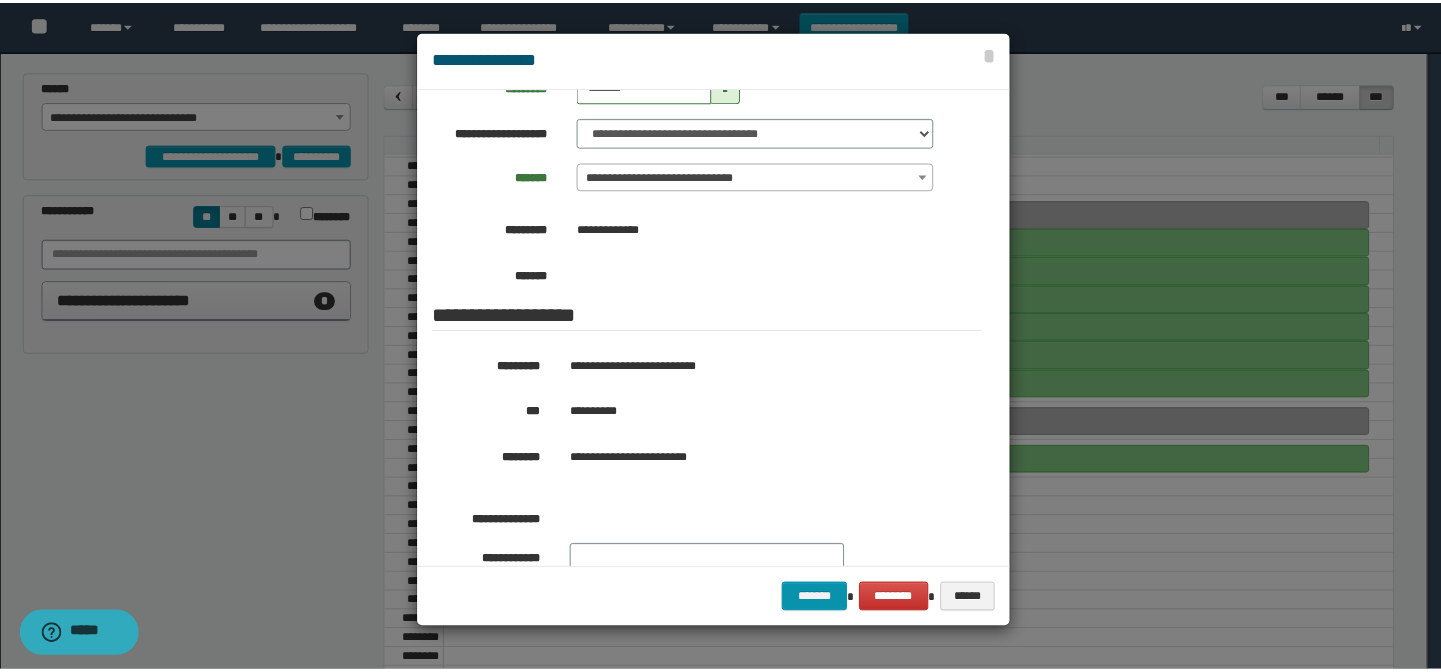scroll, scrollTop: 181, scrollLeft: 0, axis: vertical 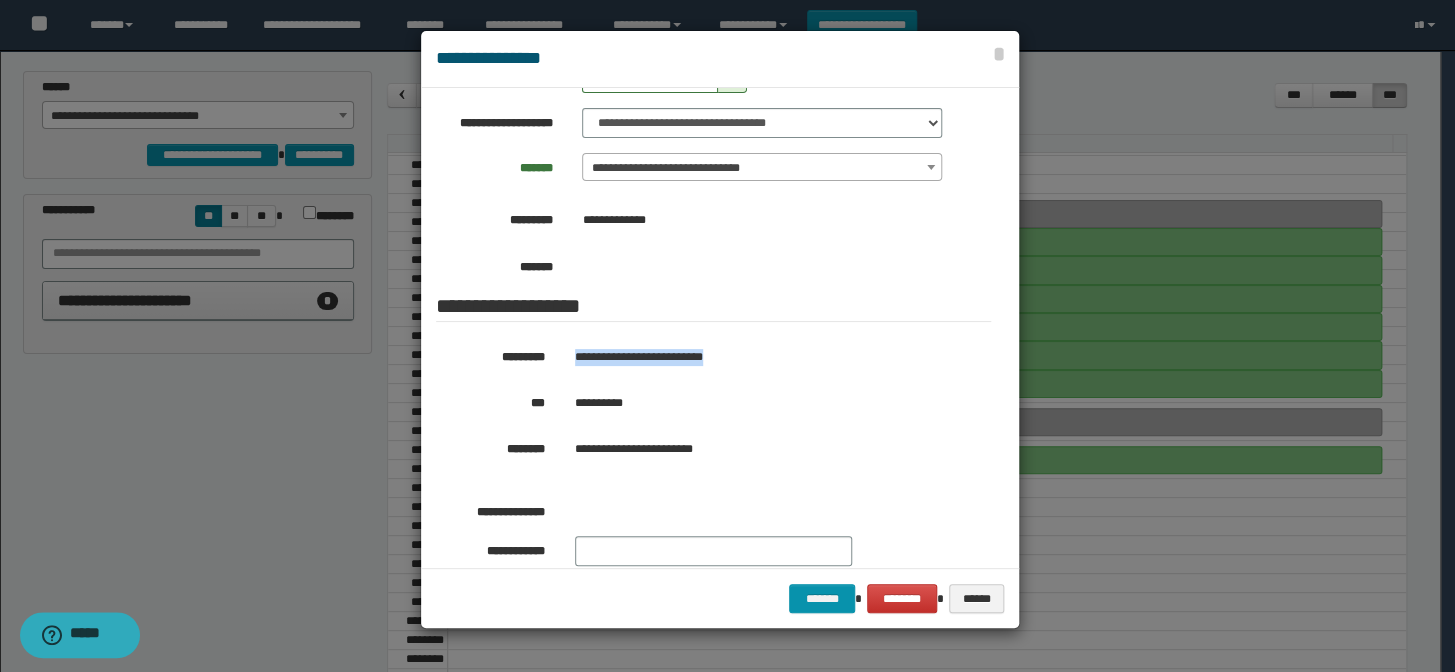 drag, startPoint x: 729, startPoint y: 358, endPoint x: 575, endPoint y: 354, distance: 154.05194 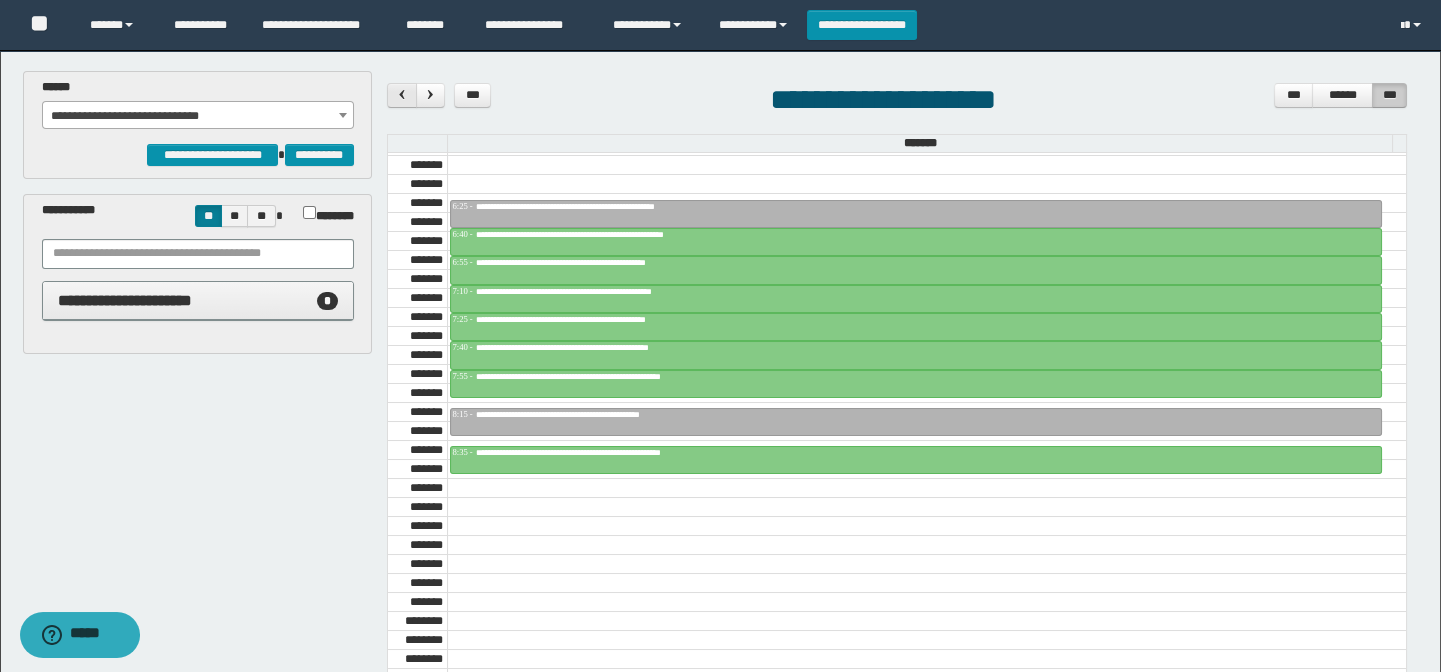 click at bounding box center [402, 94] 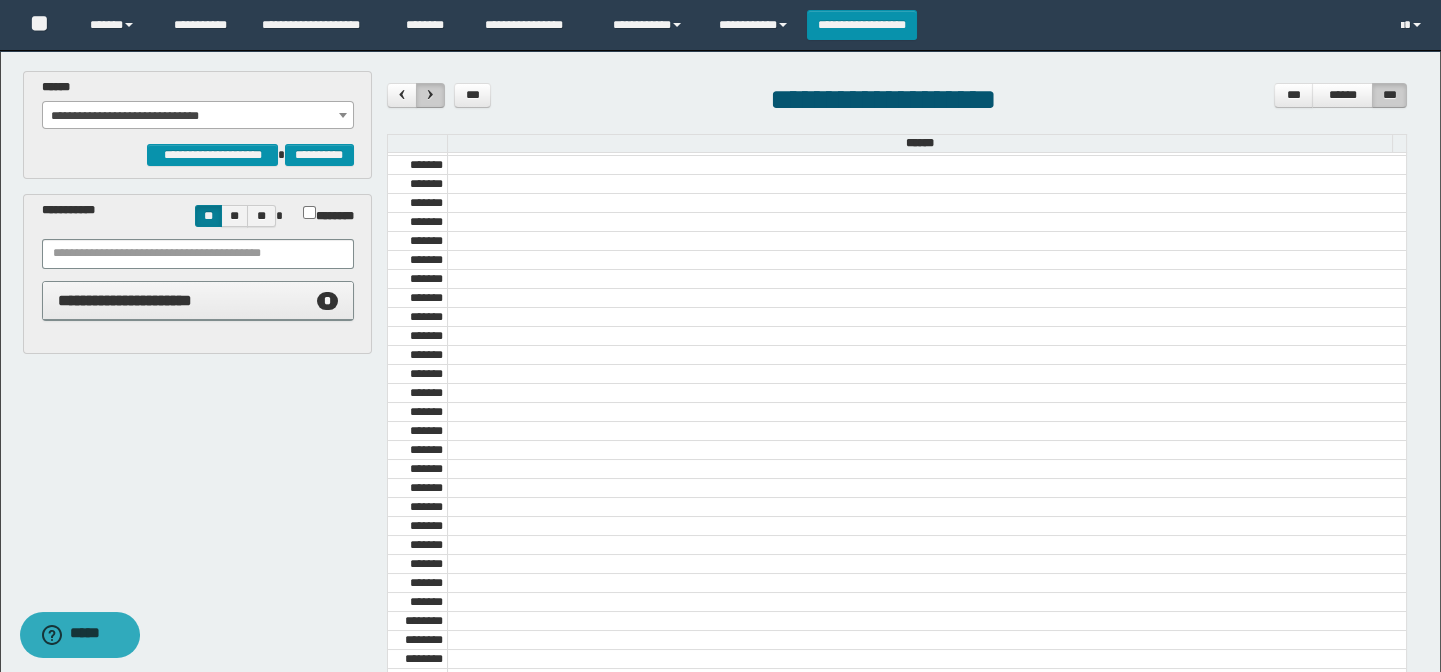 click at bounding box center [430, 95] 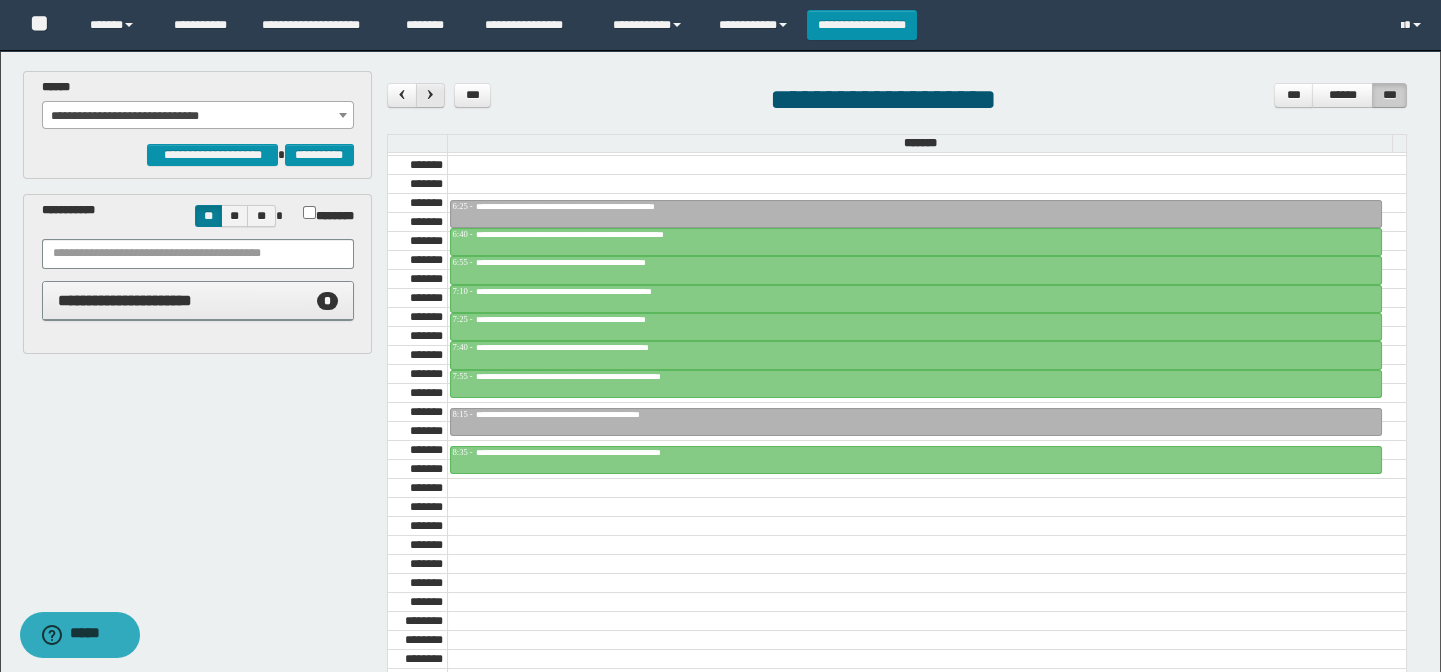 drag, startPoint x: 451, startPoint y: 95, endPoint x: 435, endPoint y: 100, distance: 16.763054 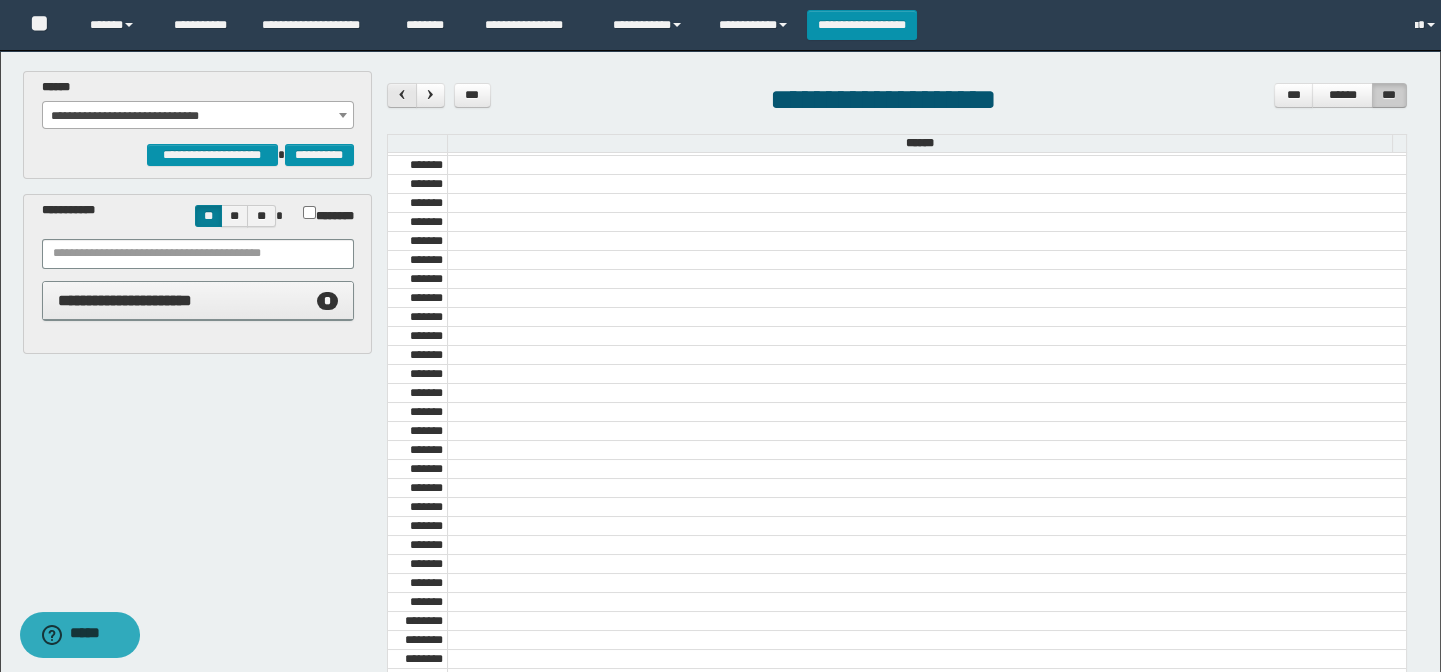 click at bounding box center (402, 94) 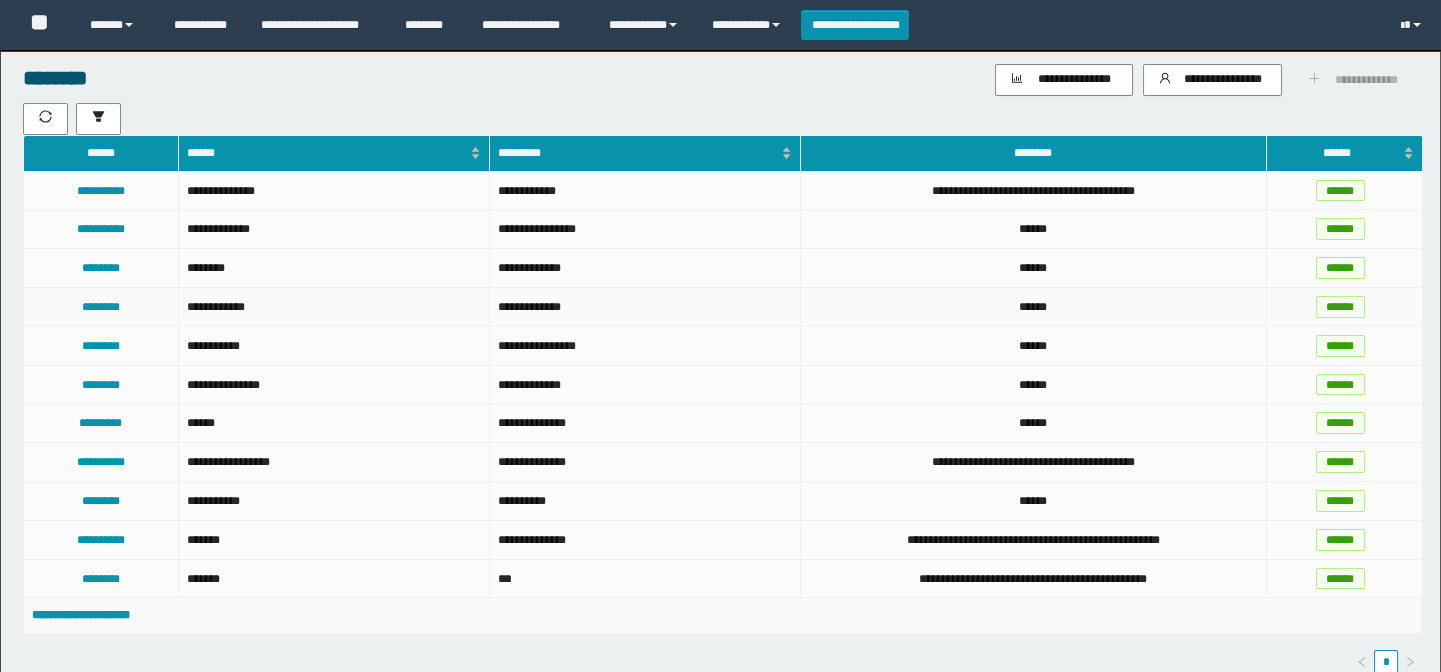 scroll, scrollTop: 181, scrollLeft: 0, axis: vertical 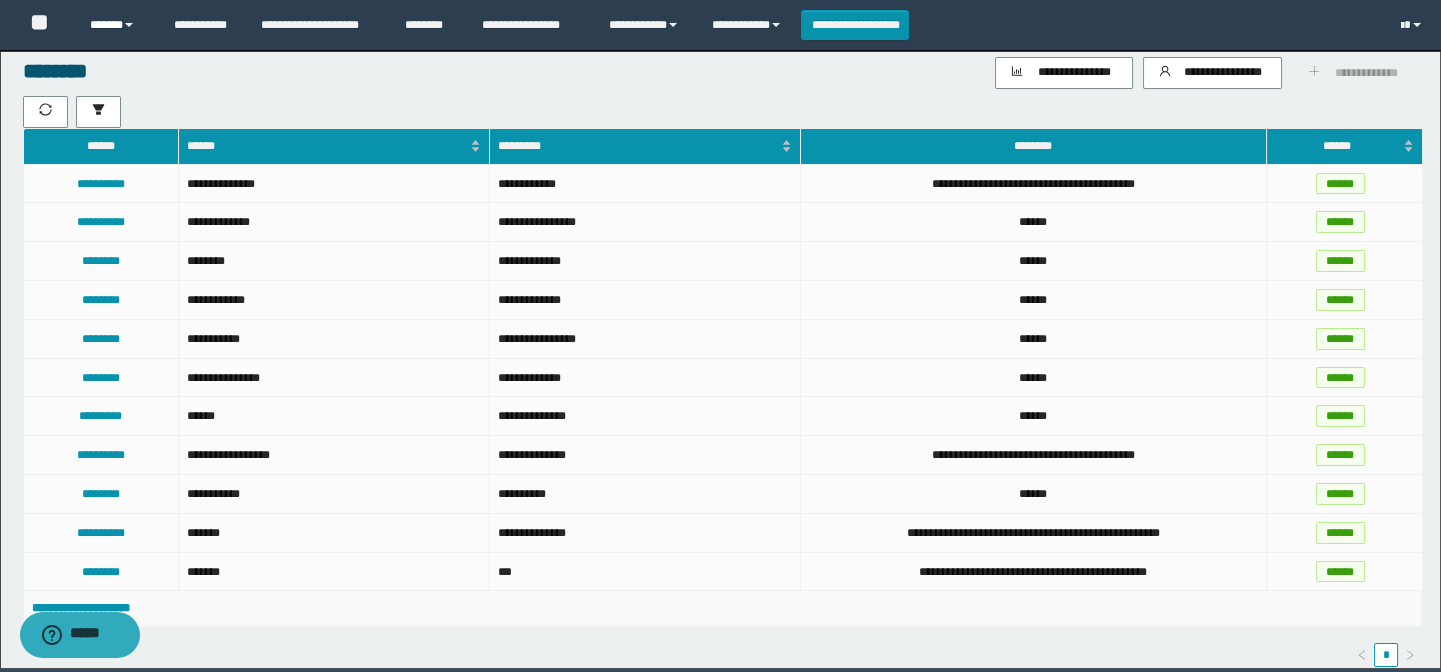 click on "******" at bounding box center [117, 25] 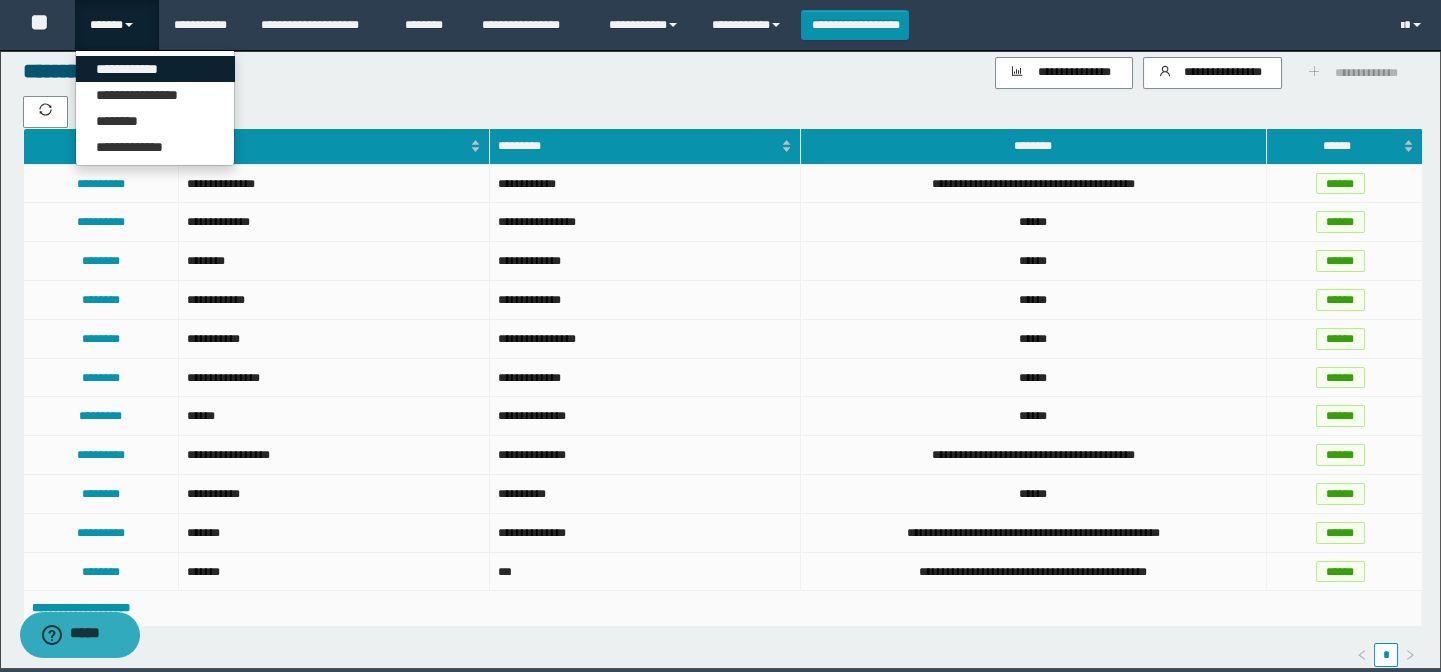 click on "**********" at bounding box center [155, 69] 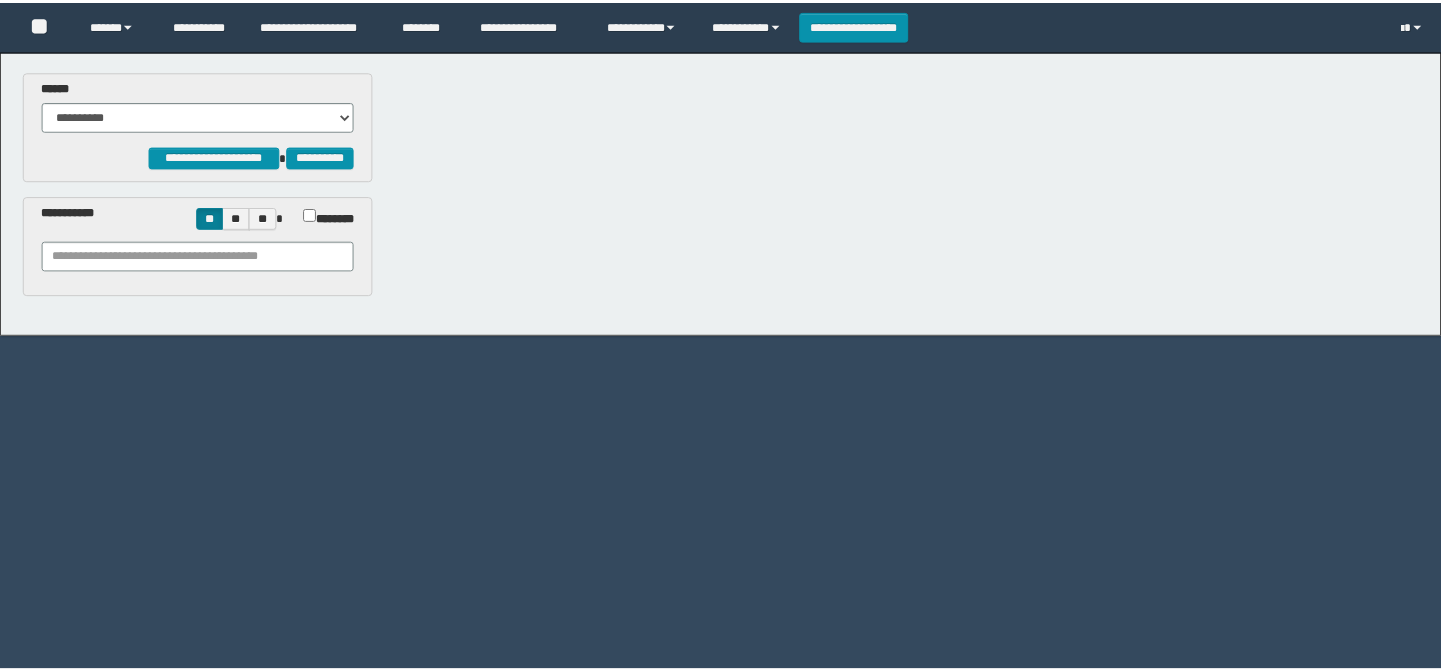 scroll, scrollTop: 0, scrollLeft: 0, axis: both 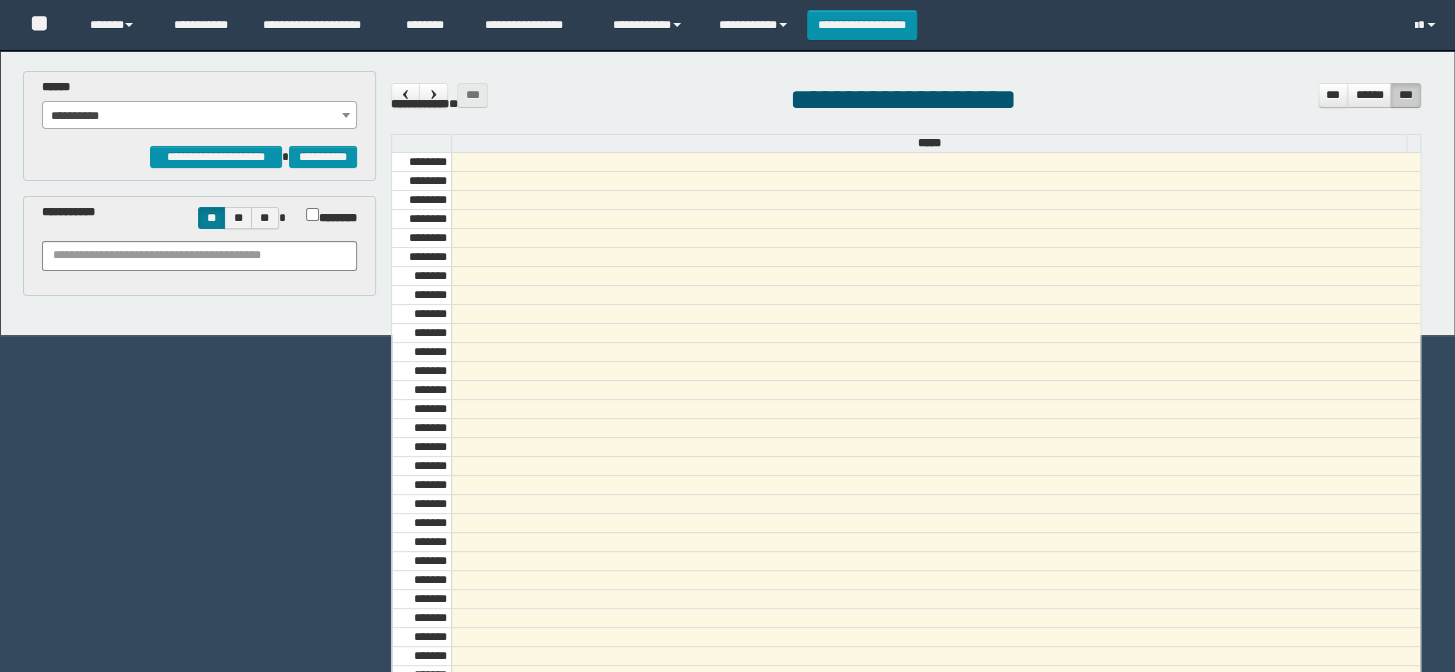 click on "**********" at bounding box center [199, 116] 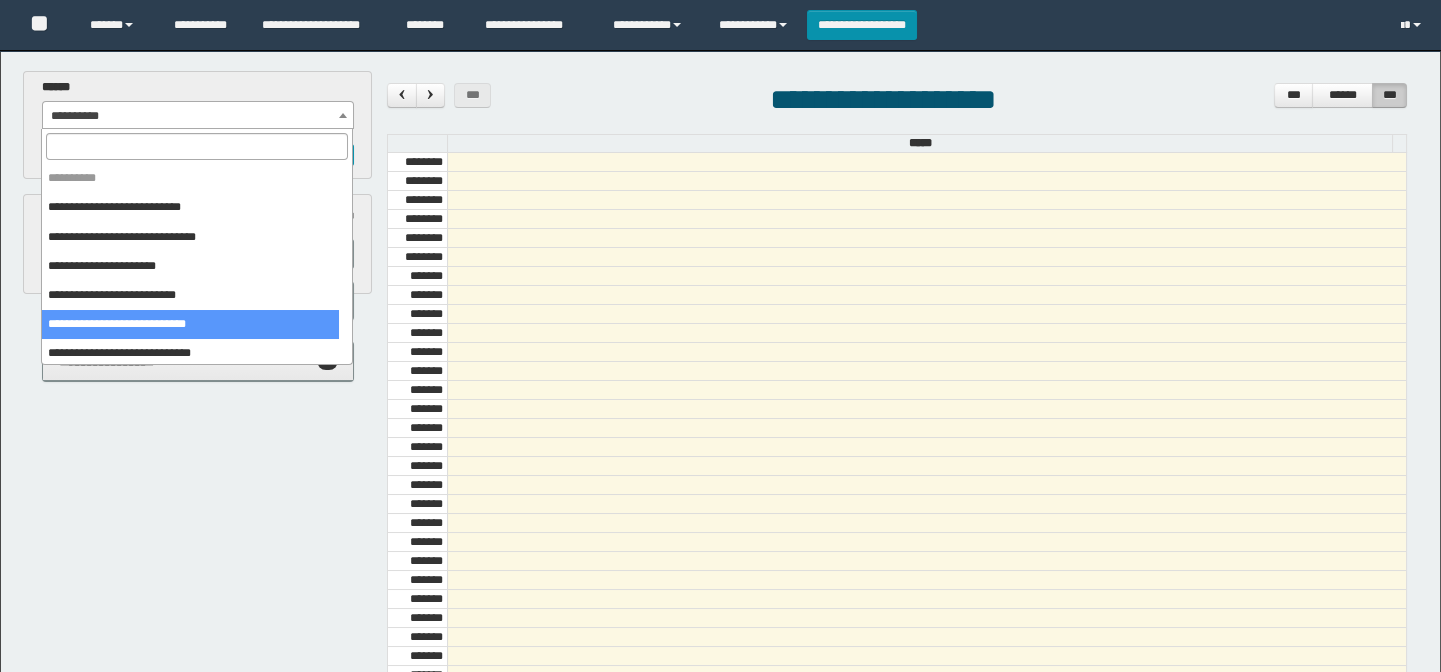 drag, startPoint x: 180, startPoint y: 321, endPoint x: 854, endPoint y: 413, distance: 680.24994 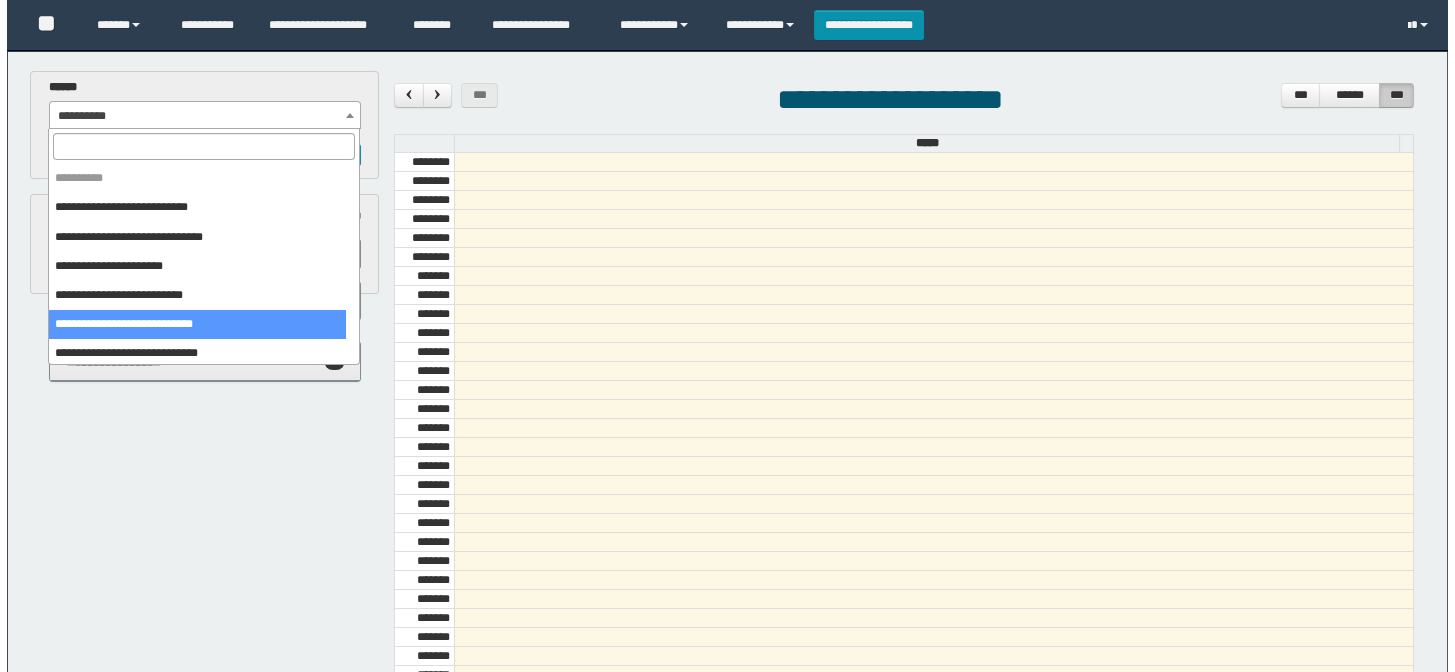 scroll, scrollTop: 681, scrollLeft: 0, axis: vertical 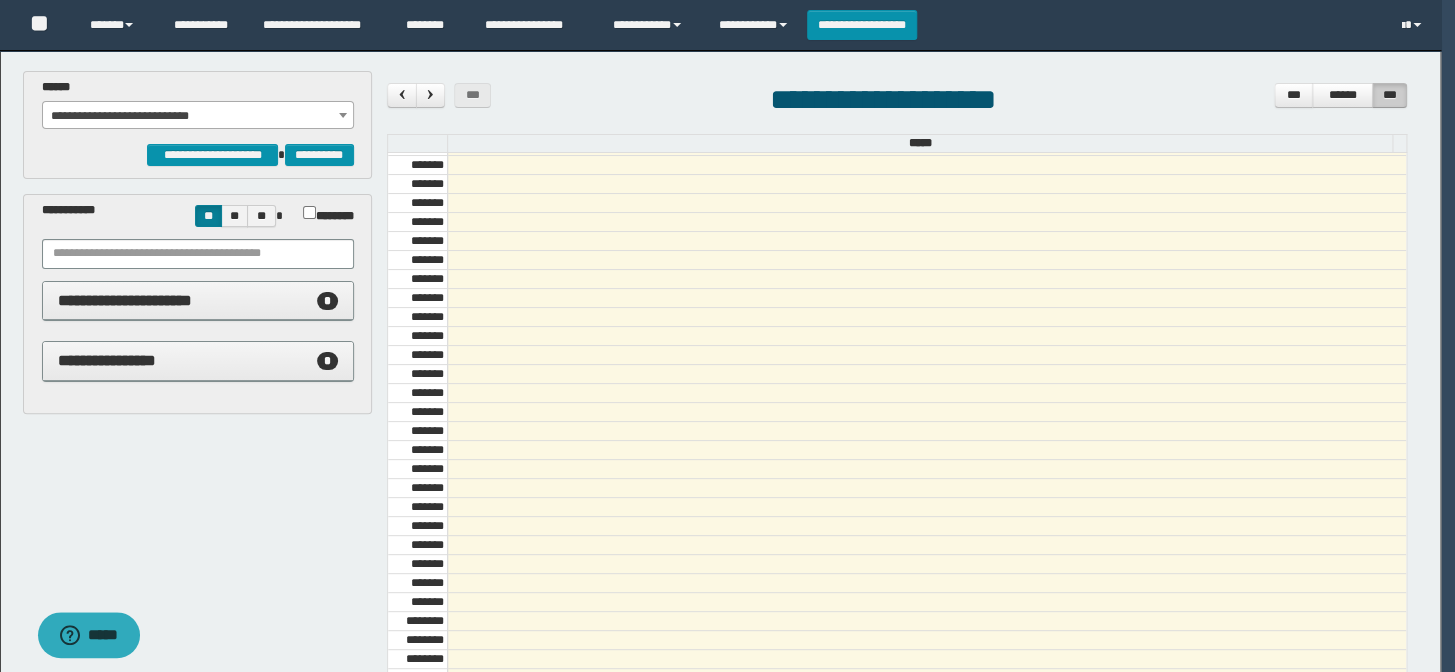 select on "******" 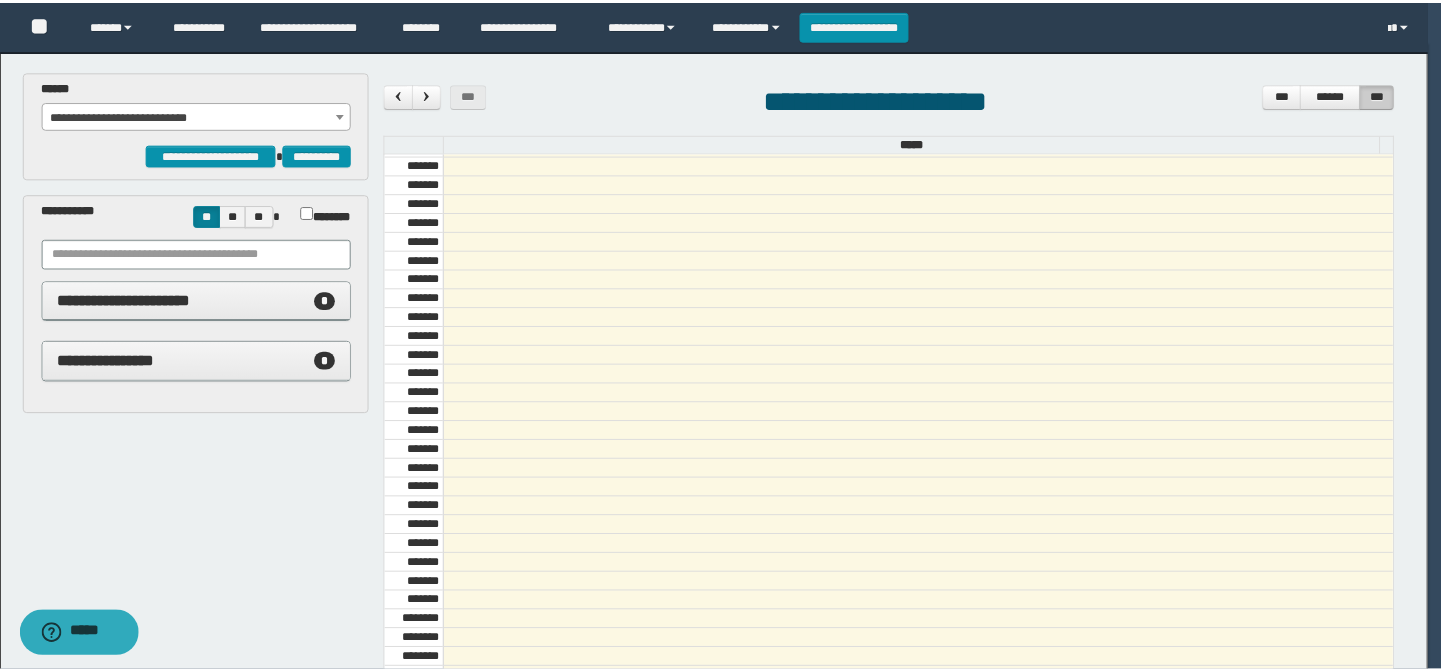 scroll, scrollTop: 0, scrollLeft: 0, axis: both 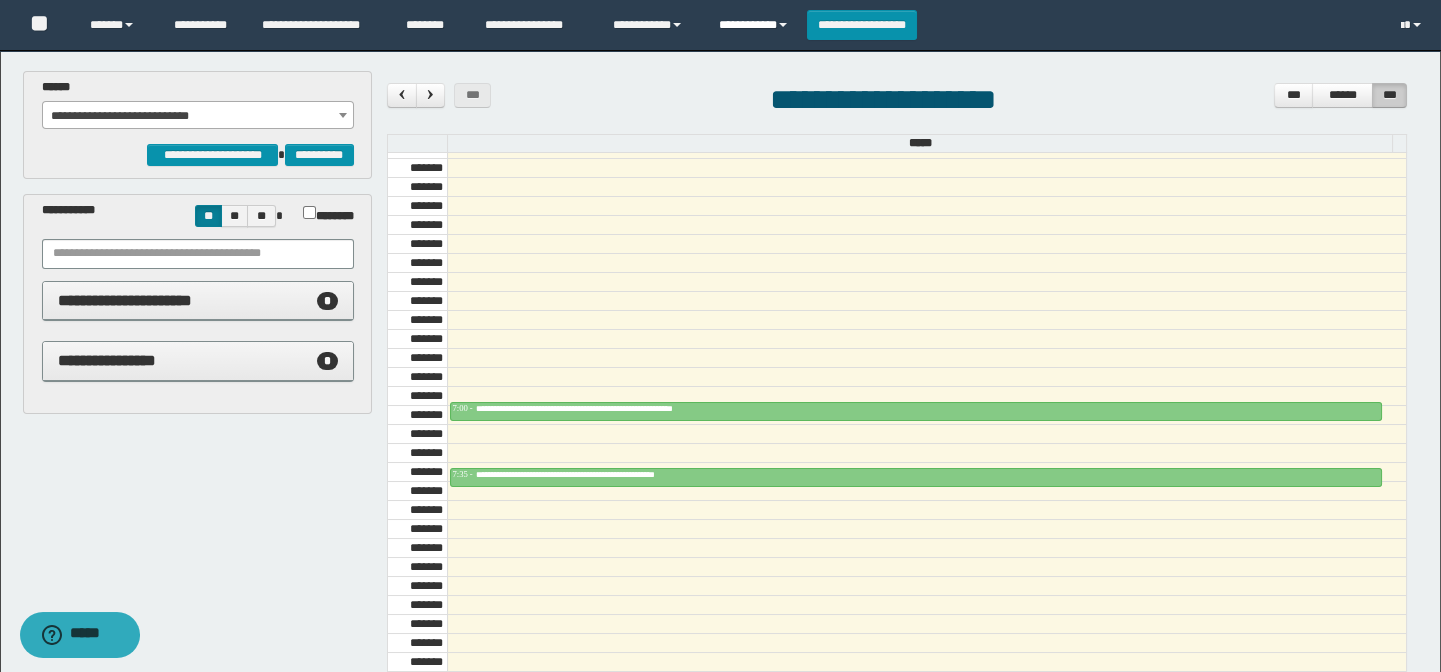 click on "**********" at bounding box center [755, 25] 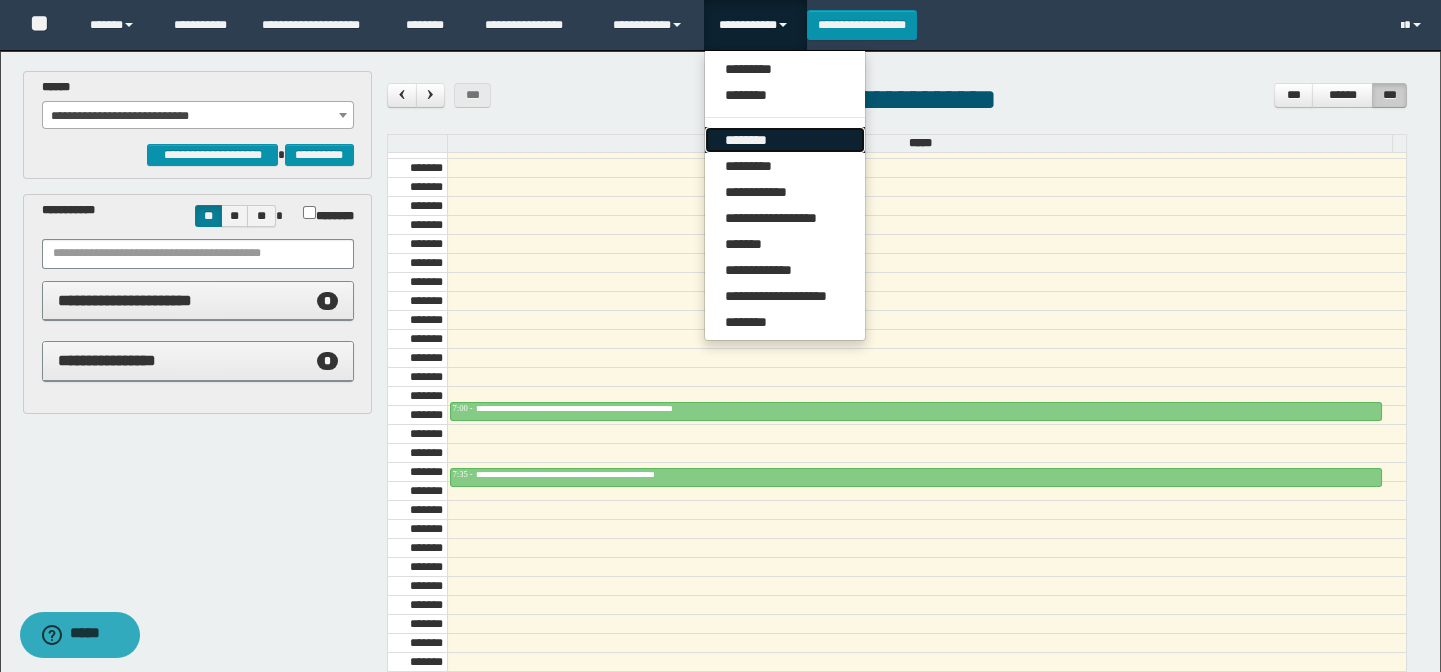 click on "********" at bounding box center (785, 140) 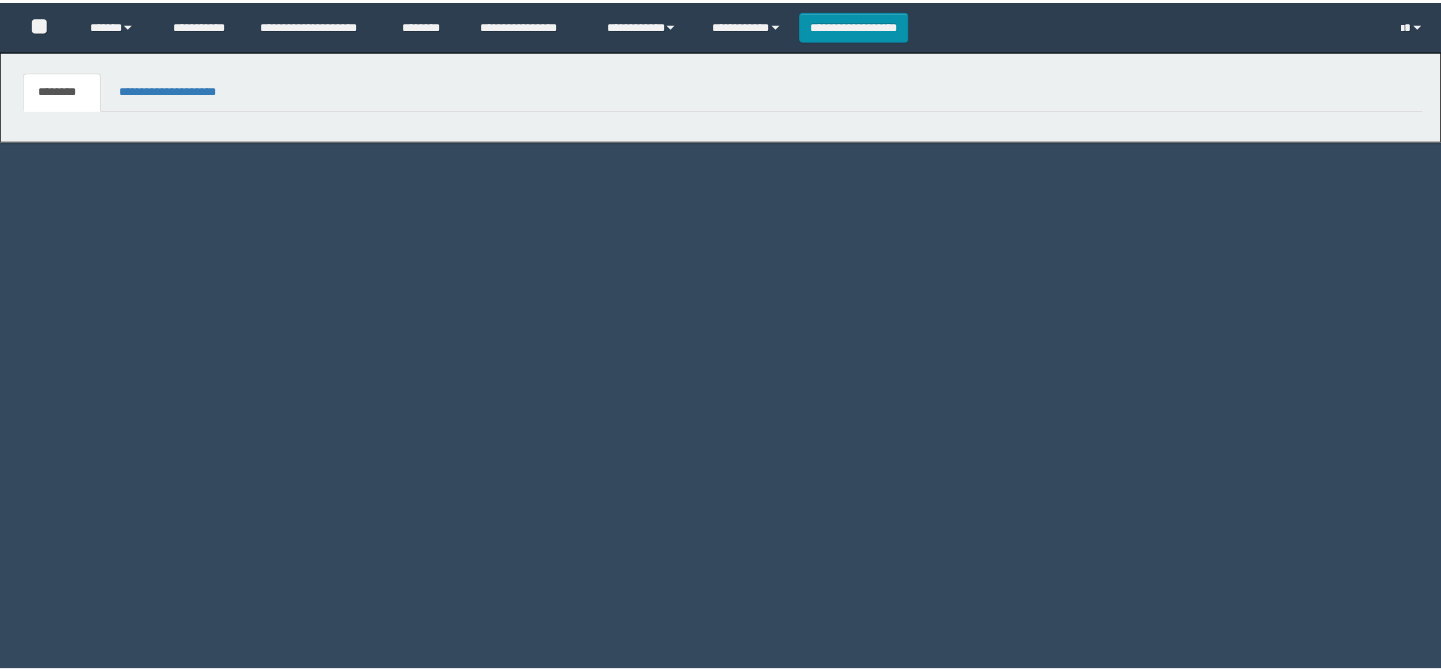 scroll, scrollTop: 0, scrollLeft: 0, axis: both 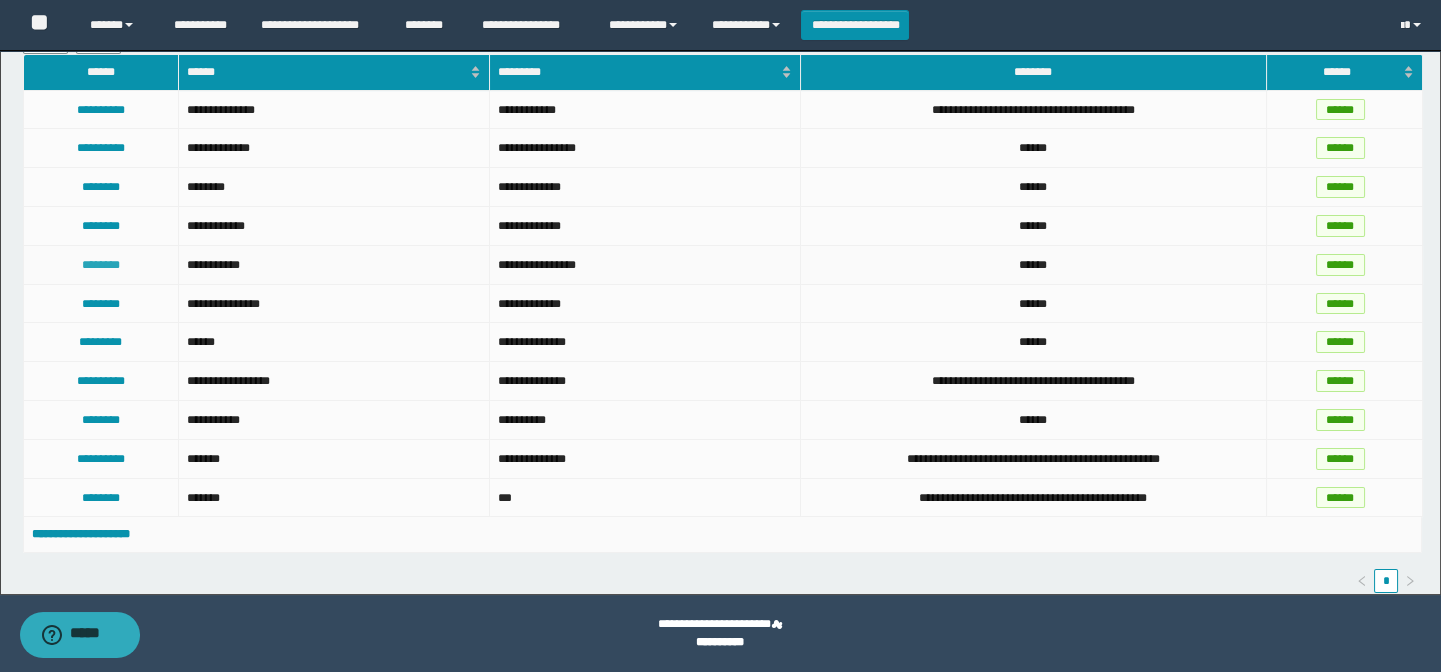 click on "********" at bounding box center [101, 265] 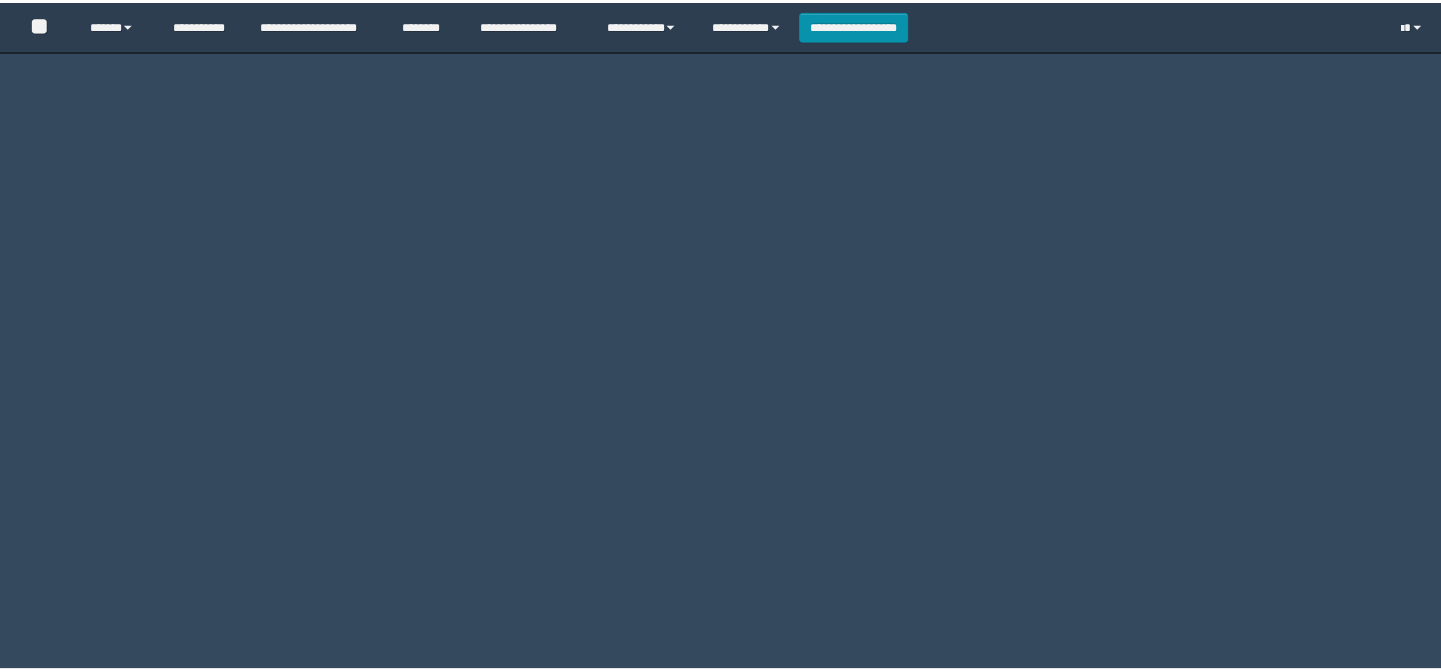 scroll, scrollTop: 0, scrollLeft: 0, axis: both 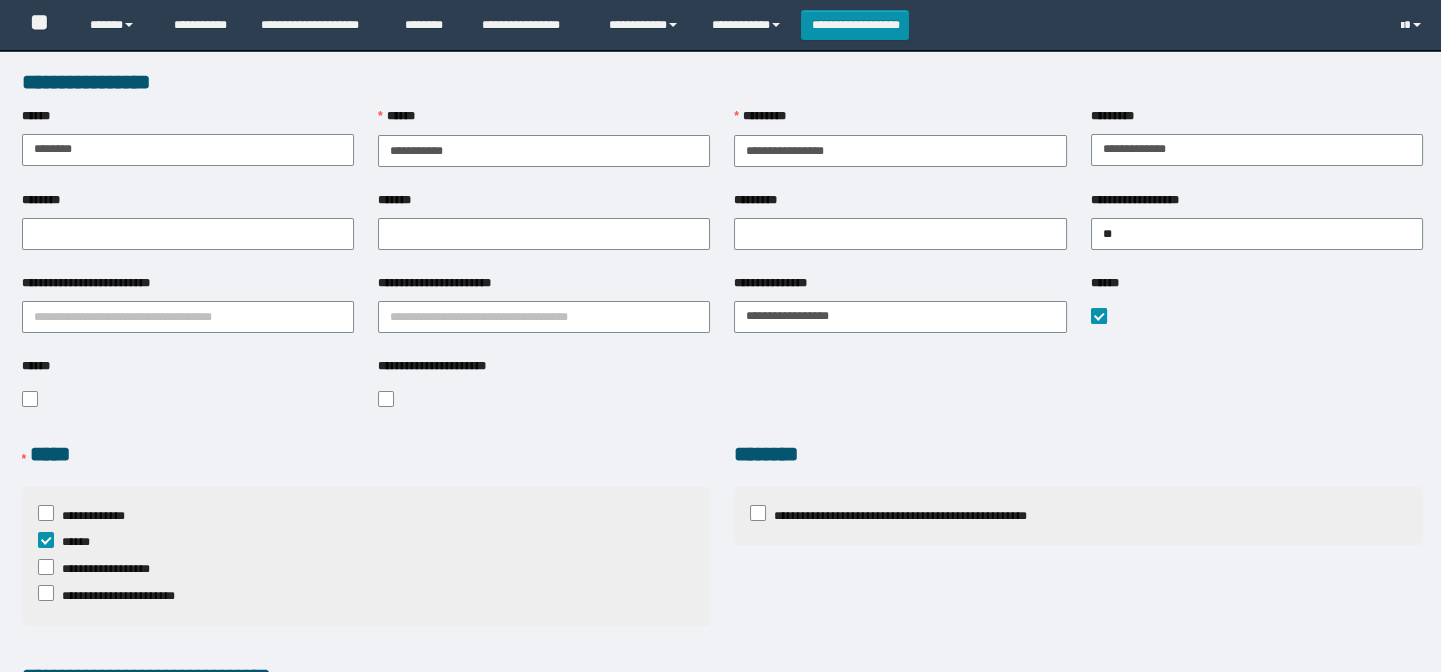 type on "********" 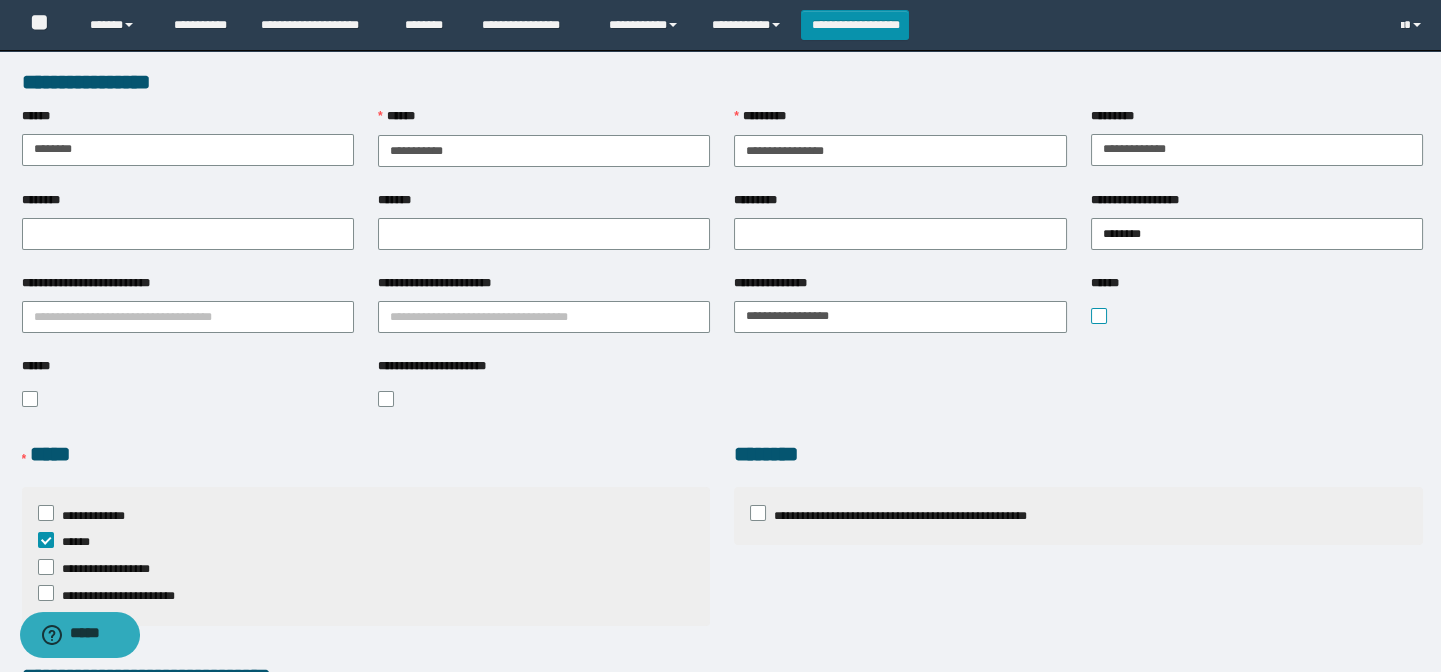 scroll, scrollTop: 0, scrollLeft: 0, axis: both 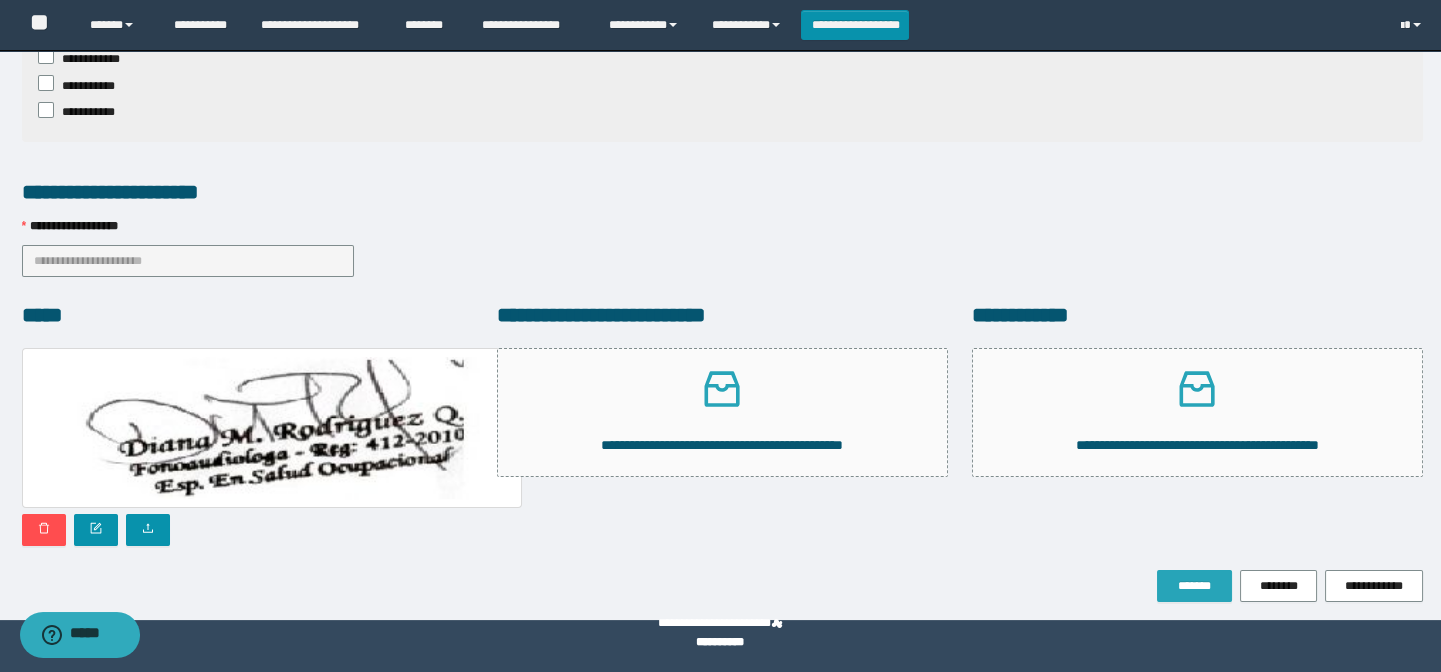 click on "*******" at bounding box center (1194, 586) 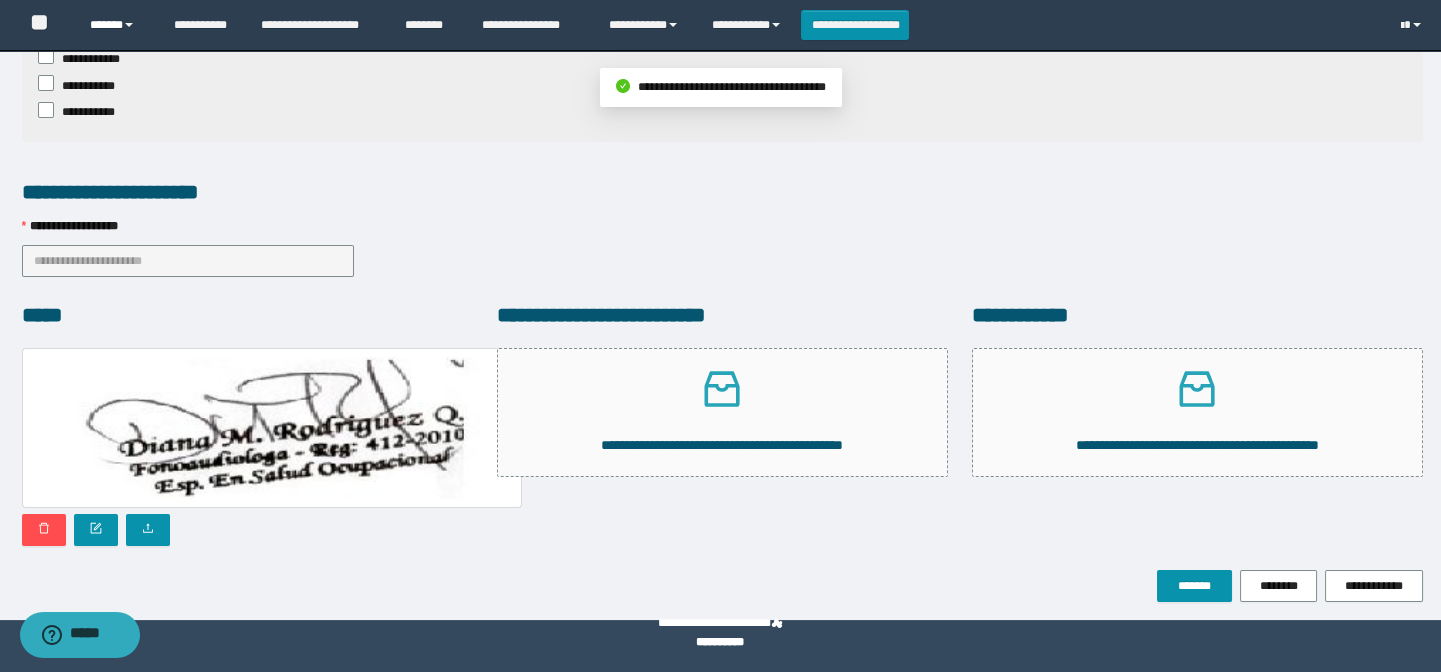 click at bounding box center [129, 25] 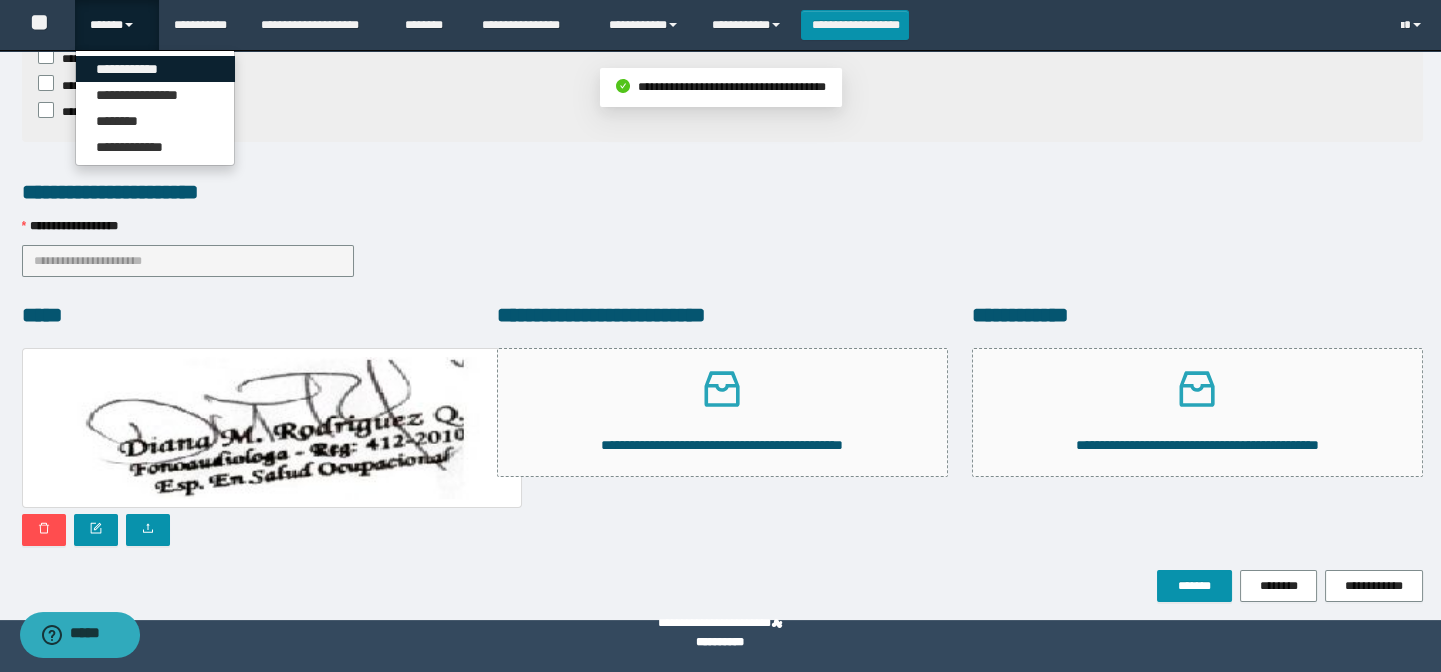 click on "**********" at bounding box center [155, 69] 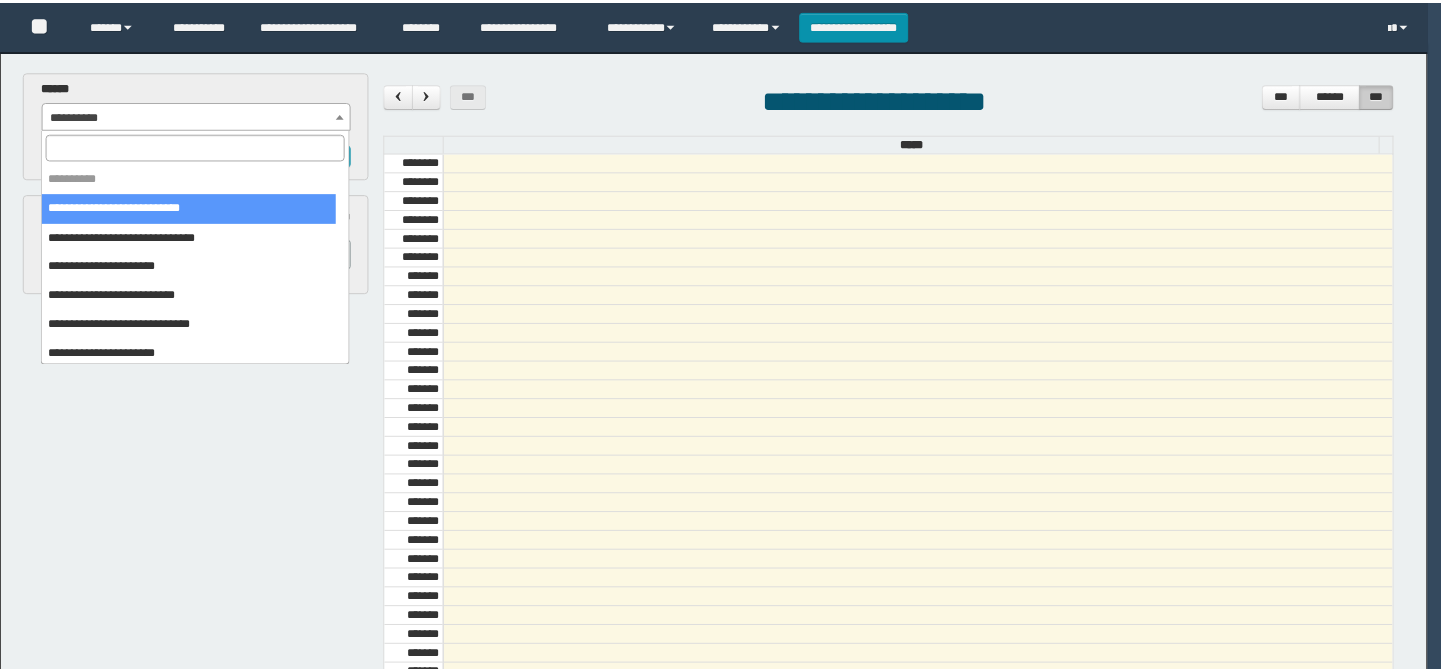 scroll, scrollTop: 0, scrollLeft: 0, axis: both 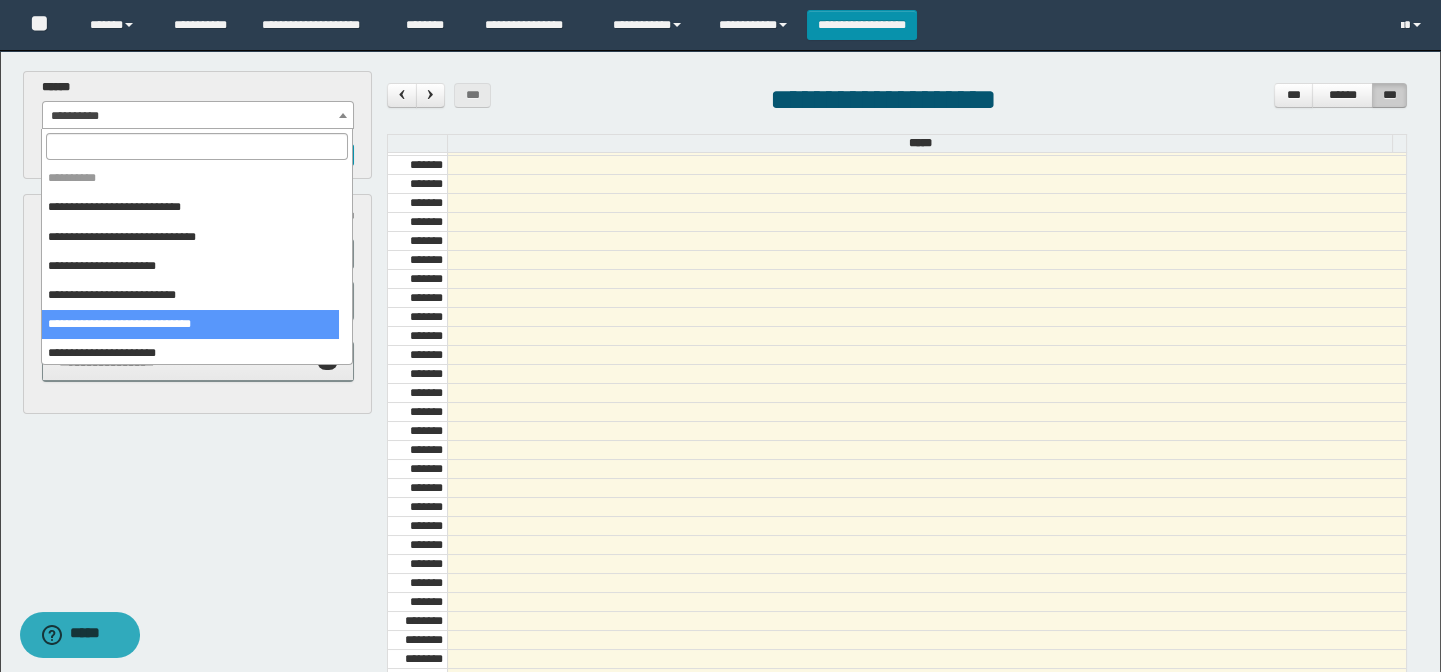 select on "******" 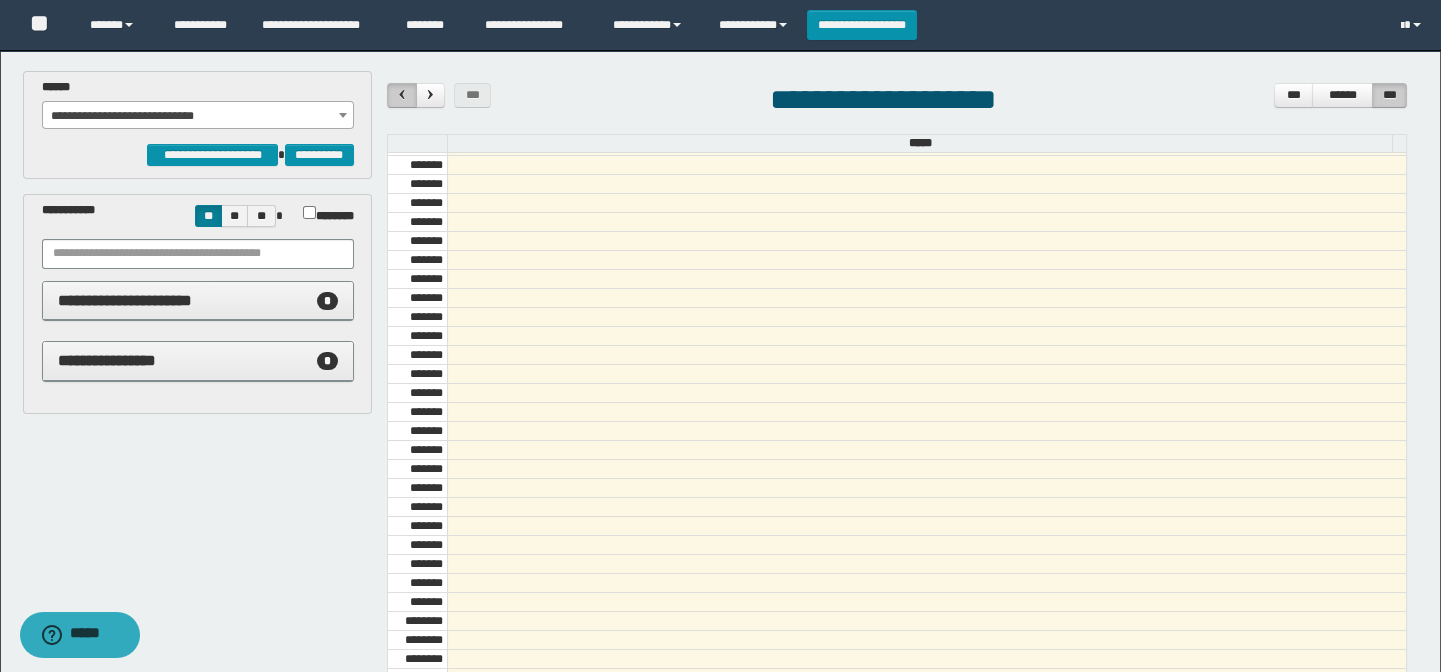click at bounding box center [402, 94] 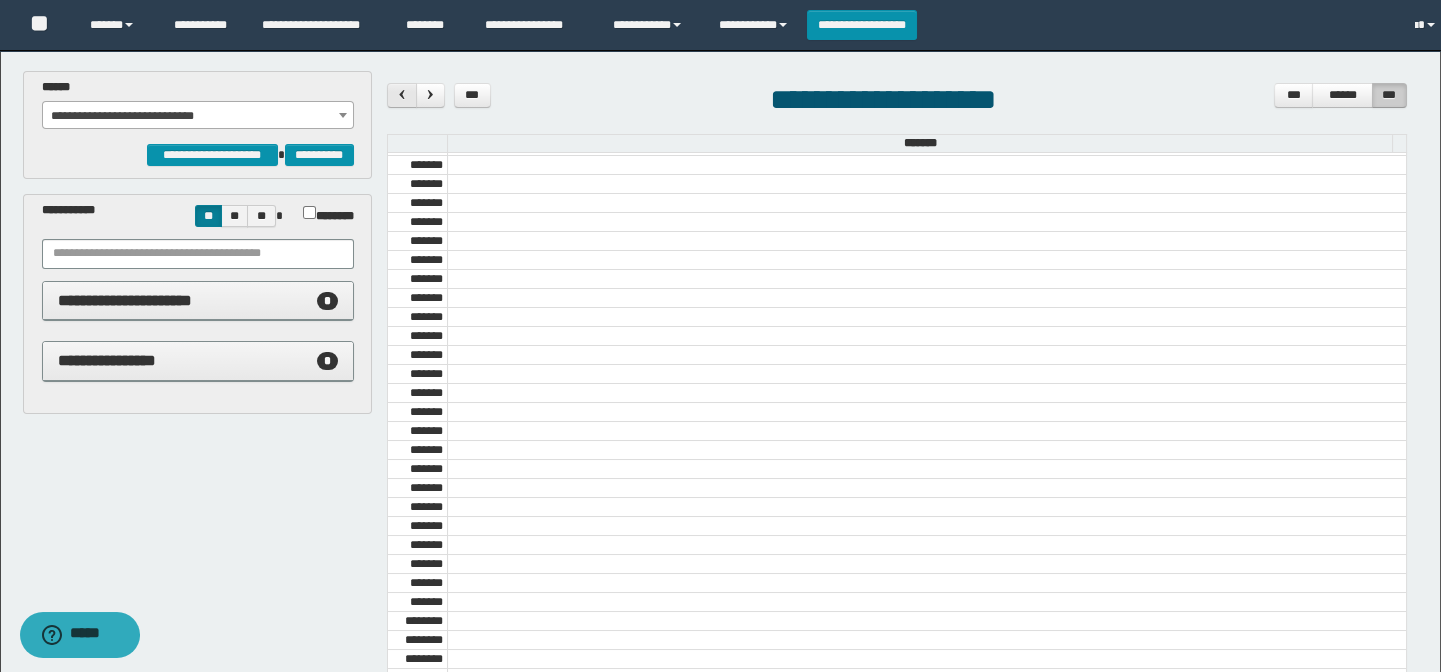 click at bounding box center (402, 94) 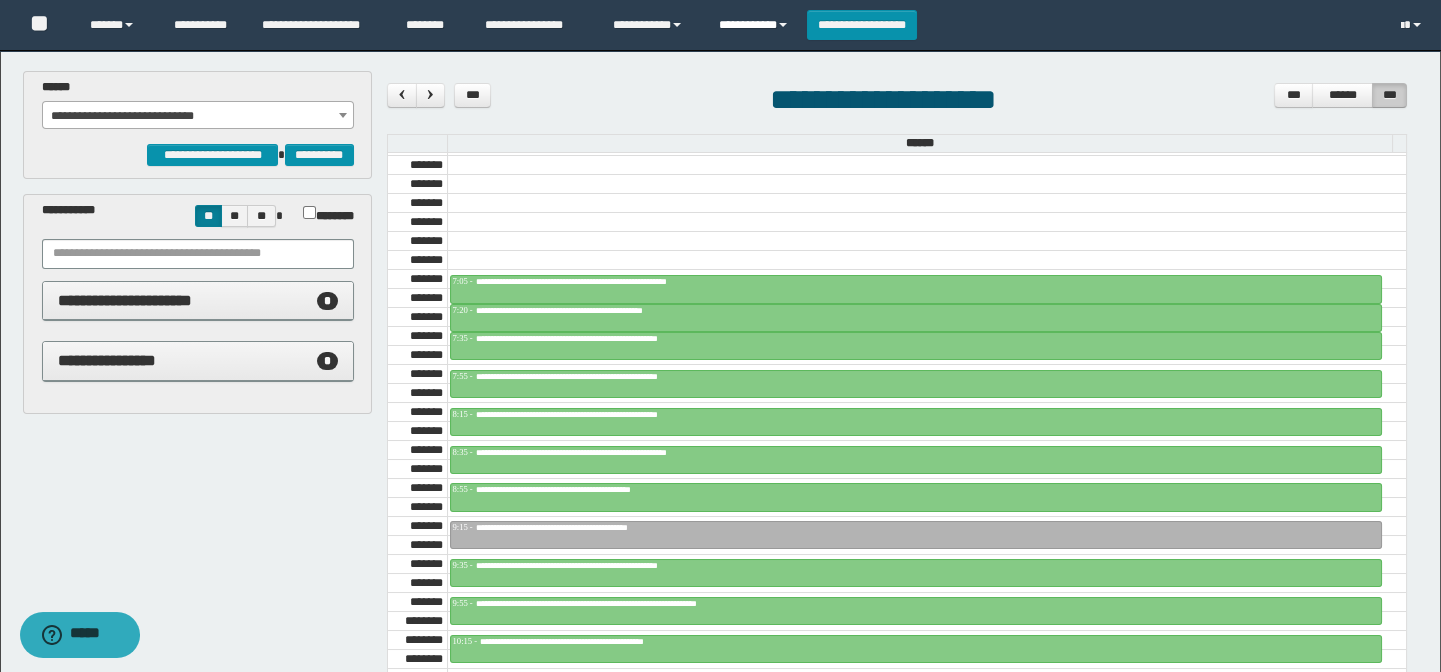 click on "**********" at bounding box center [755, 25] 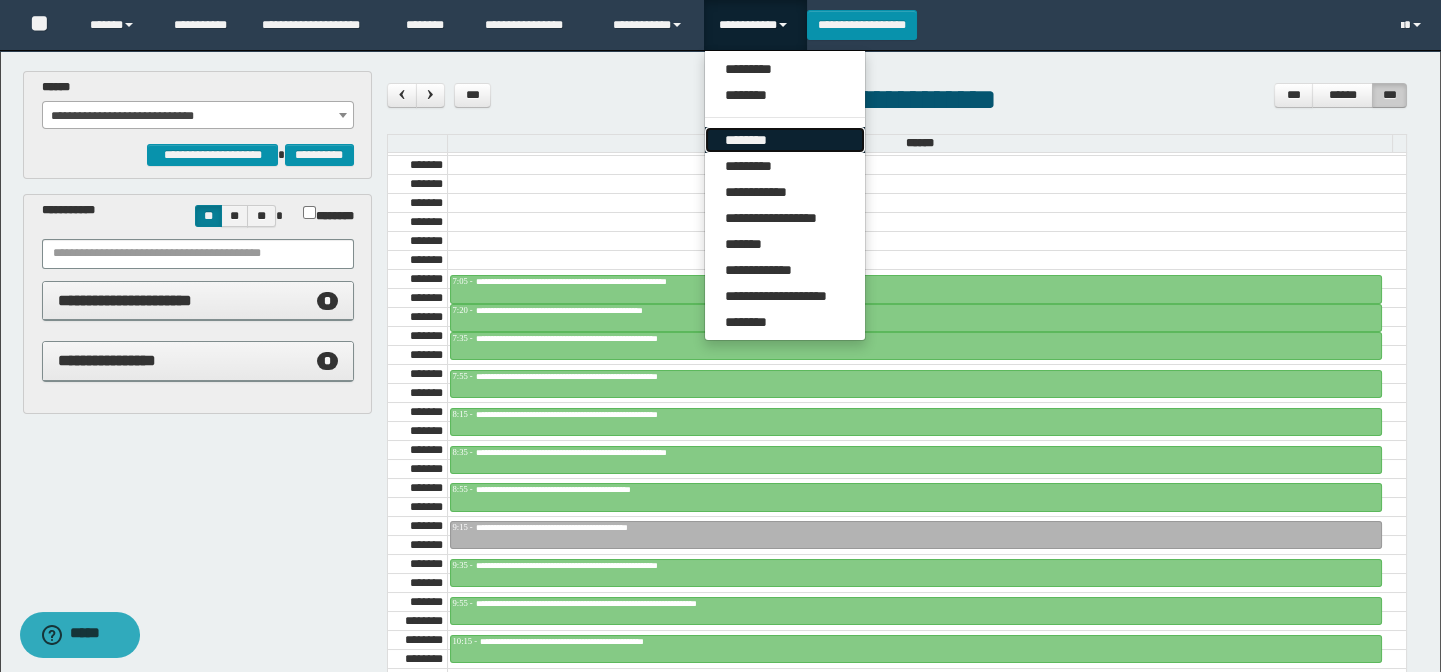 click on "********" at bounding box center (785, 140) 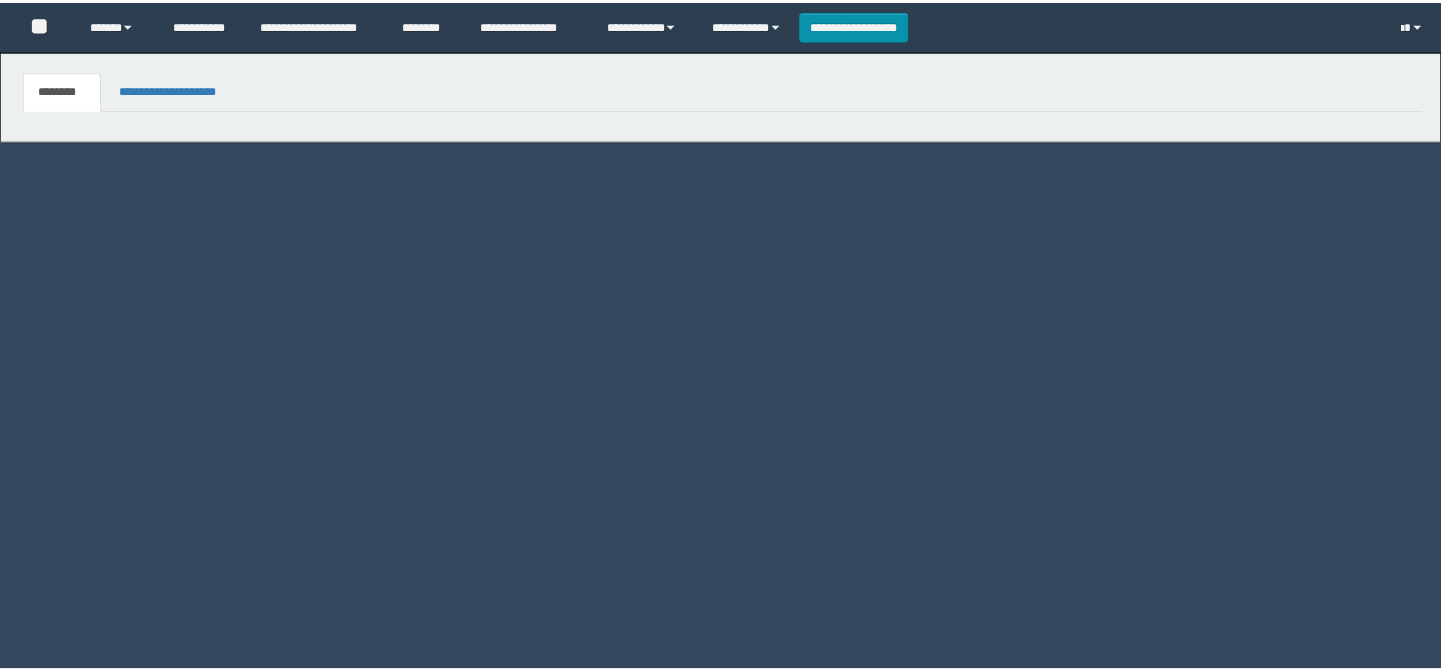 scroll, scrollTop: 0, scrollLeft: 0, axis: both 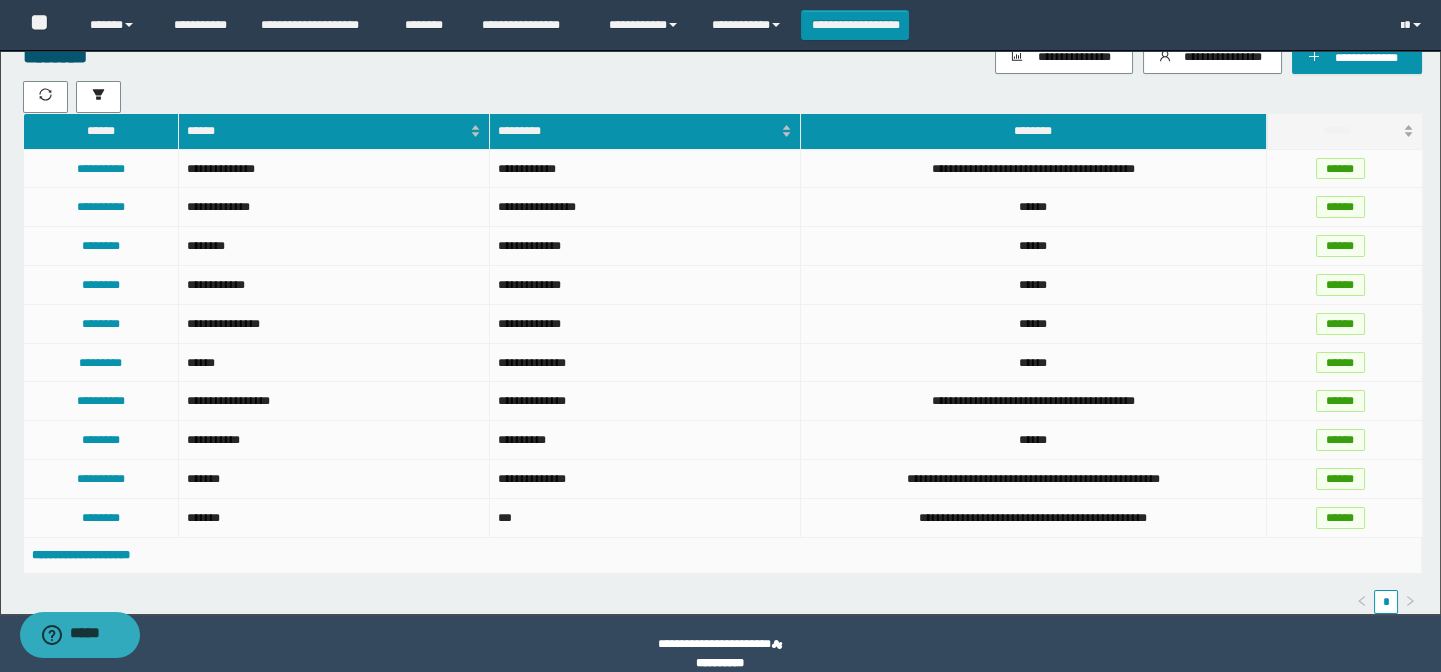click on "******" at bounding box center [1337, 131] 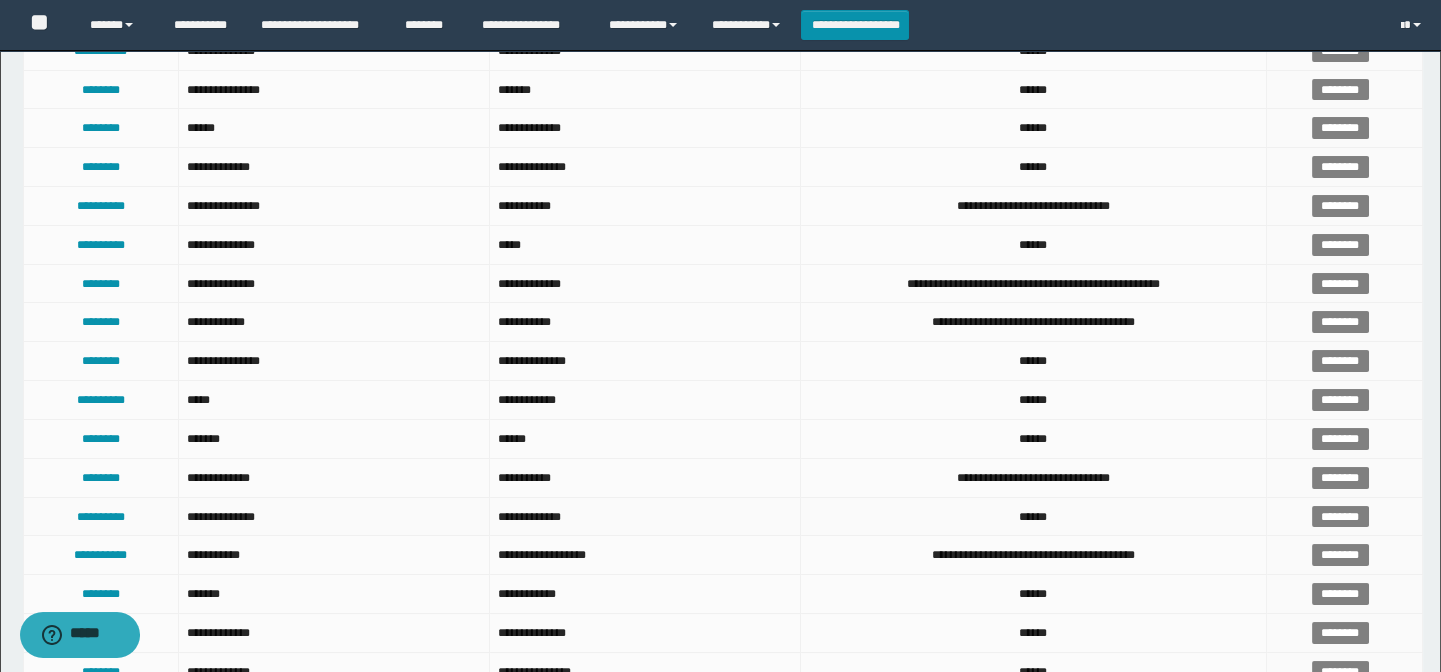 scroll, scrollTop: 545, scrollLeft: 0, axis: vertical 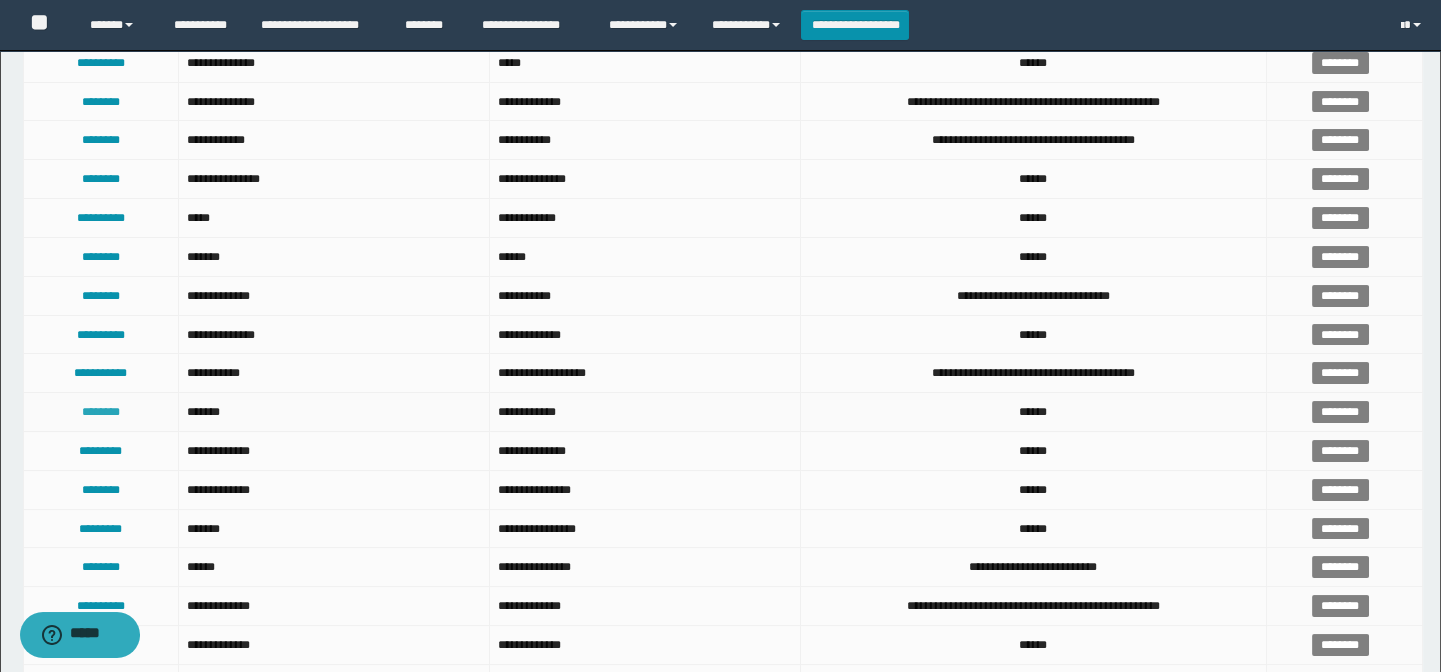 click on "********" at bounding box center [101, 412] 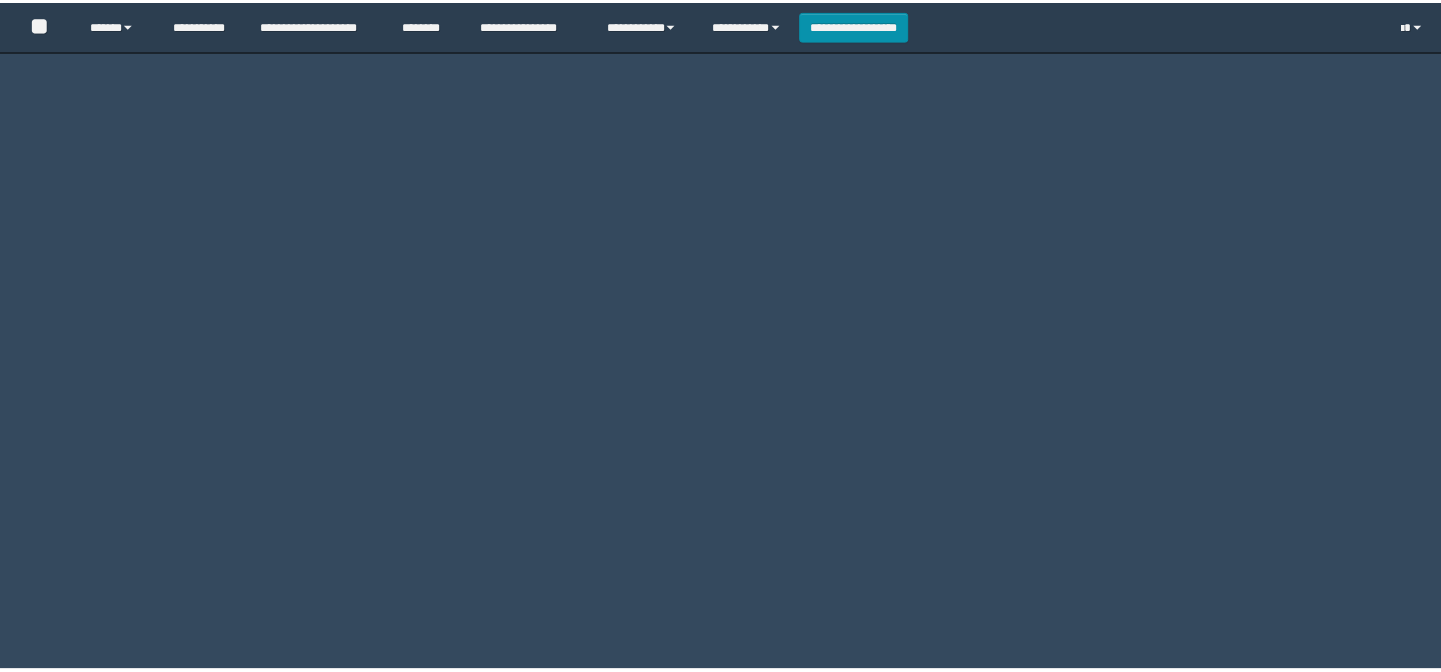 scroll, scrollTop: 0, scrollLeft: 0, axis: both 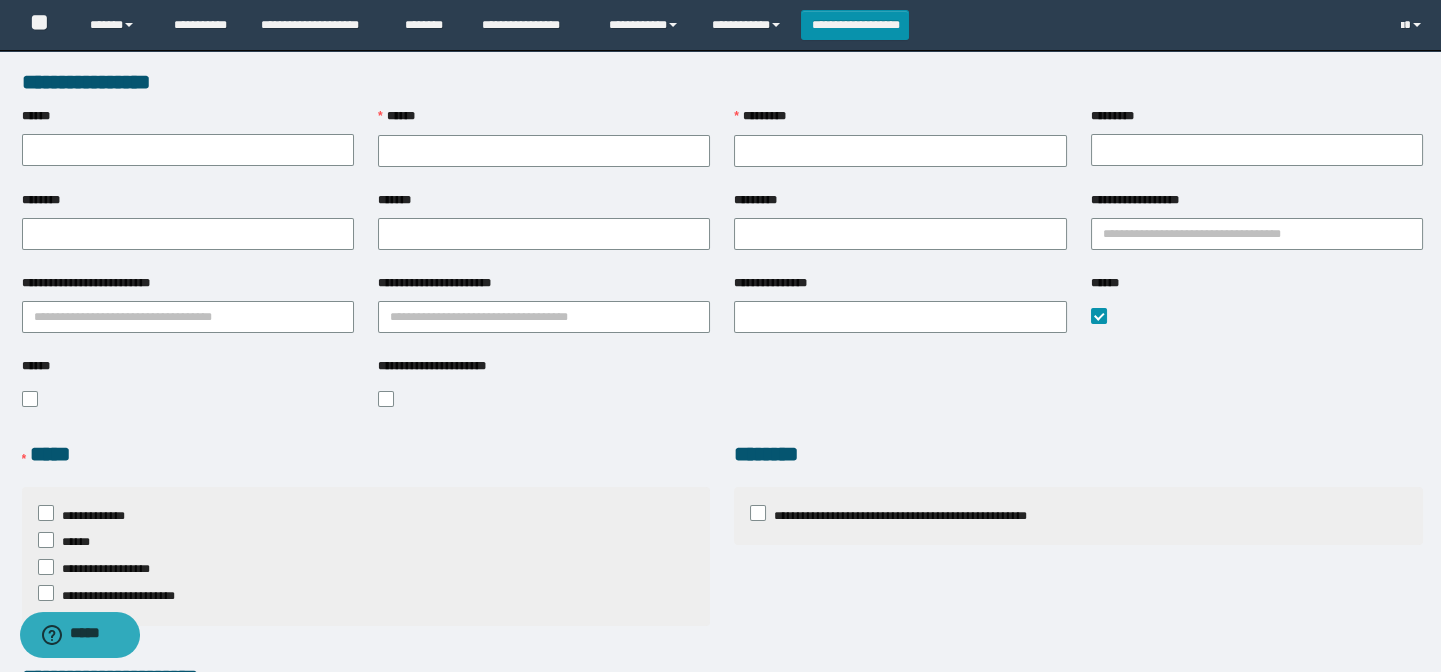 type on "********" 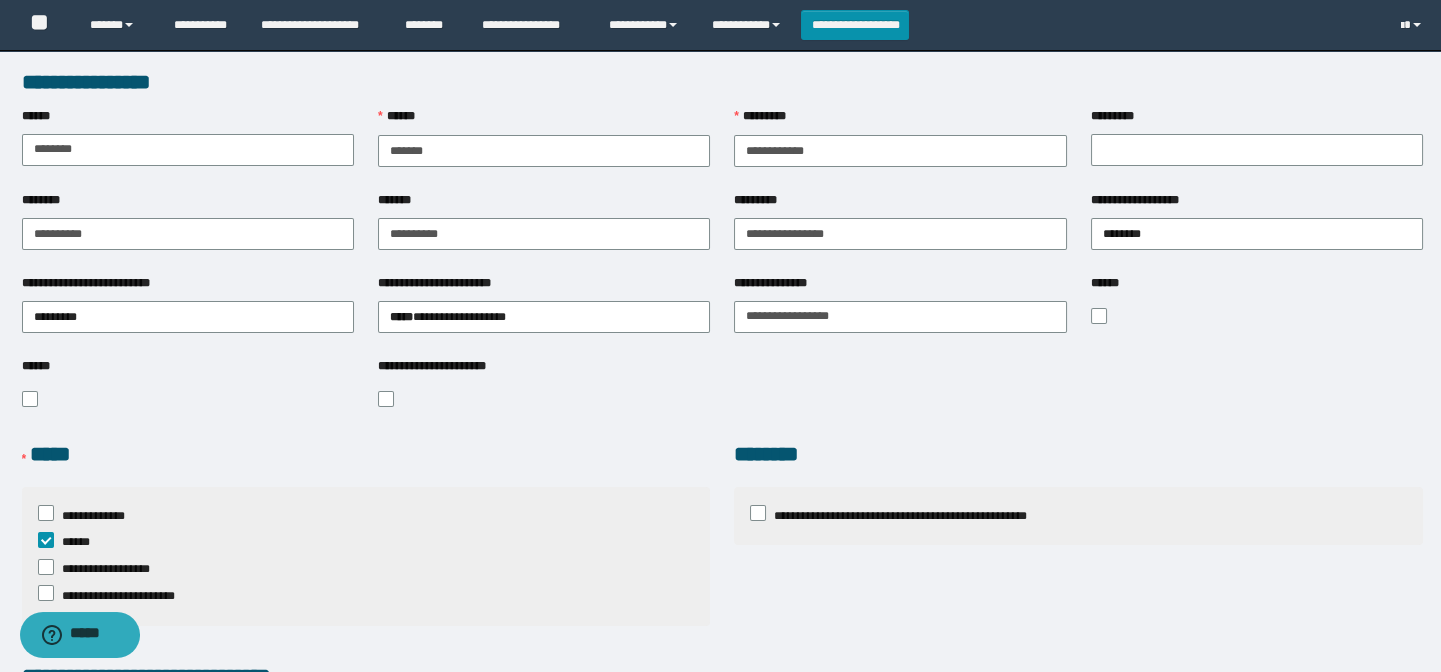 click at bounding box center [1257, 316] 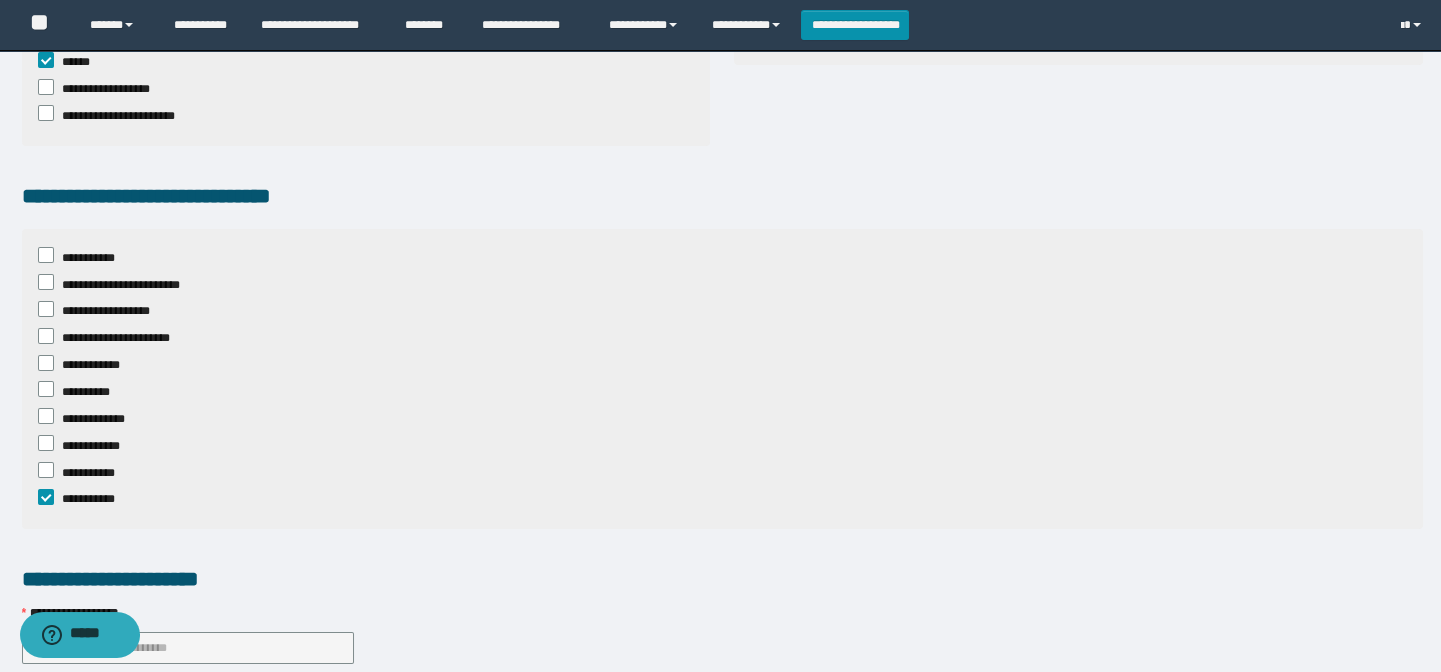 scroll, scrollTop: 867, scrollLeft: 0, axis: vertical 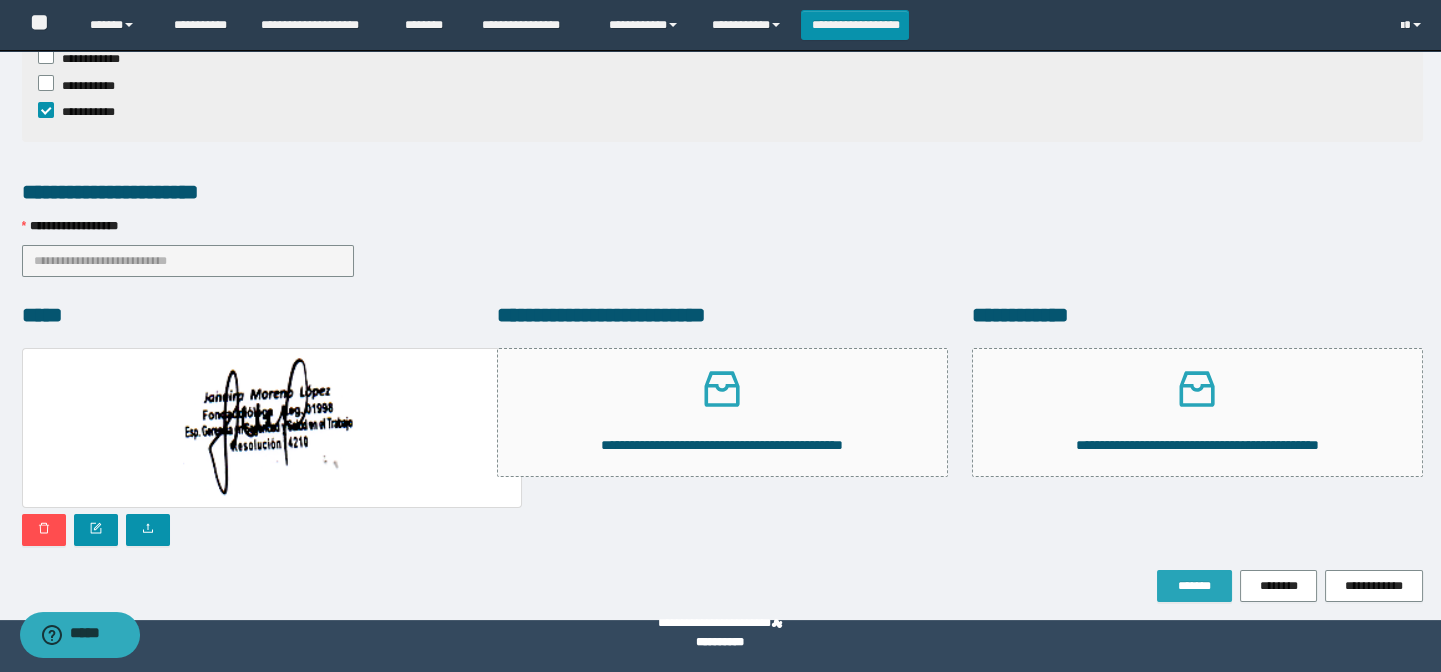 click on "*******" at bounding box center (1194, 586) 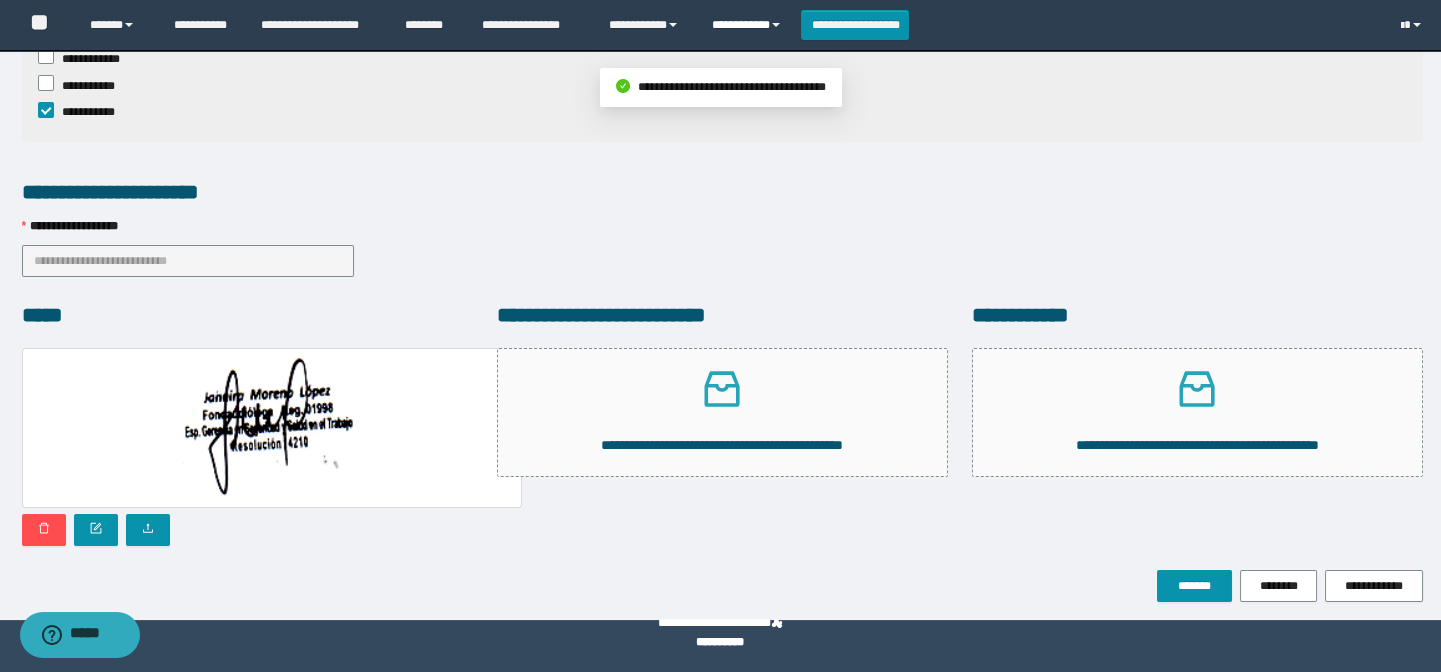 click on "**********" at bounding box center (749, 25) 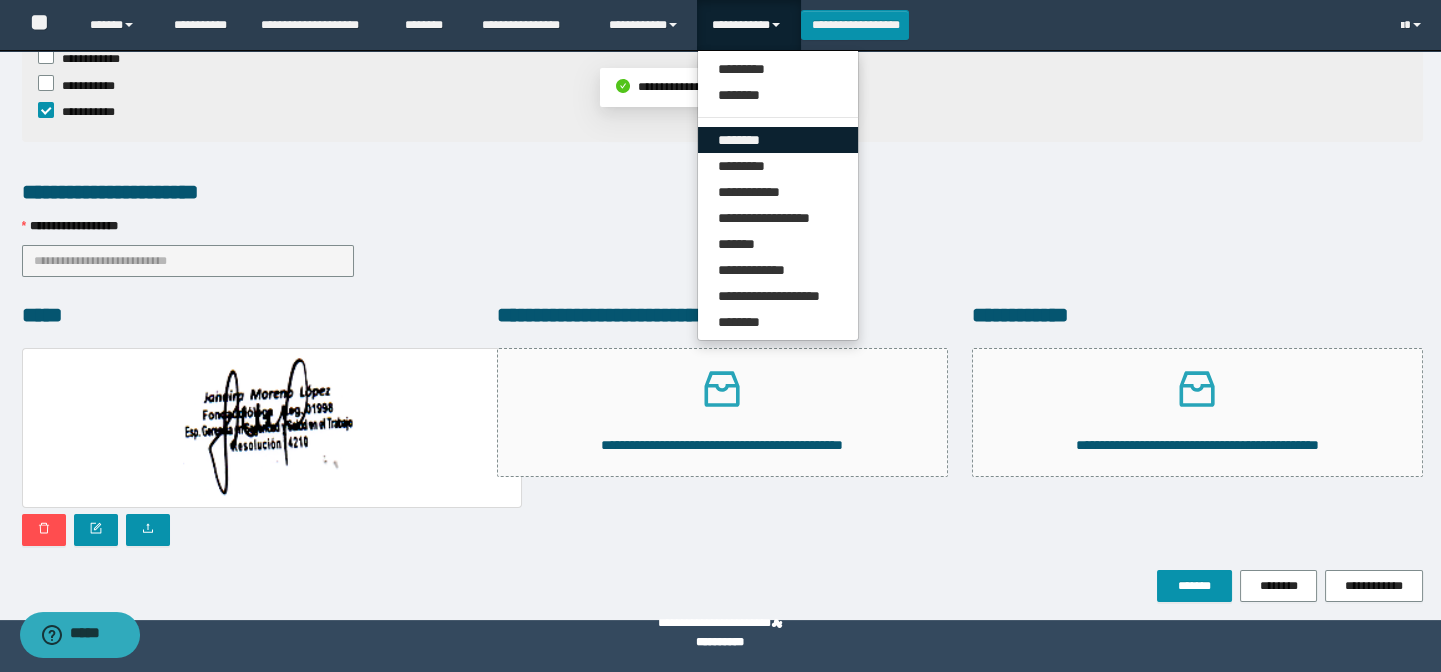 click on "********" at bounding box center [778, 140] 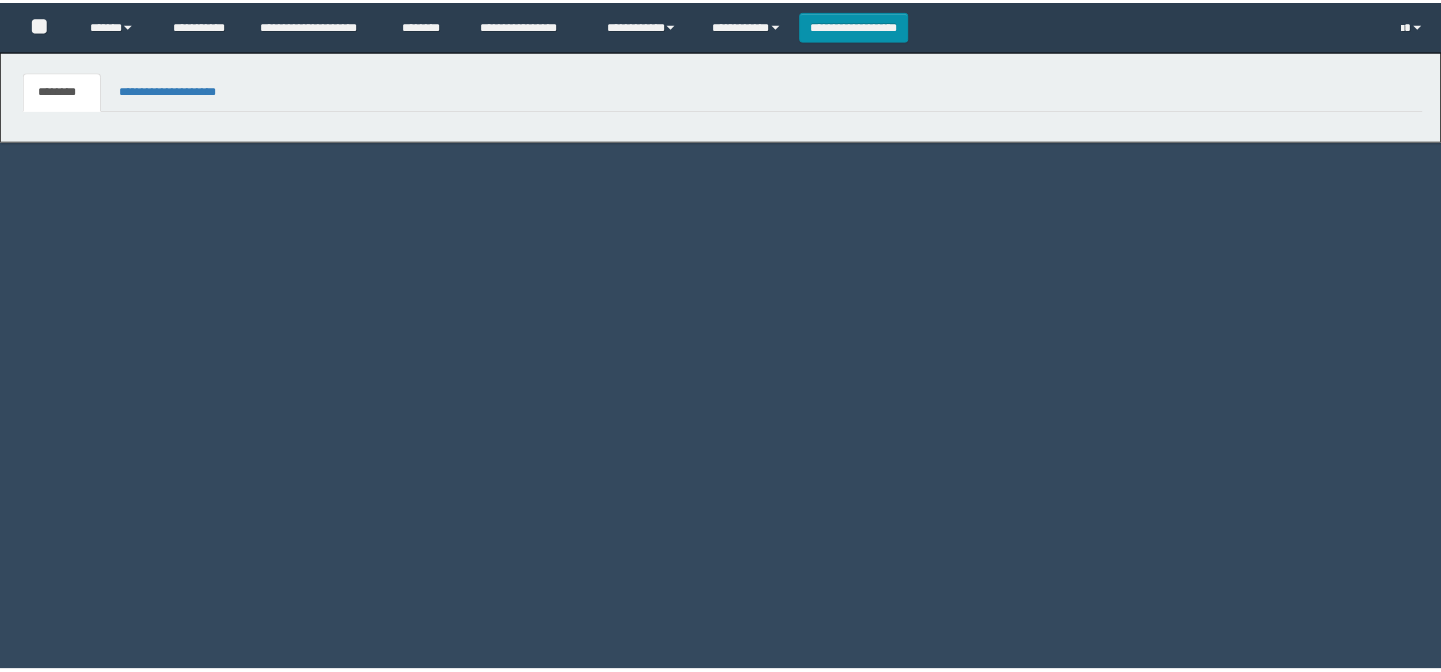 scroll, scrollTop: 0, scrollLeft: 0, axis: both 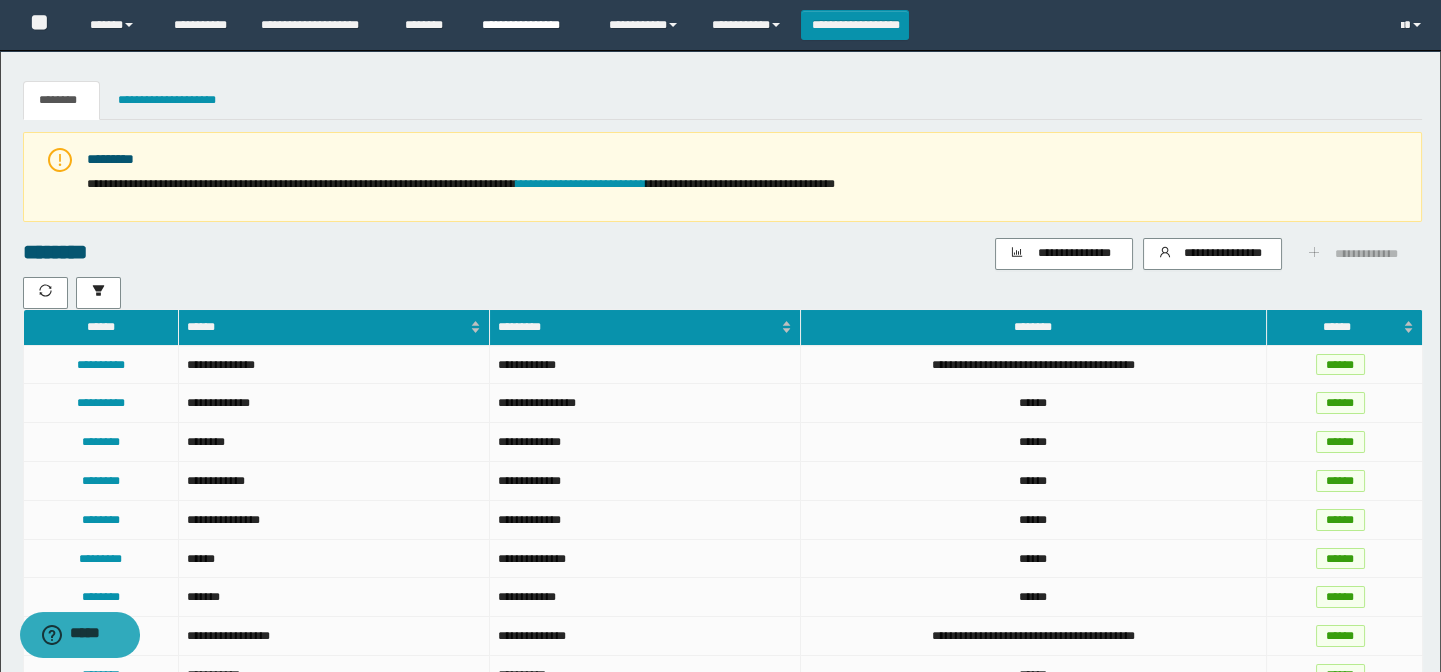 click on "**********" at bounding box center (530, 25) 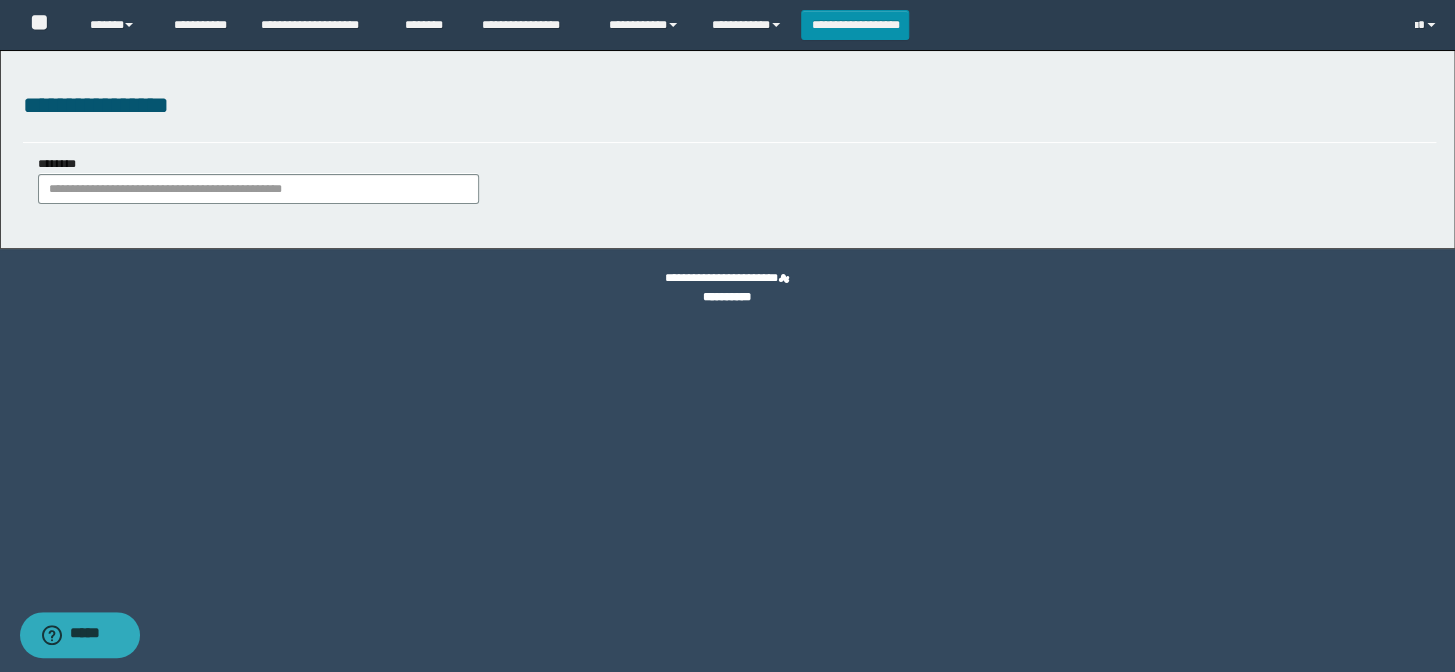 scroll, scrollTop: 0, scrollLeft: 0, axis: both 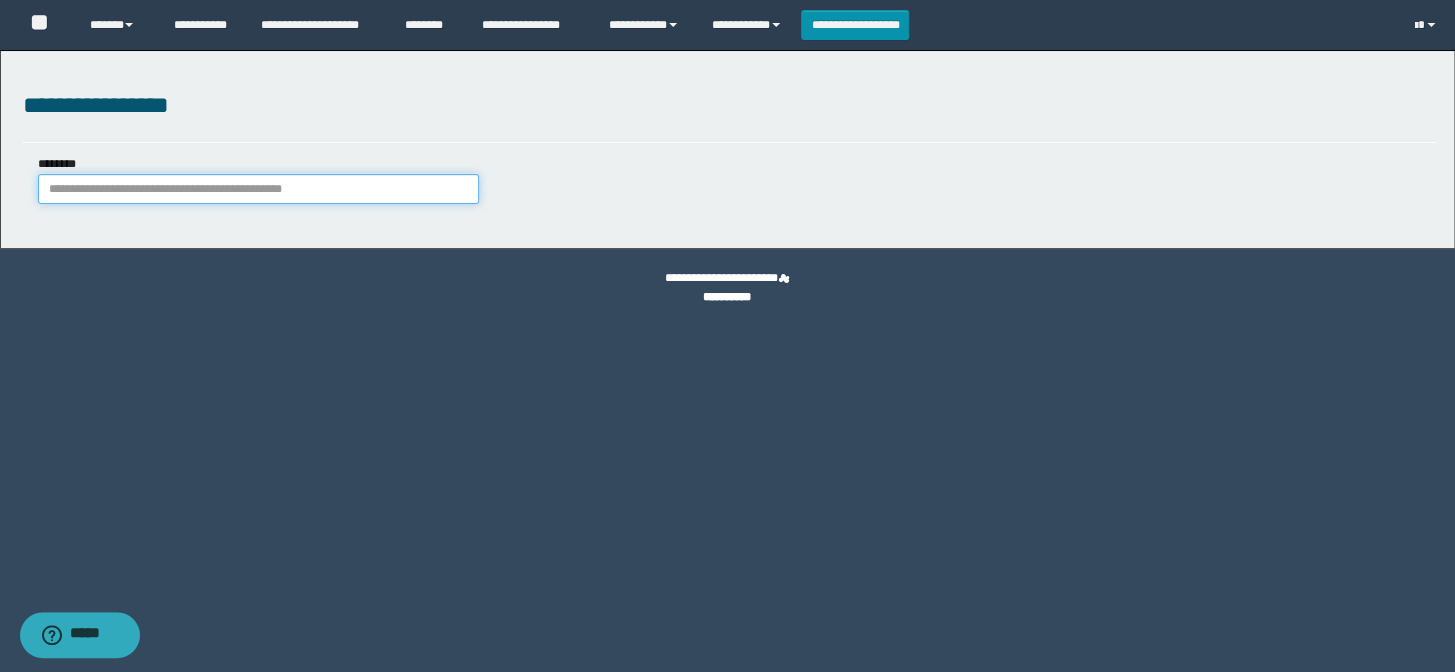 paste on "********" 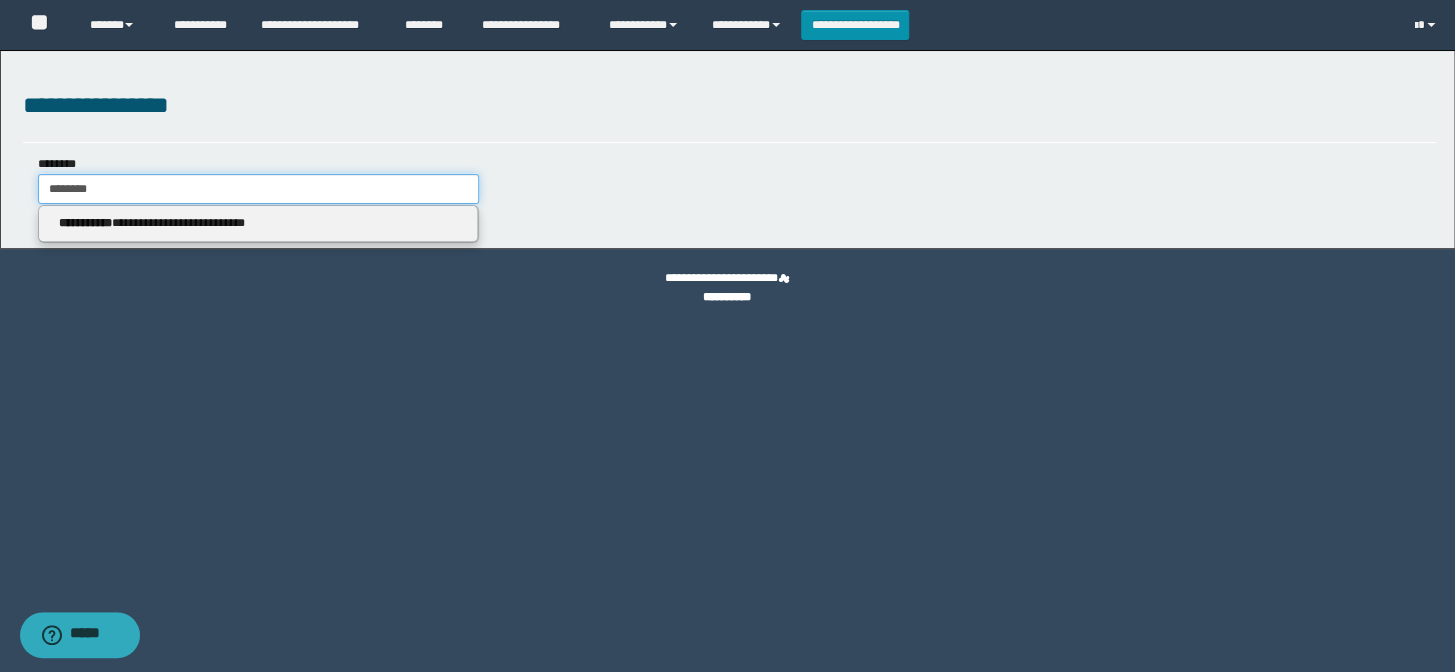 type on "********" 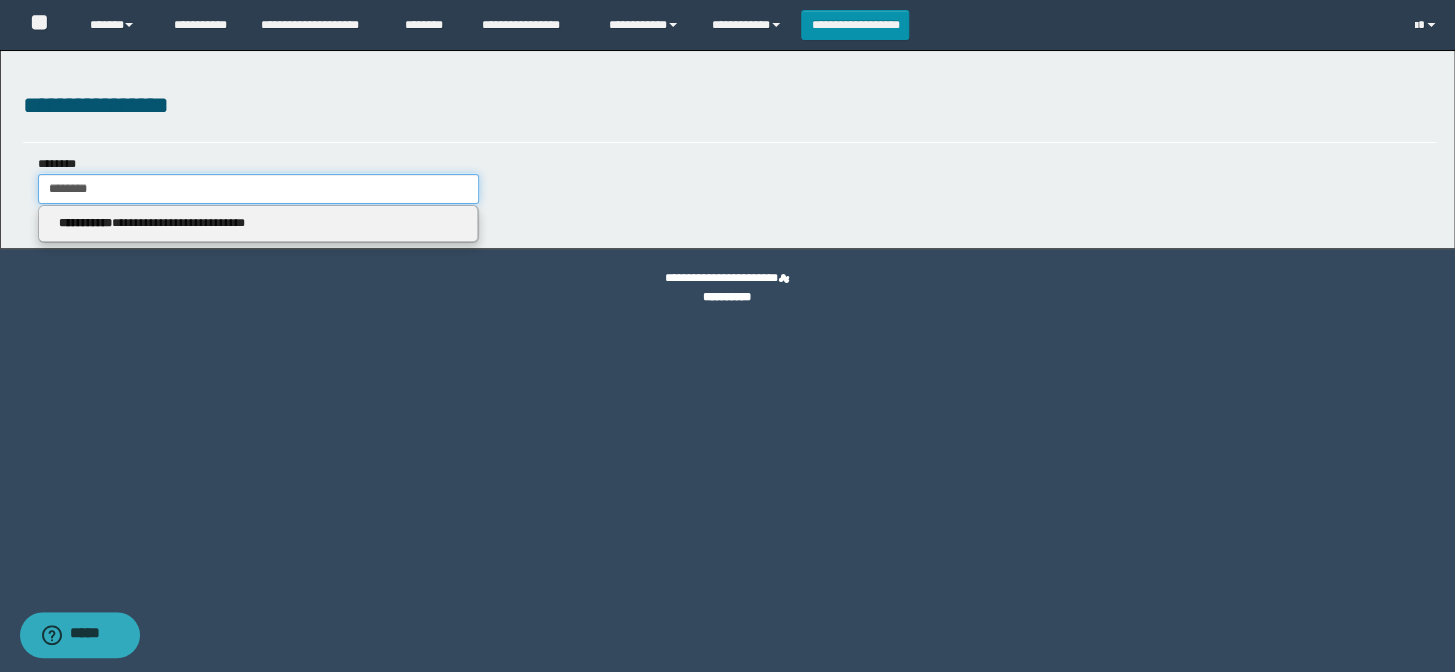 type on "********" 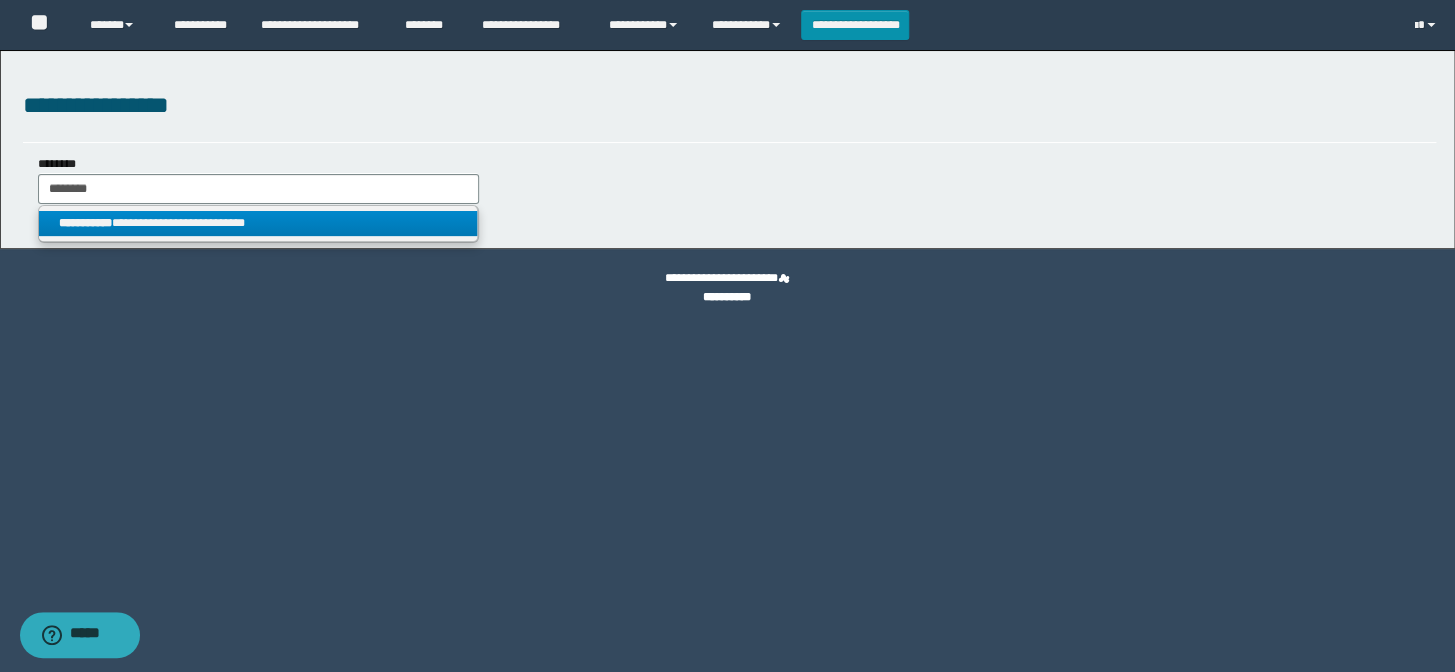click on "**********" at bounding box center (258, 223) 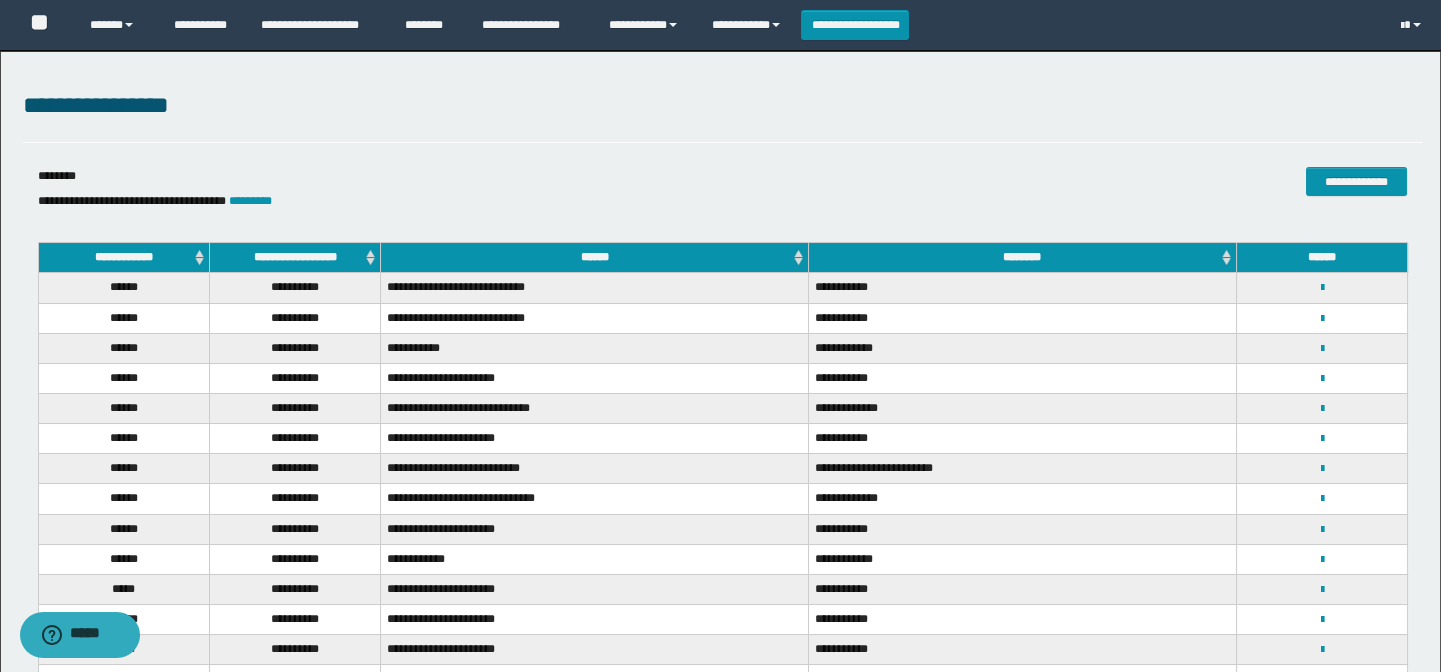 click on "**********" at bounding box center [294, 258] 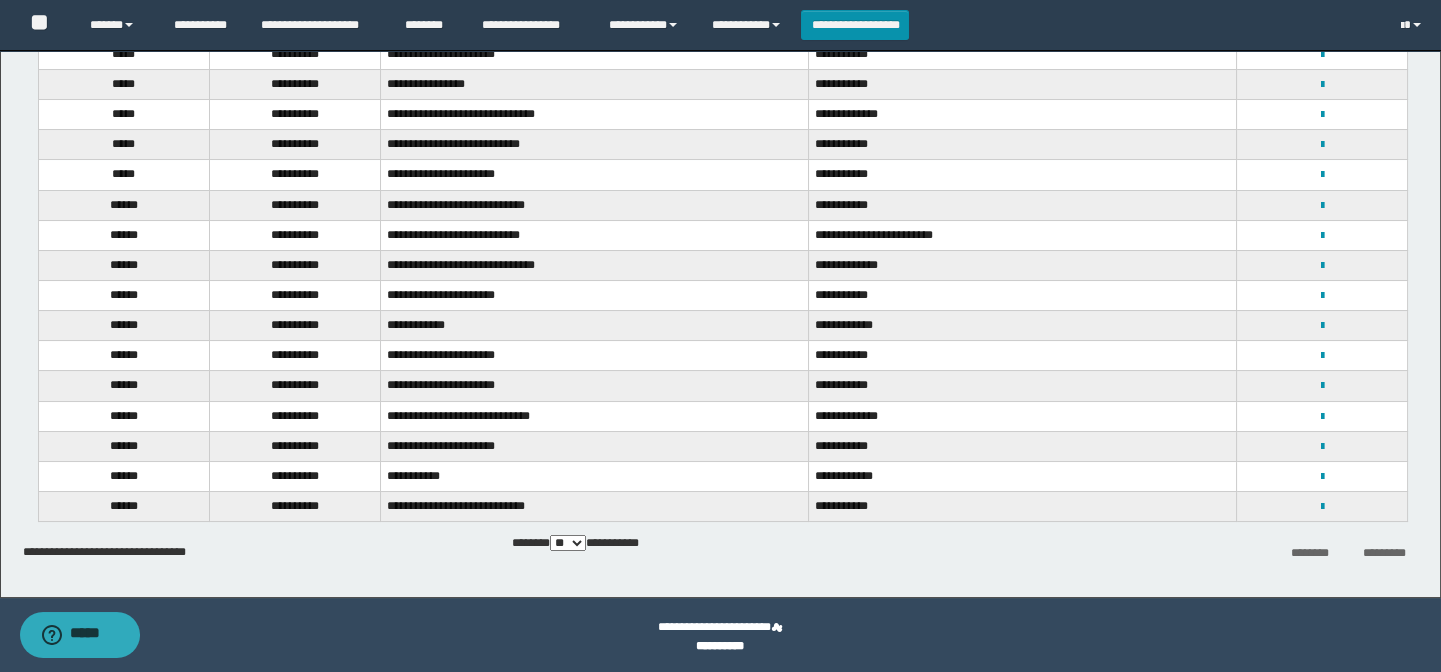 scroll, scrollTop: 328, scrollLeft: 0, axis: vertical 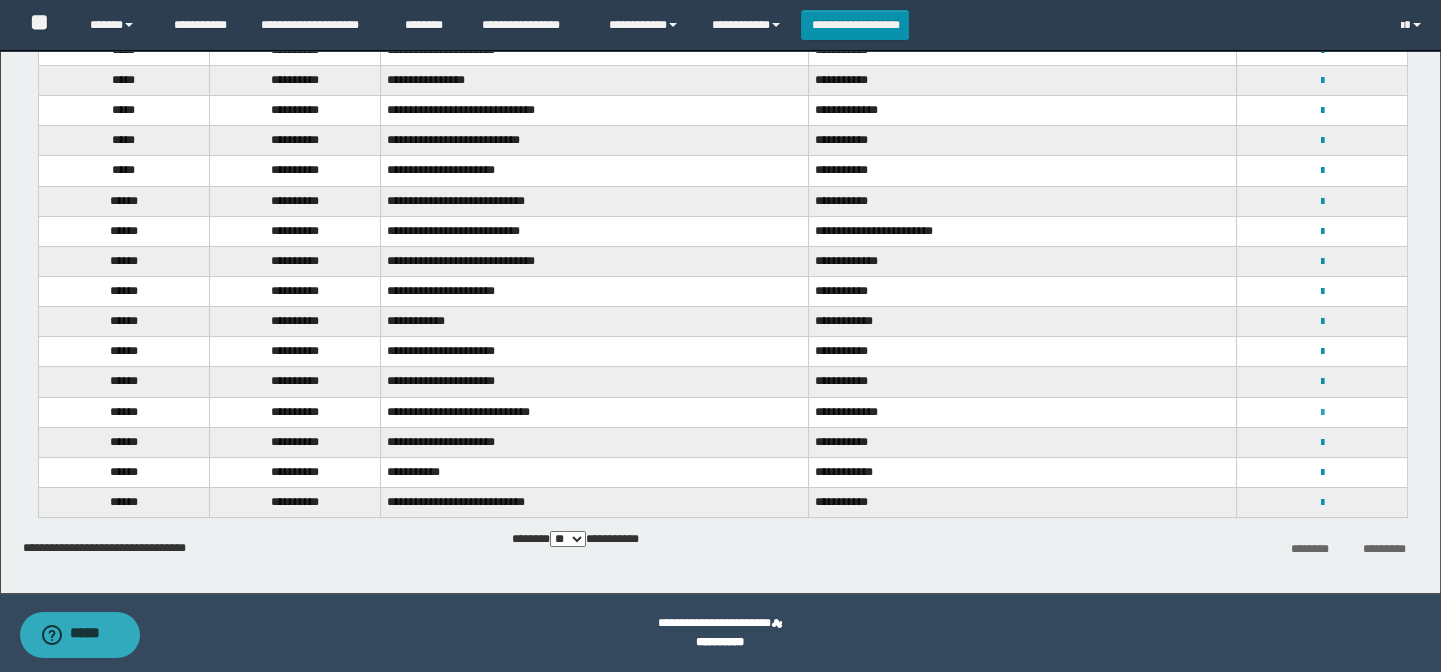 click at bounding box center [1321, 413] 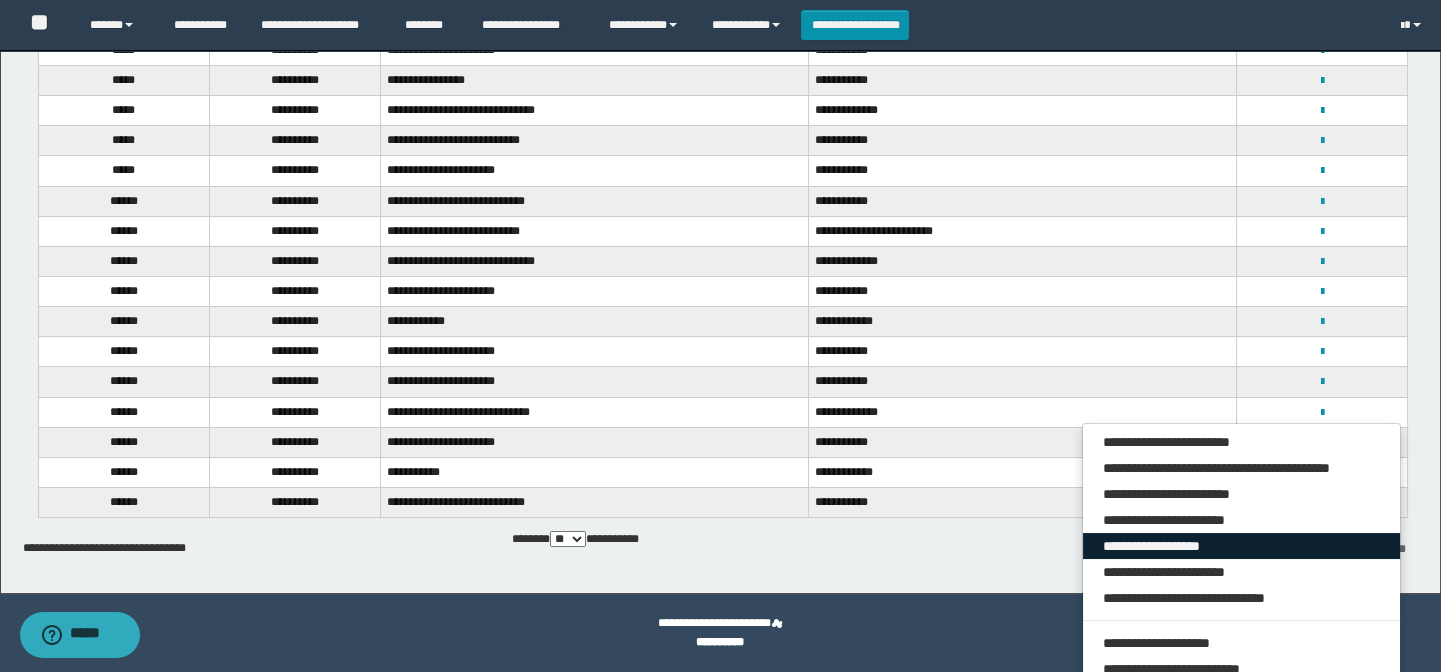 click on "**********" at bounding box center (1242, 546) 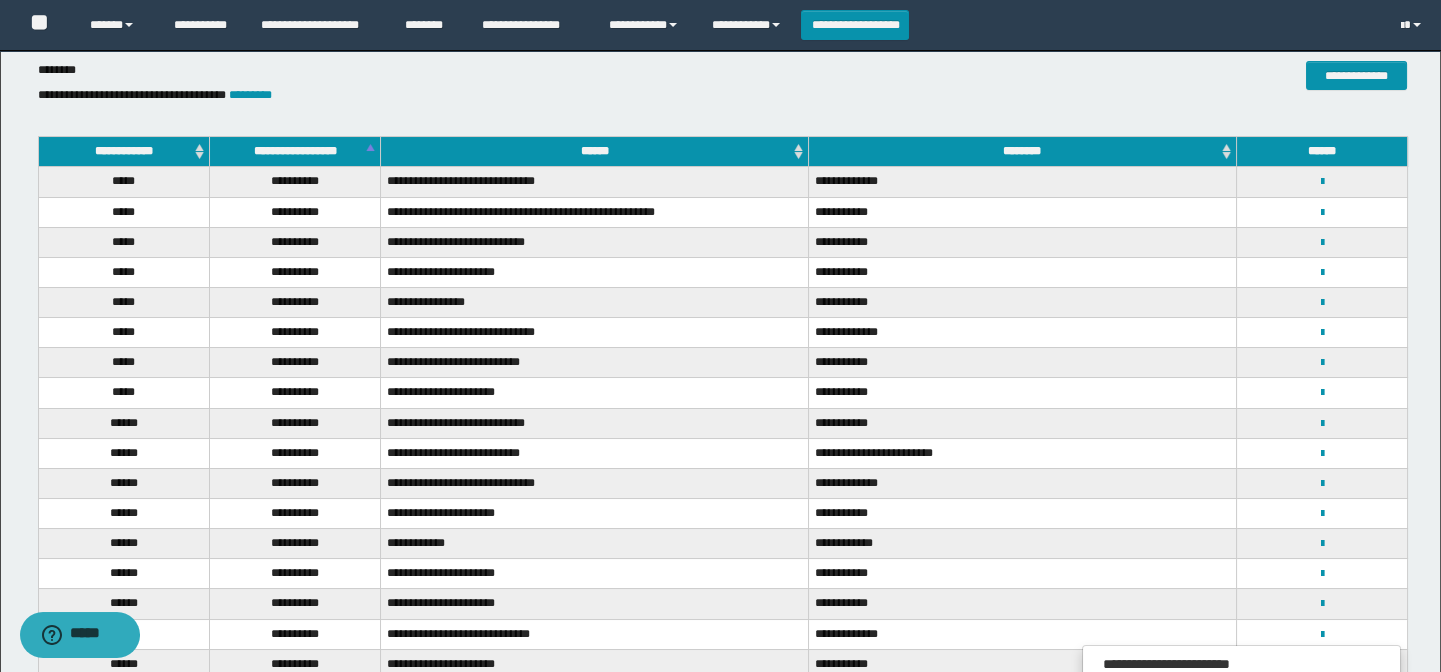 scroll, scrollTop: 0, scrollLeft: 0, axis: both 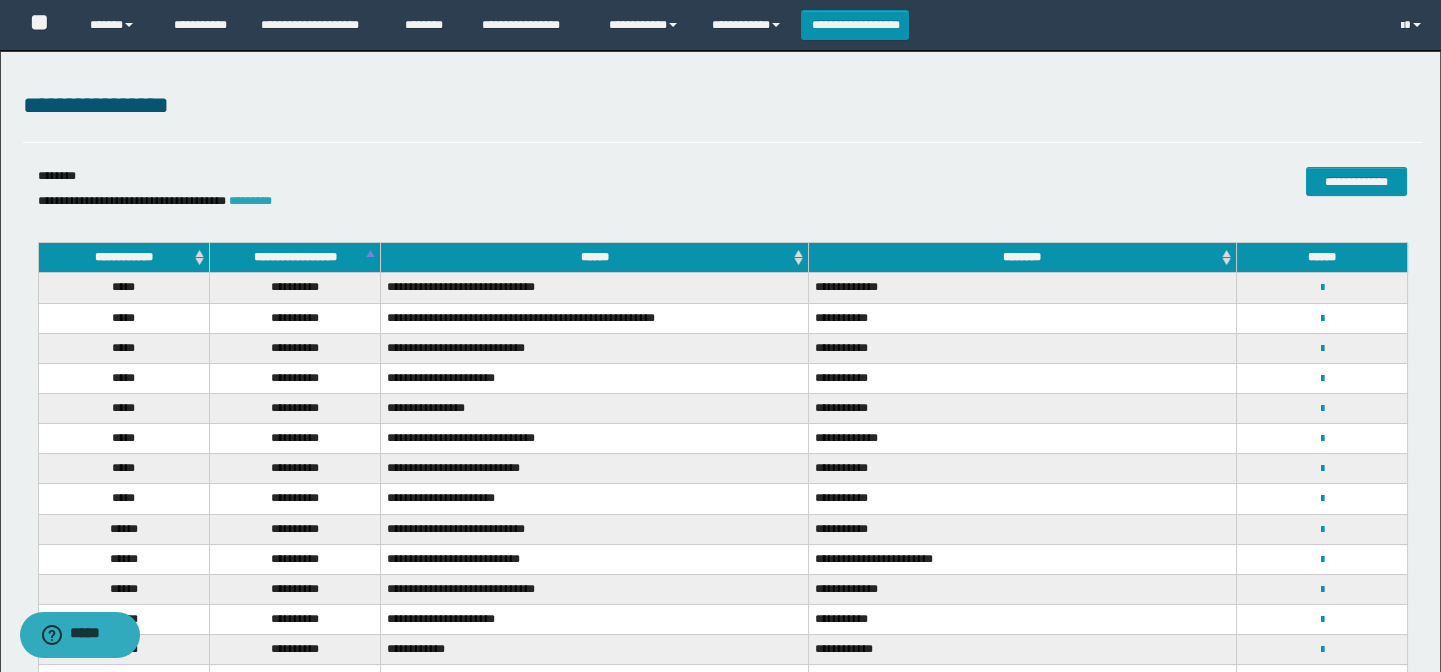 click on "*********" at bounding box center [250, 201] 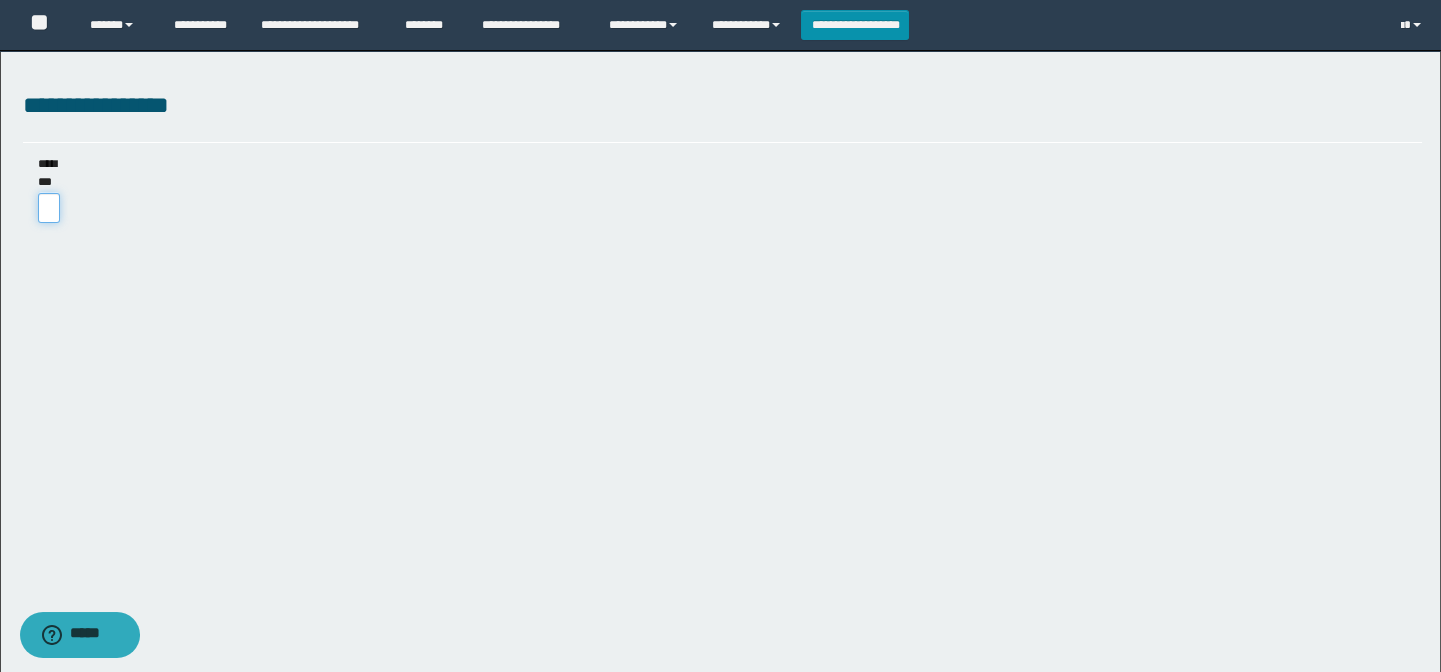 click on "********" at bounding box center [49, 208] 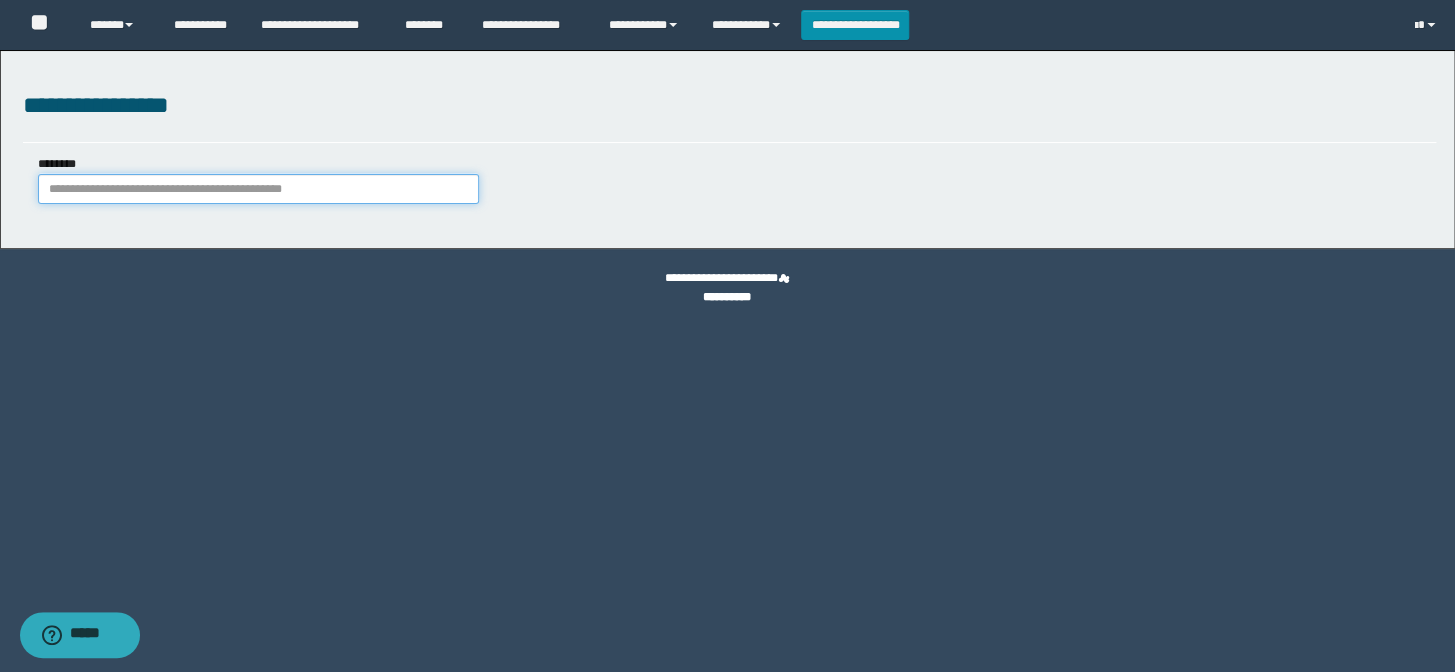 paste on "**********" 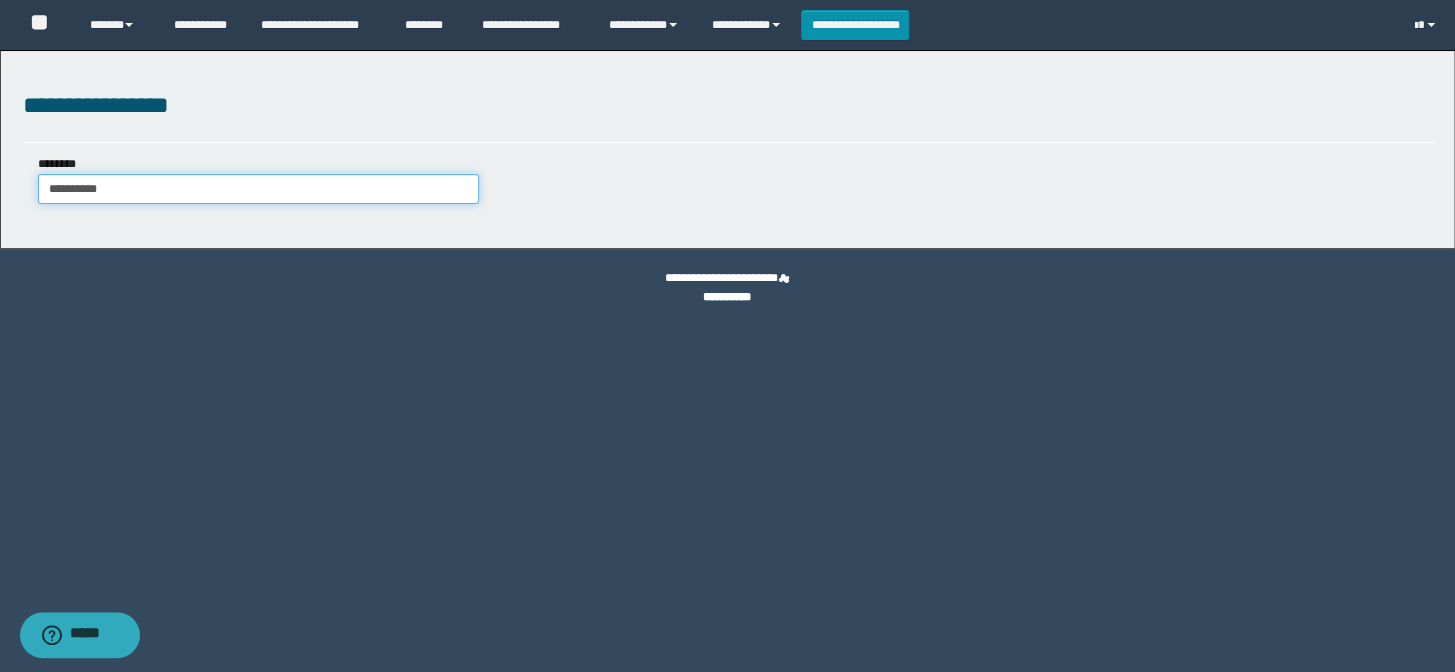 type on "**********" 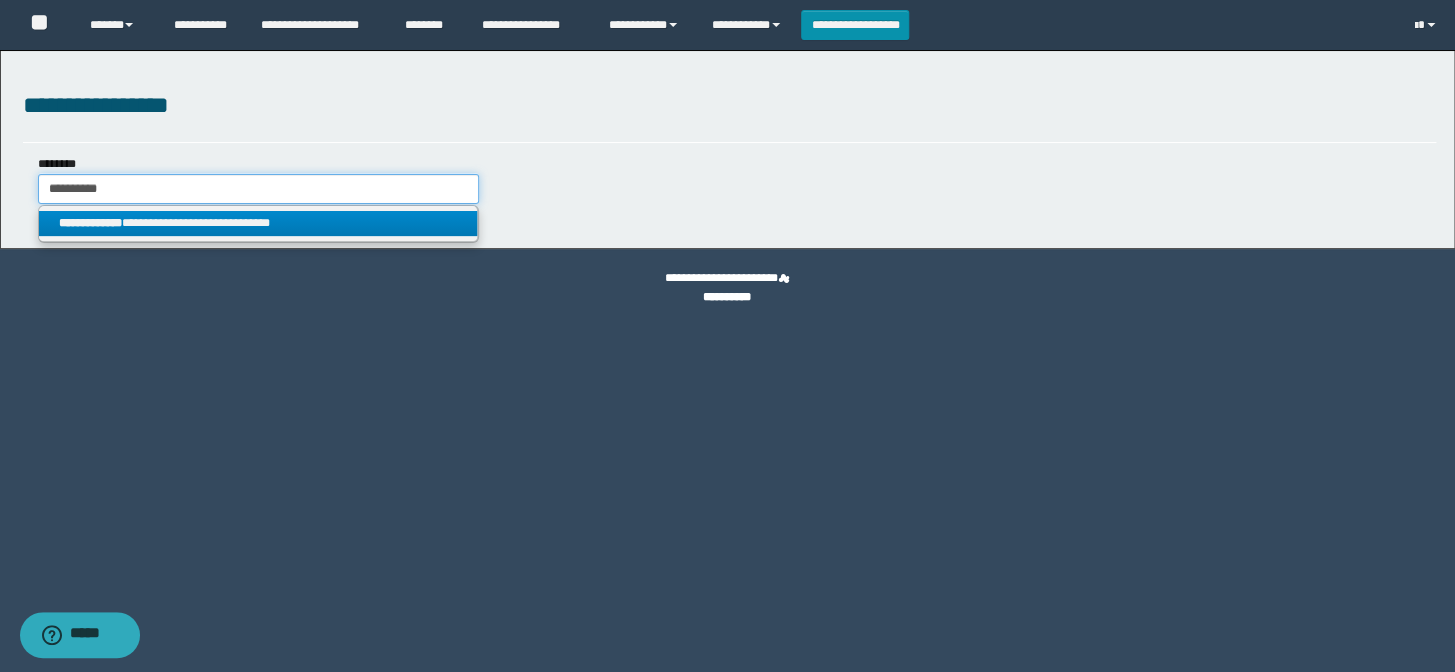 type on "**********" 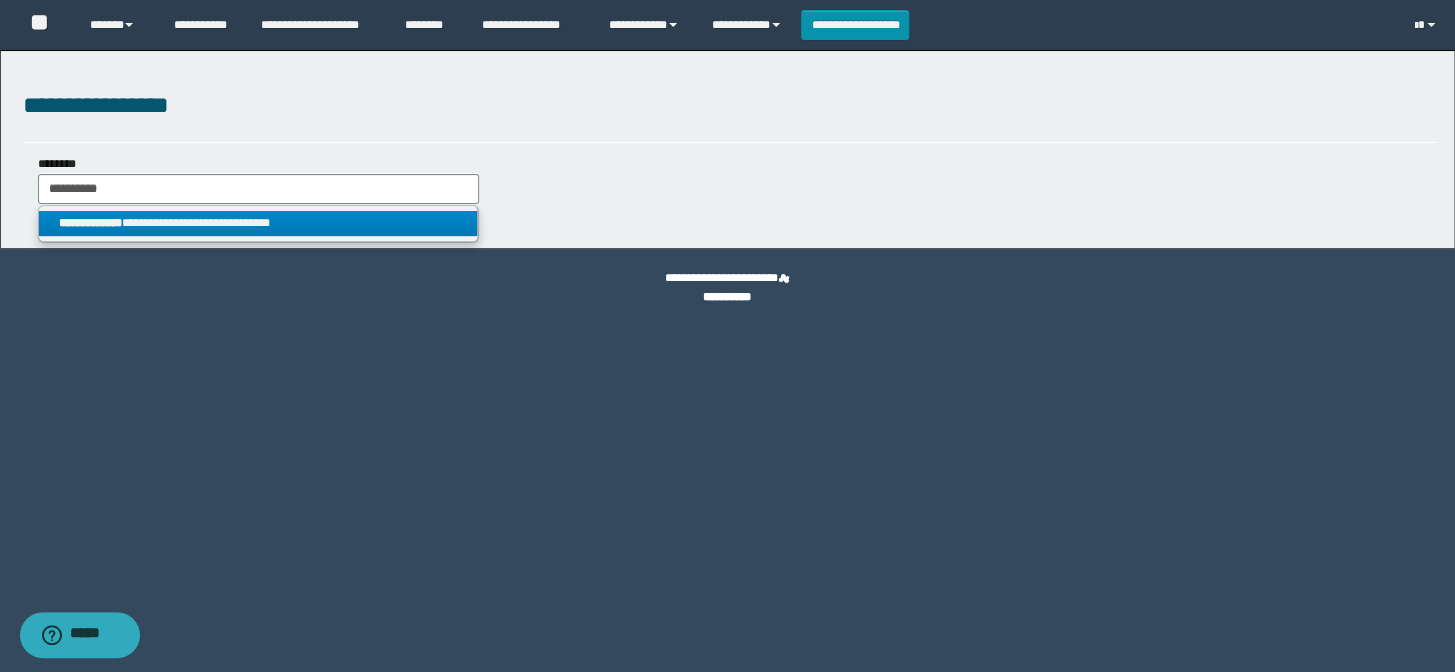 click on "**********" at bounding box center [258, 223] 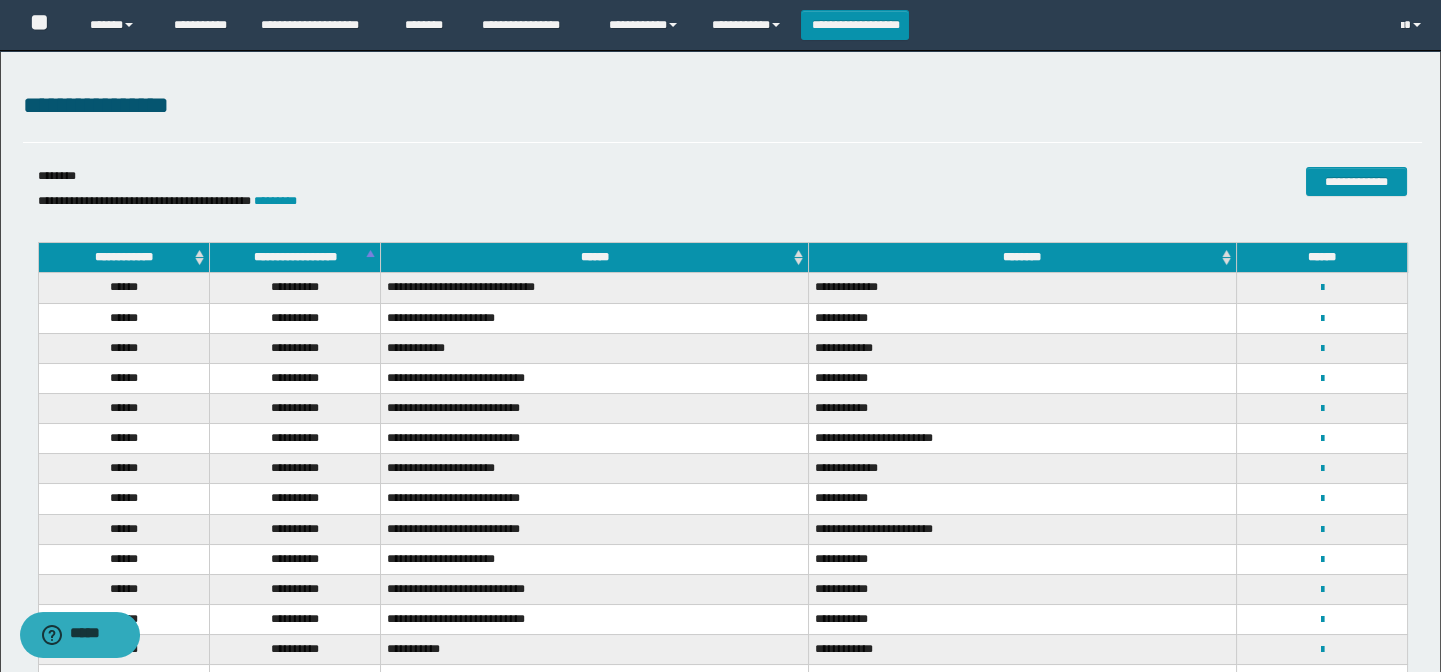 scroll, scrollTop: 268, scrollLeft: 0, axis: vertical 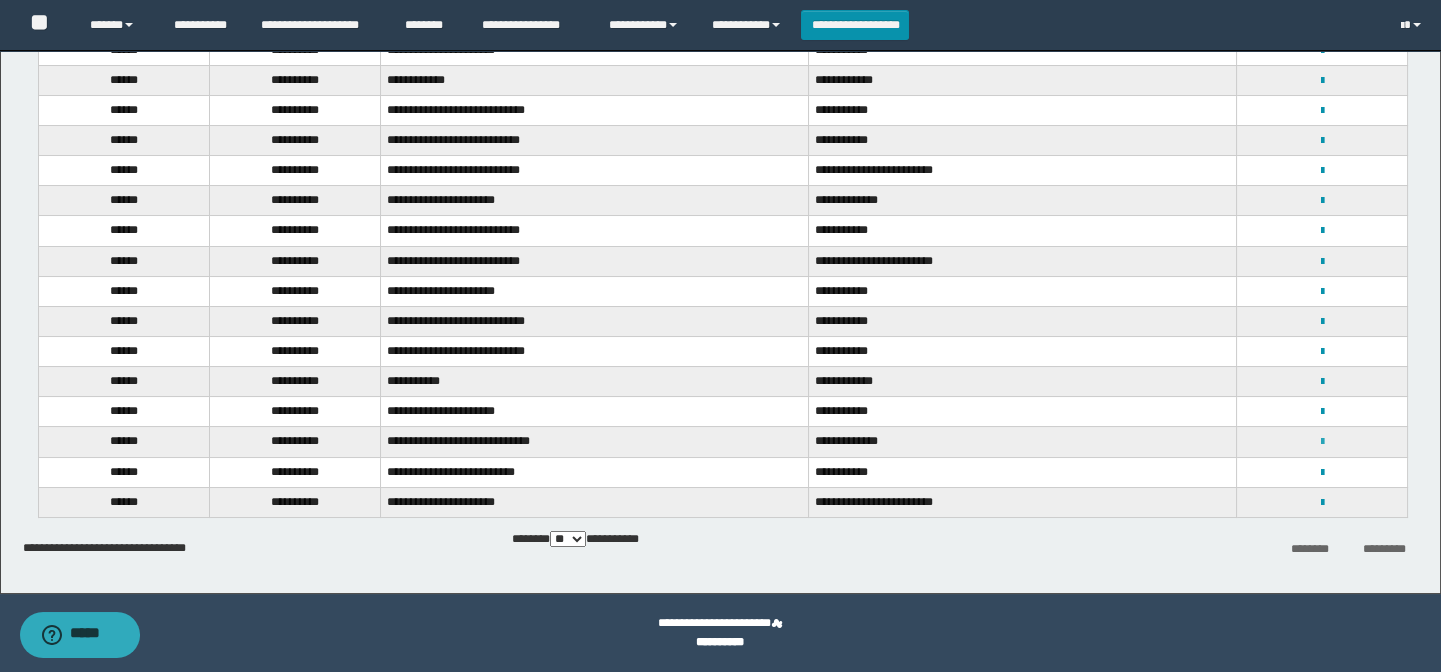 click at bounding box center [1321, 442] 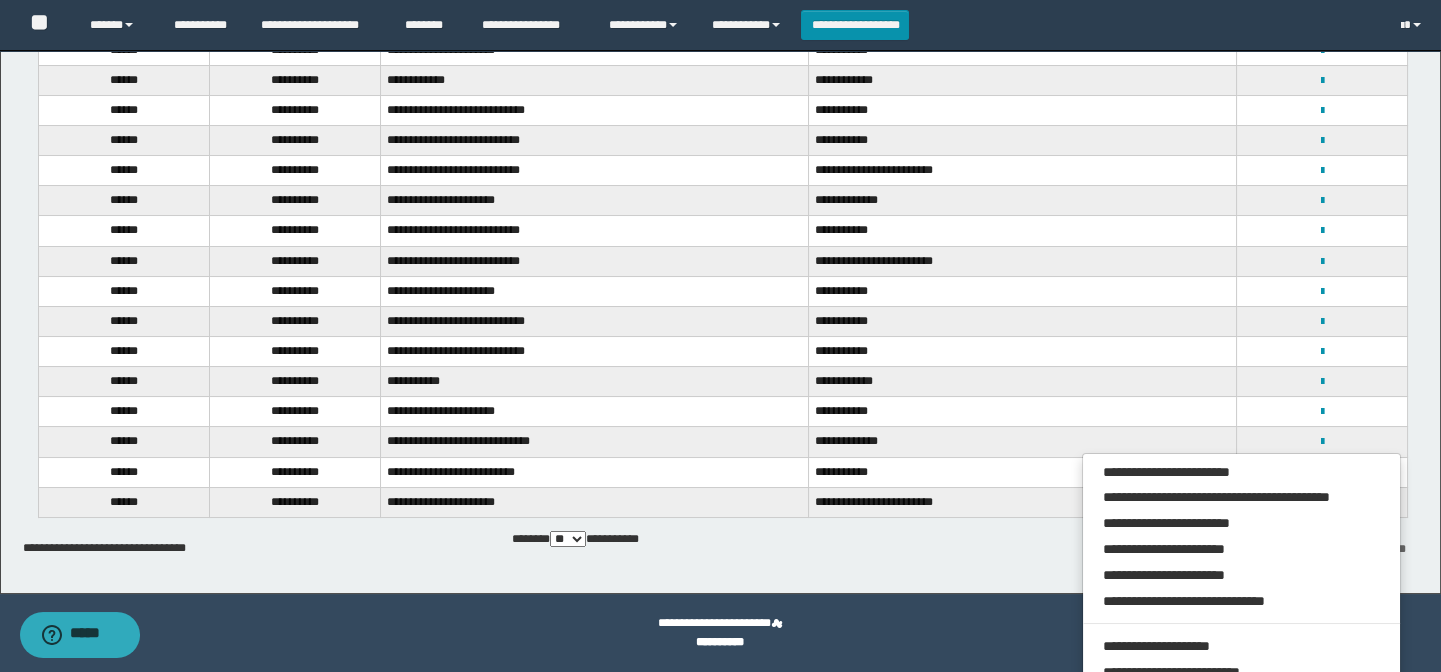 click on "**********" at bounding box center [720, 633] 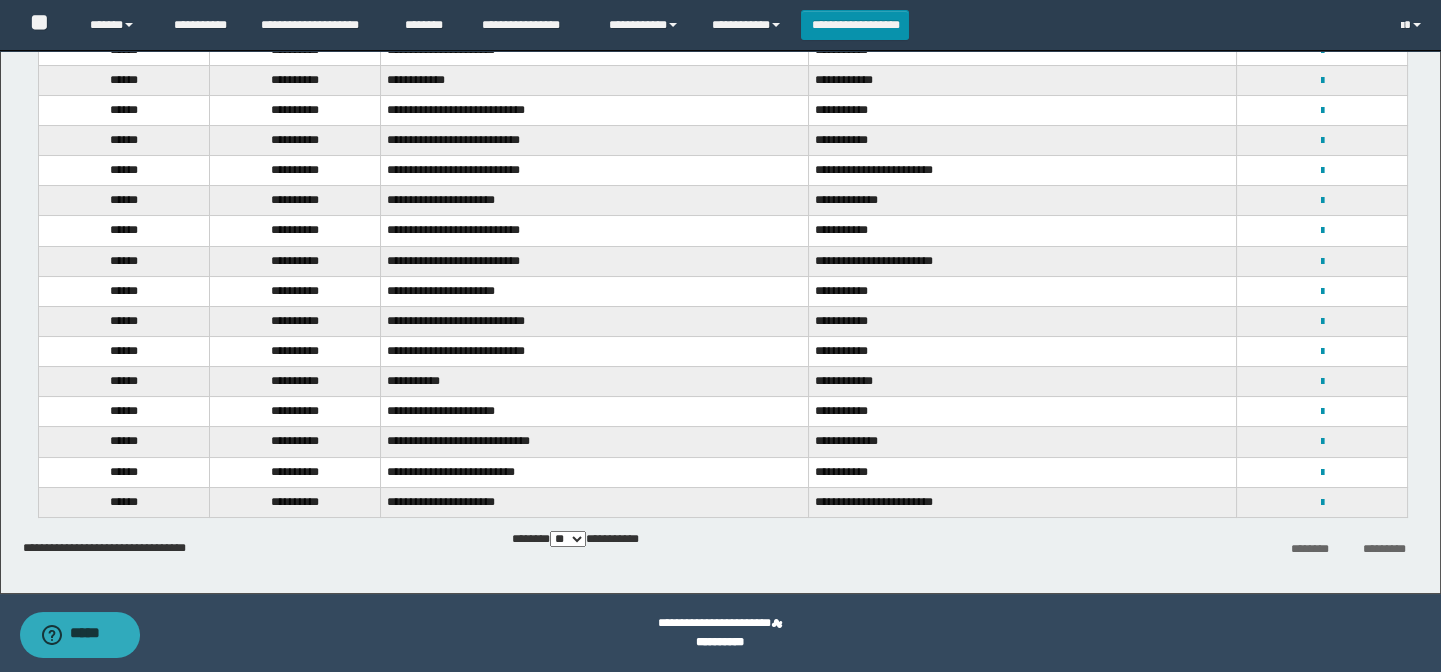 scroll, scrollTop: 0, scrollLeft: 0, axis: both 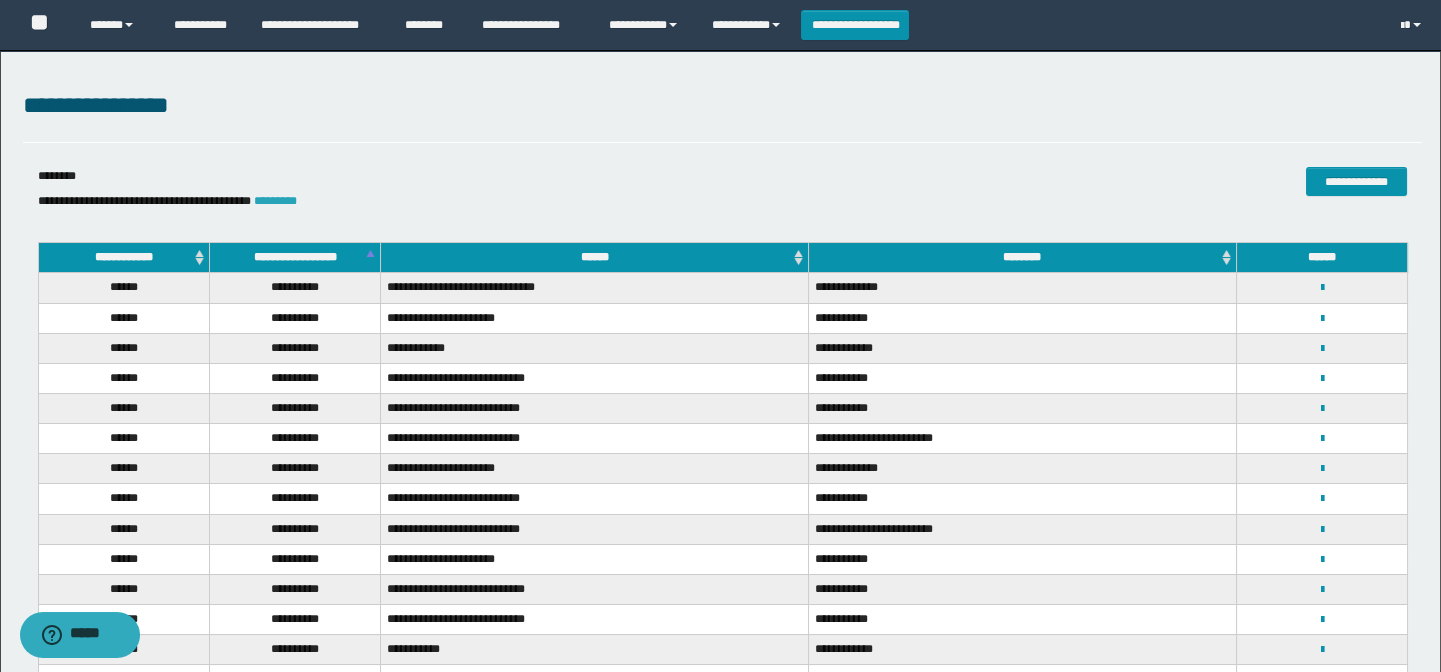 click on "*********" at bounding box center [275, 201] 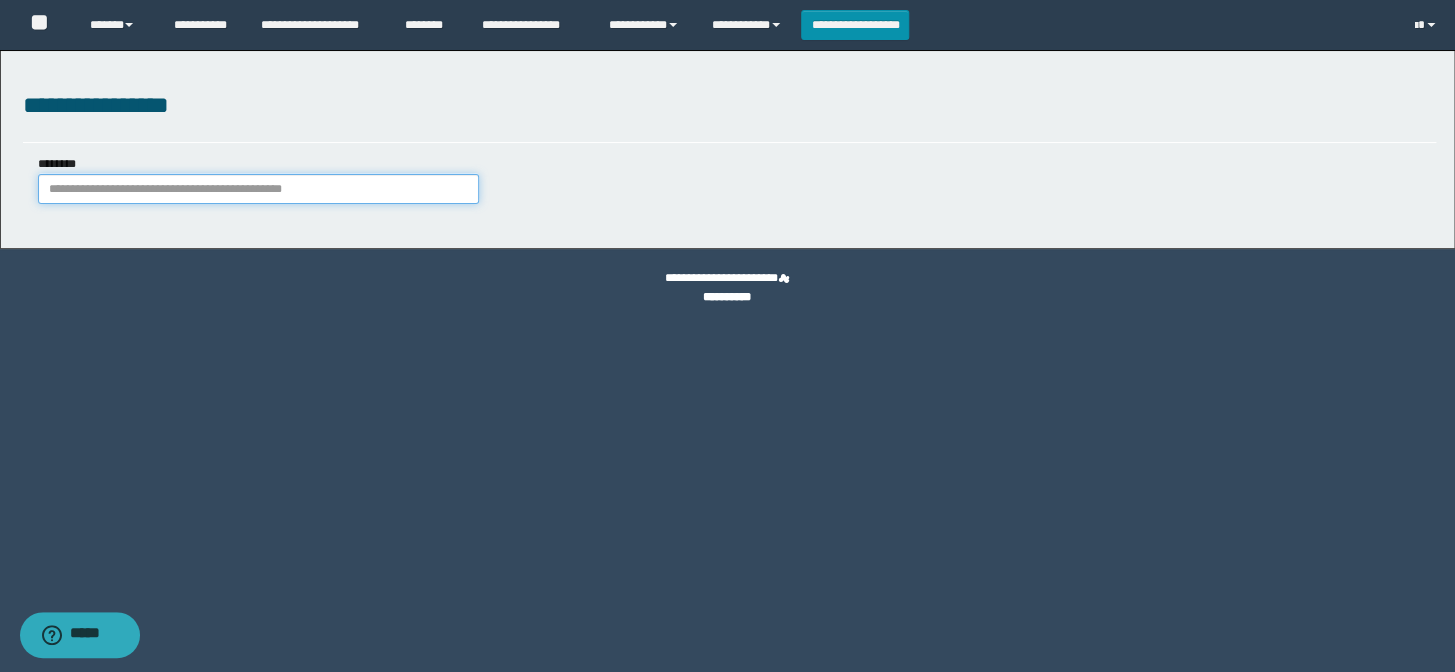 click on "********" at bounding box center [258, 189] 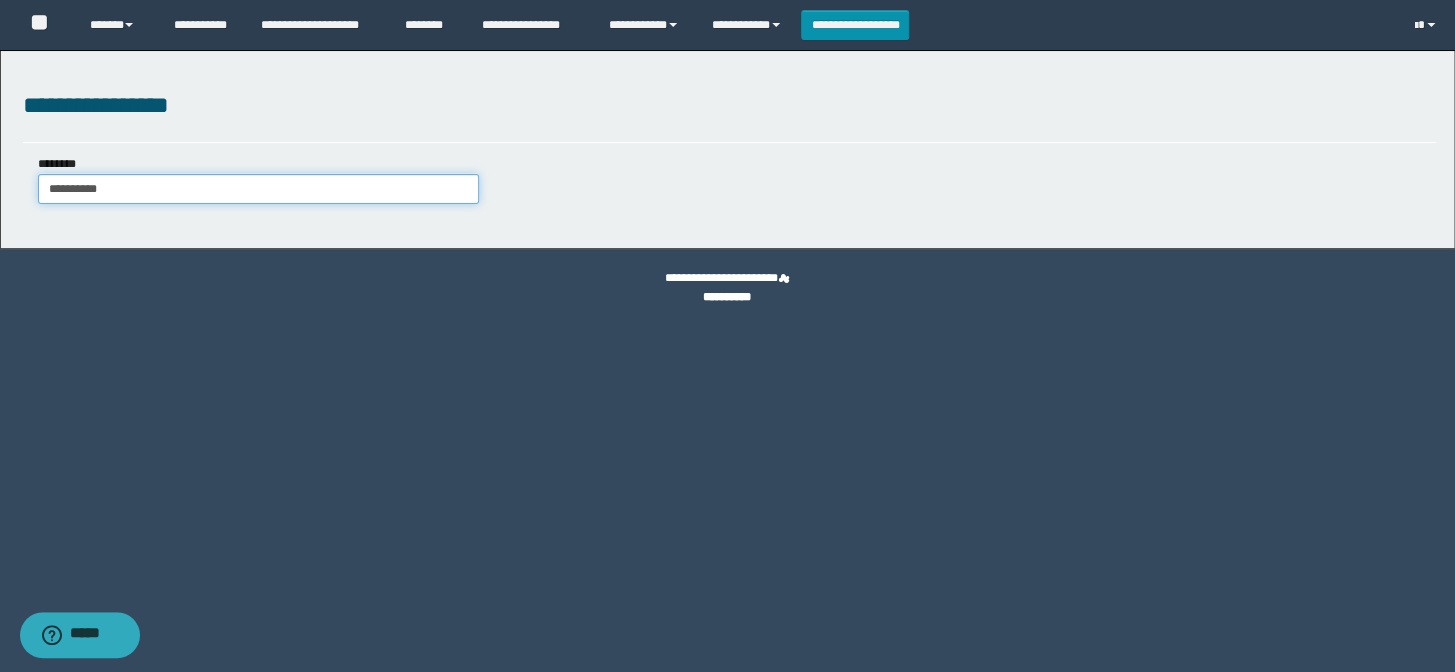 type on "**********" 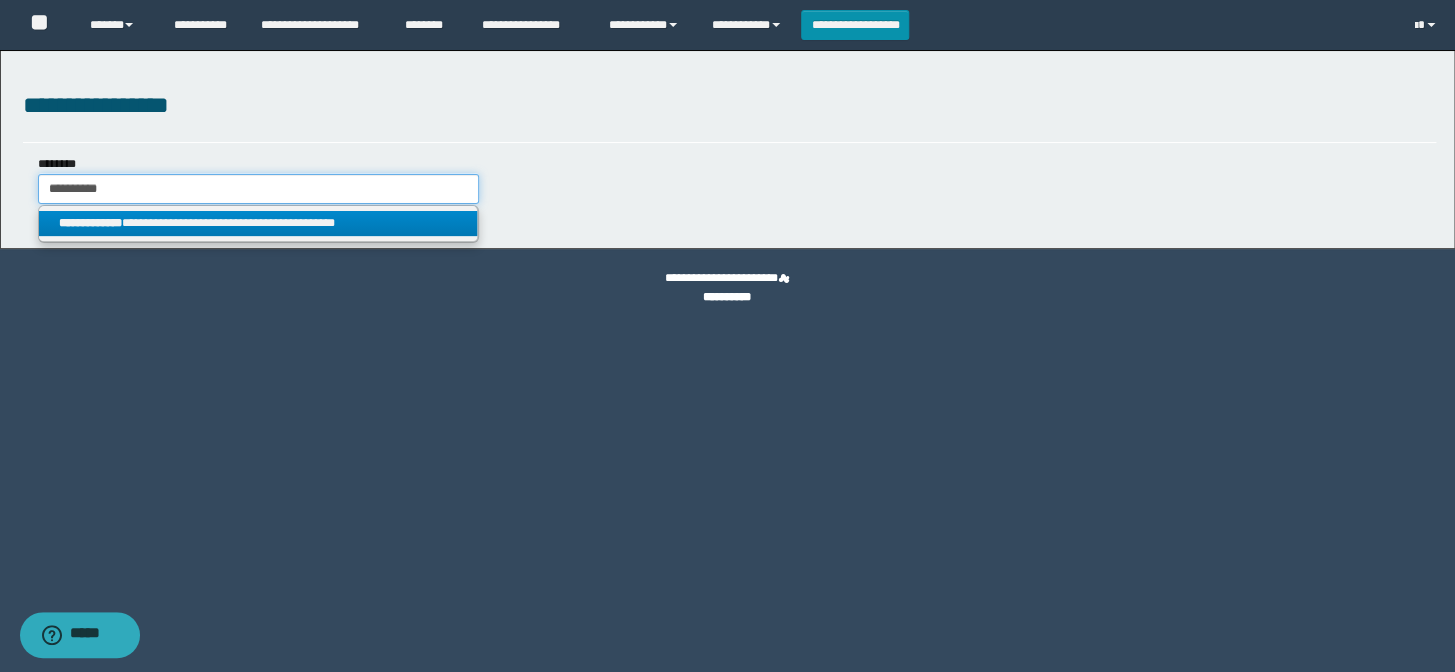 type on "**********" 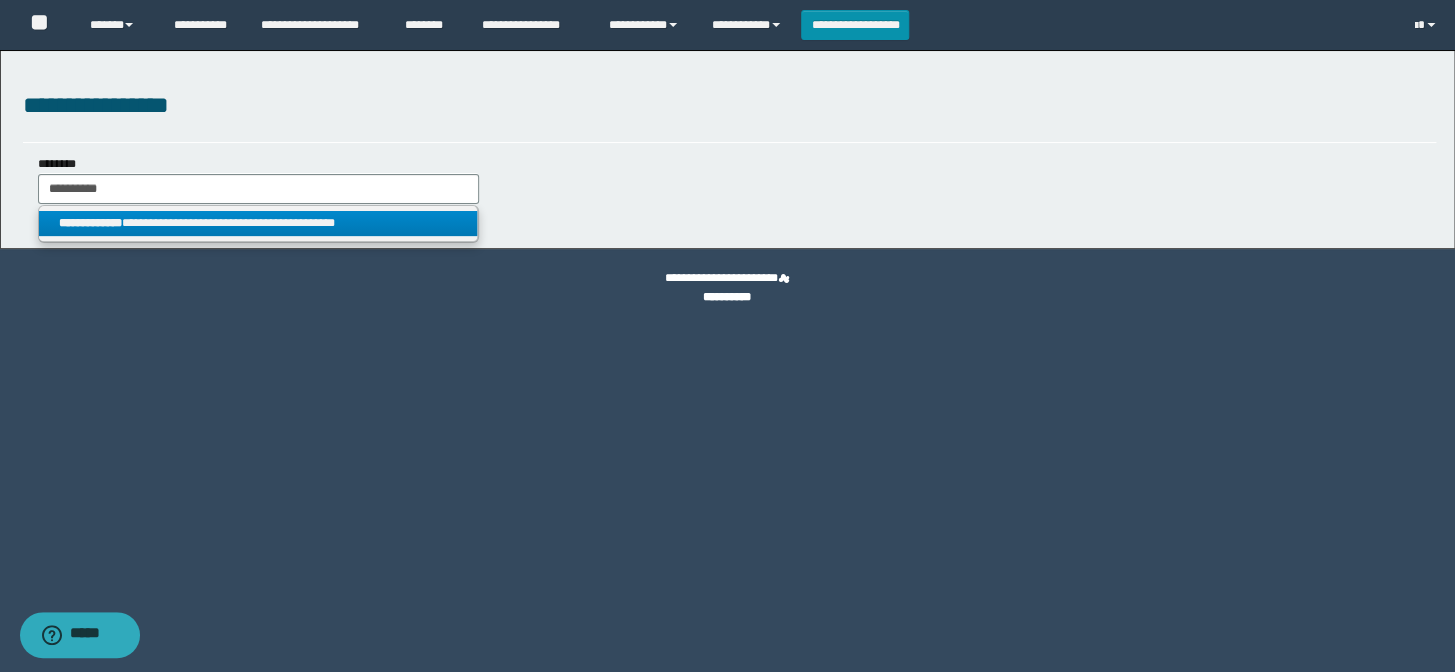 click on "**********" at bounding box center [258, 223] 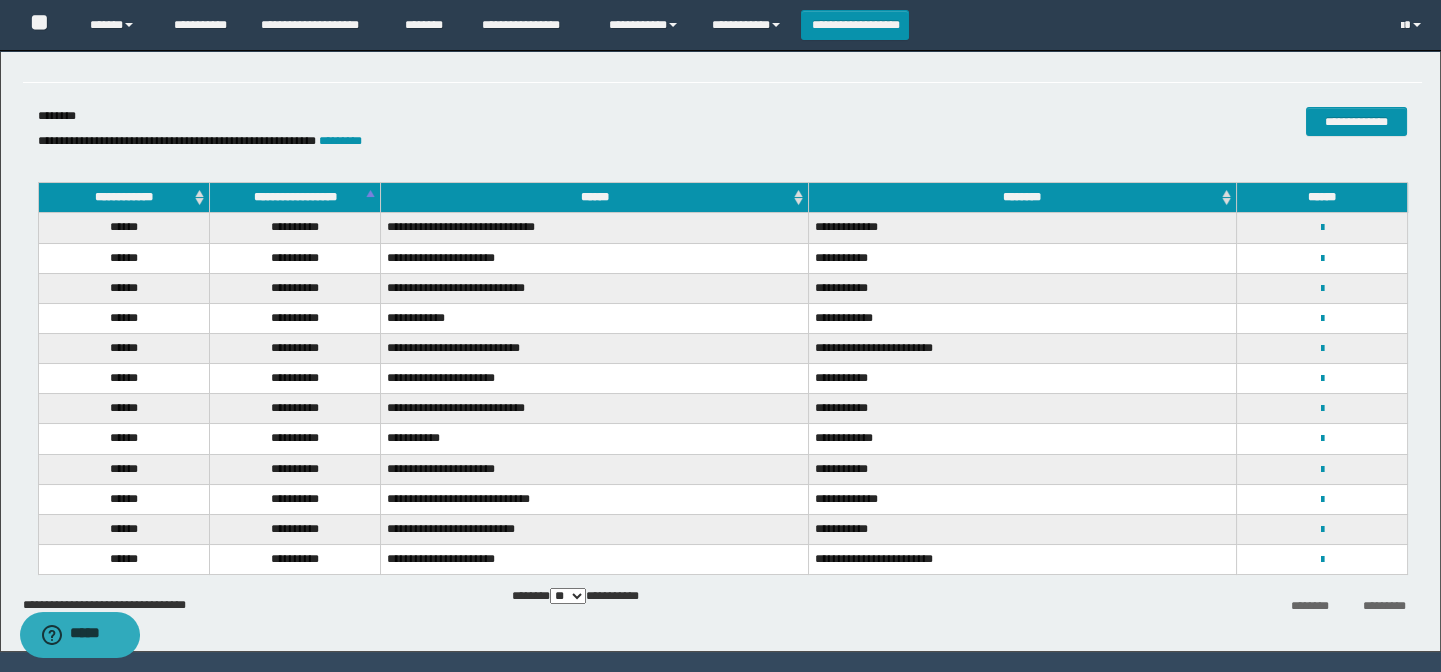 scroll, scrollTop: 118, scrollLeft: 0, axis: vertical 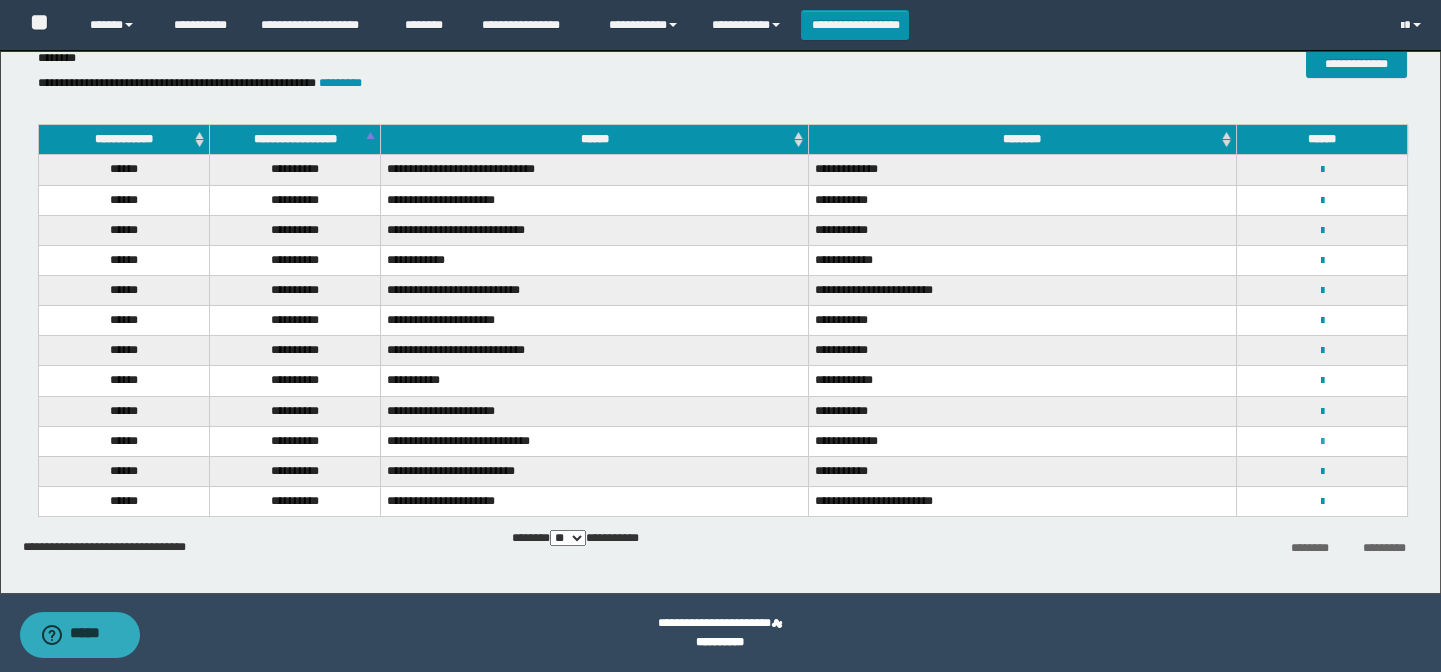 click at bounding box center (1321, 442) 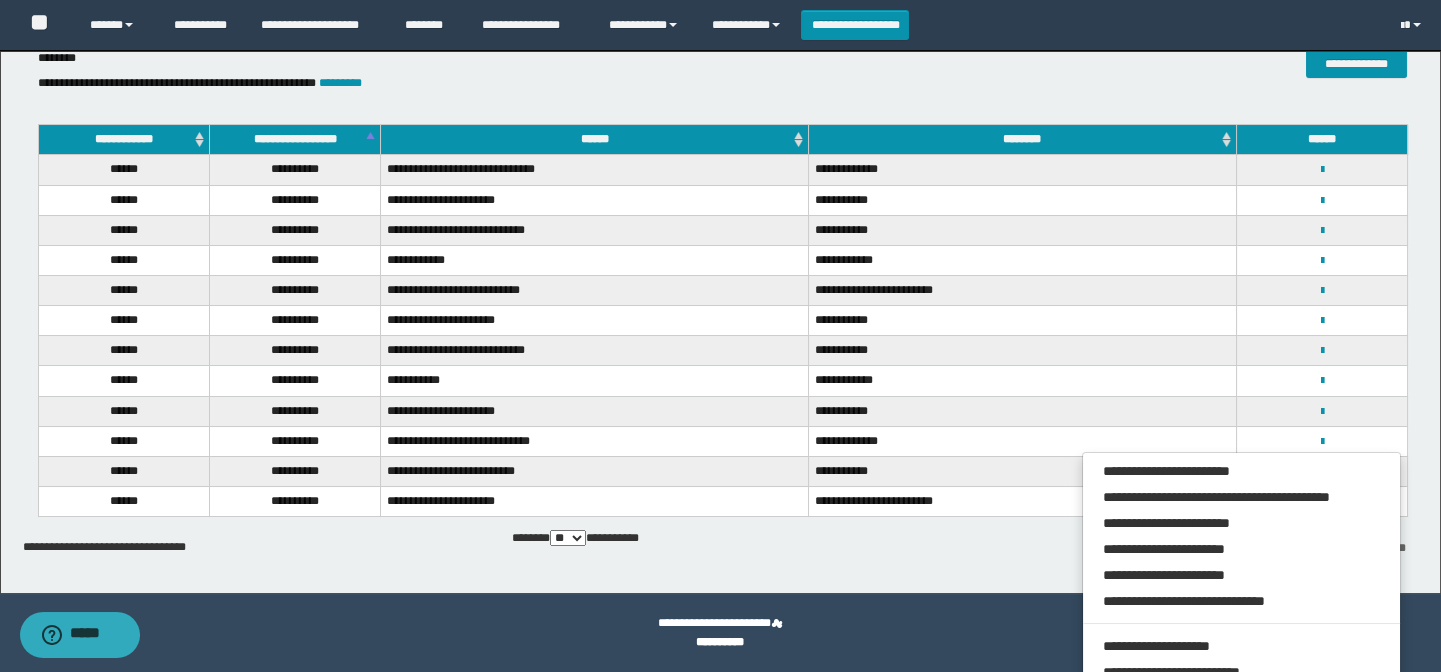 click on "**********" at bounding box center (489, 83) 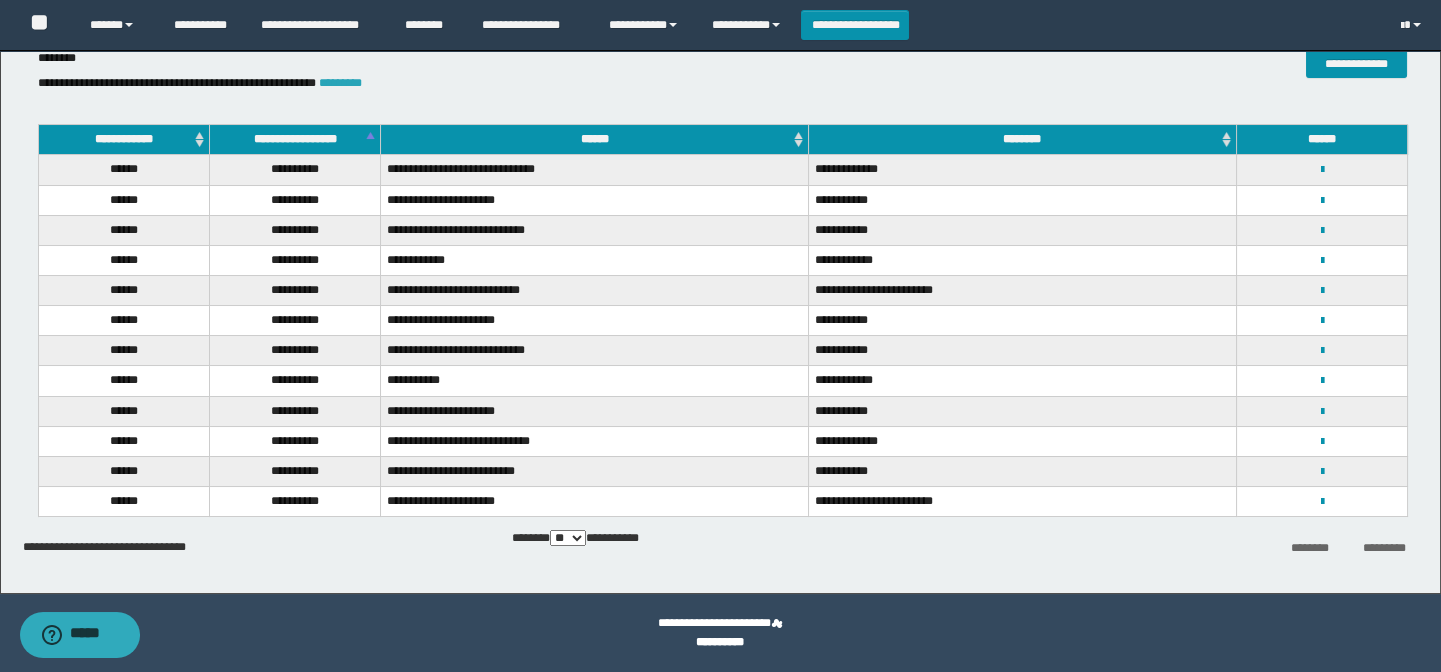 click on "*********" at bounding box center [340, 83] 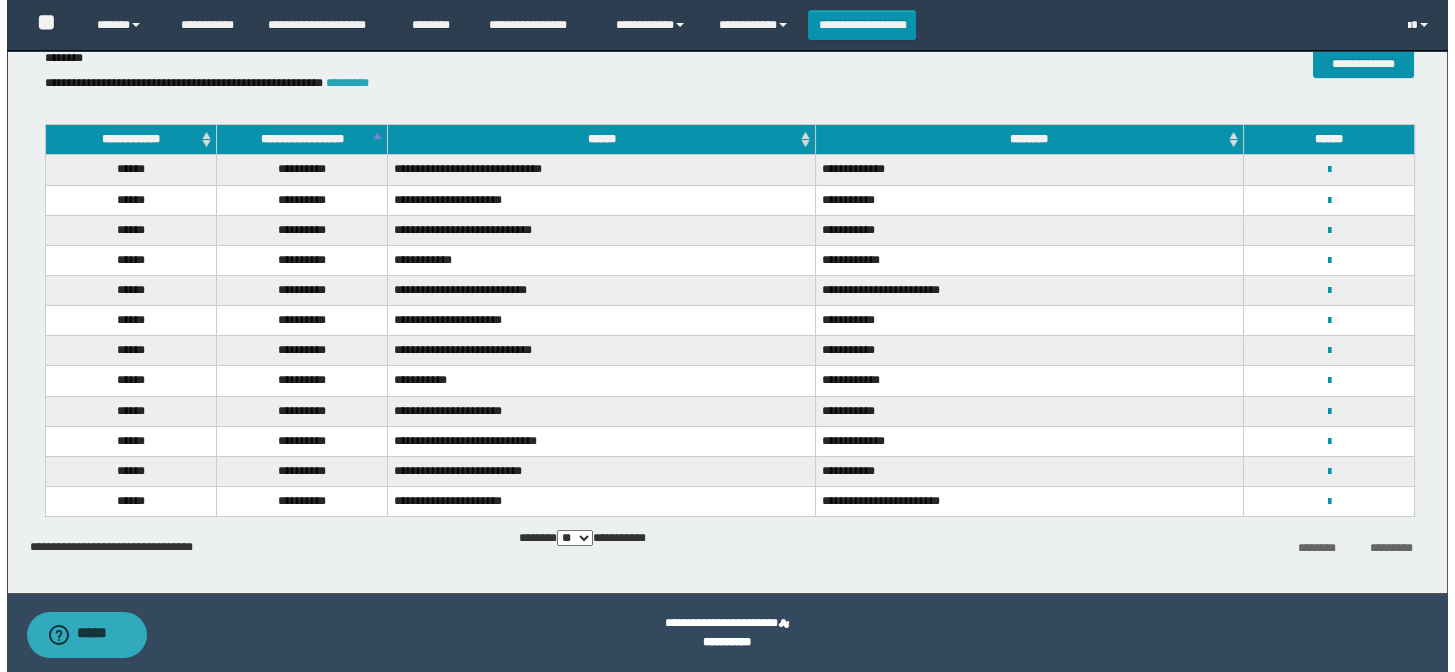 scroll, scrollTop: 0, scrollLeft: 0, axis: both 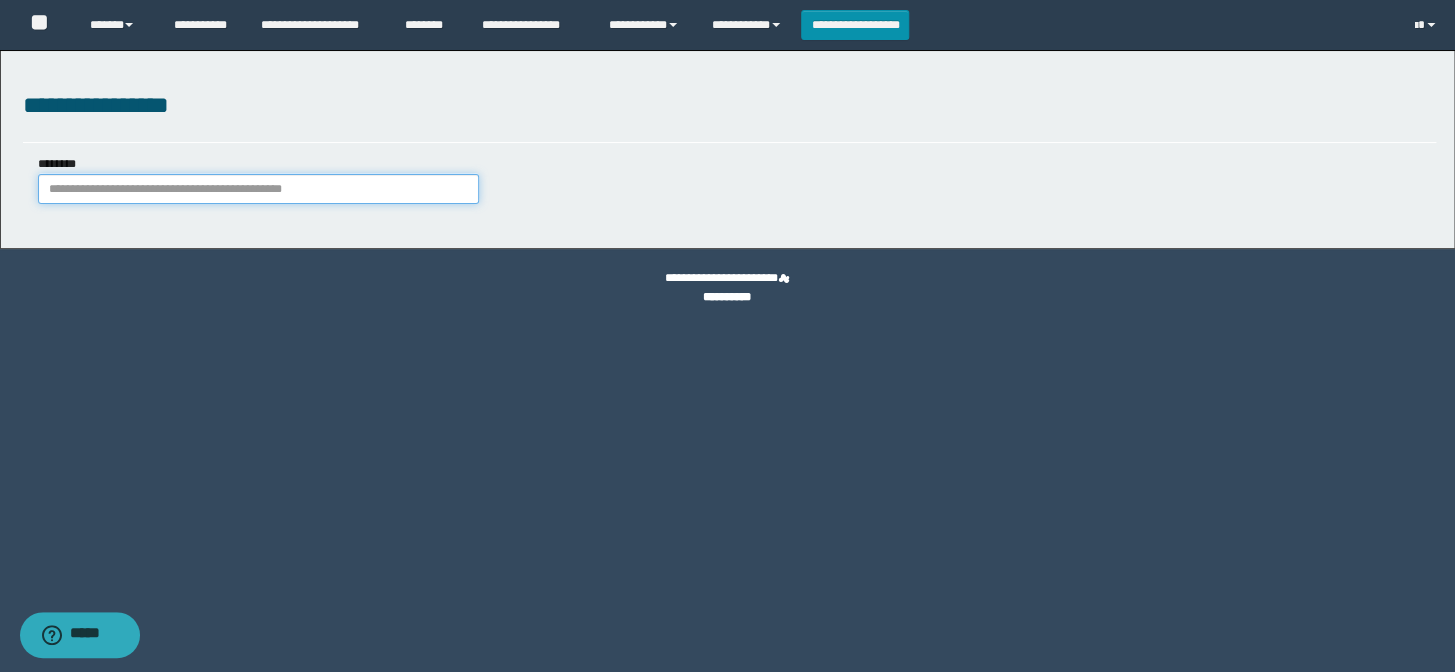 click on "********" at bounding box center [258, 189] 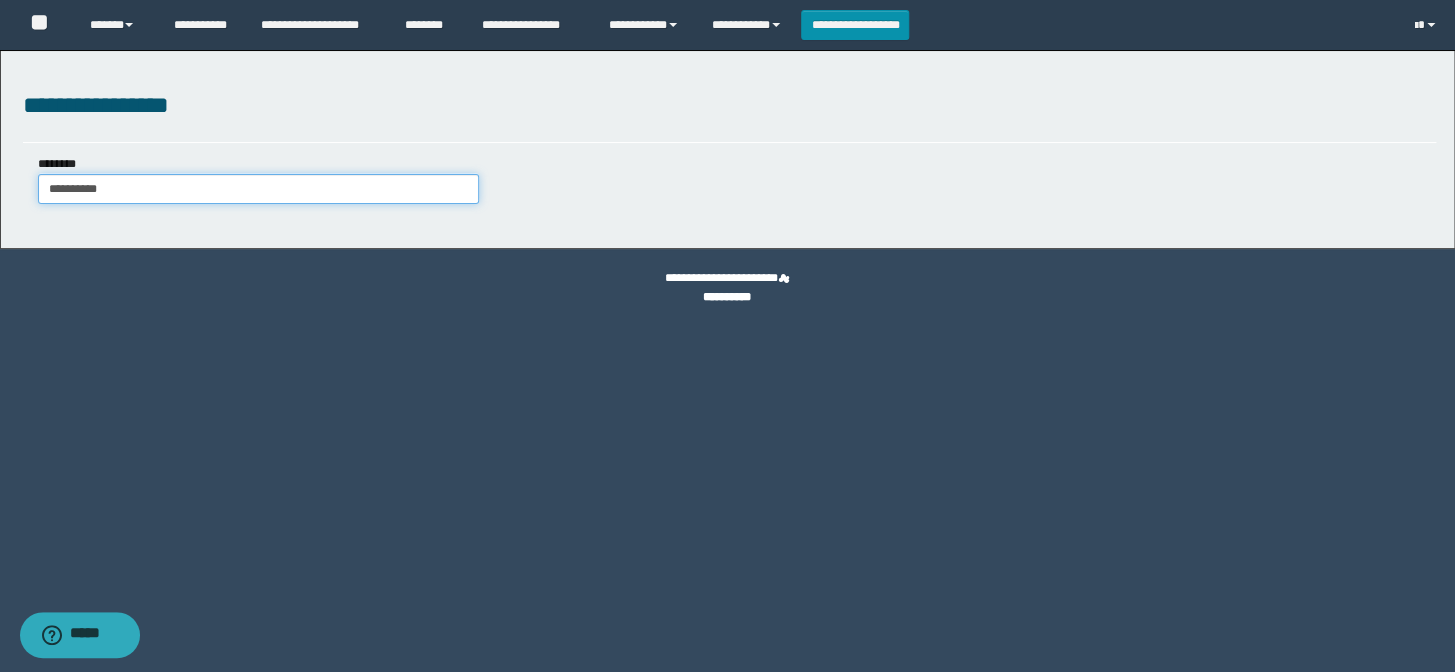 type on "**********" 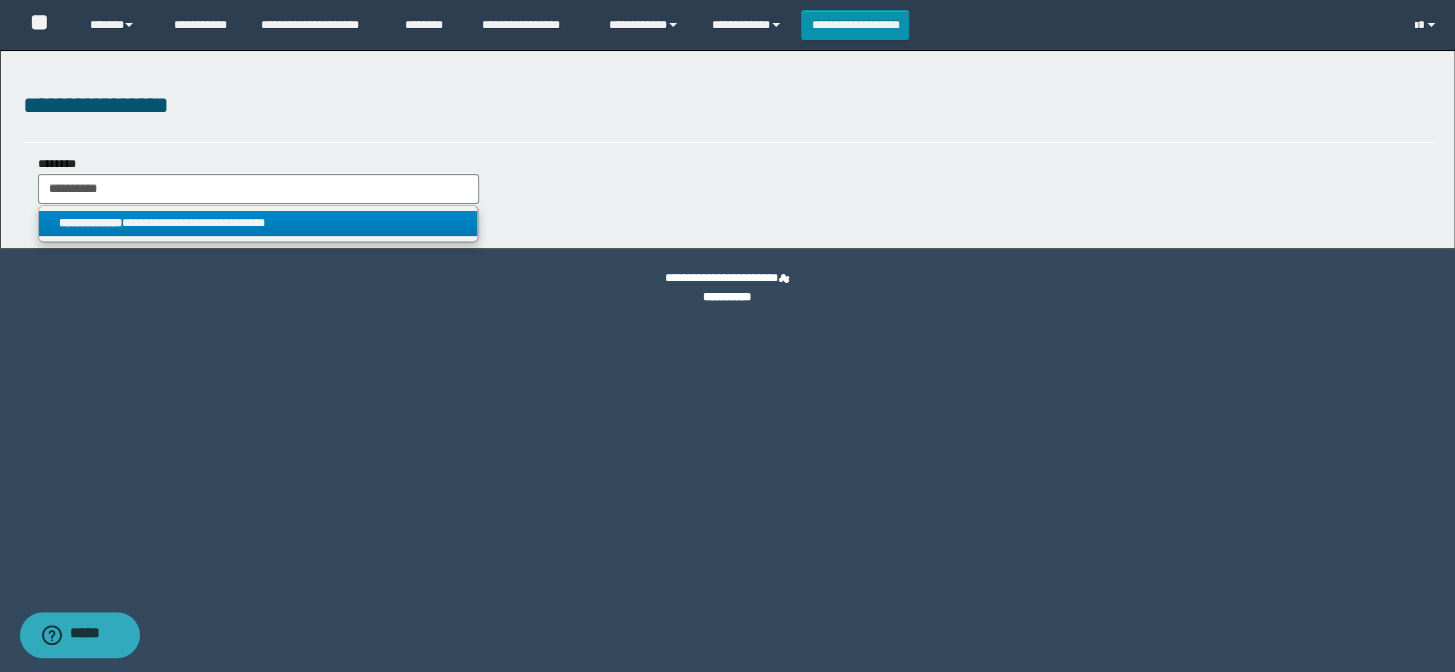 click on "**********" at bounding box center [258, 223] 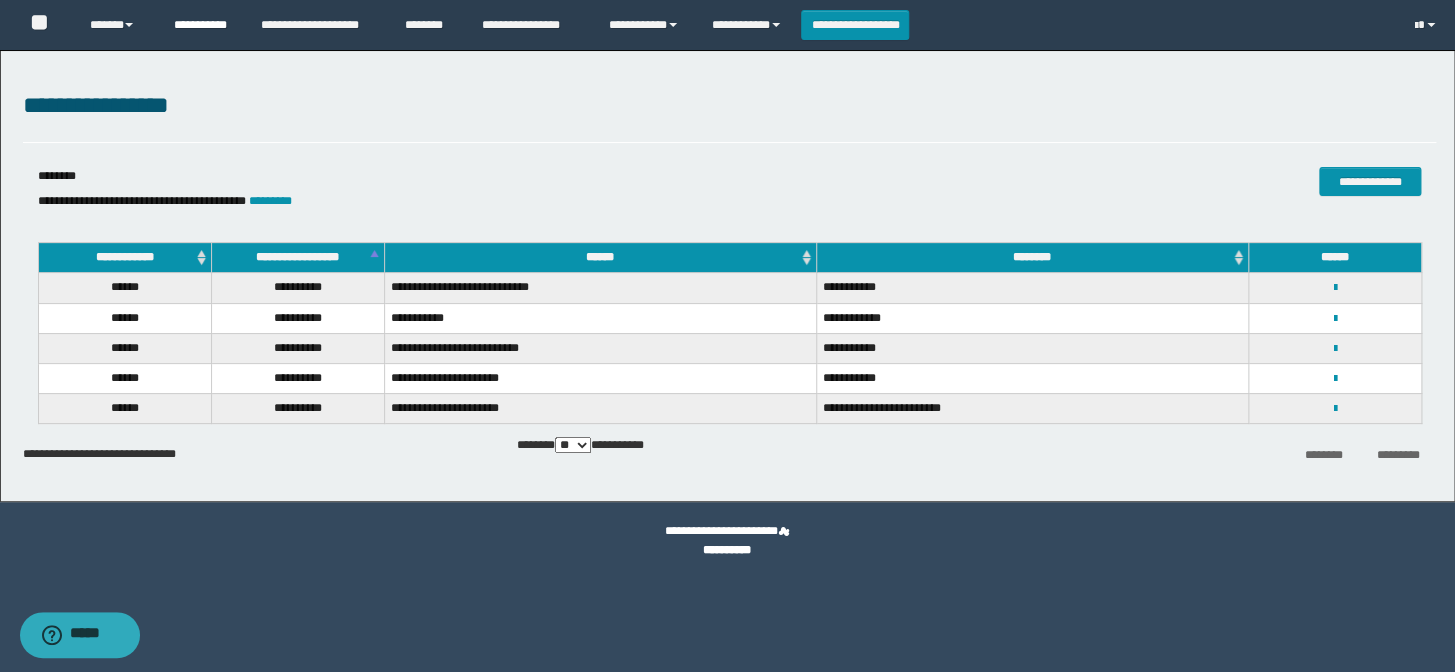 click on "**********" at bounding box center (202, 25) 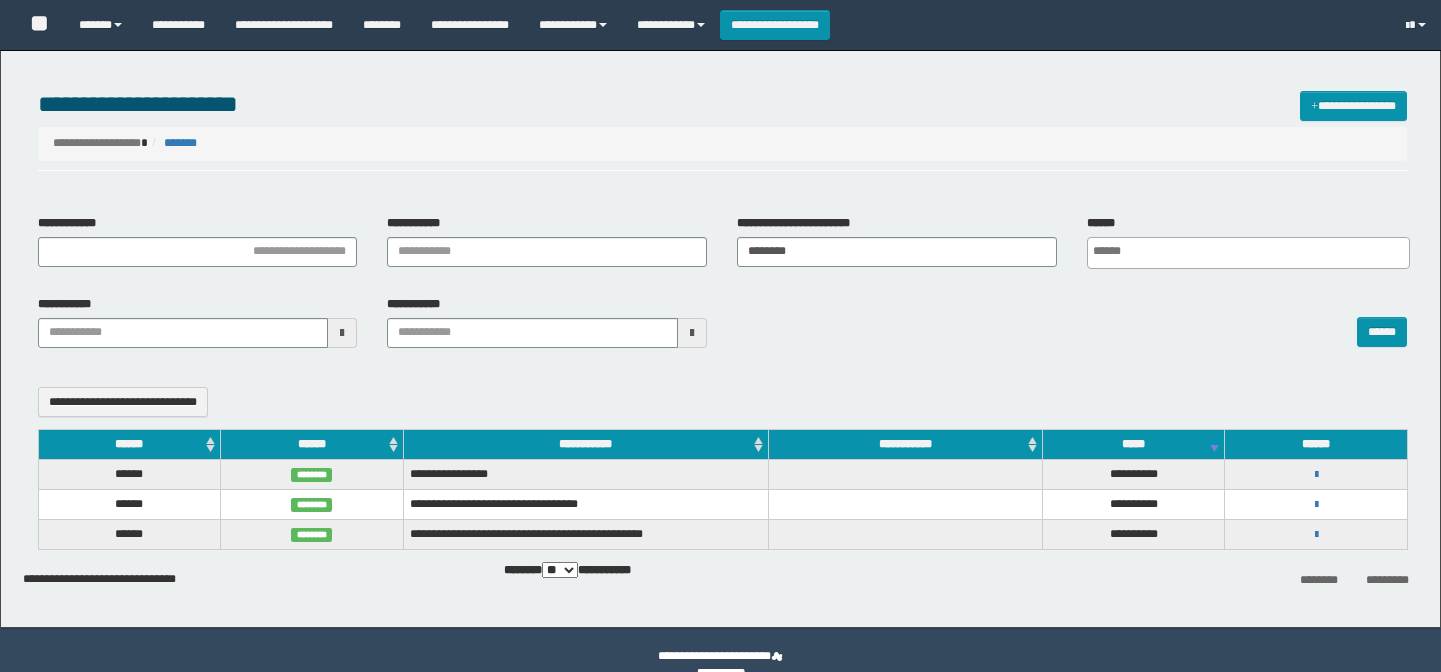select 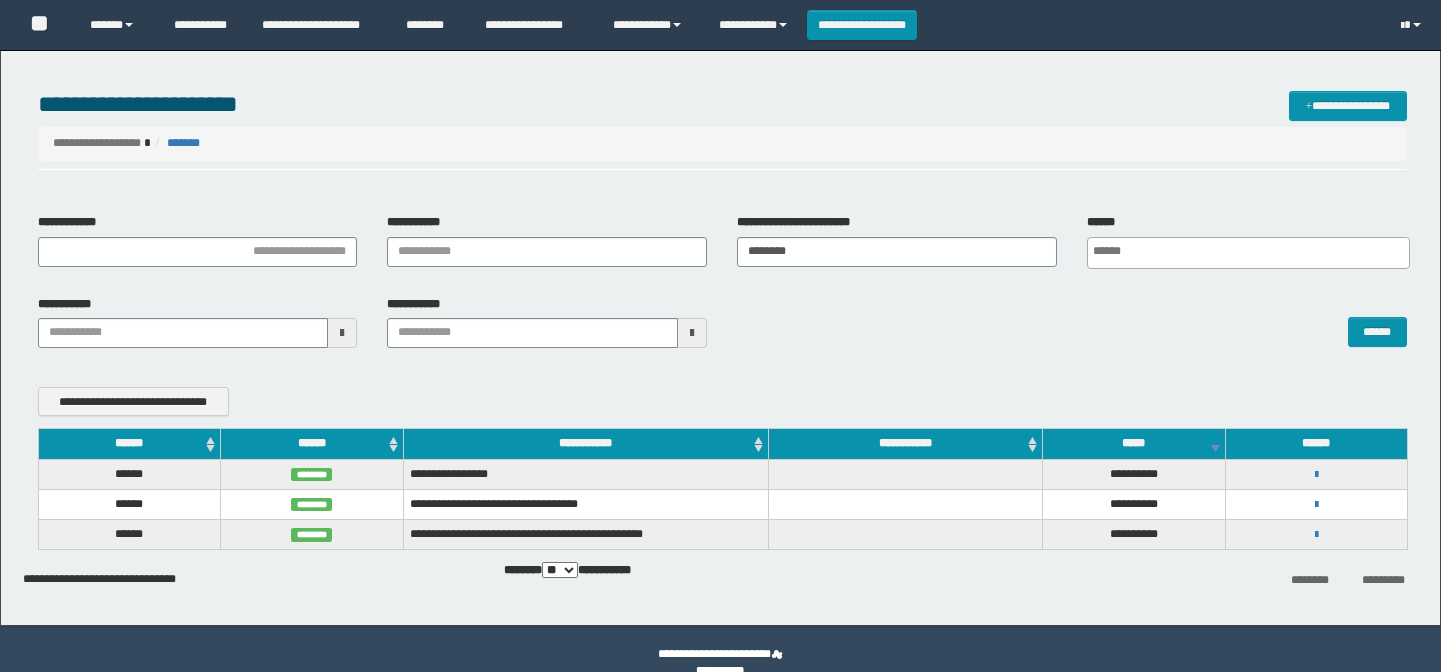 scroll, scrollTop: 0, scrollLeft: 0, axis: both 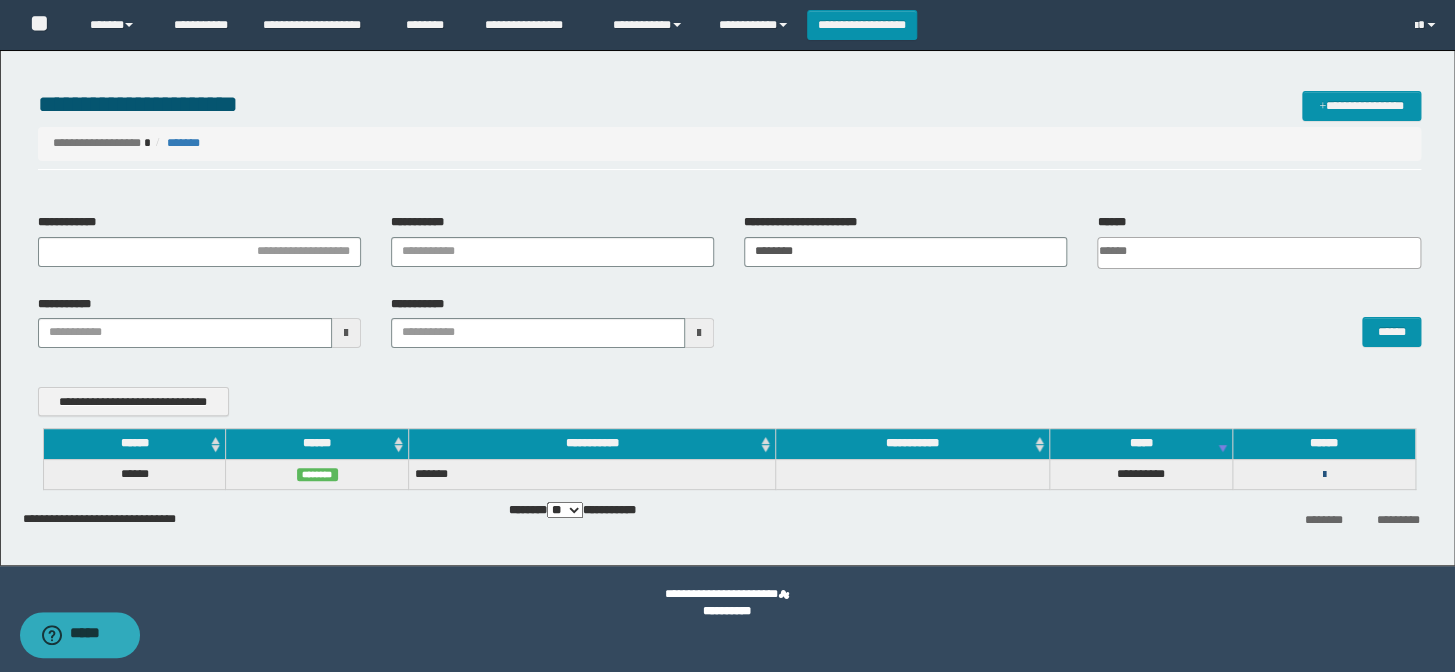 click at bounding box center [1323, 475] 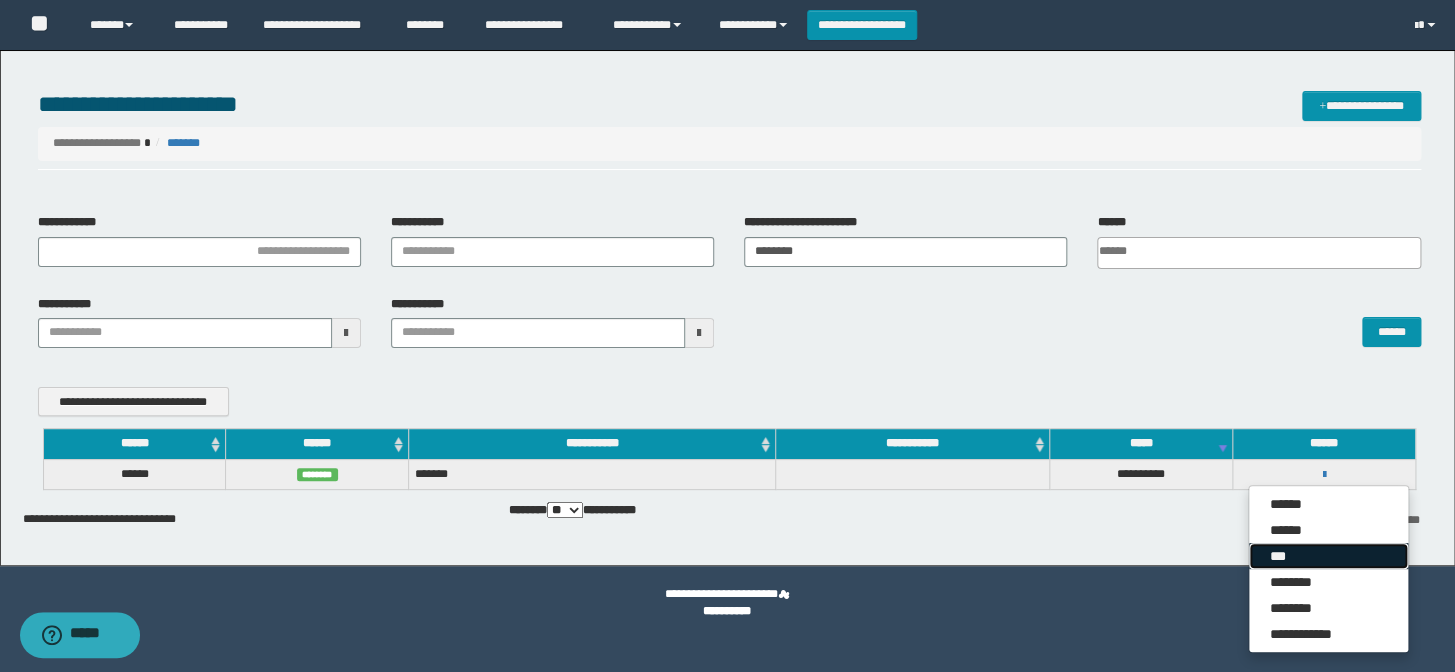 click on "***" at bounding box center [1328, 556] 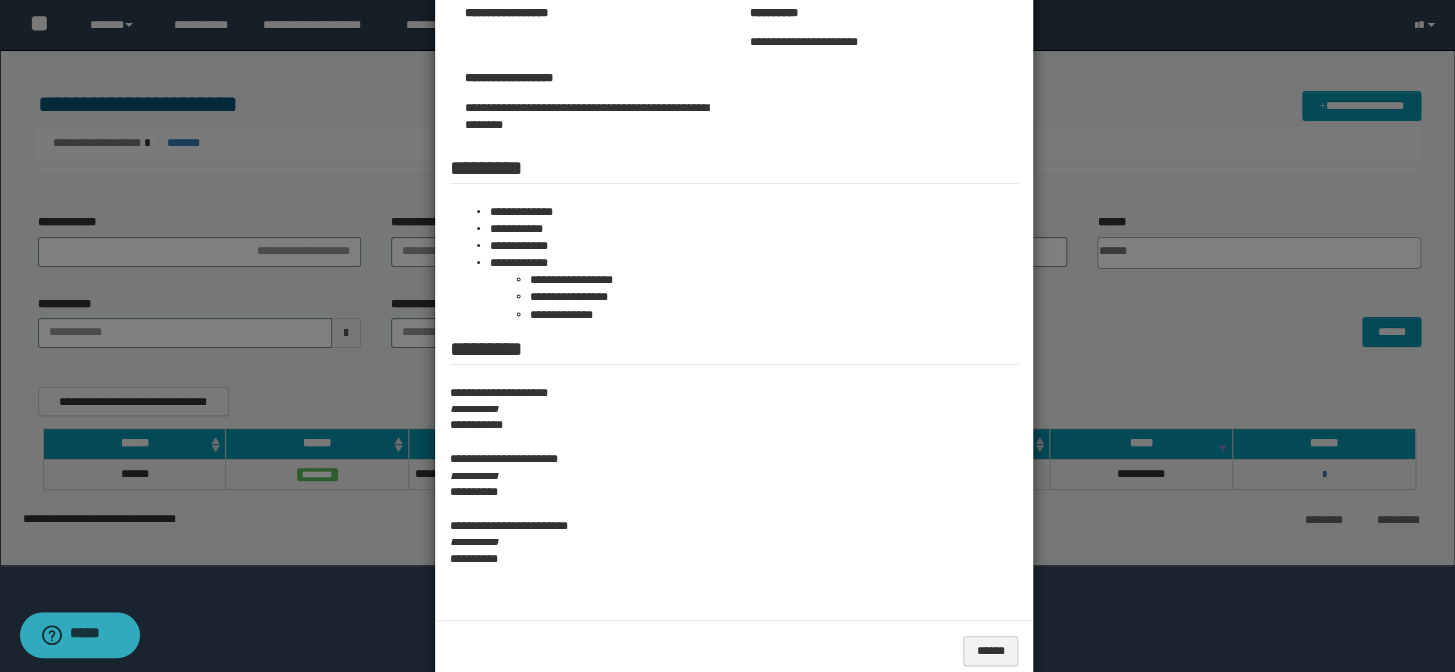 scroll, scrollTop: 272, scrollLeft: 0, axis: vertical 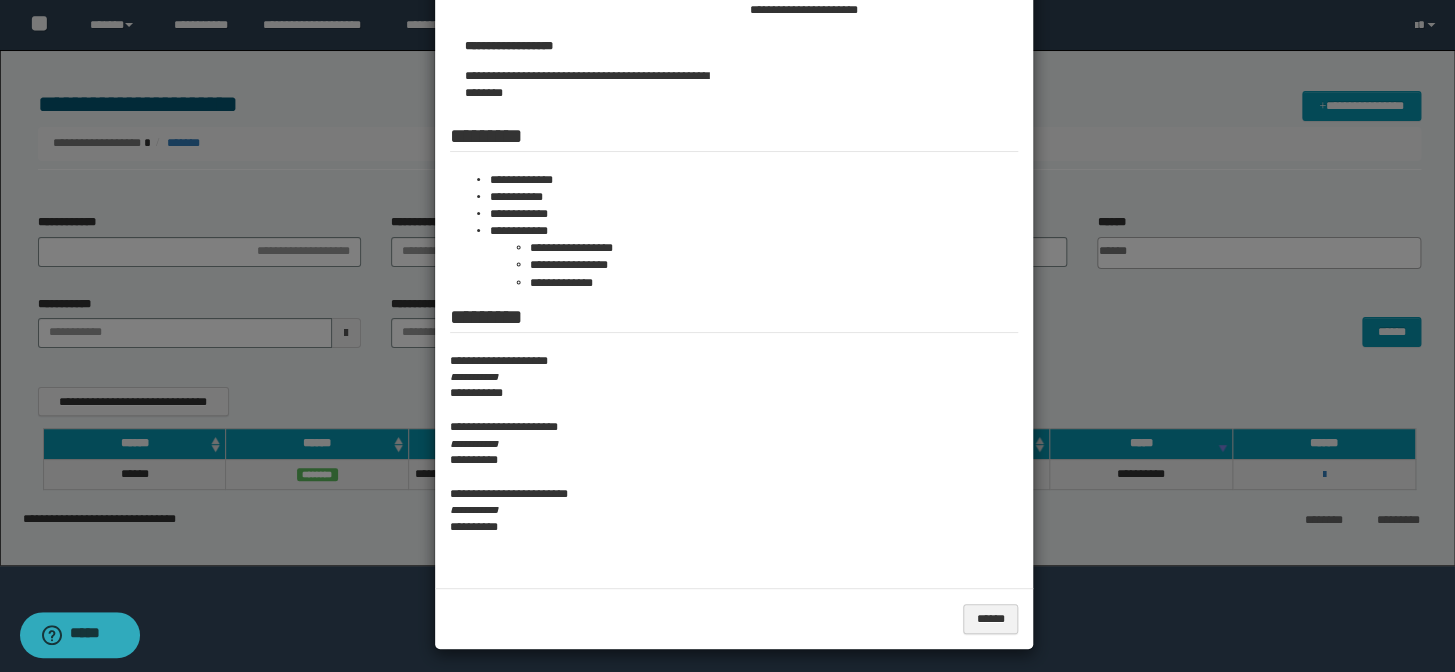 click at bounding box center (727, 204) 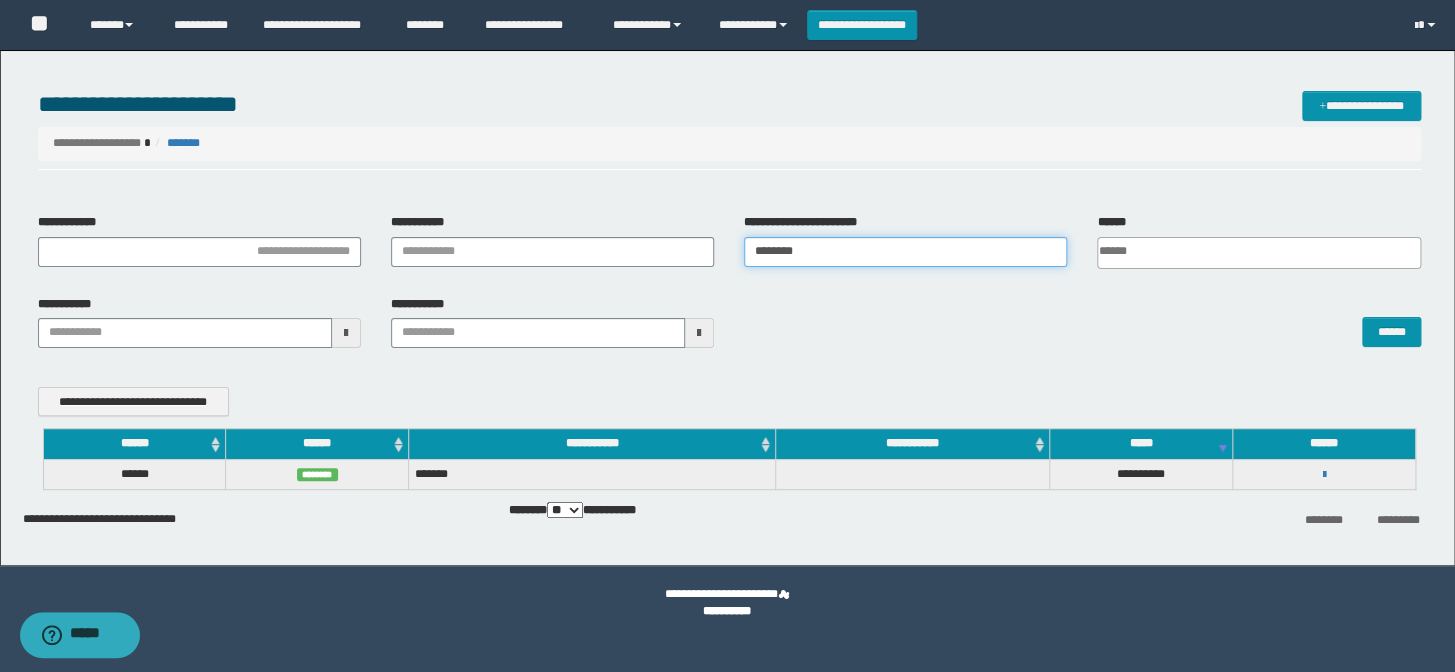 drag, startPoint x: 898, startPoint y: 264, endPoint x: 590, endPoint y: 230, distance: 309.87094 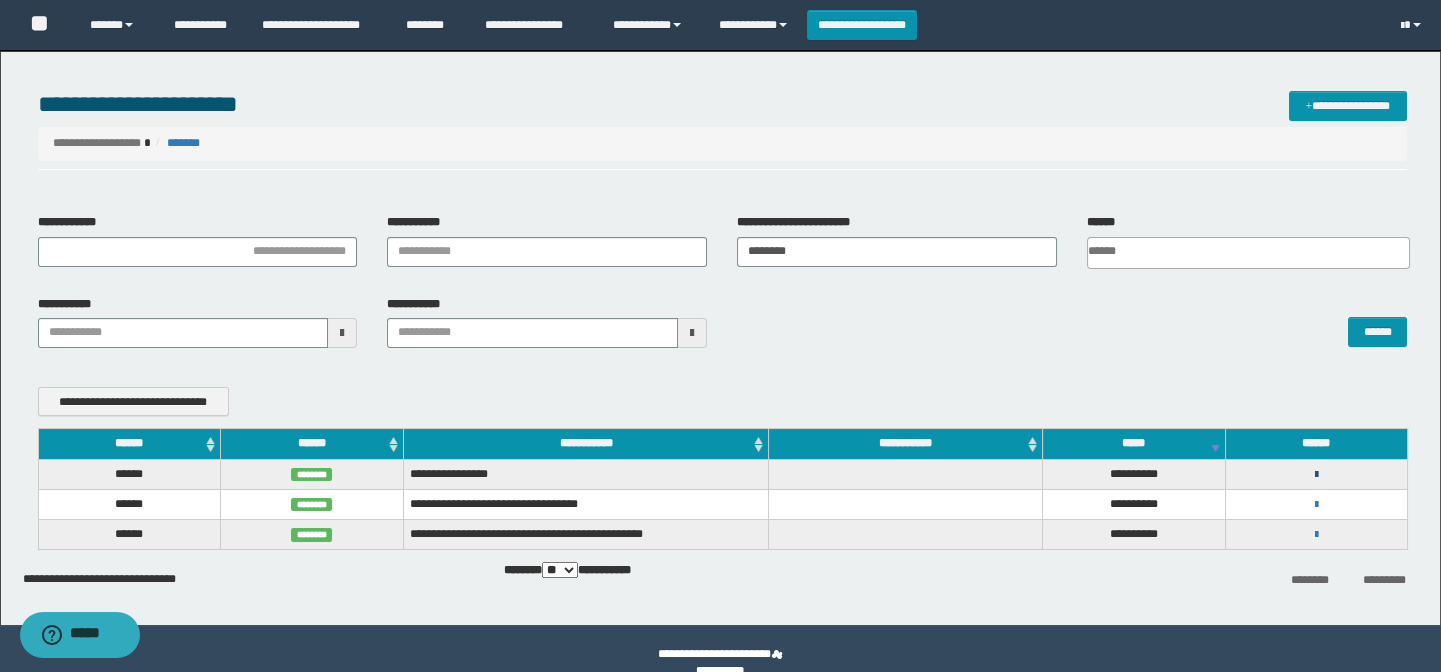 click at bounding box center [1316, 475] 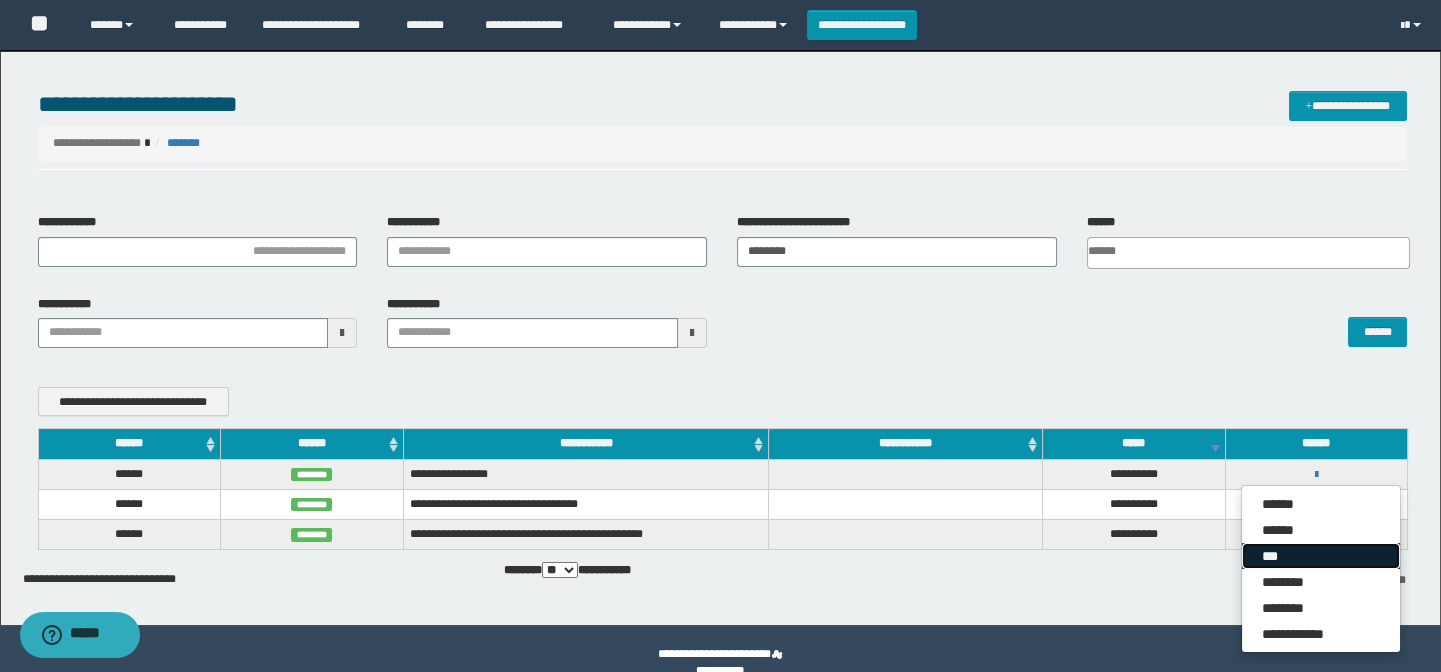 click on "***" at bounding box center (1321, 556) 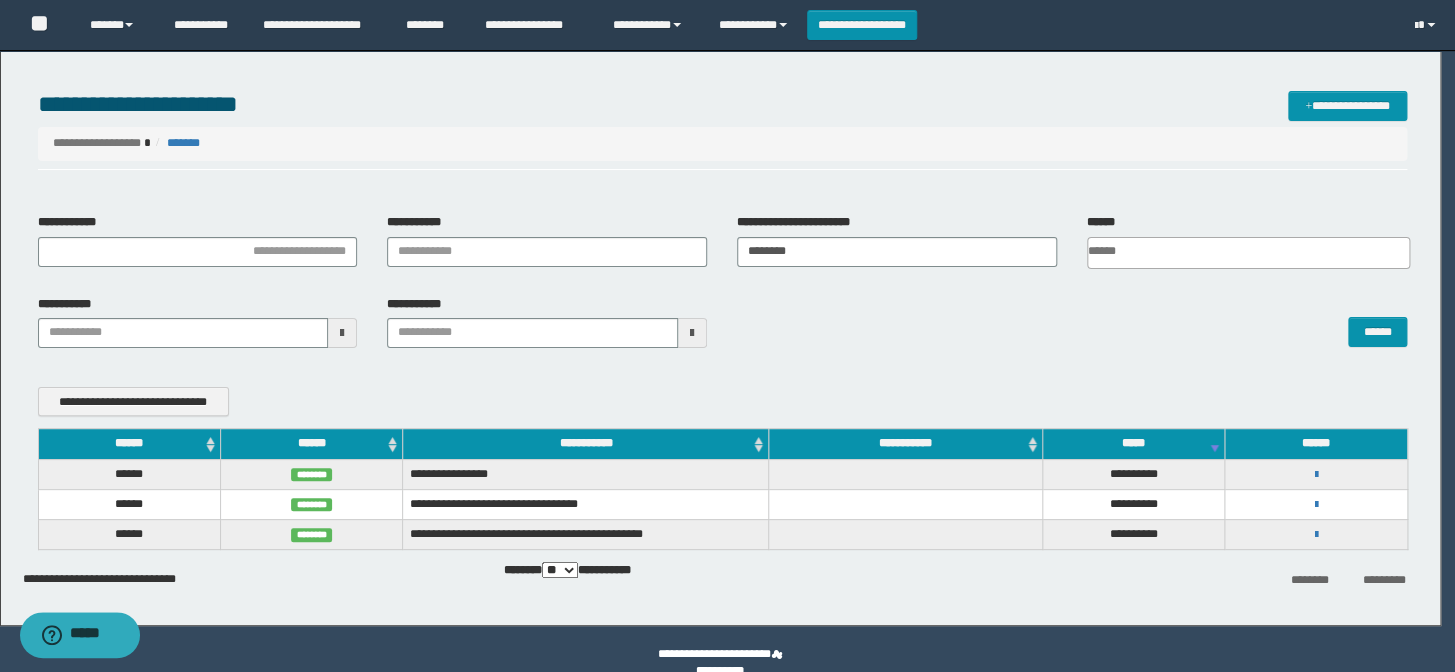 scroll, scrollTop: 0, scrollLeft: 0, axis: both 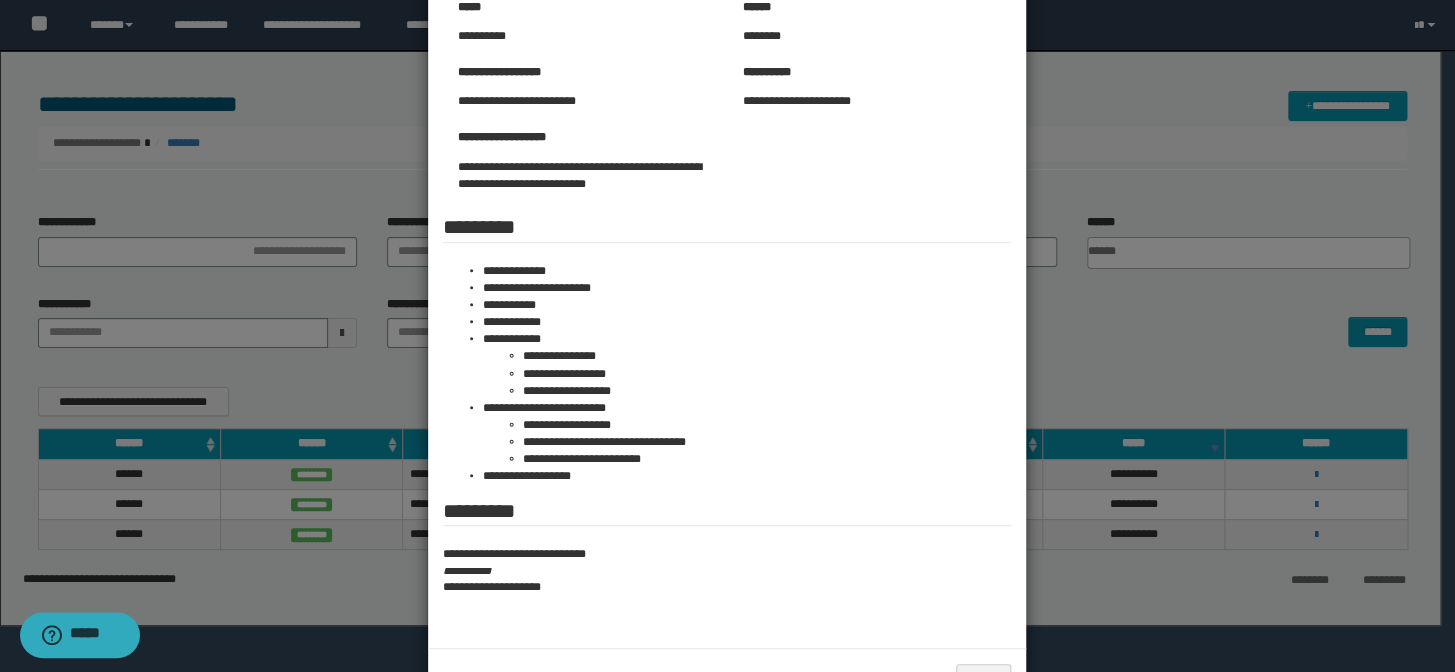 click at bounding box center (727, 279) 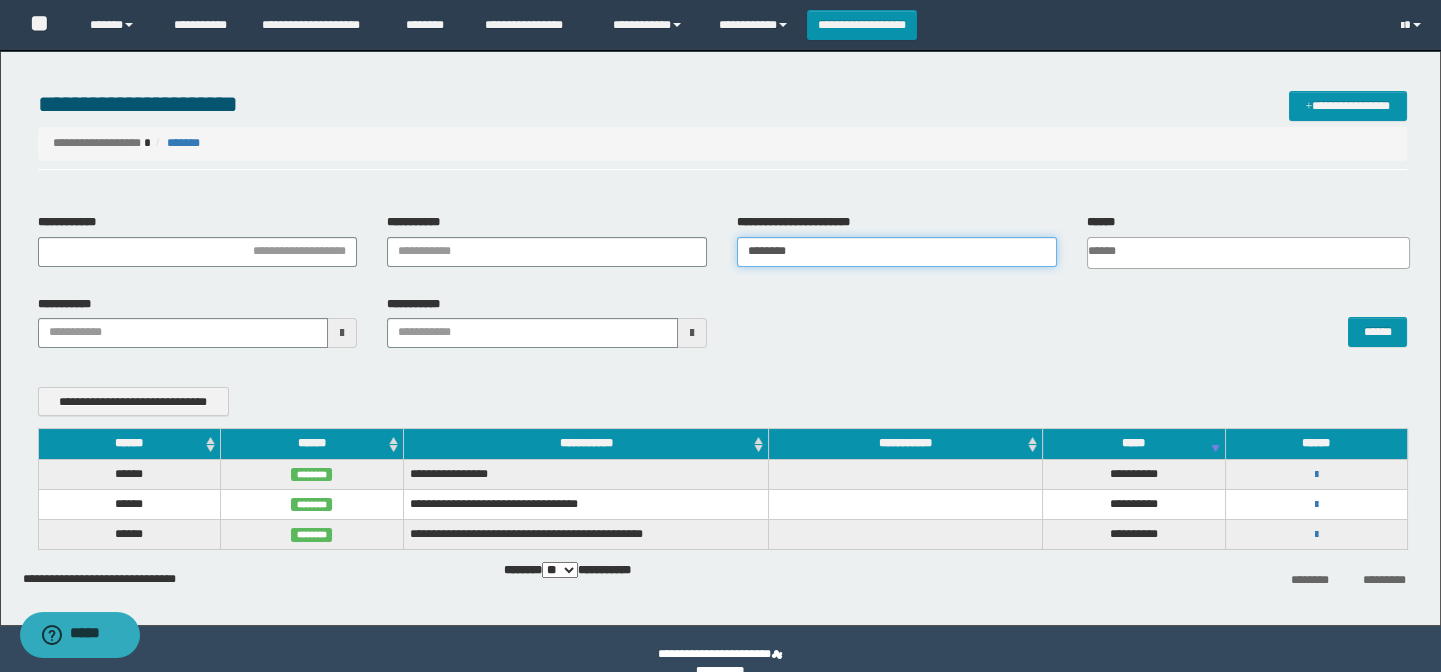 drag, startPoint x: 807, startPoint y: 259, endPoint x: 646, endPoint y: 282, distance: 162.63457 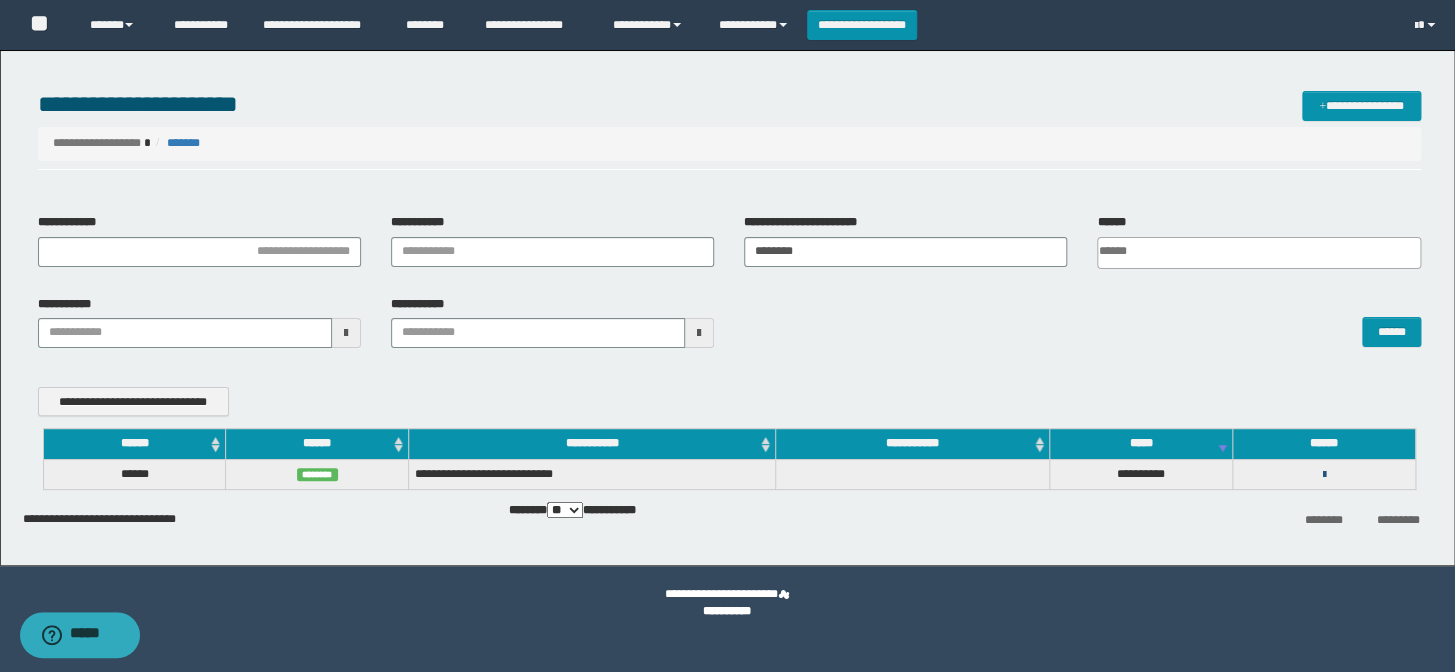click at bounding box center (1323, 475) 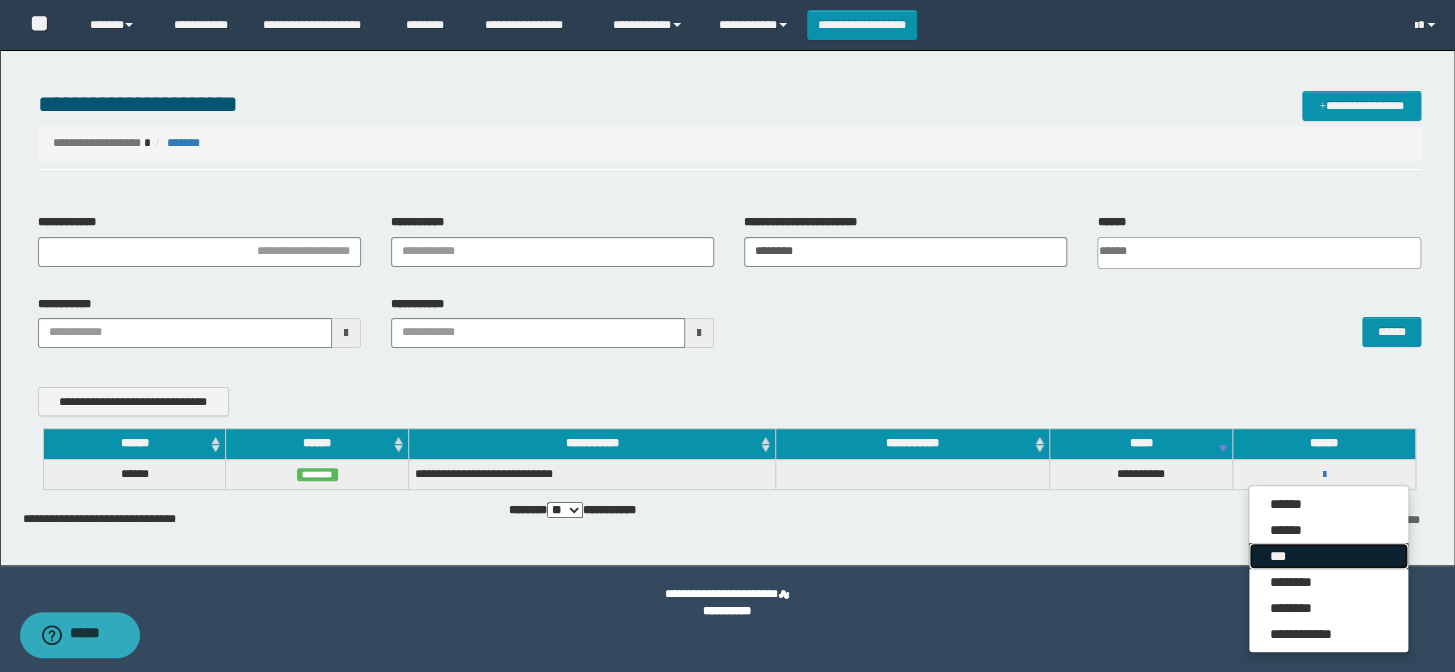click on "***" at bounding box center [1328, 556] 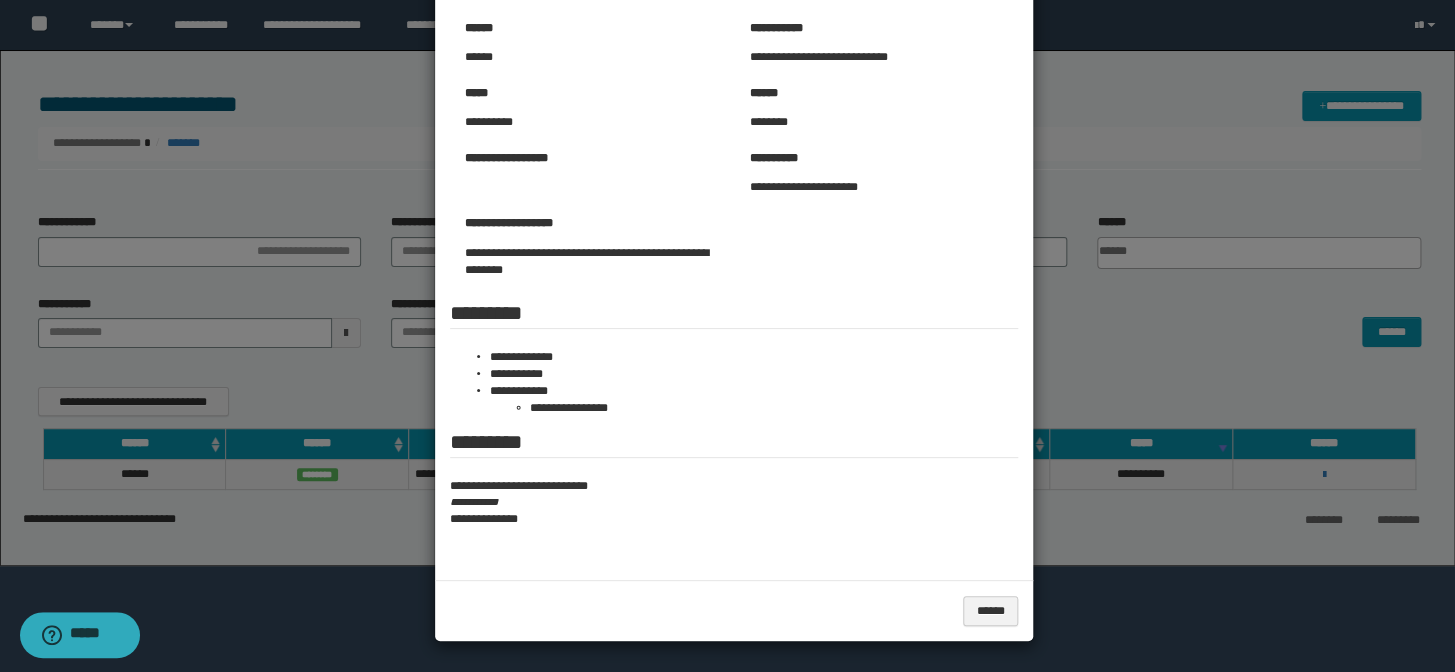 scroll, scrollTop: 0, scrollLeft: 0, axis: both 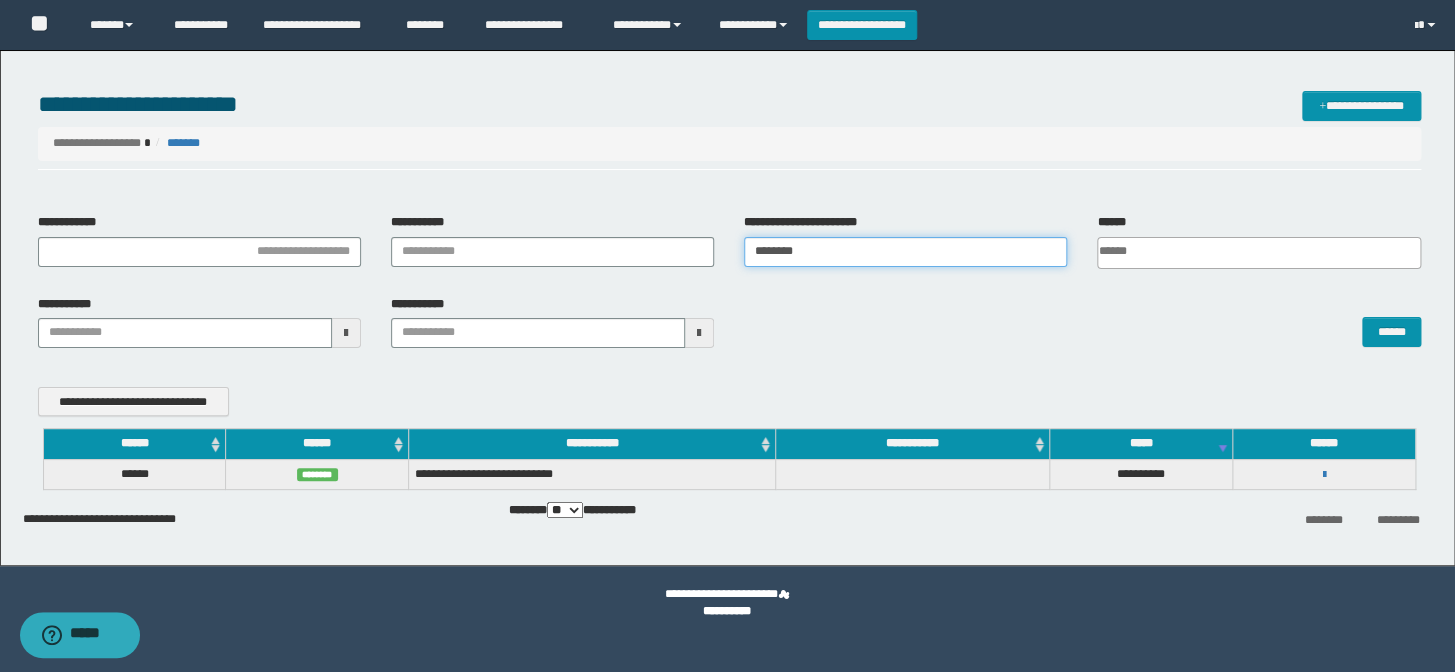 drag, startPoint x: 927, startPoint y: 252, endPoint x: 587, endPoint y: 253, distance: 340.00146 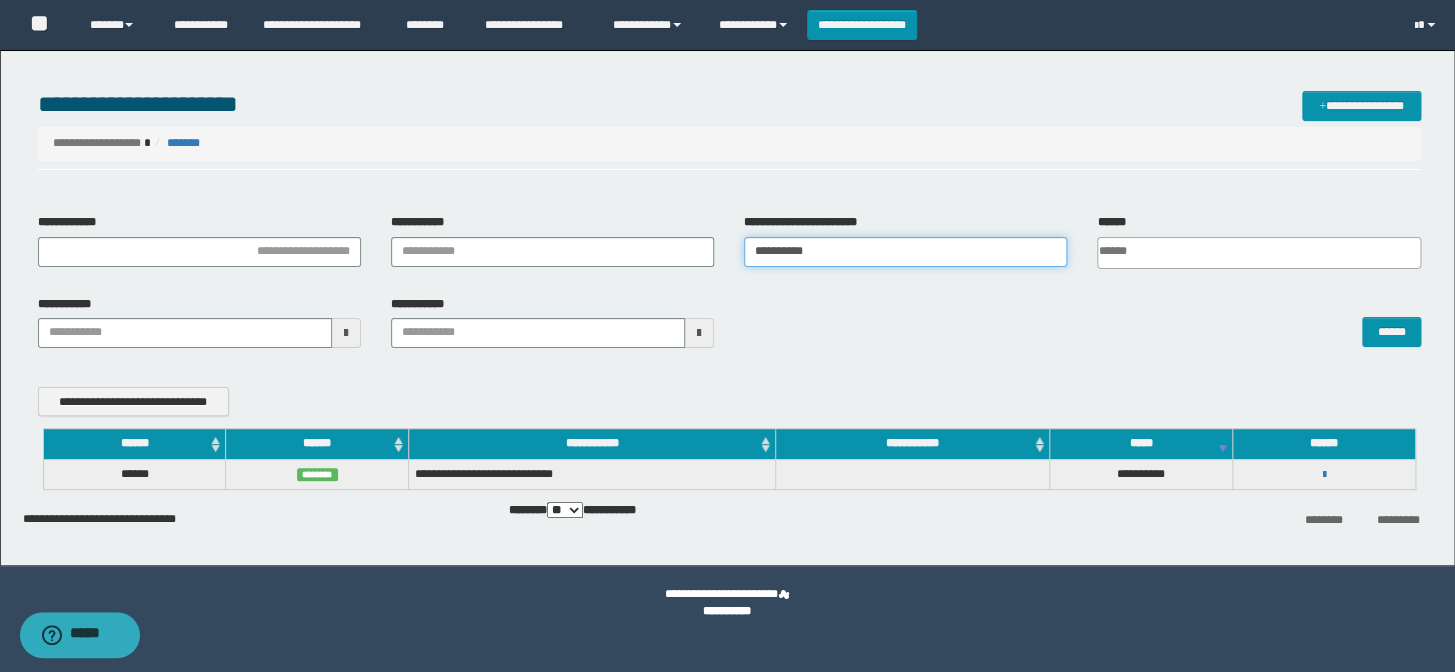 type on "**********" 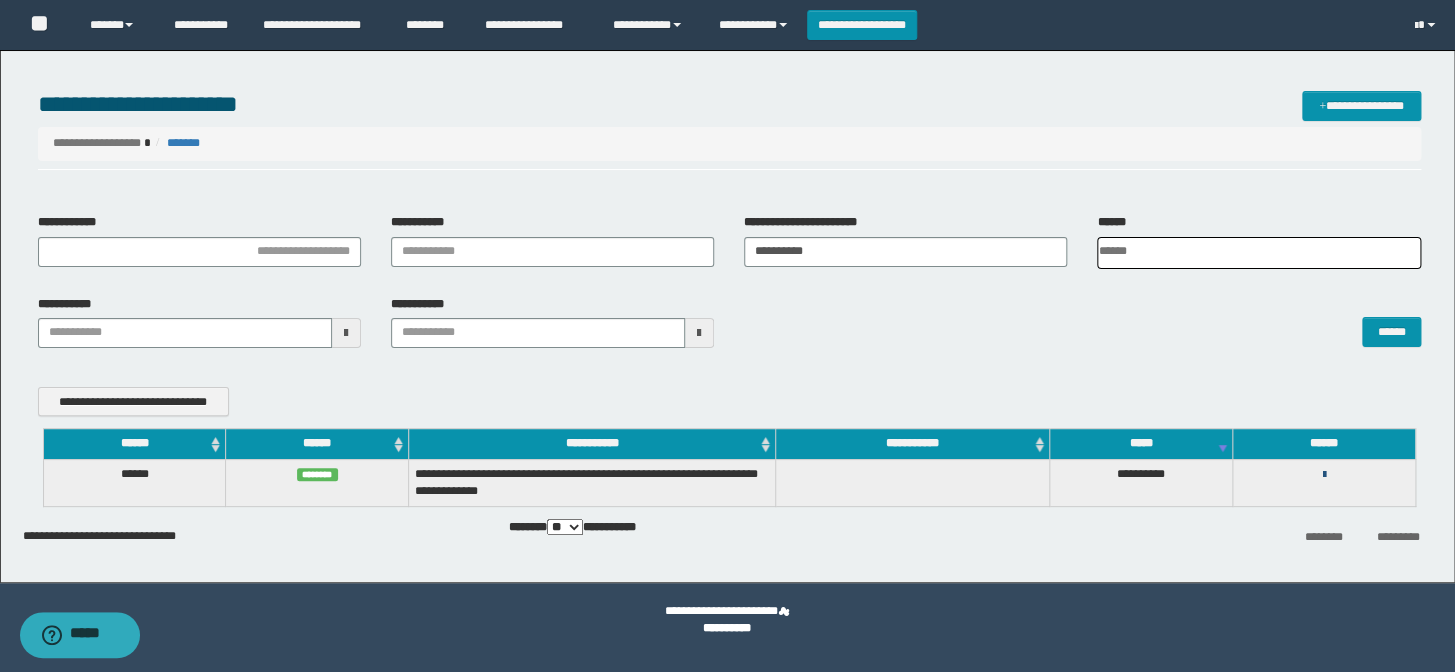 click at bounding box center [1323, 475] 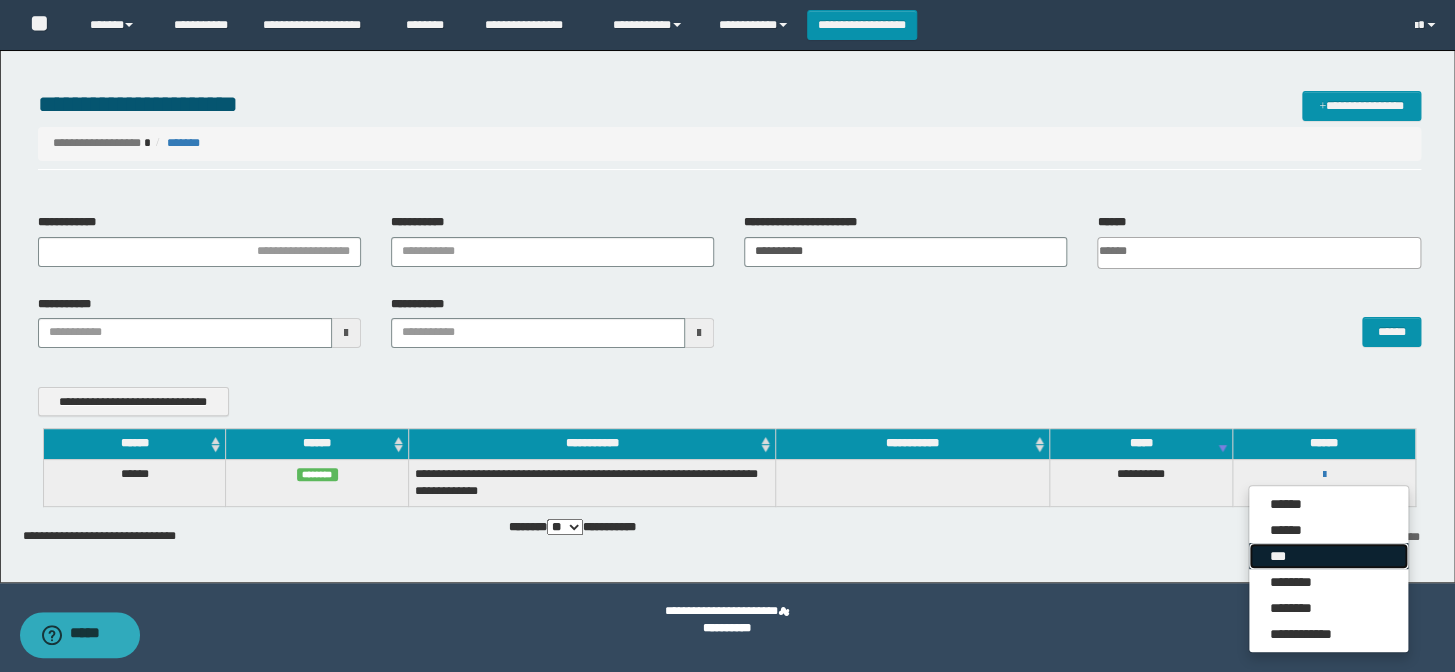 click on "***" at bounding box center [1328, 556] 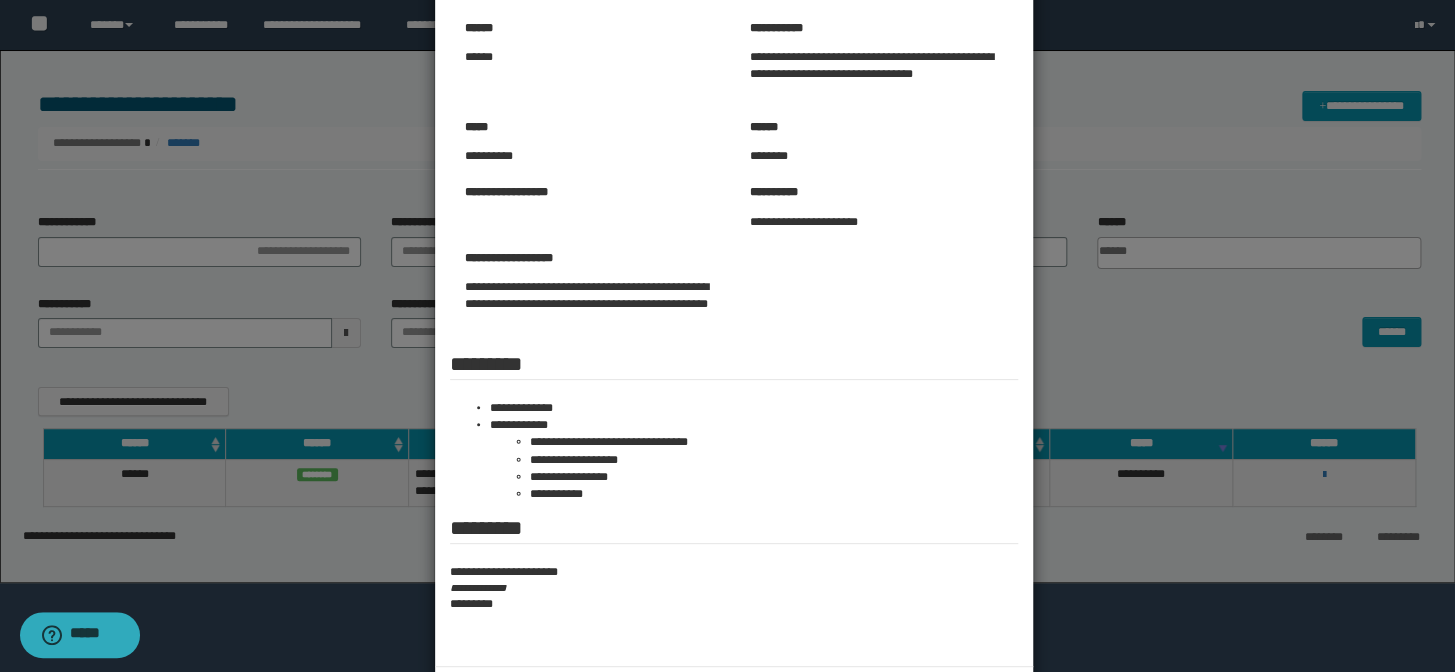 scroll, scrollTop: 0, scrollLeft: 0, axis: both 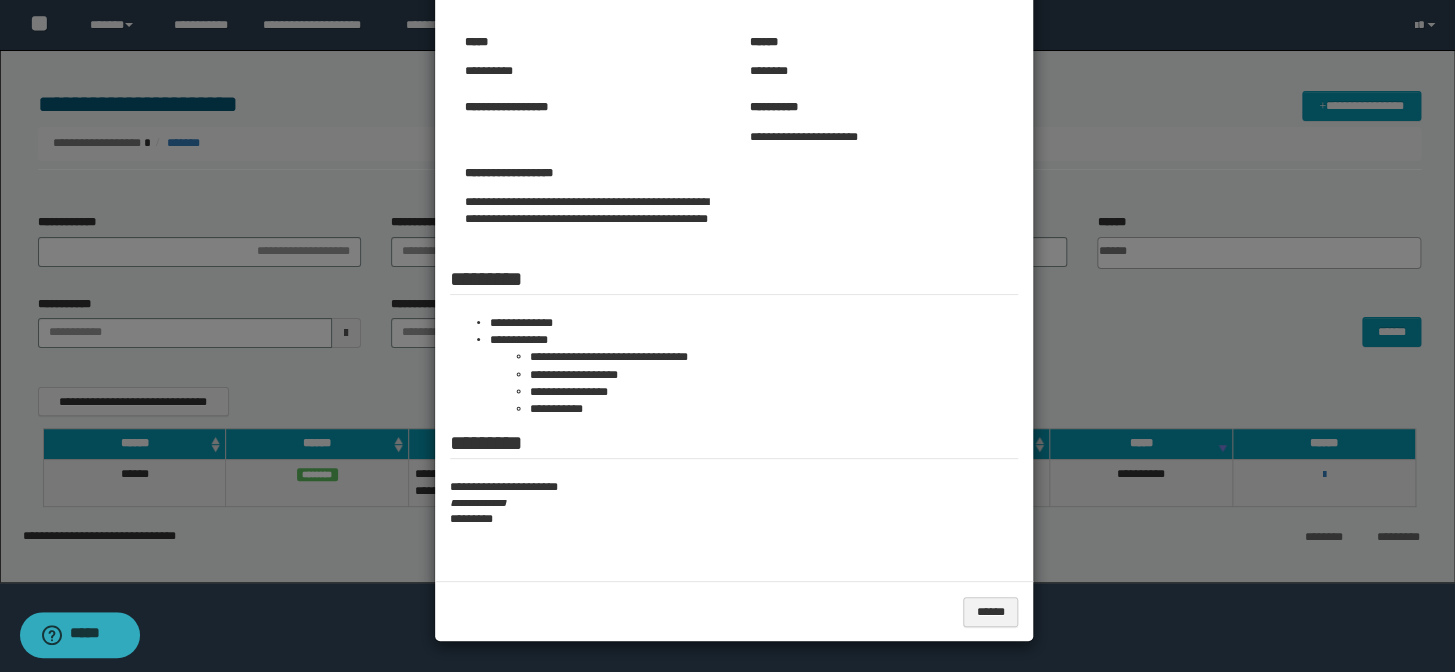 click at bounding box center [727, 246] 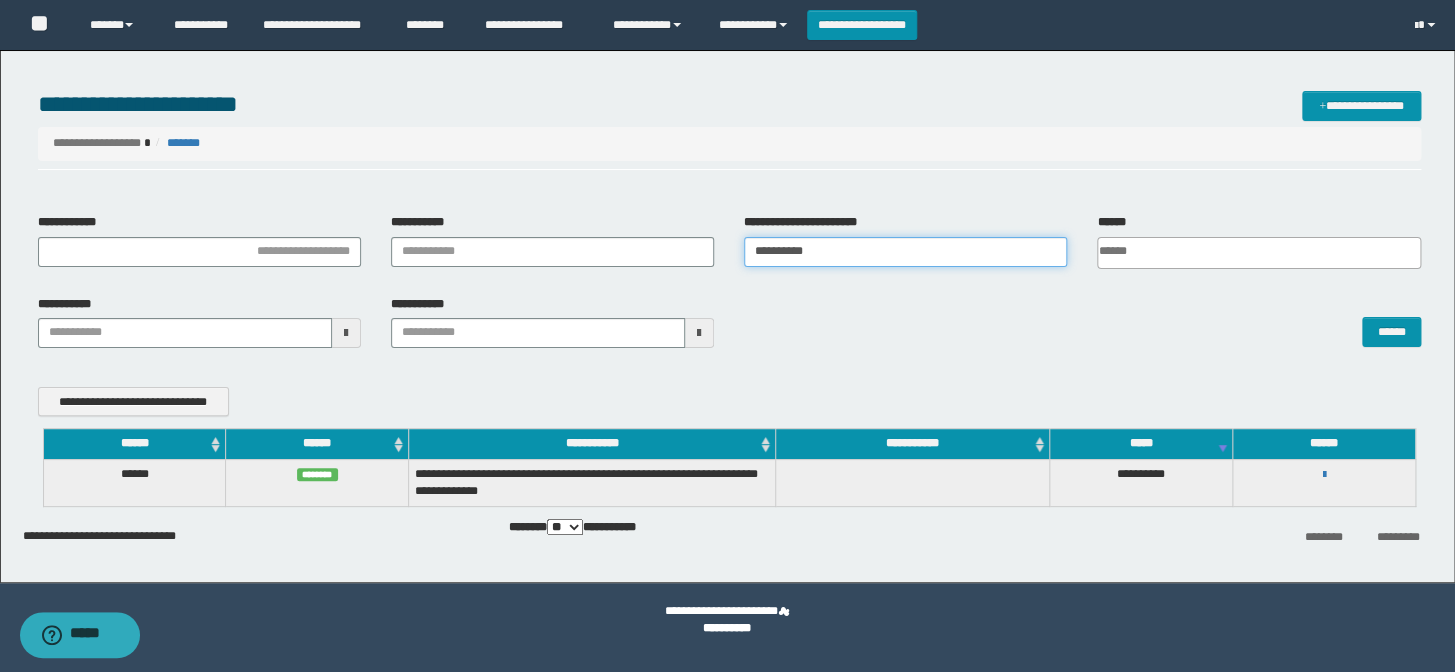 click on "**********" at bounding box center (729, 248) 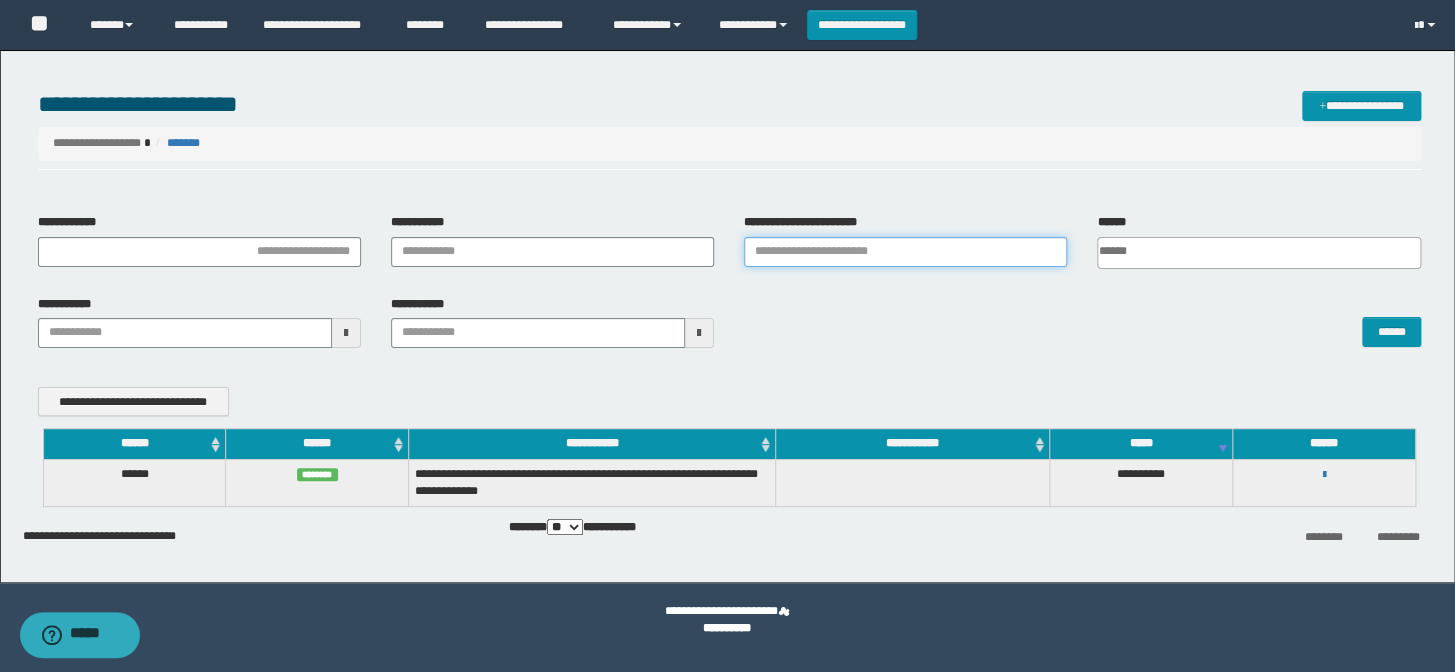 type 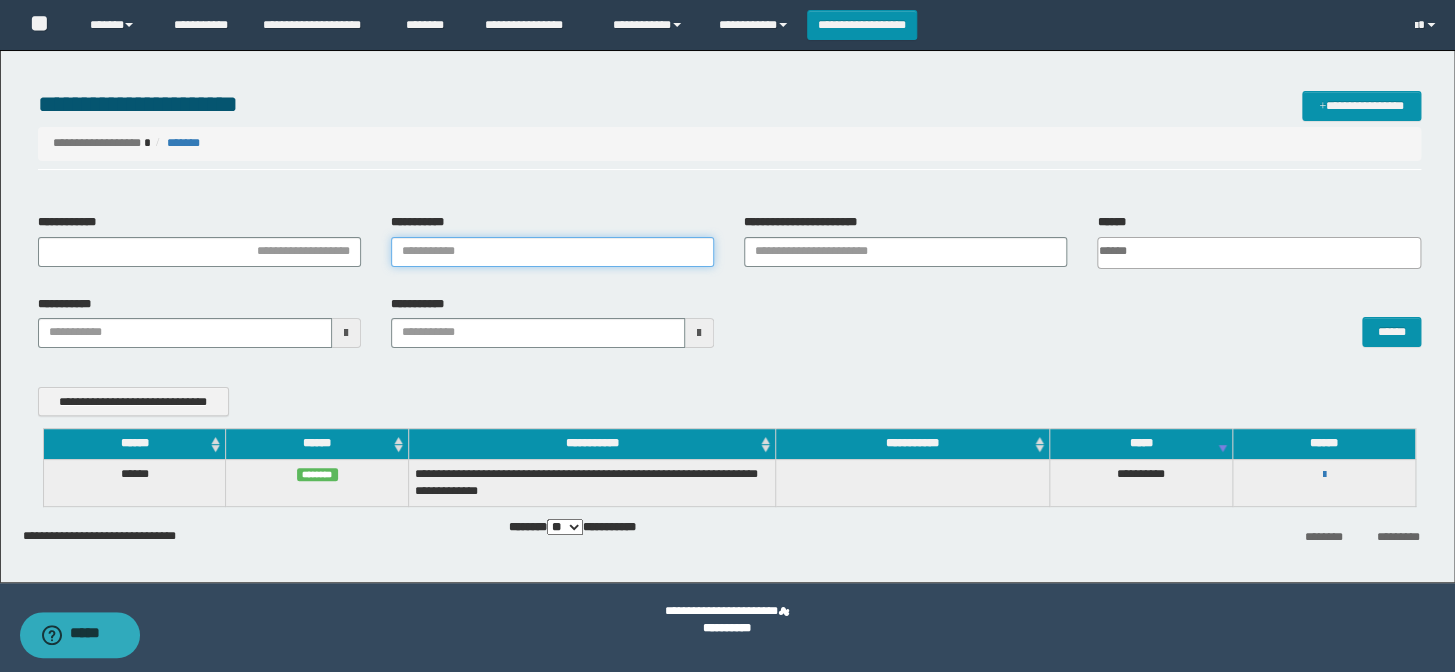 click on "**********" at bounding box center [552, 252] 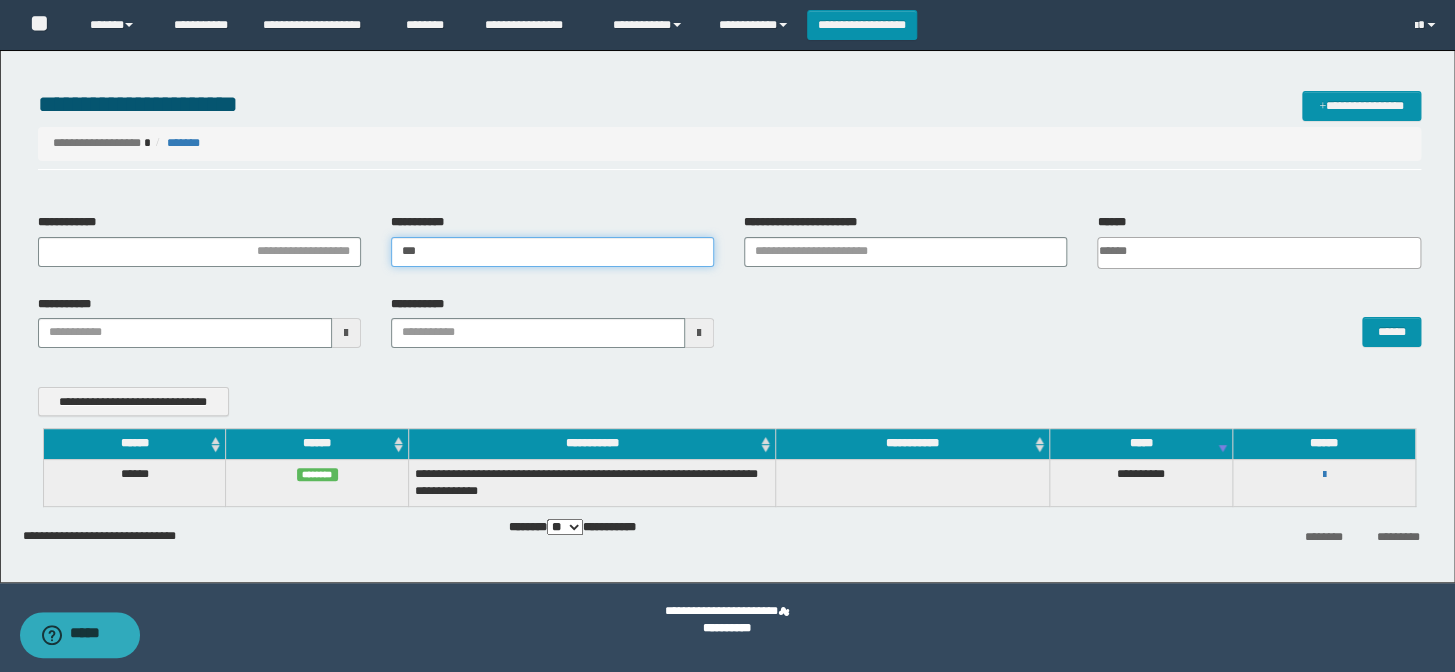 type on "***" 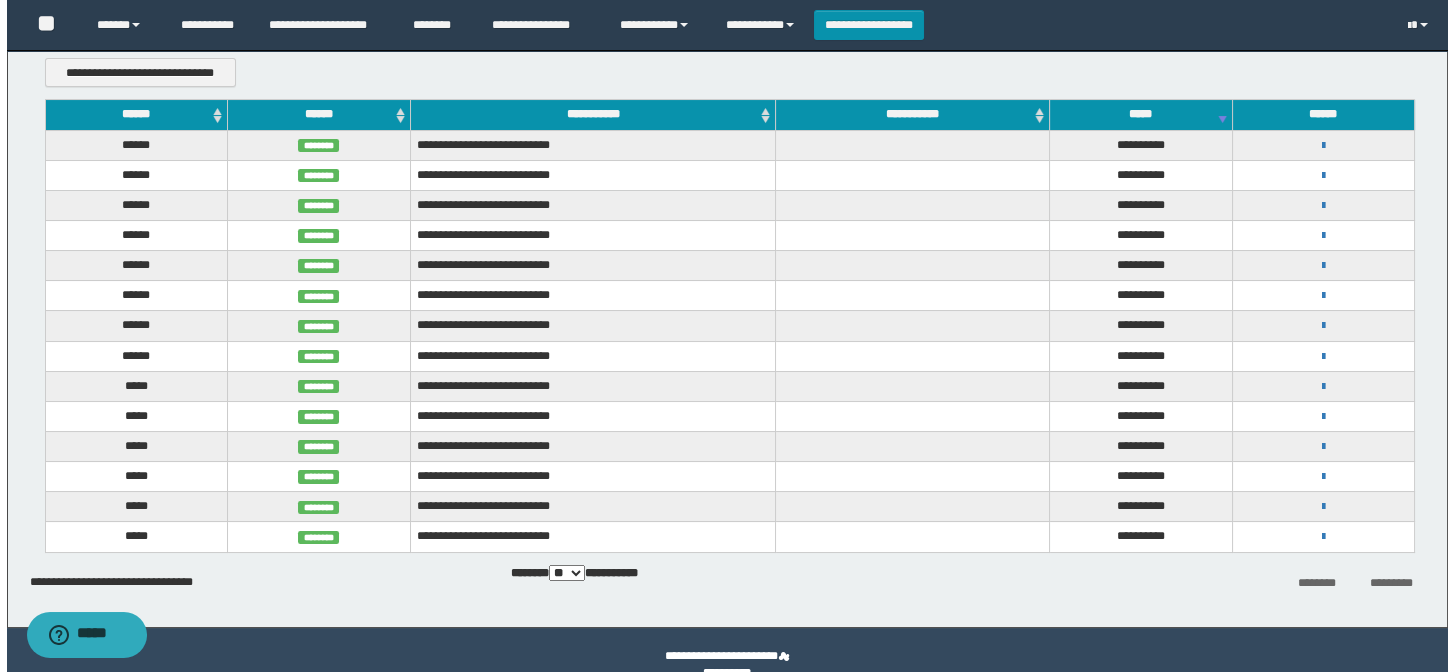 scroll, scrollTop: 359, scrollLeft: 0, axis: vertical 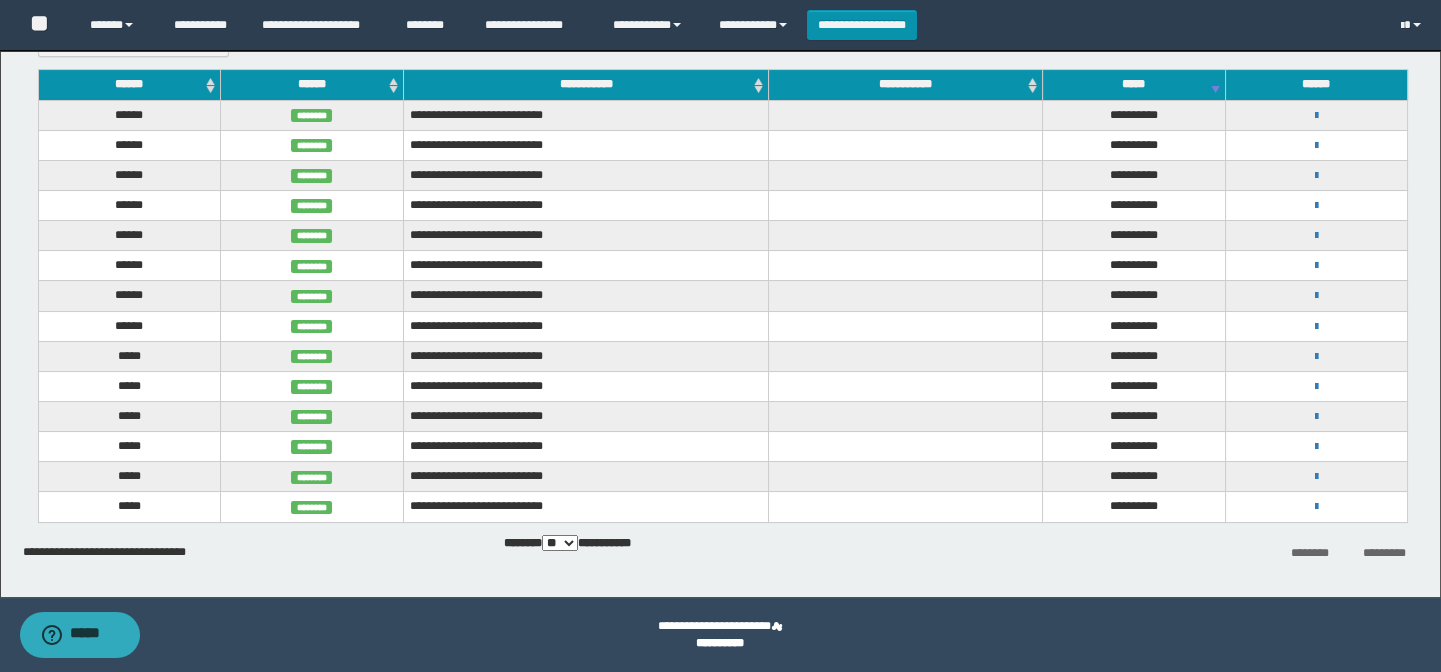 click on "**********" at bounding box center [1317, 115] 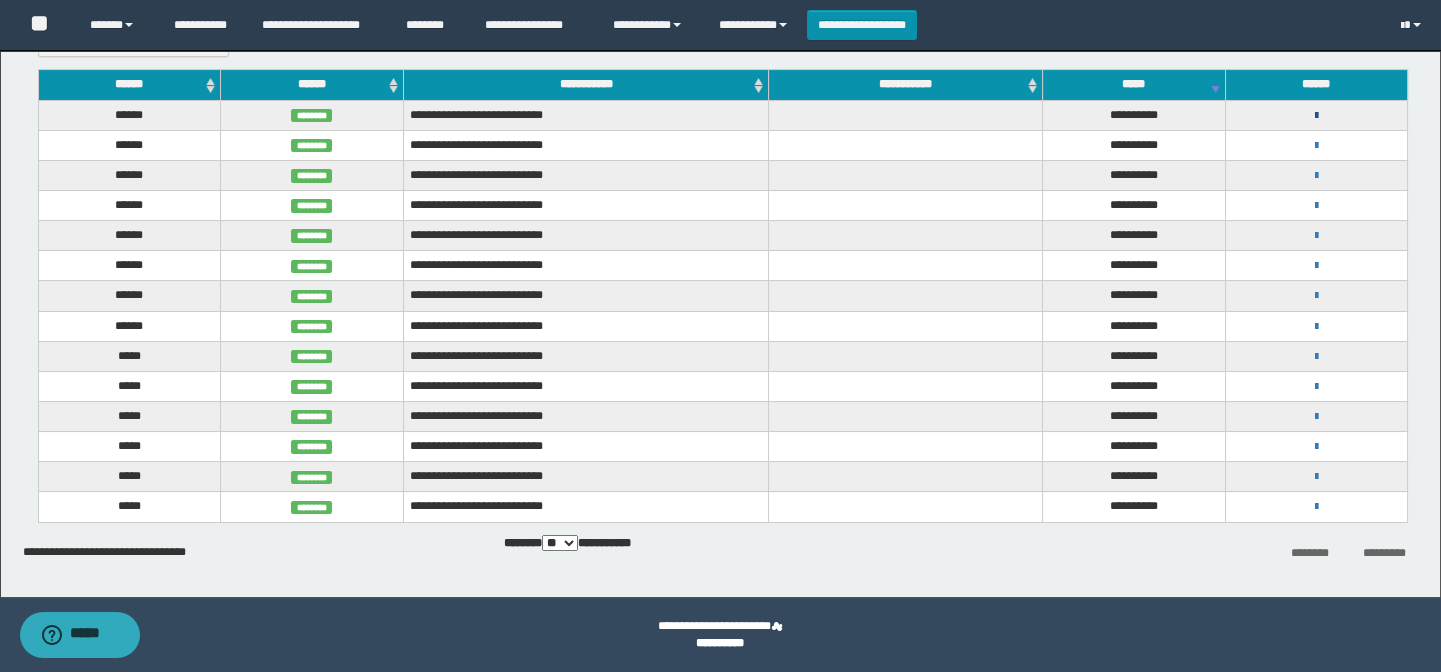 click at bounding box center [1316, 116] 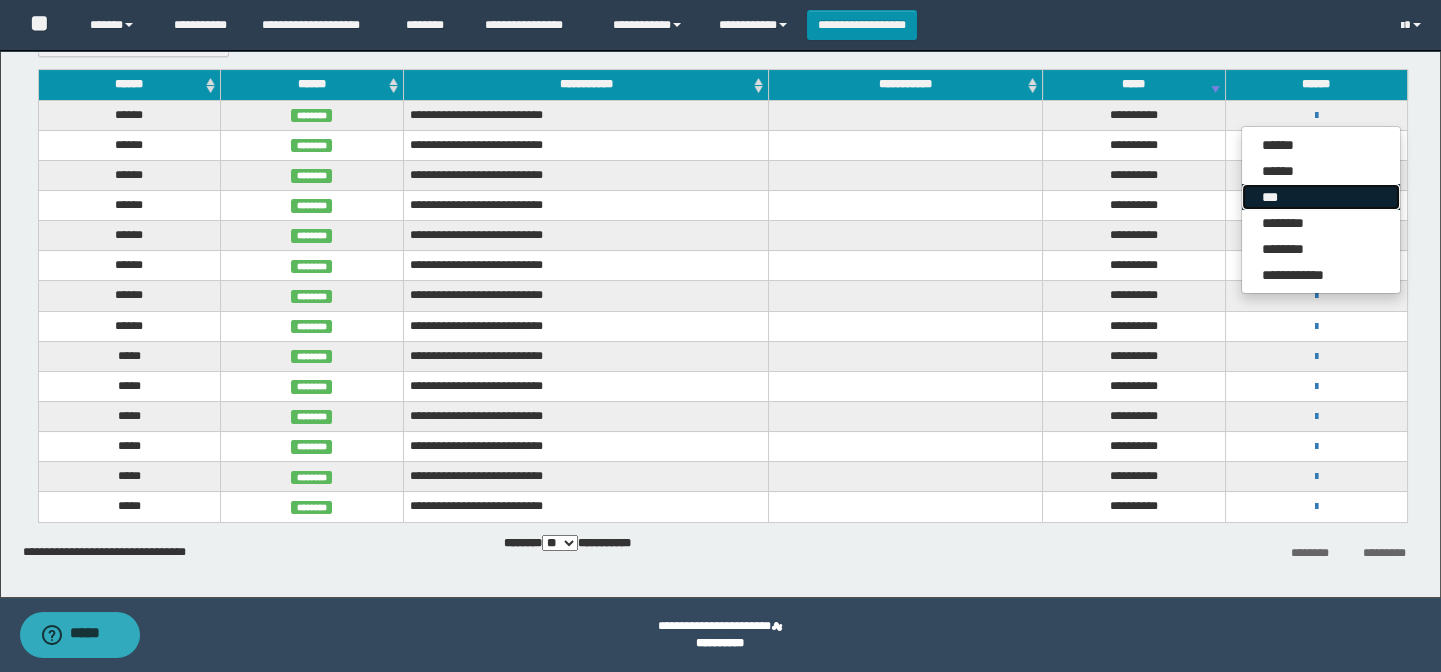 click on "***" at bounding box center (1321, 197) 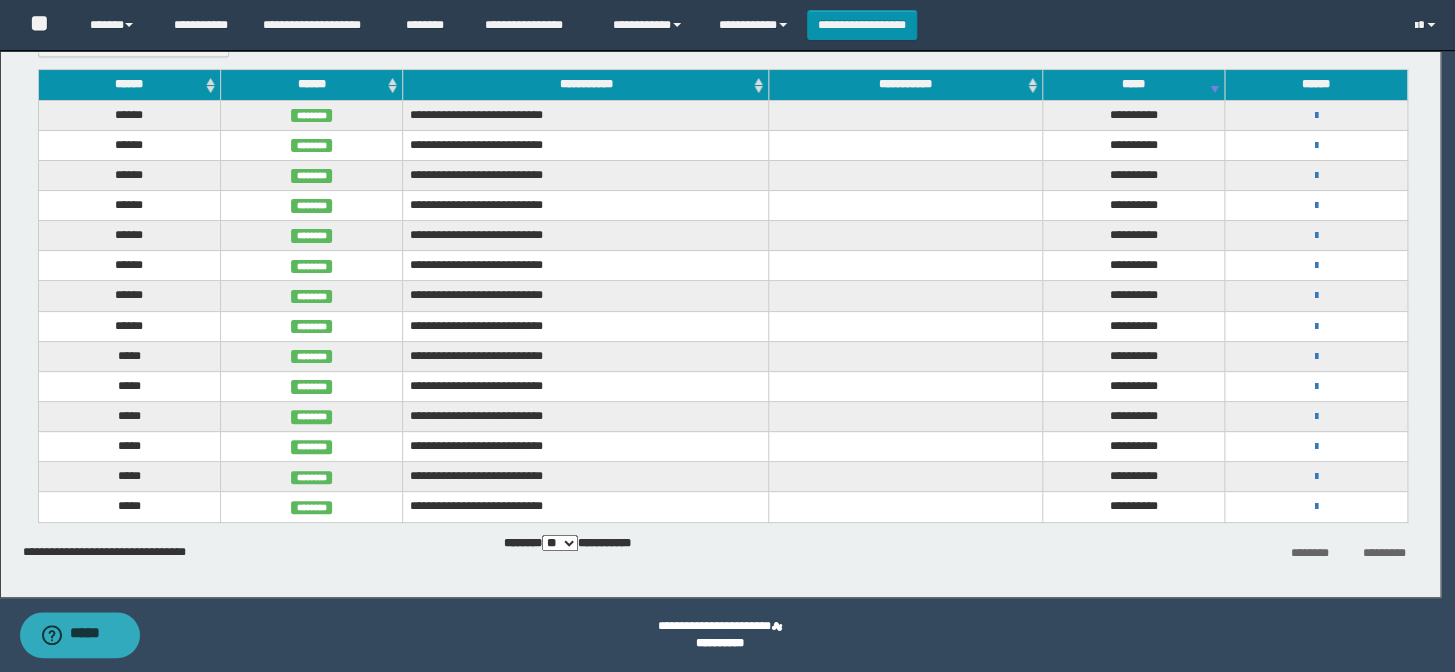 scroll, scrollTop: 0, scrollLeft: 0, axis: both 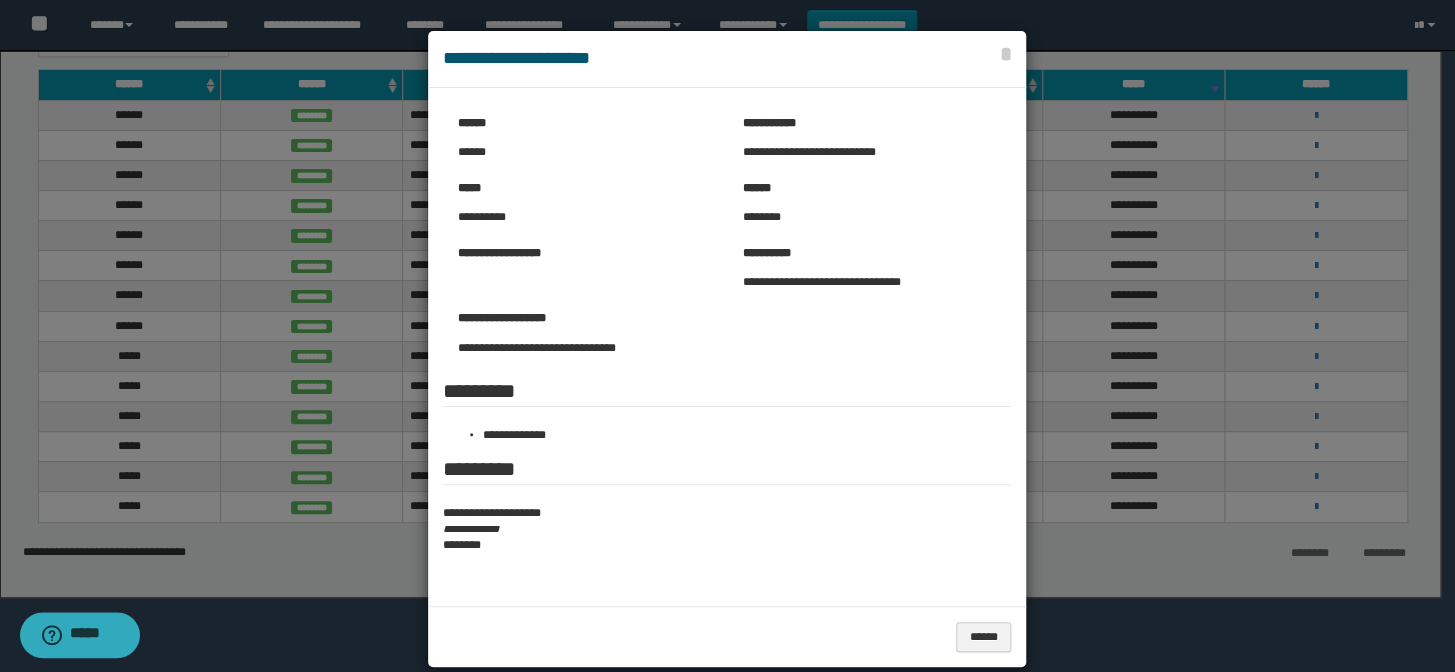 click at bounding box center [727, 349] 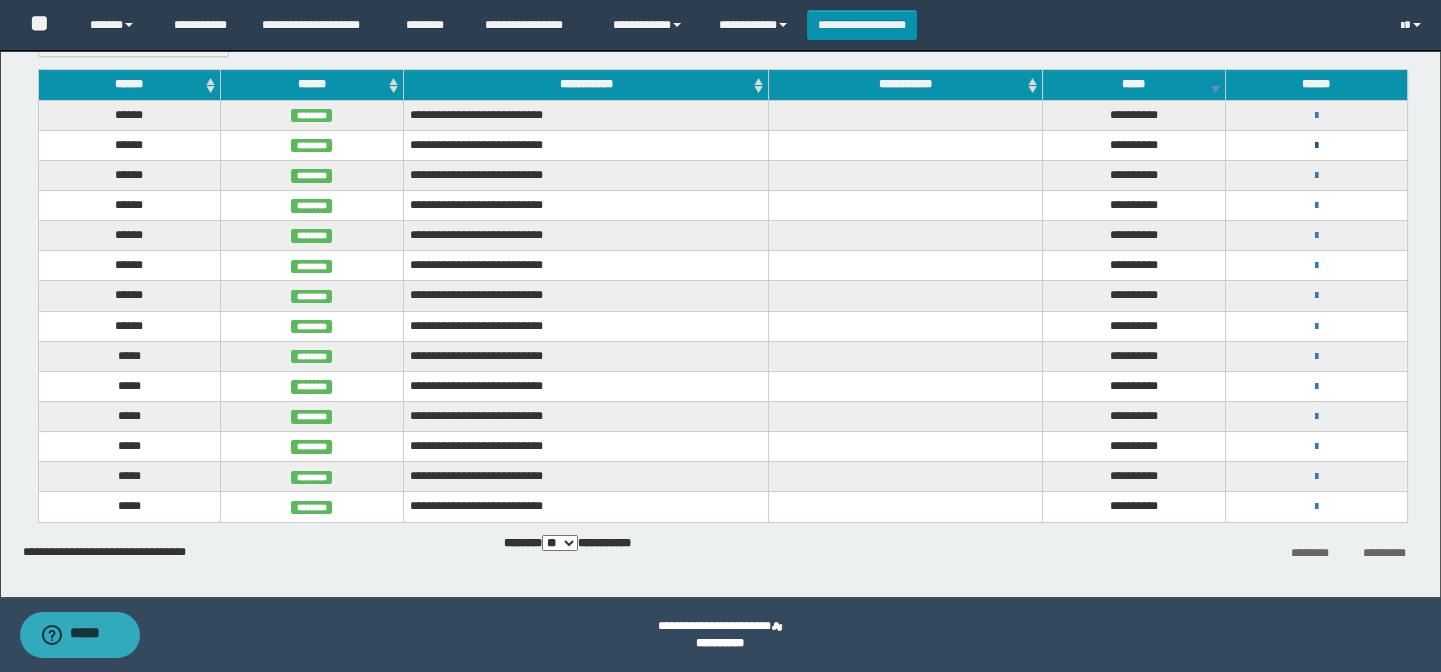 click at bounding box center (1316, 146) 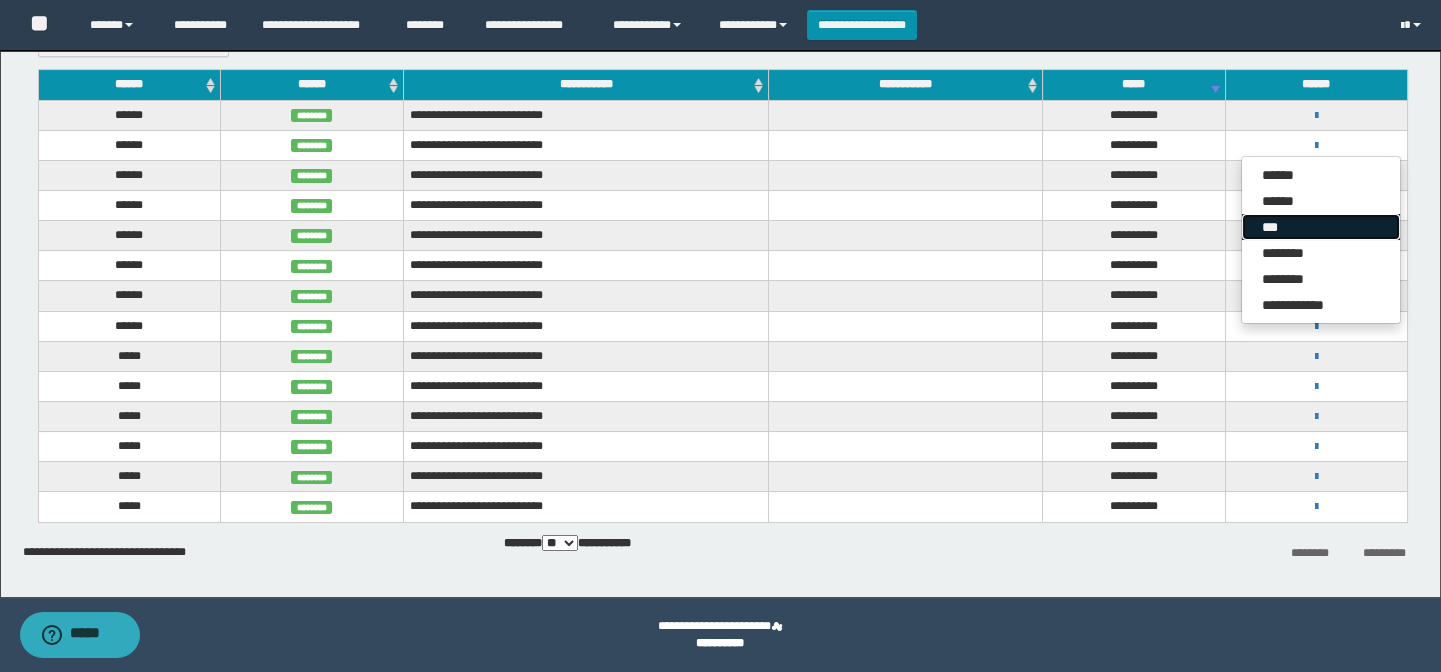 click on "***" at bounding box center [1321, 227] 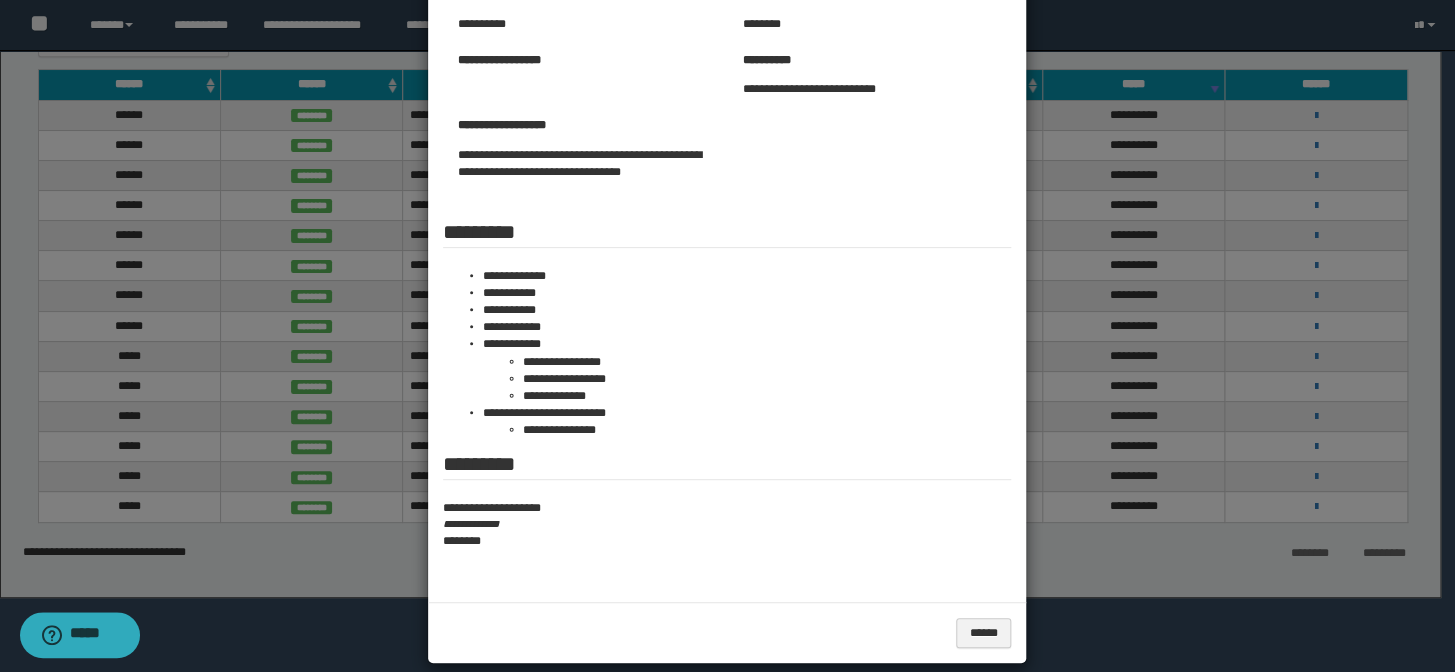 scroll, scrollTop: 215, scrollLeft: 0, axis: vertical 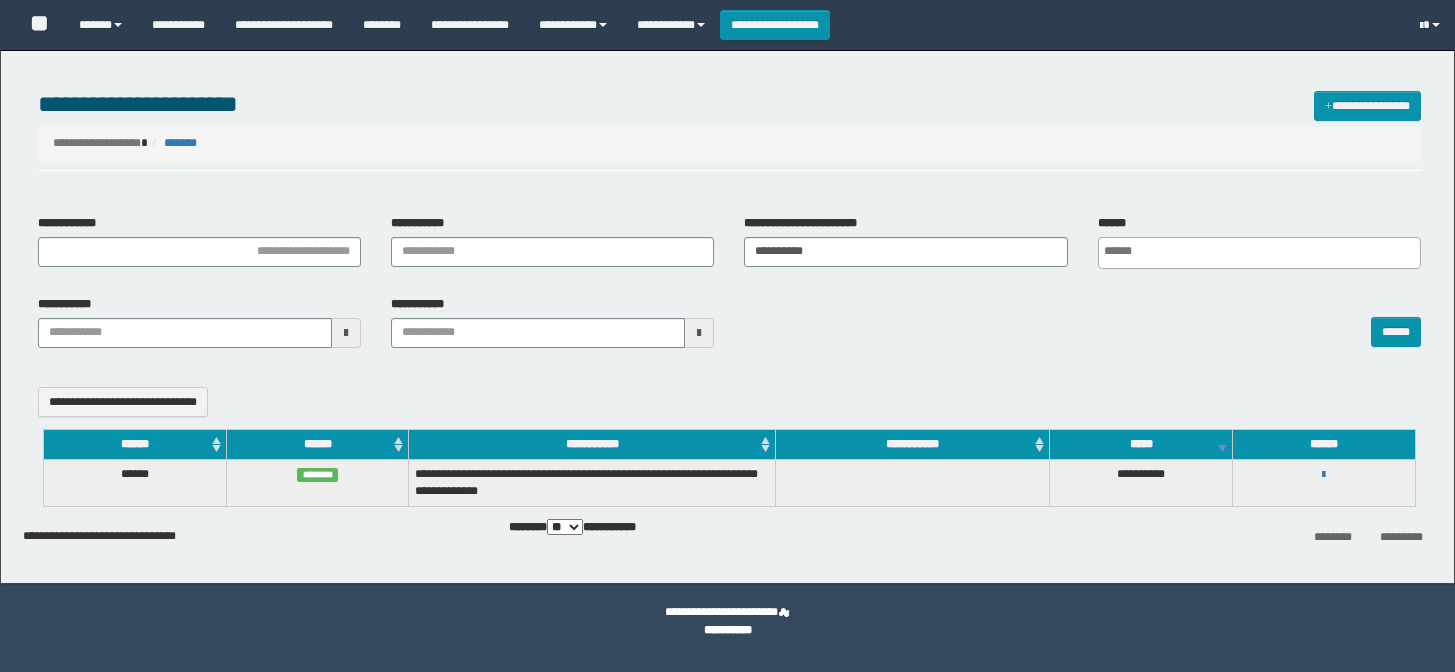 select 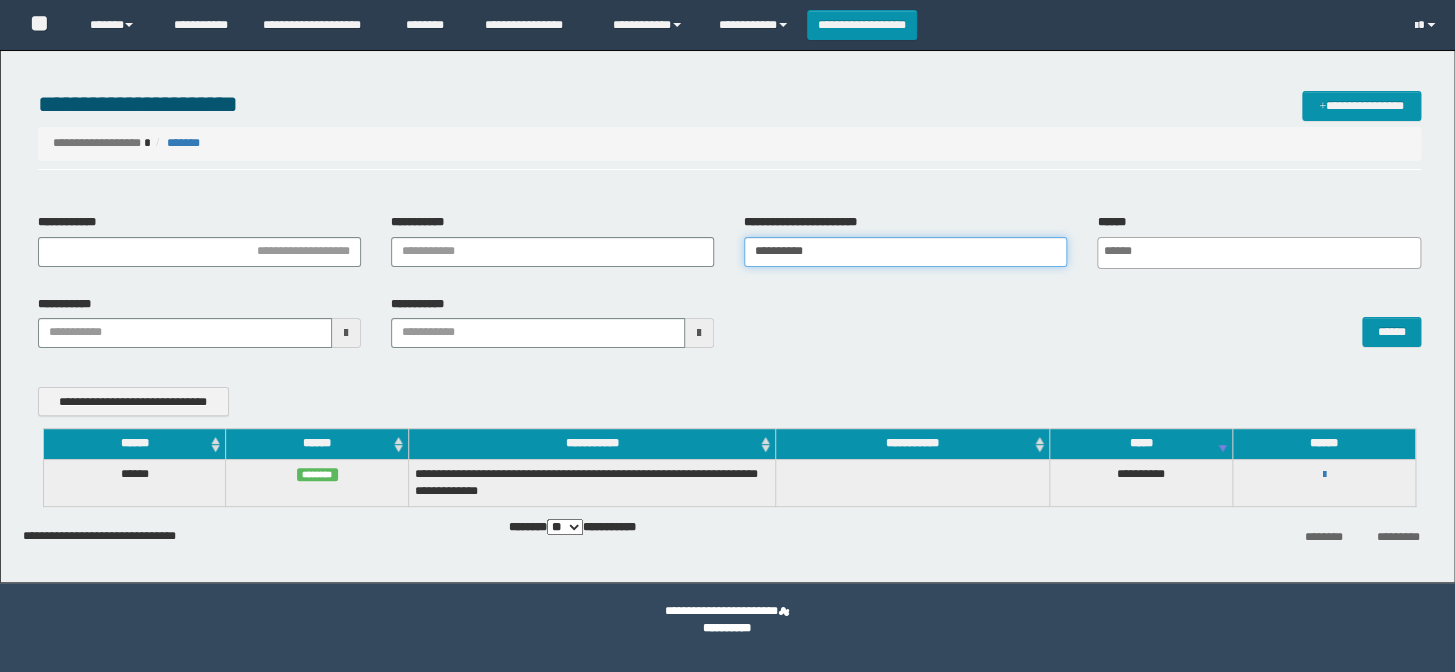 drag, startPoint x: 751, startPoint y: 249, endPoint x: 707, endPoint y: 265, distance: 46.818798 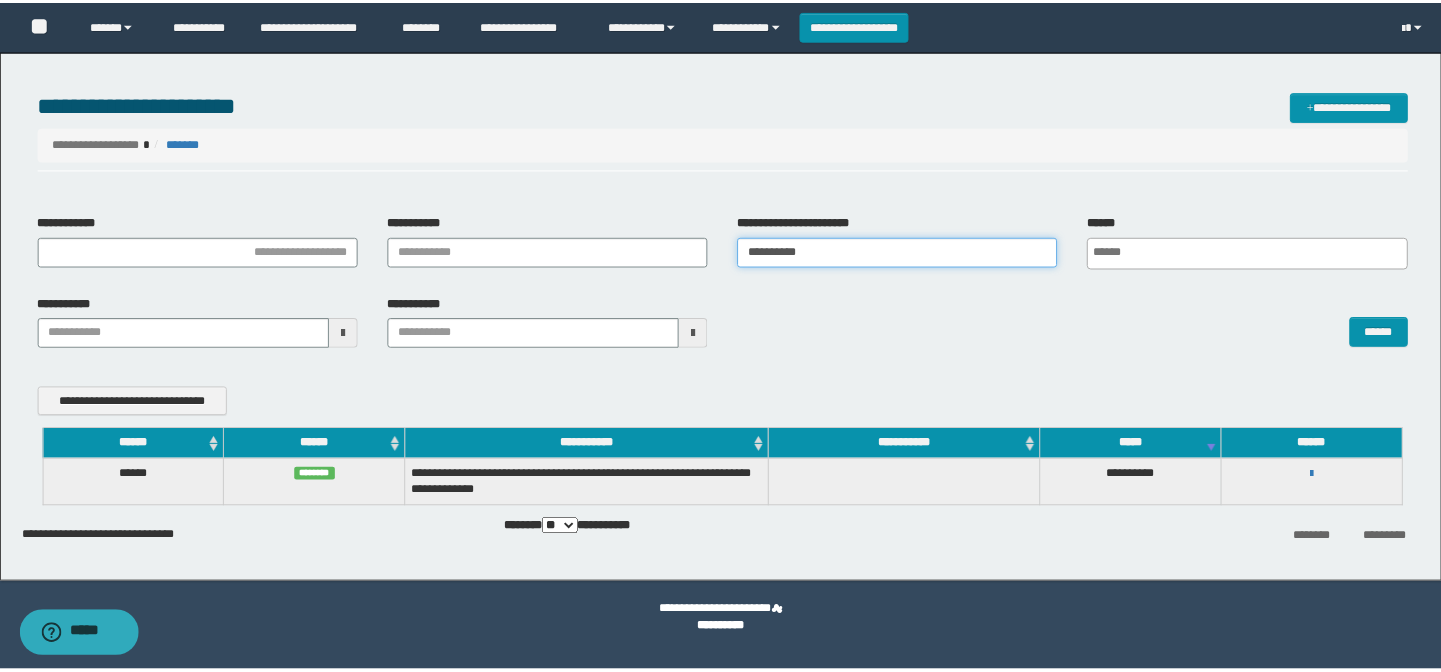 scroll, scrollTop: 0, scrollLeft: 0, axis: both 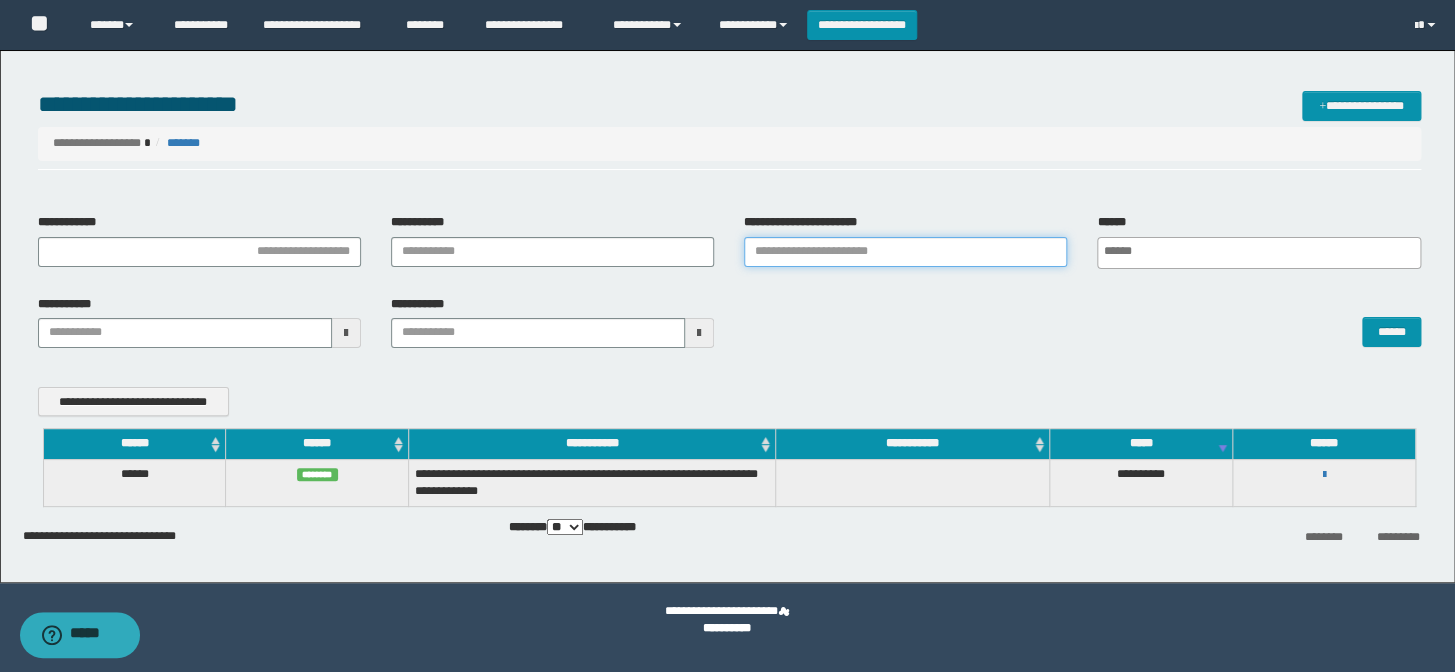 type 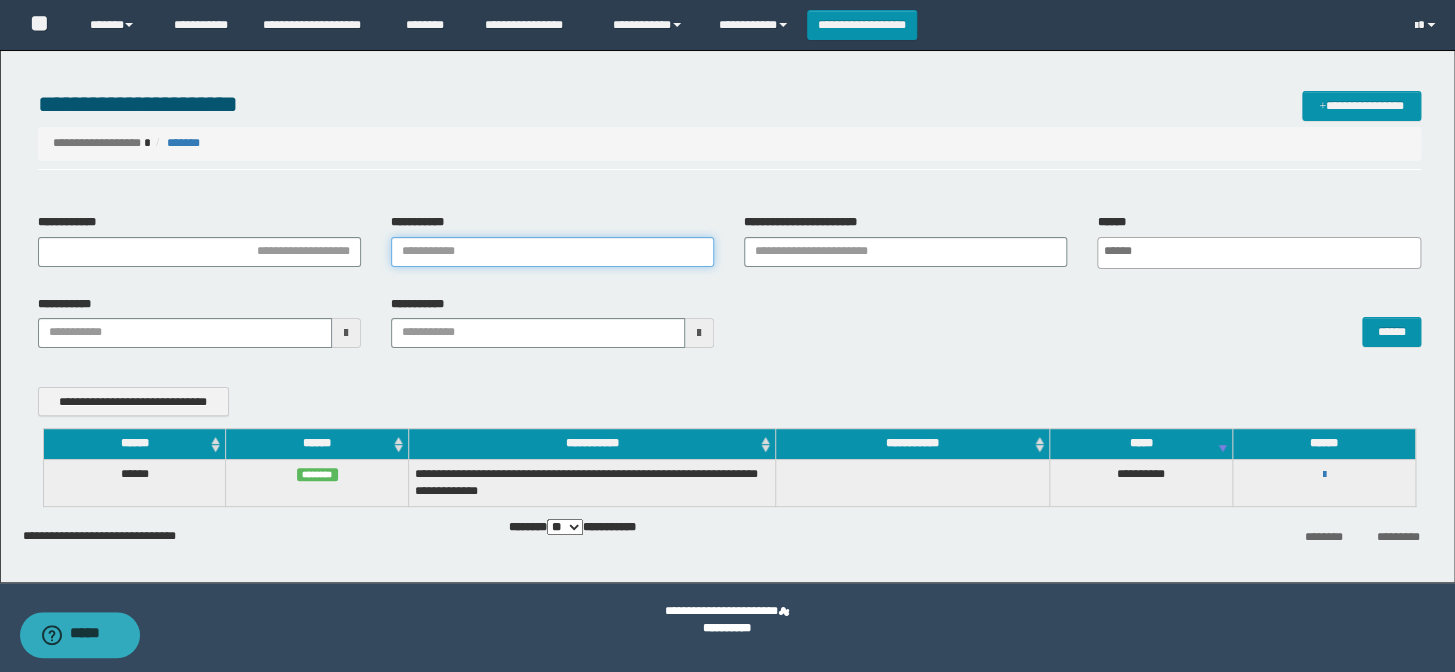 click on "**********" at bounding box center [552, 252] 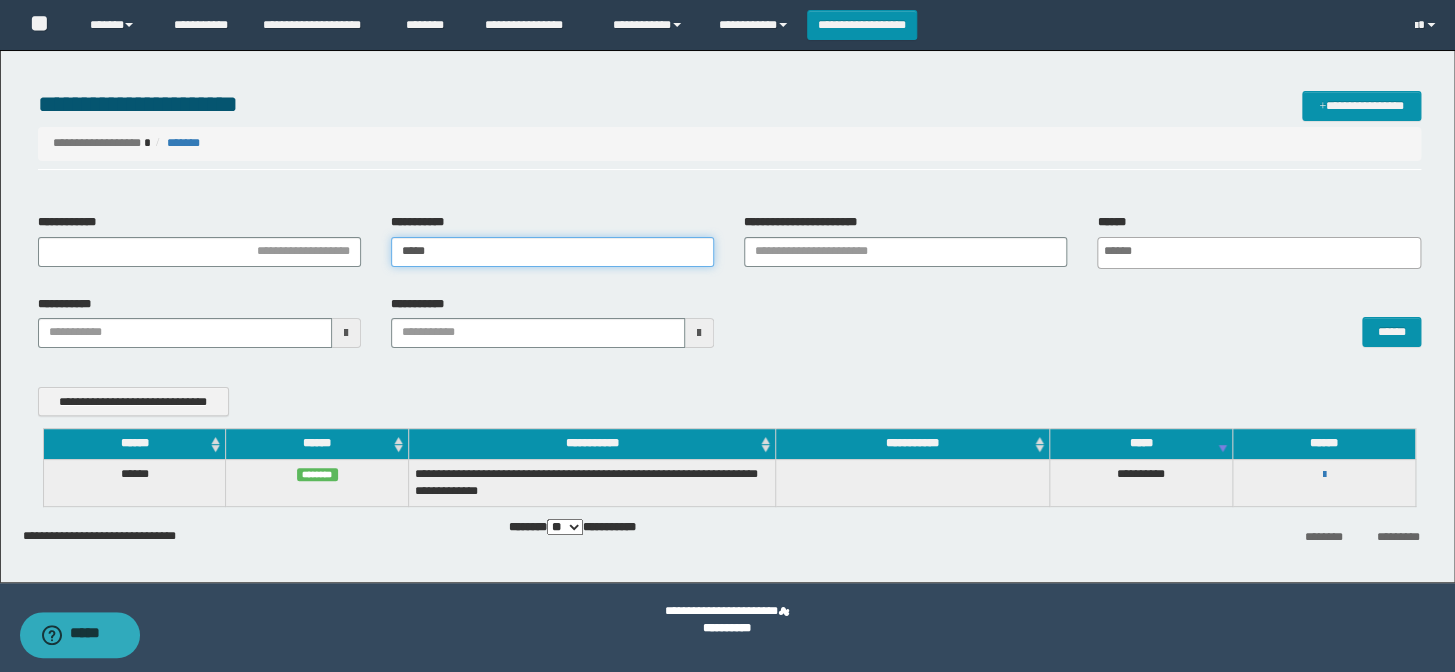 type on "*****" 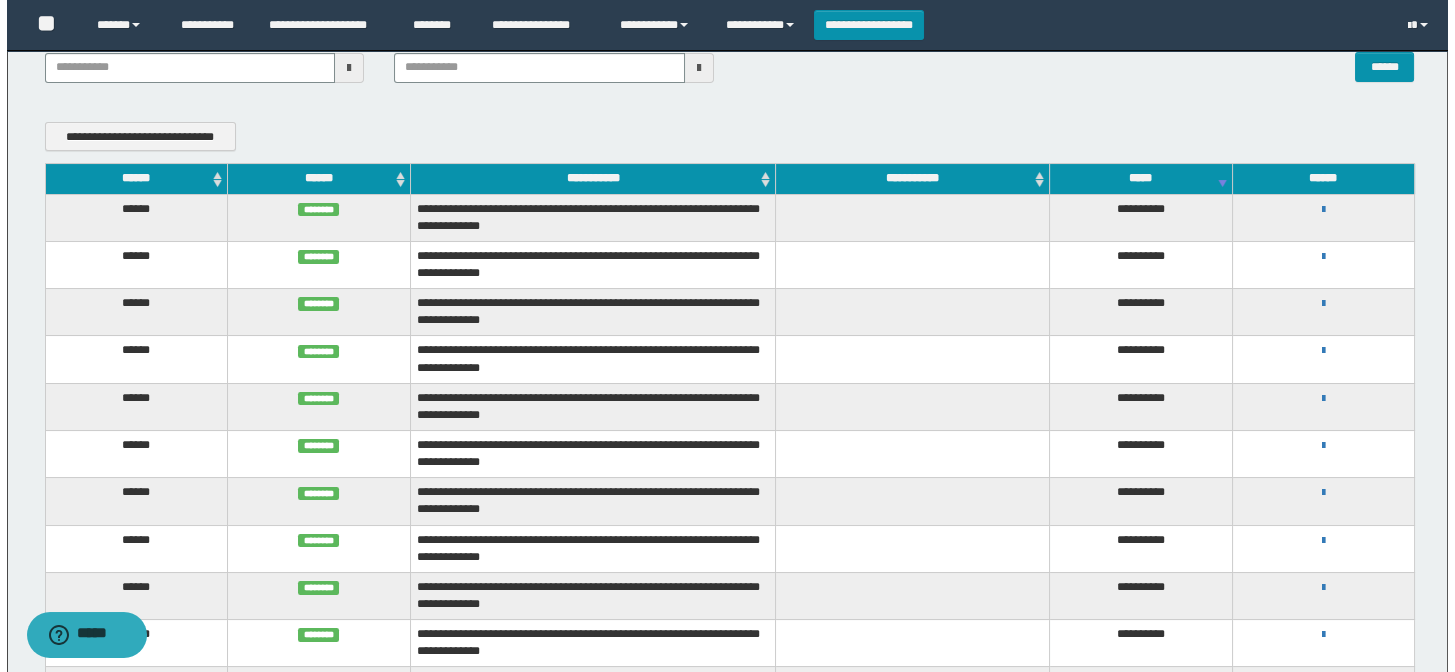 scroll, scrollTop: 272, scrollLeft: 0, axis: vertical 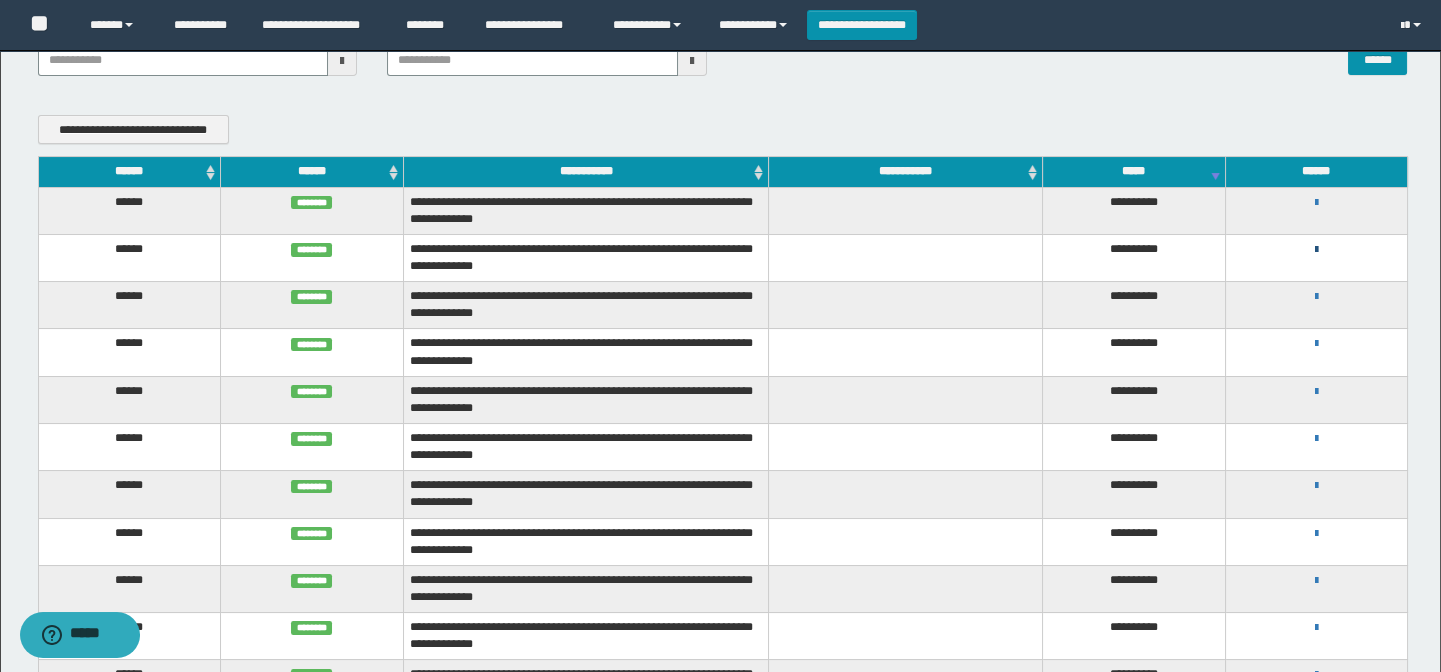 click at bounding box center (1316, 250) 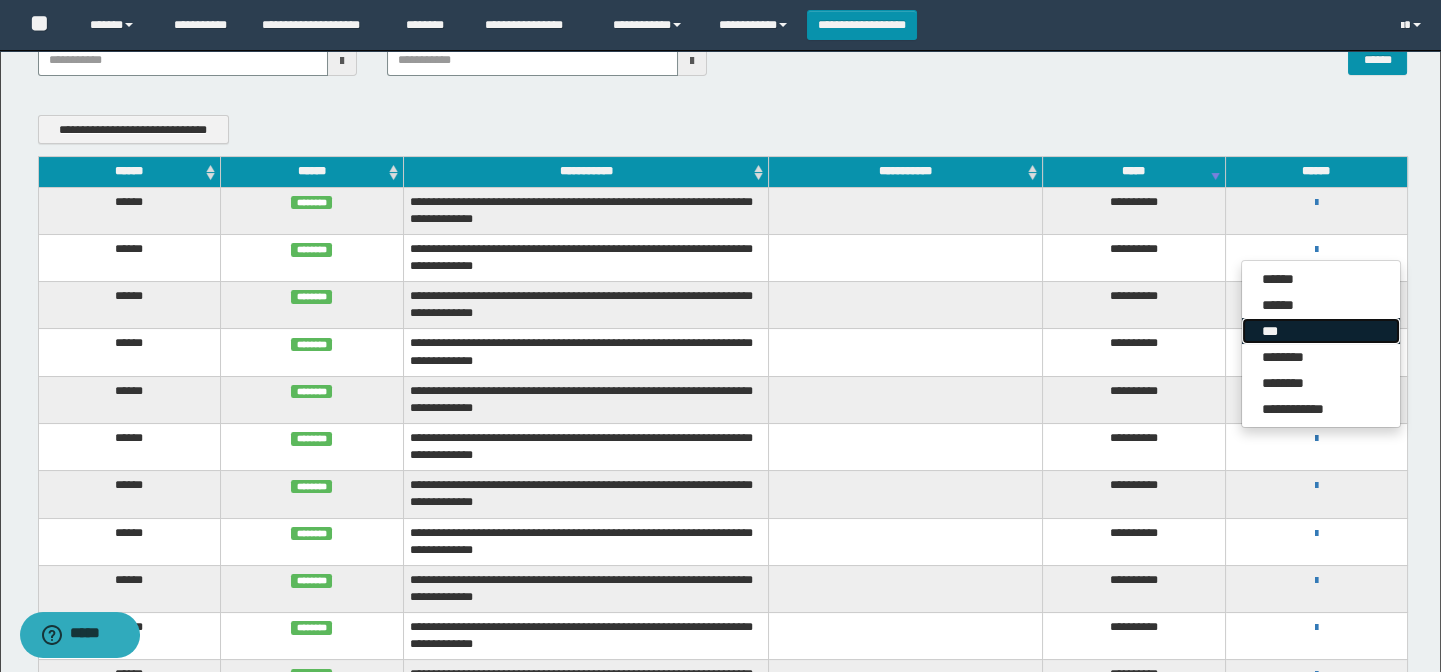 click on "***" at bounding box center [1321, 331] 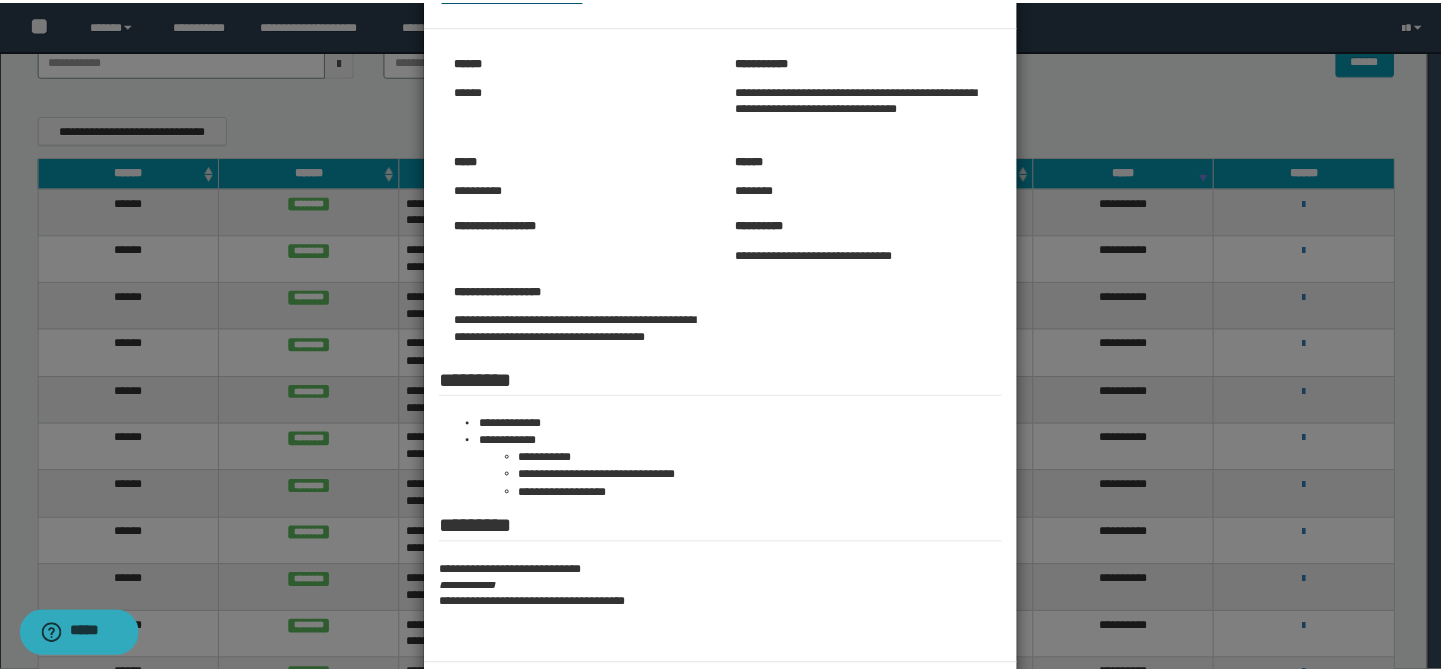 scroll, scrollTop: 90, scrollLeft: 0, axis: vertical 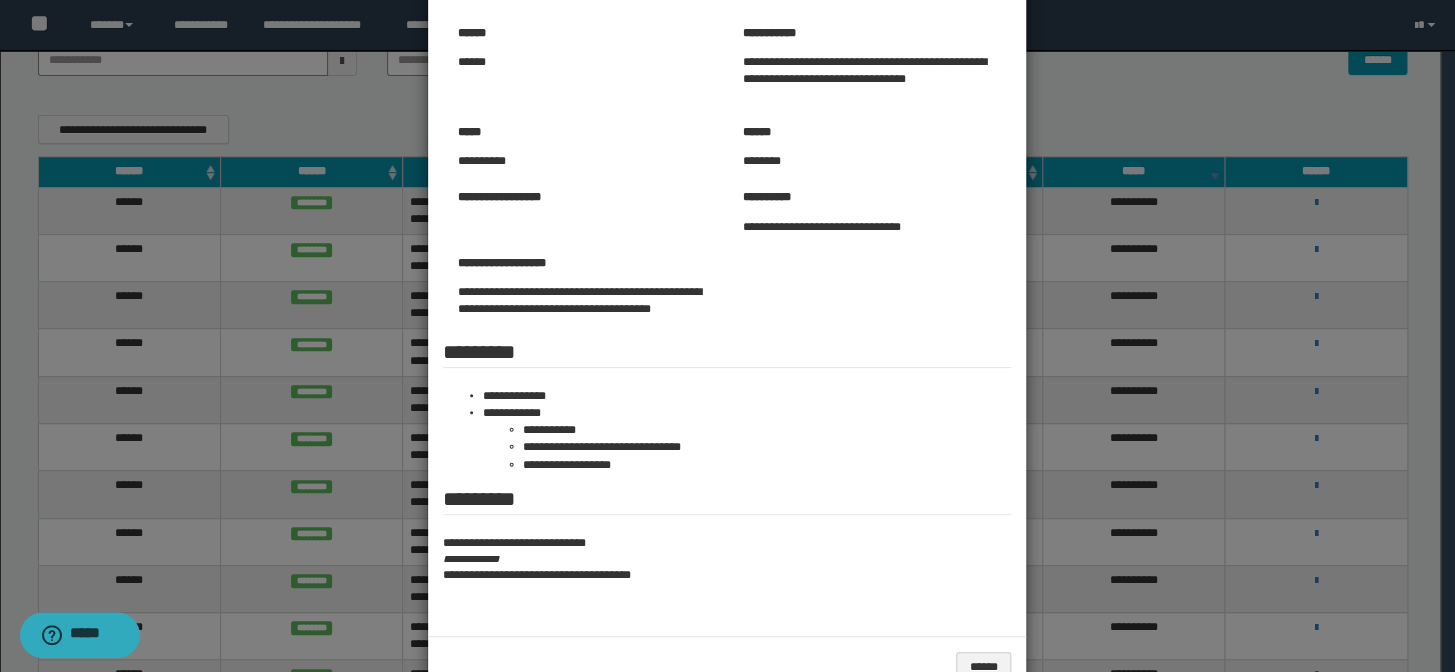 click at bounding box center [727, 319] 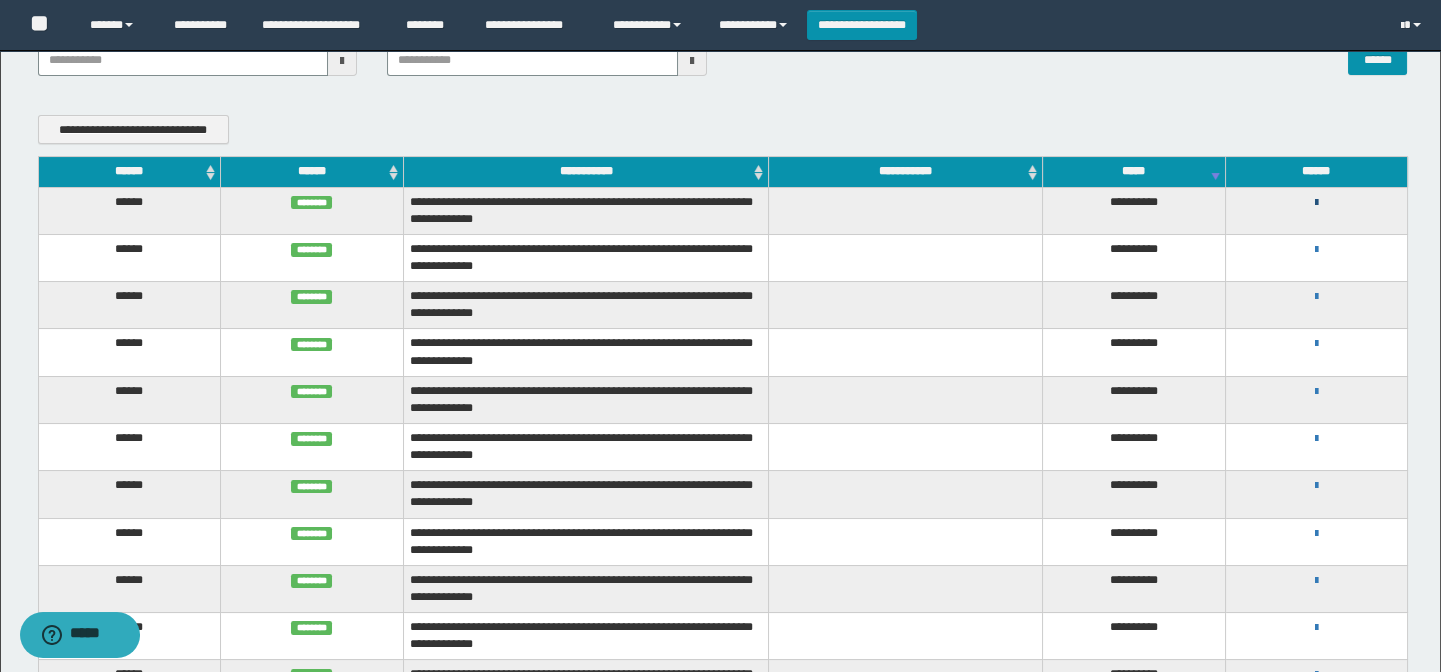 click at bounding box center [1316, 203] 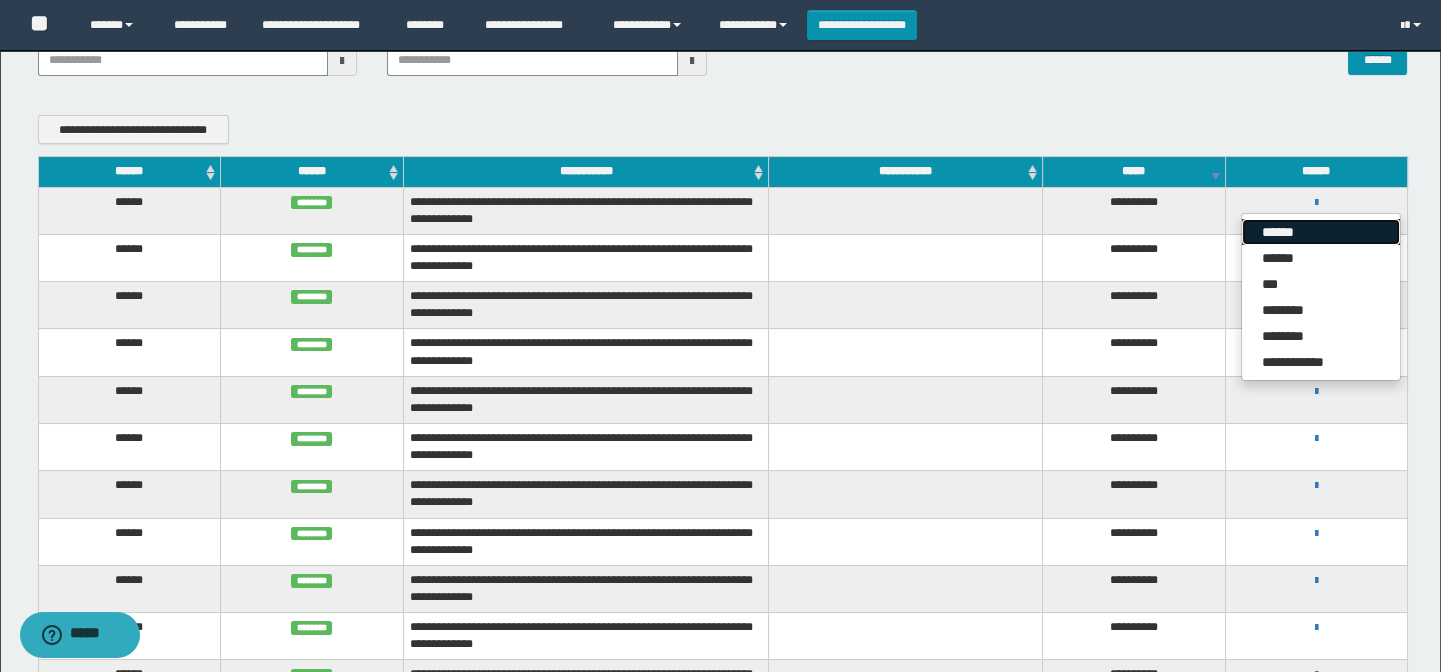 click on "******" at bounding box center (1321, 232) 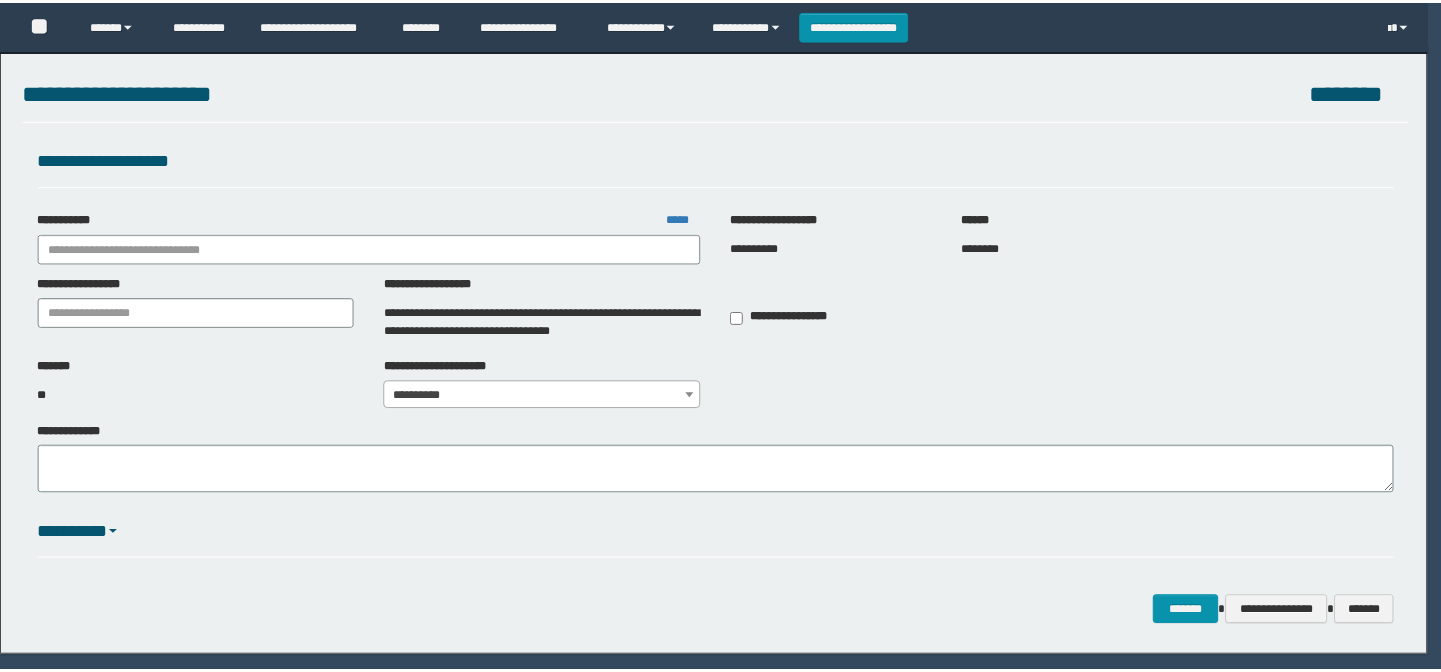 scroll, scrollTop: 0, scrollLeft: 0, axis: both 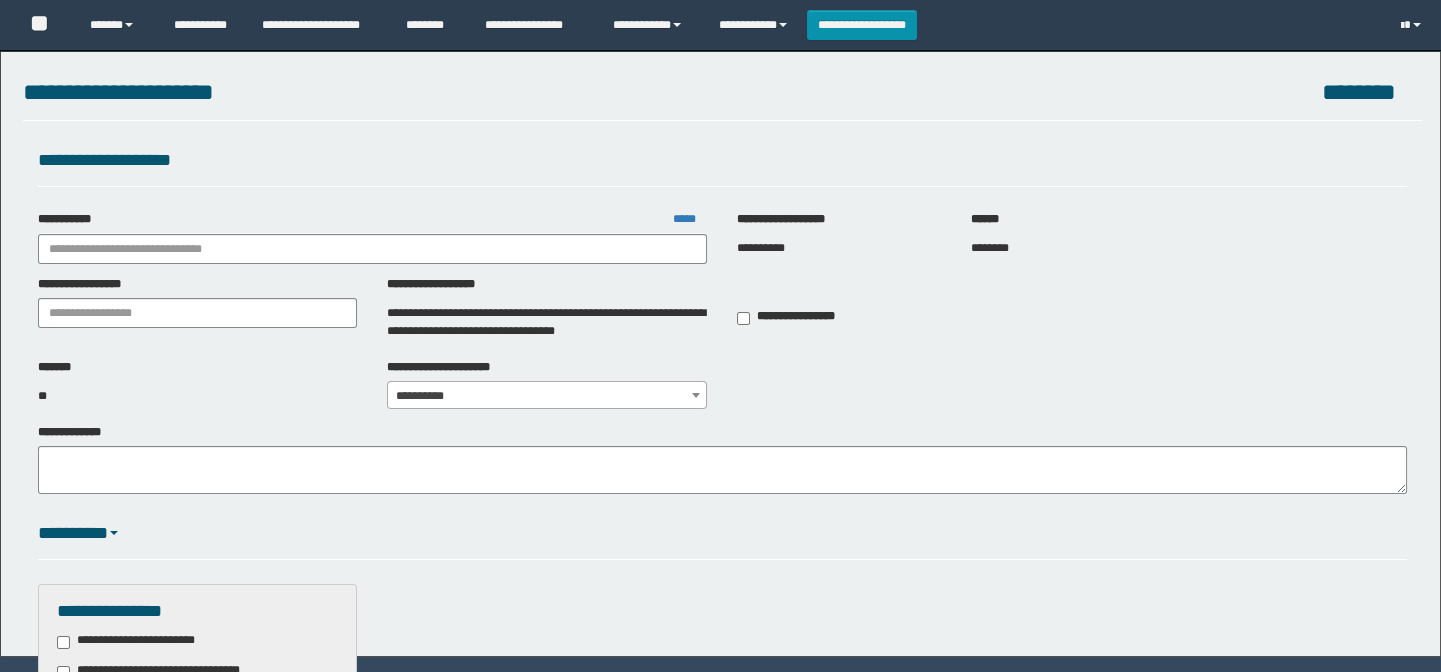 type on "**********" 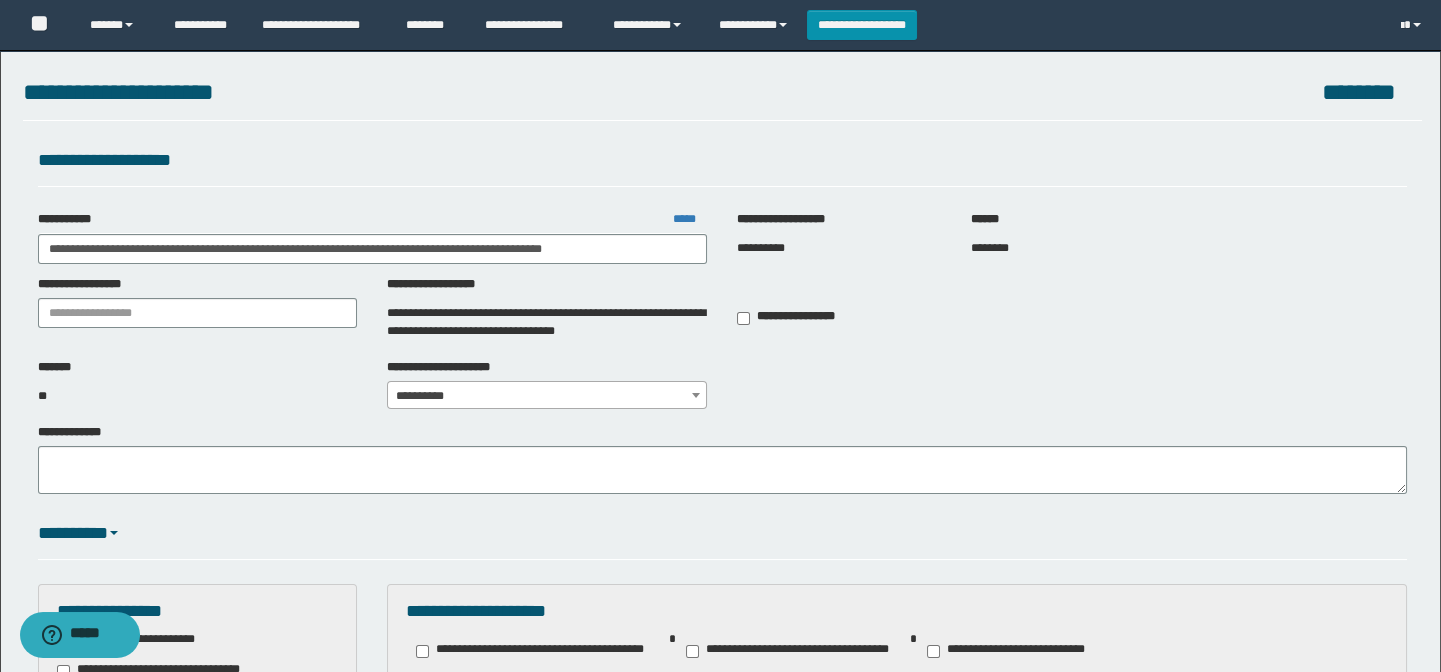 scroll, scrollTop: 0, scrollLeft: 0, axis: both 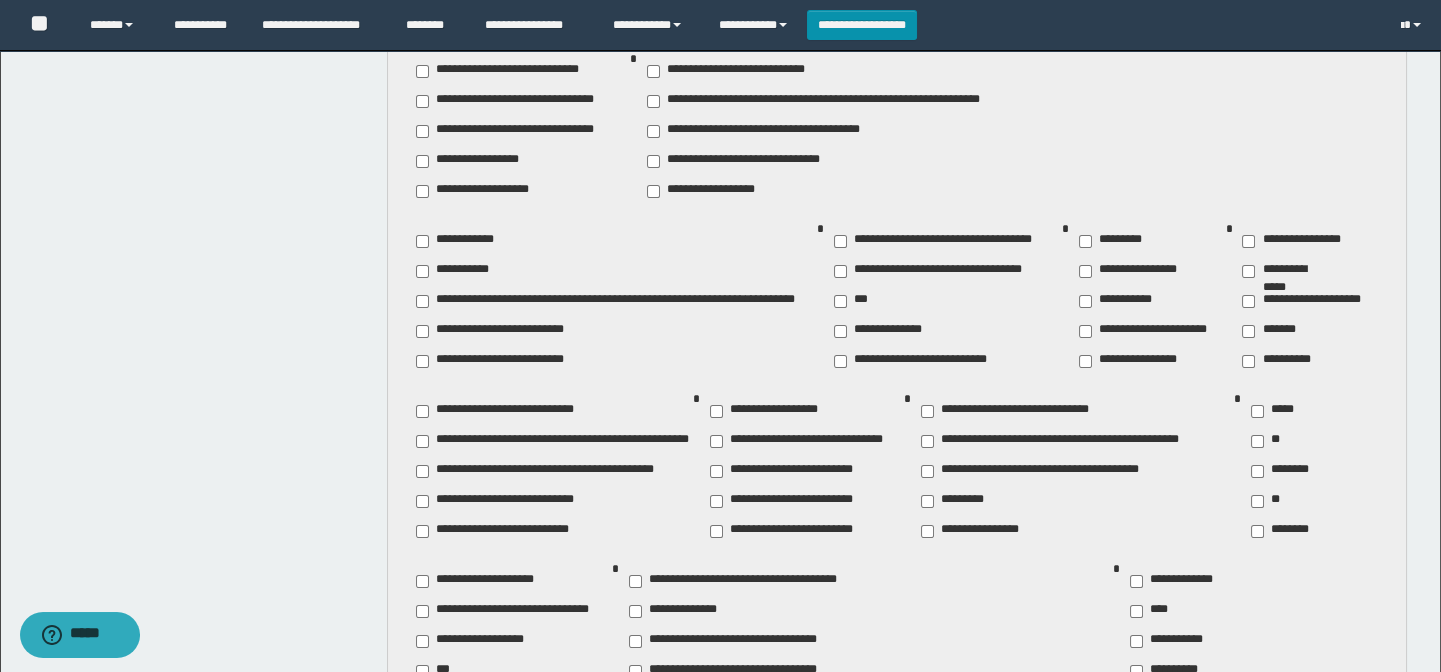 click on "**********" at bounding box center [978, 531] 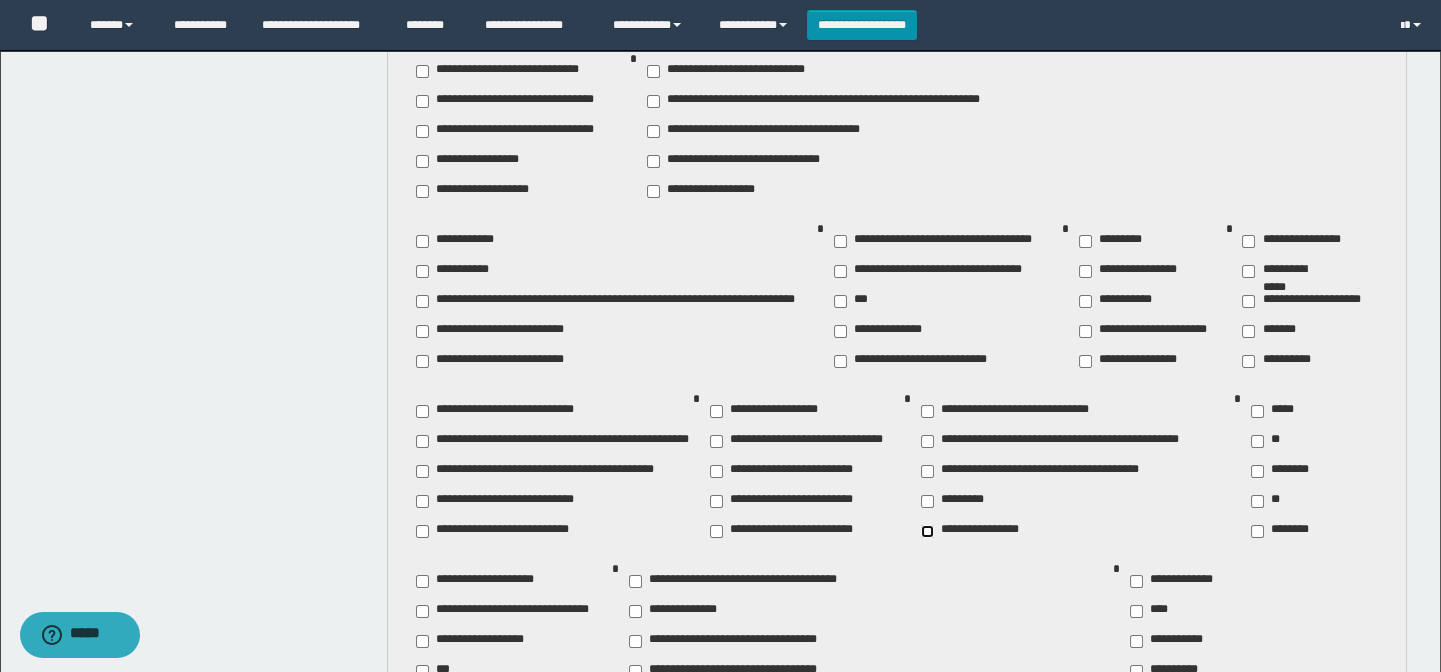 scroll, scrollTop: 1593, scrollLeft: 0, axis: vertical 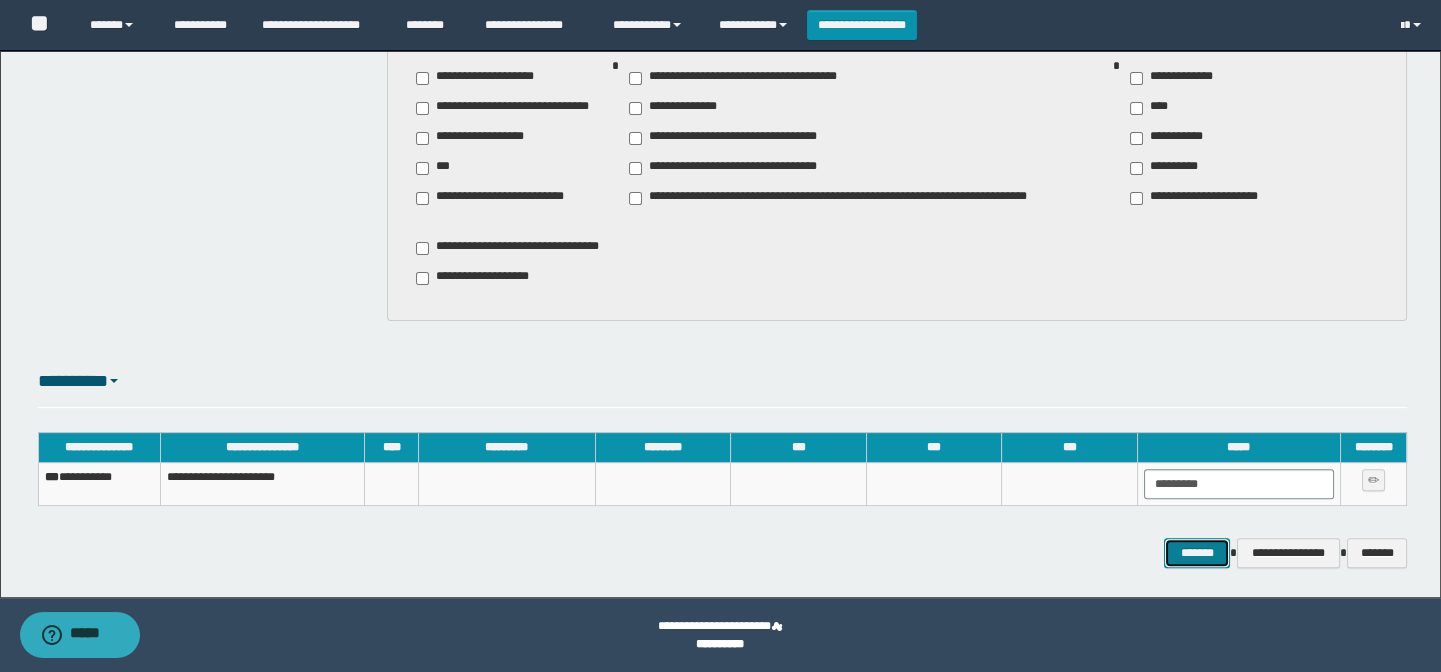 click on "*******" at bounding box center [1197, 553] 